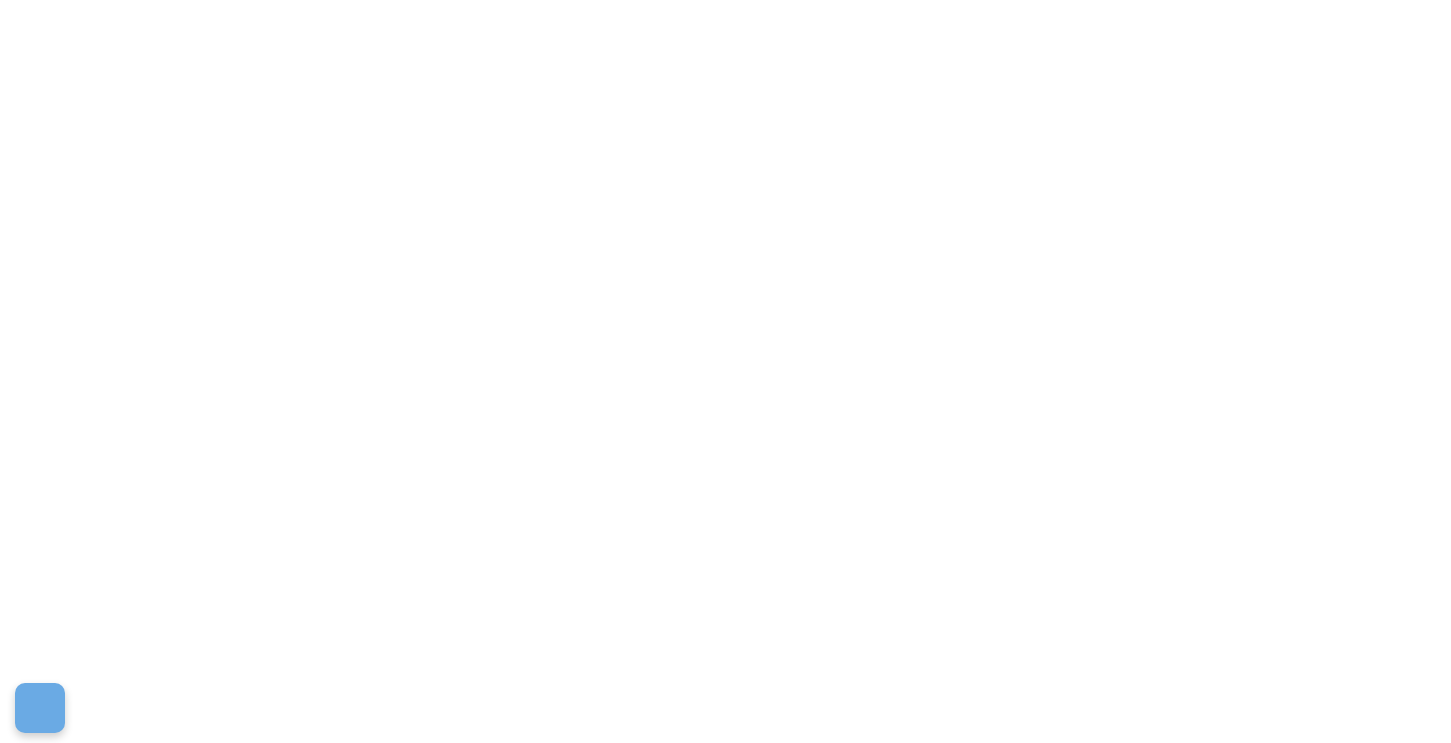 scroll, scrollTop: 0, scrollLeft: 0, axis: both 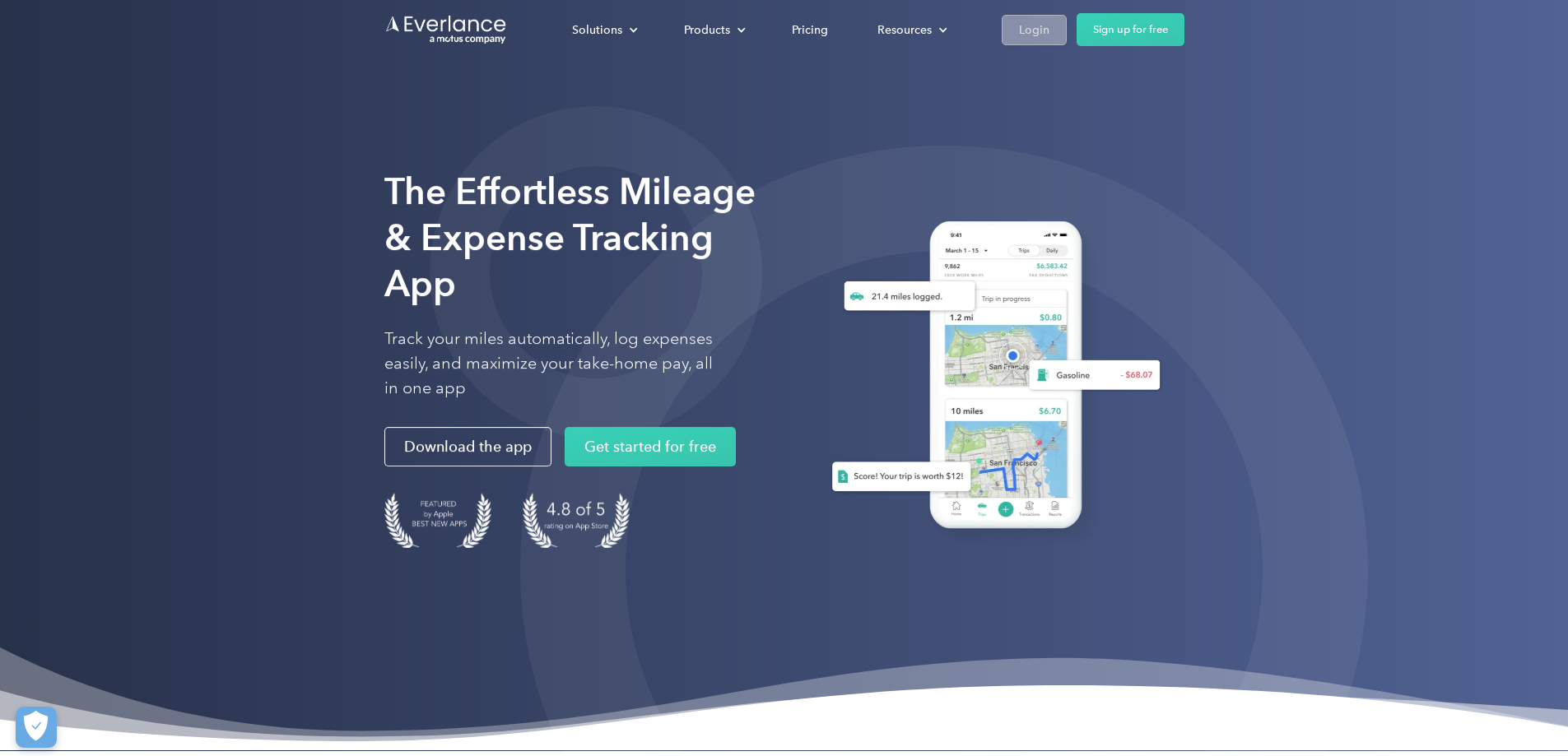 click on "Login" at bounding box center [1034, 30] 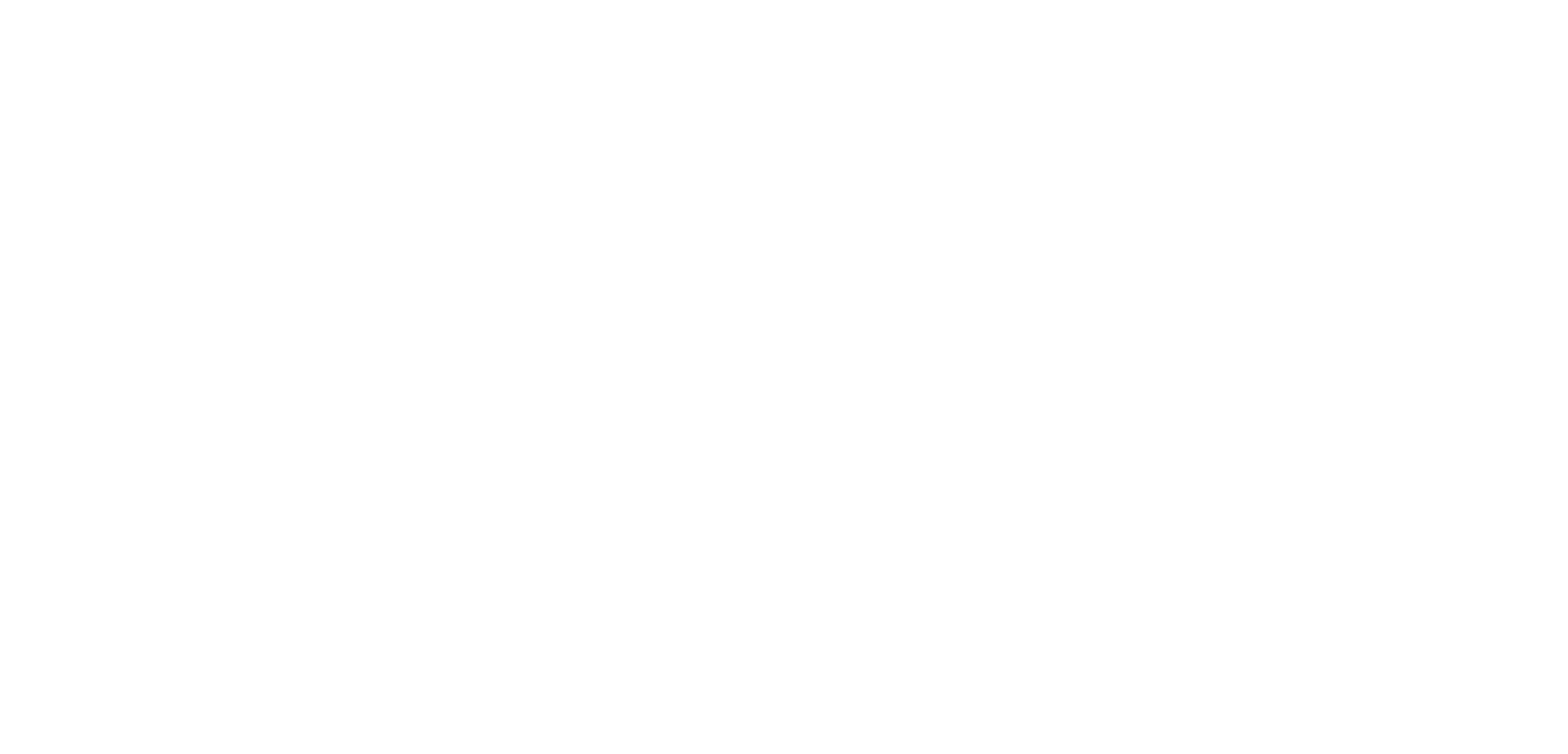 scroll, scrollTop: 0, scrollLeft: 0, axis: both 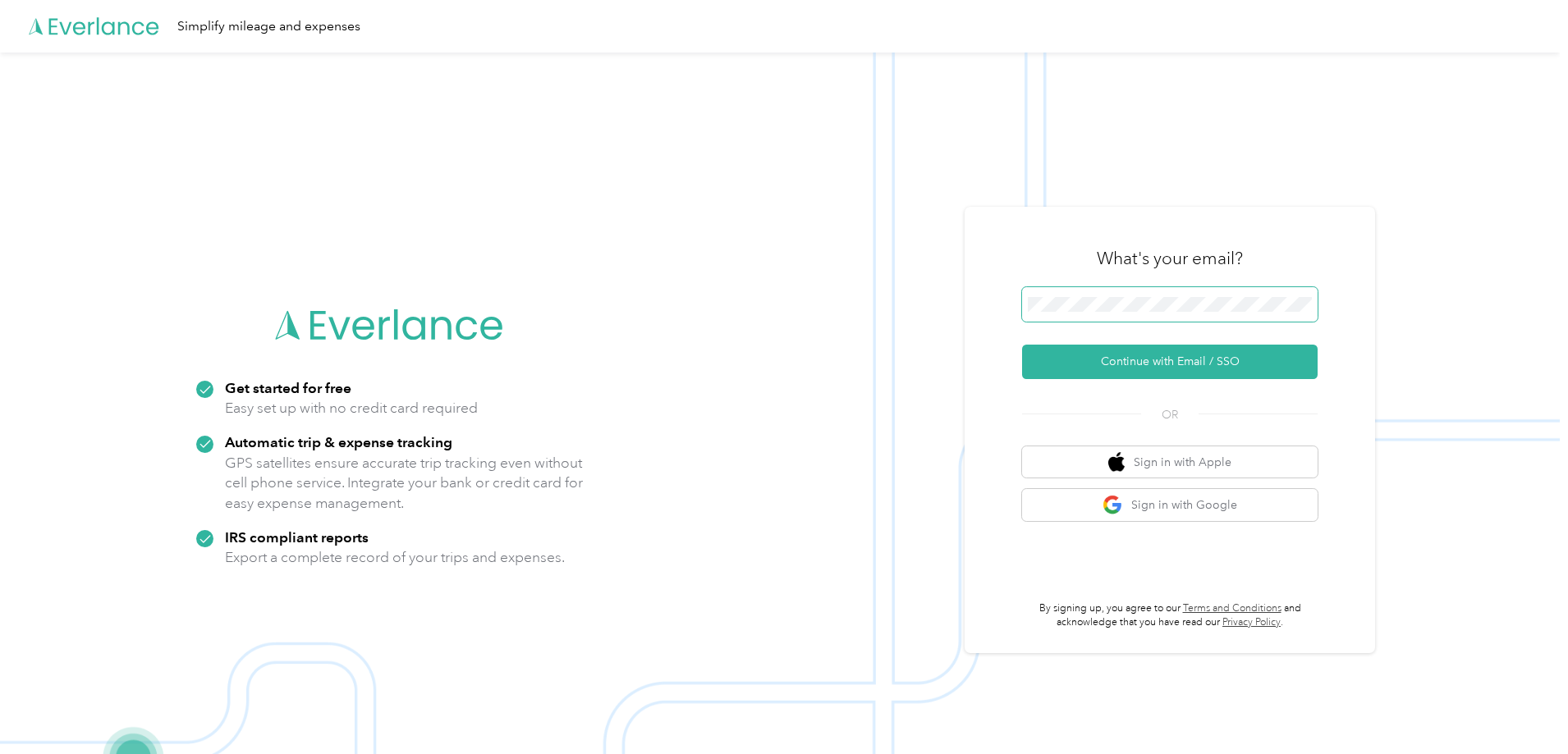 click at bounding box center (1170, 304) 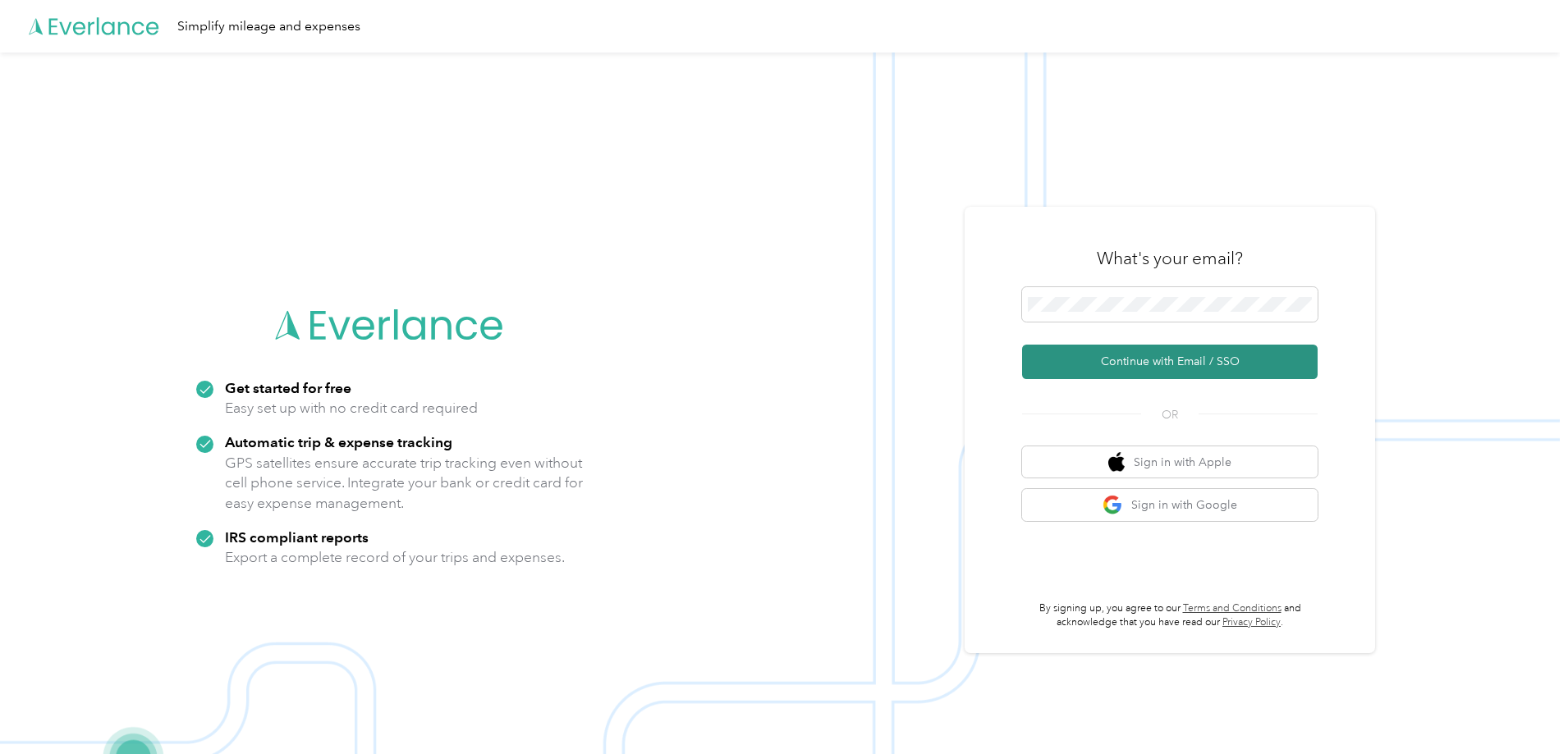 click on "Continue with Email / SSO" at bounding box center (1170, 362) 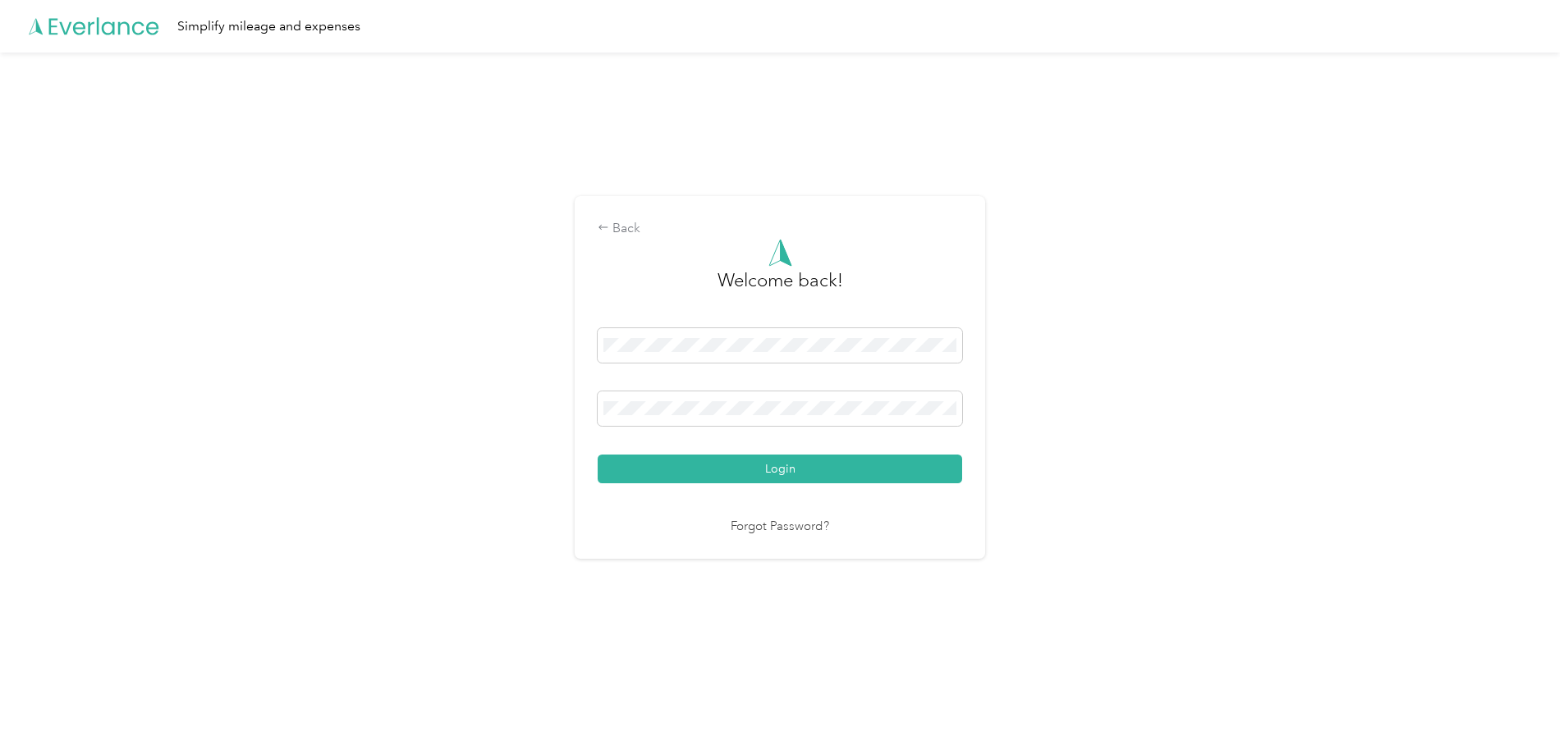 click on "Login" at bounding box center [780, 468] 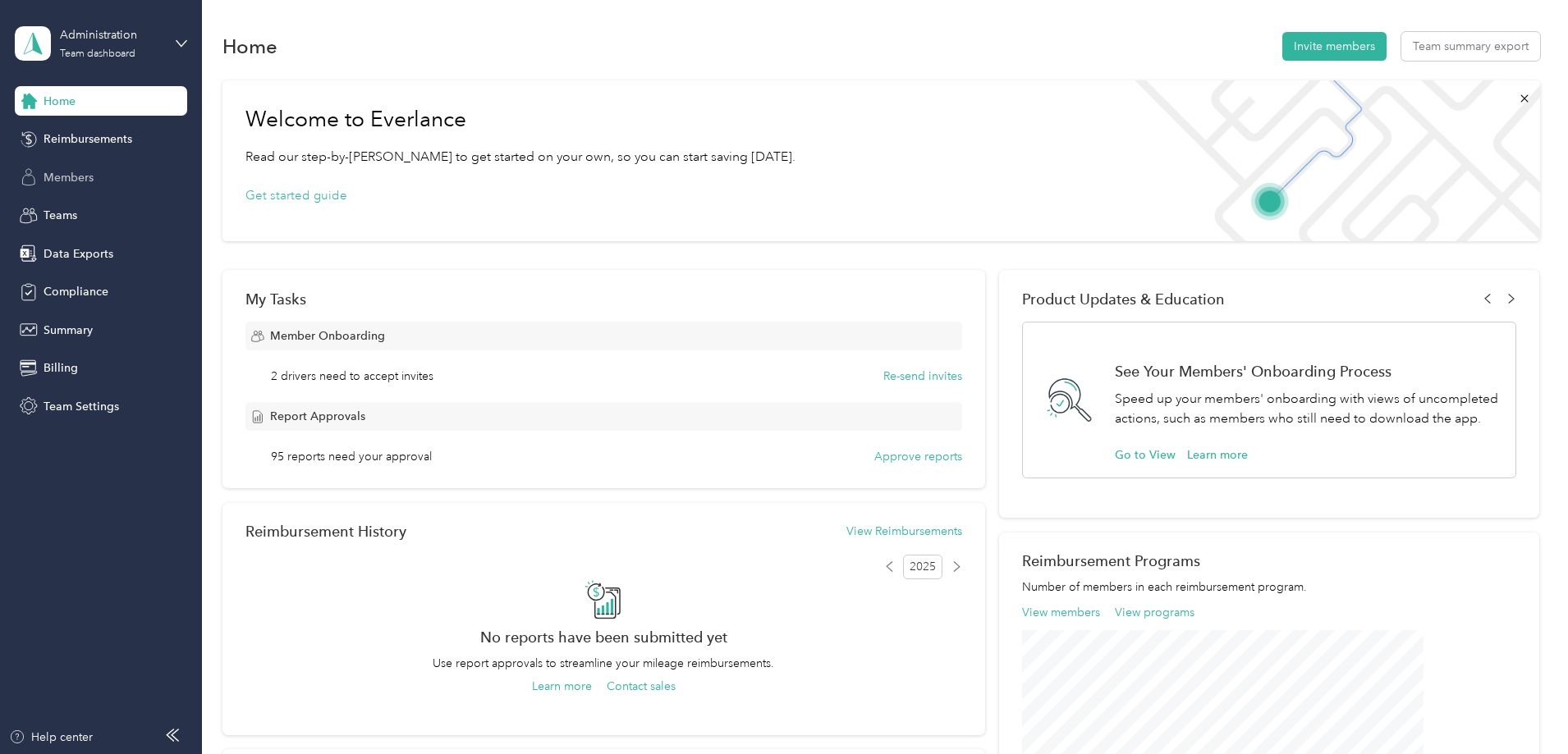 click on "Members" at bounding box center (101, 177) 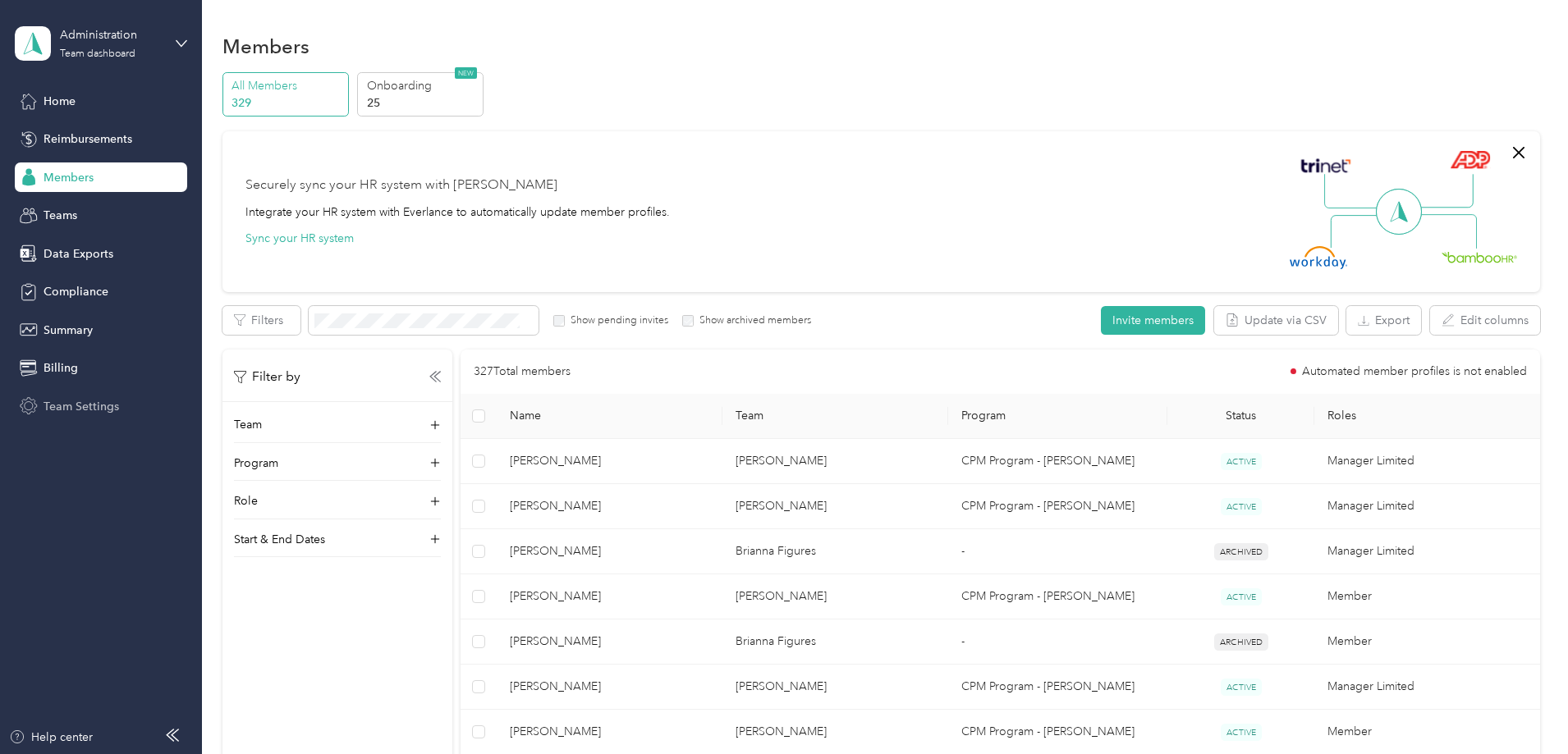 click on "Team Settings" at bounding box center [101, 406] 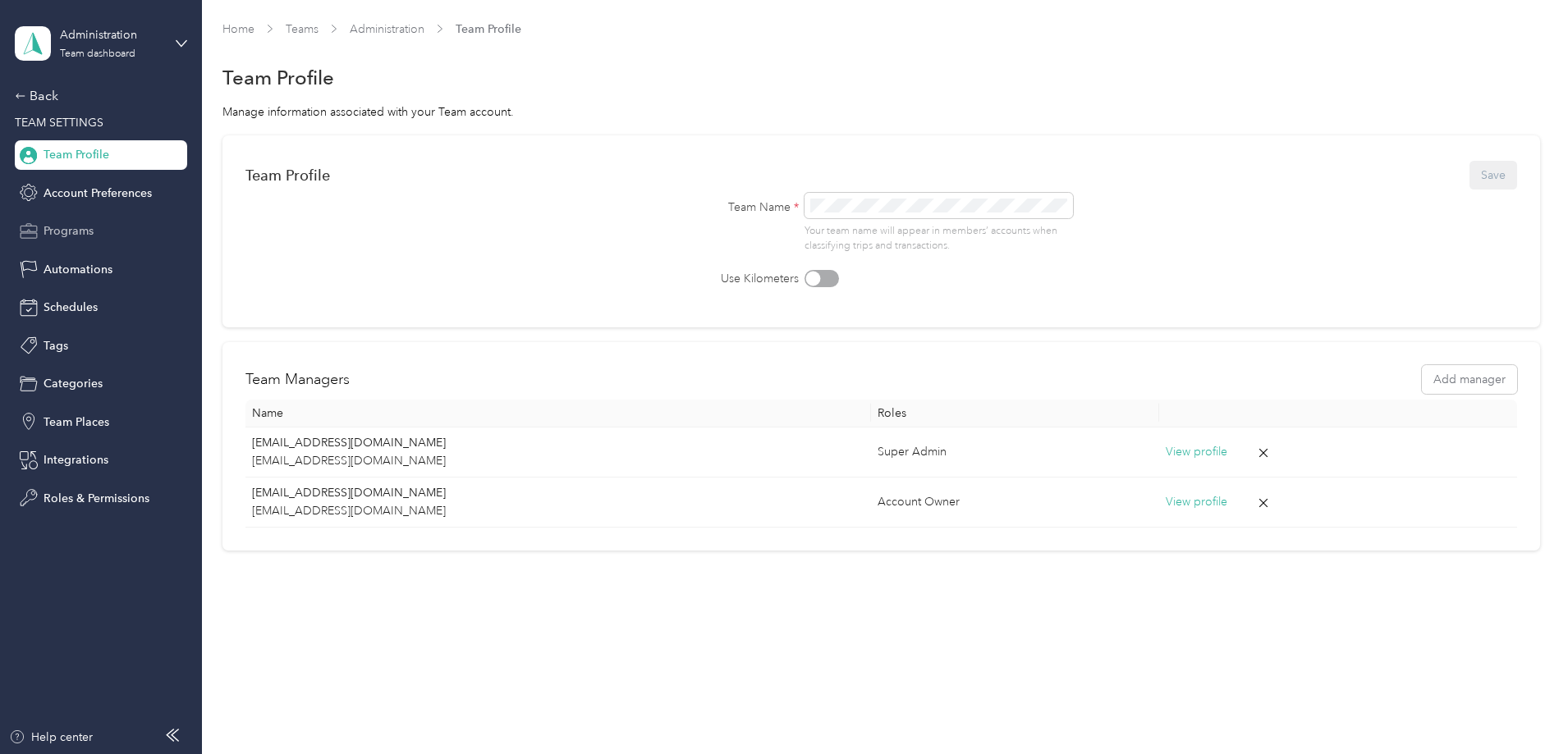 click on "Programs" at bounding box center (68, 231) 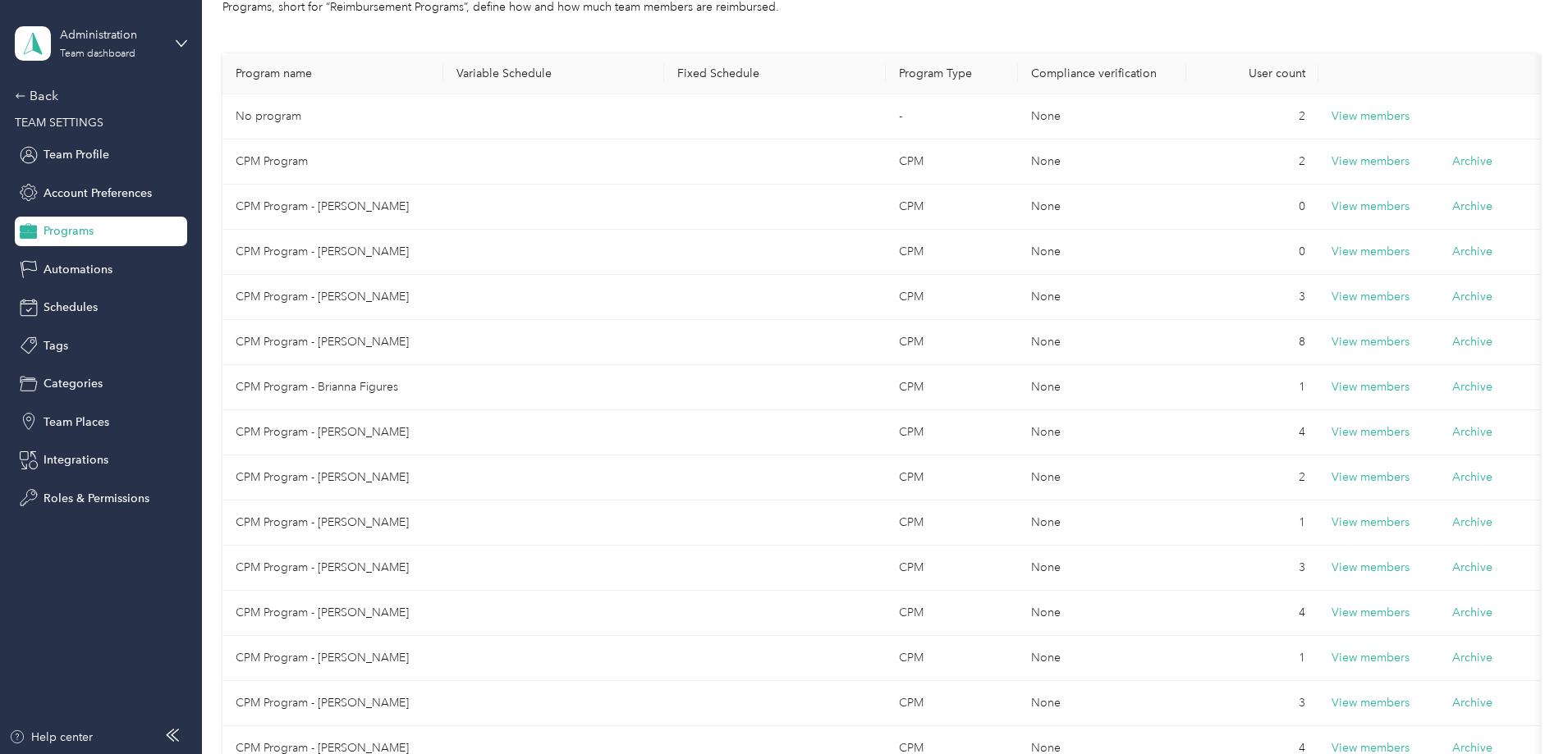 scroll, scrollTop: 0, scrollLeft: 0, axis: both 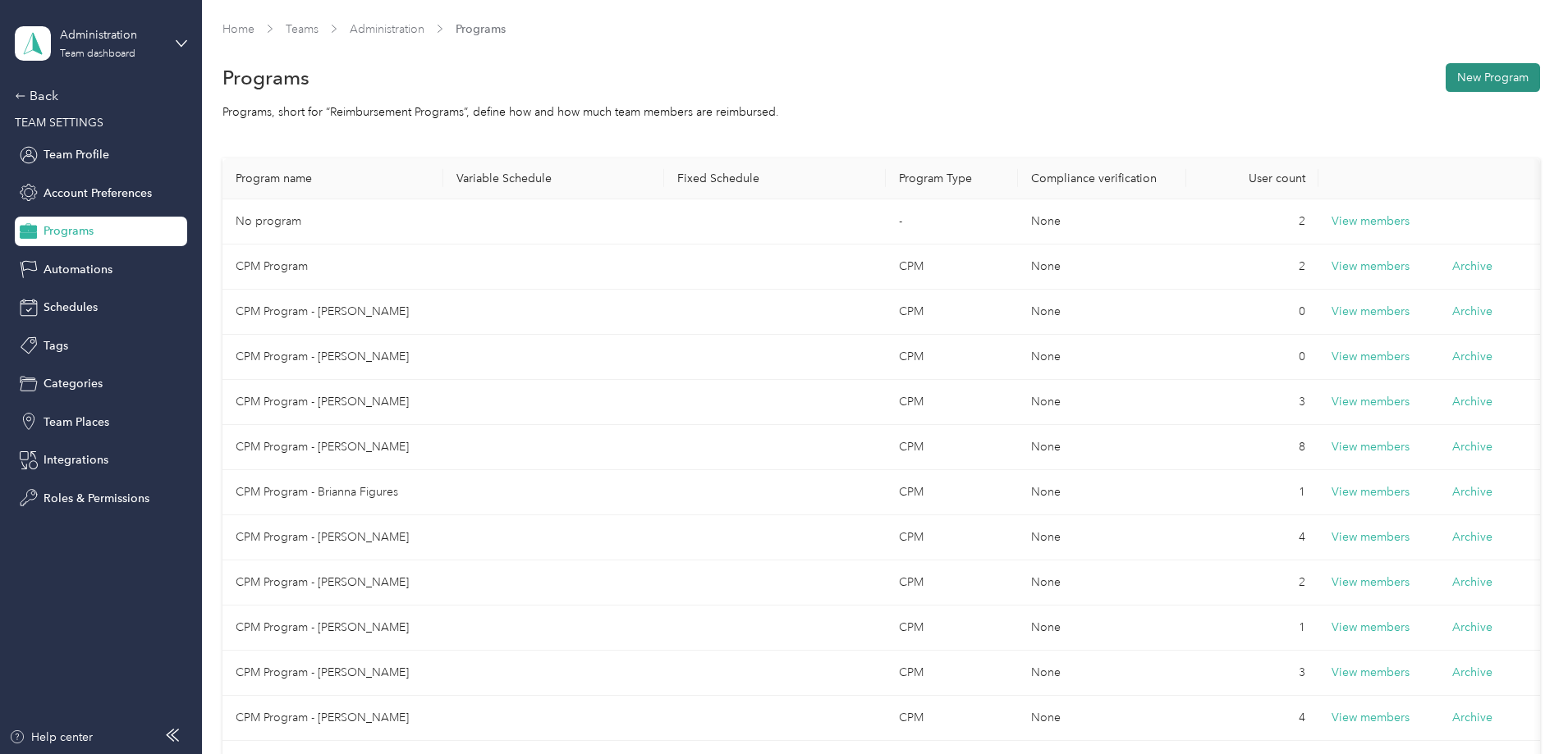 click on "New Program" at bounding box center (1492, 77) 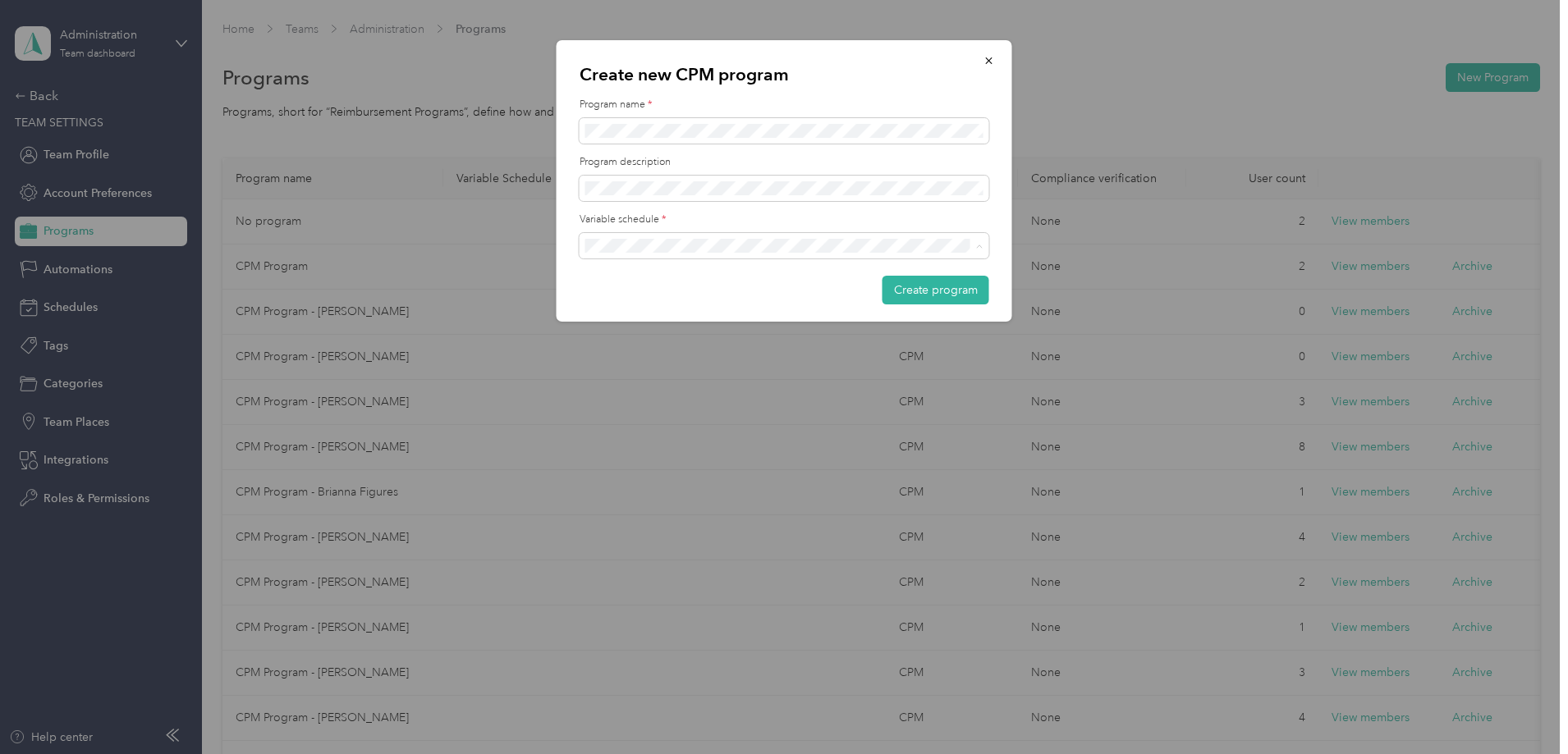 click on "Biweekly Alternate" at bounding box center [784, 331] 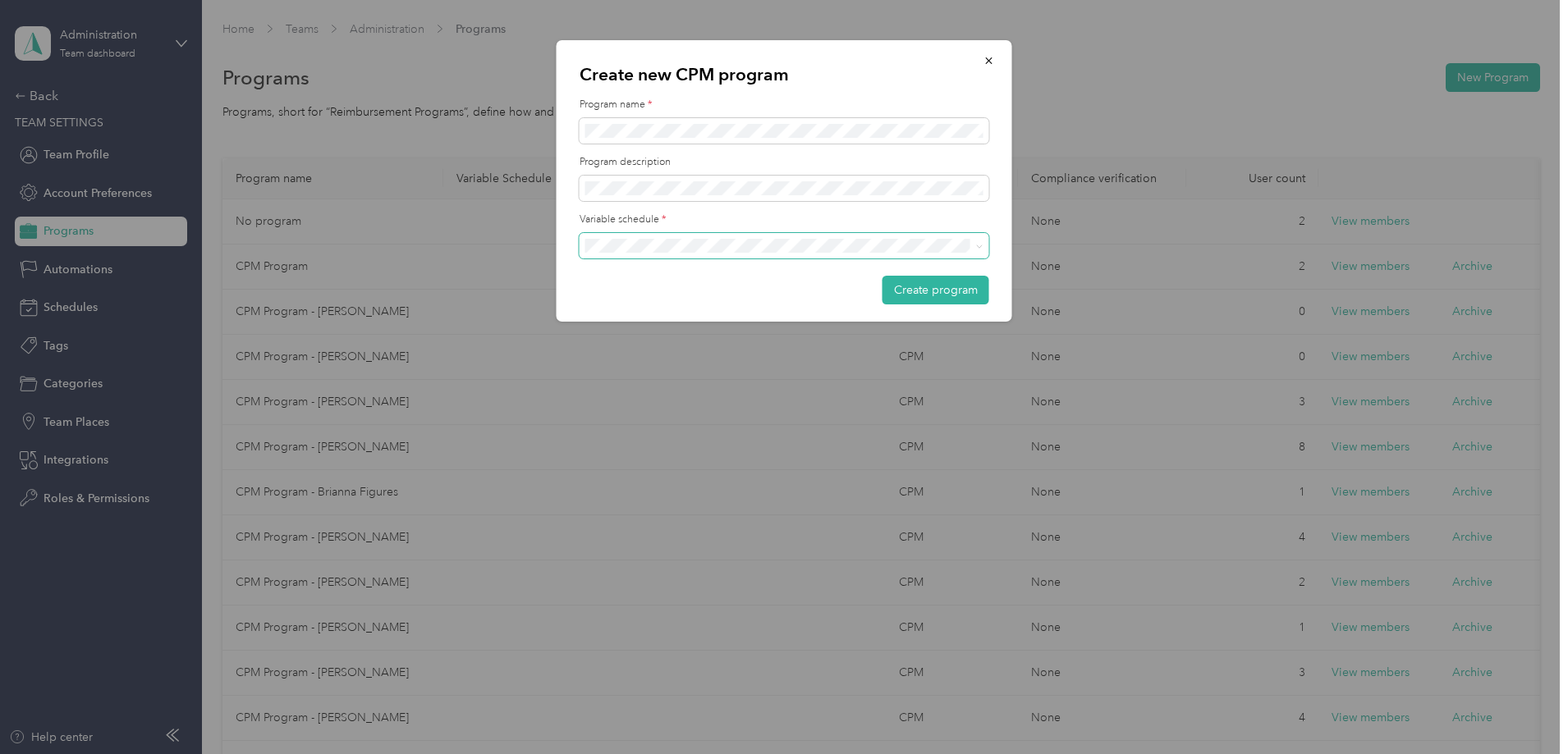 click at bounding box center [784, 246] 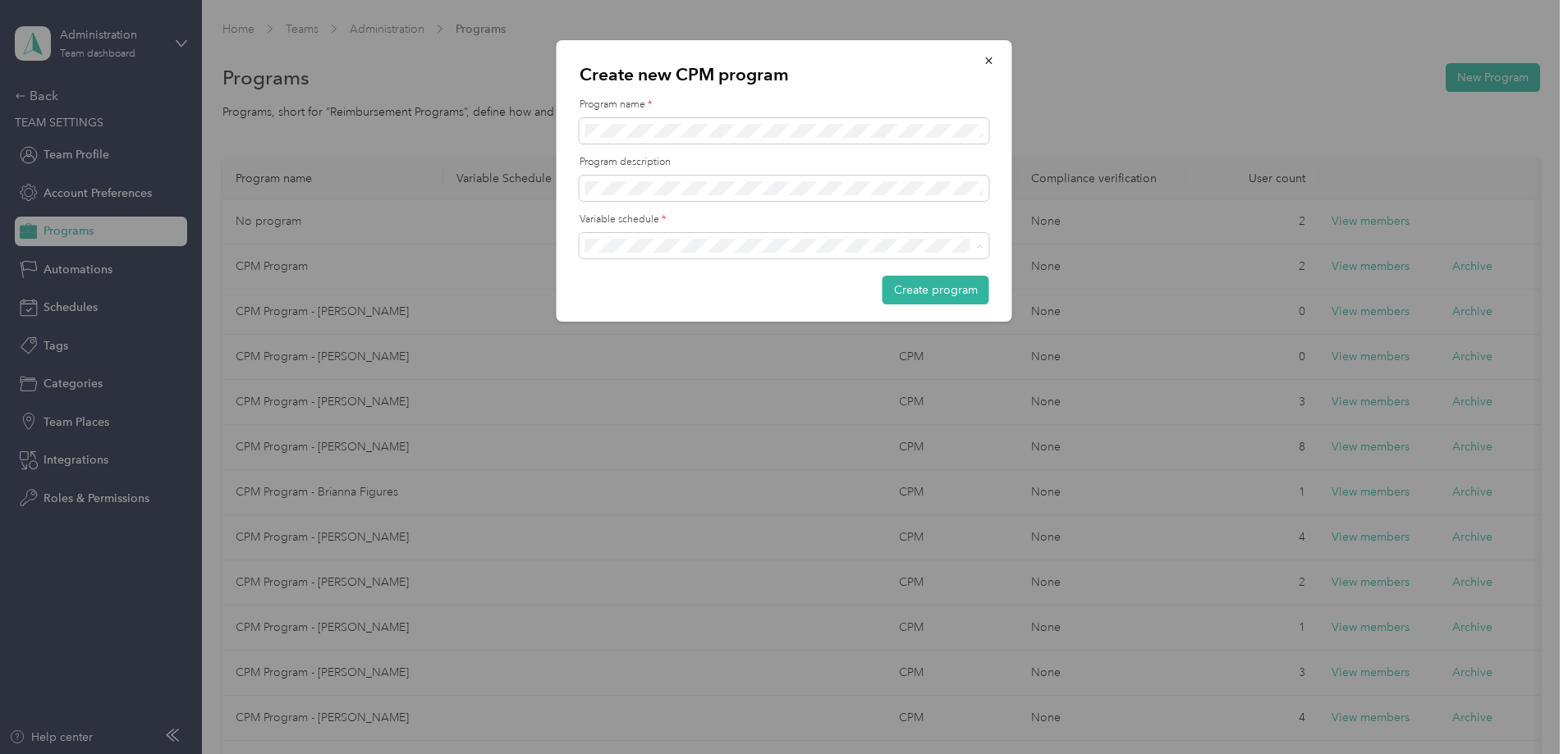 click on "Biweekly" at bounding box center [784, 360] 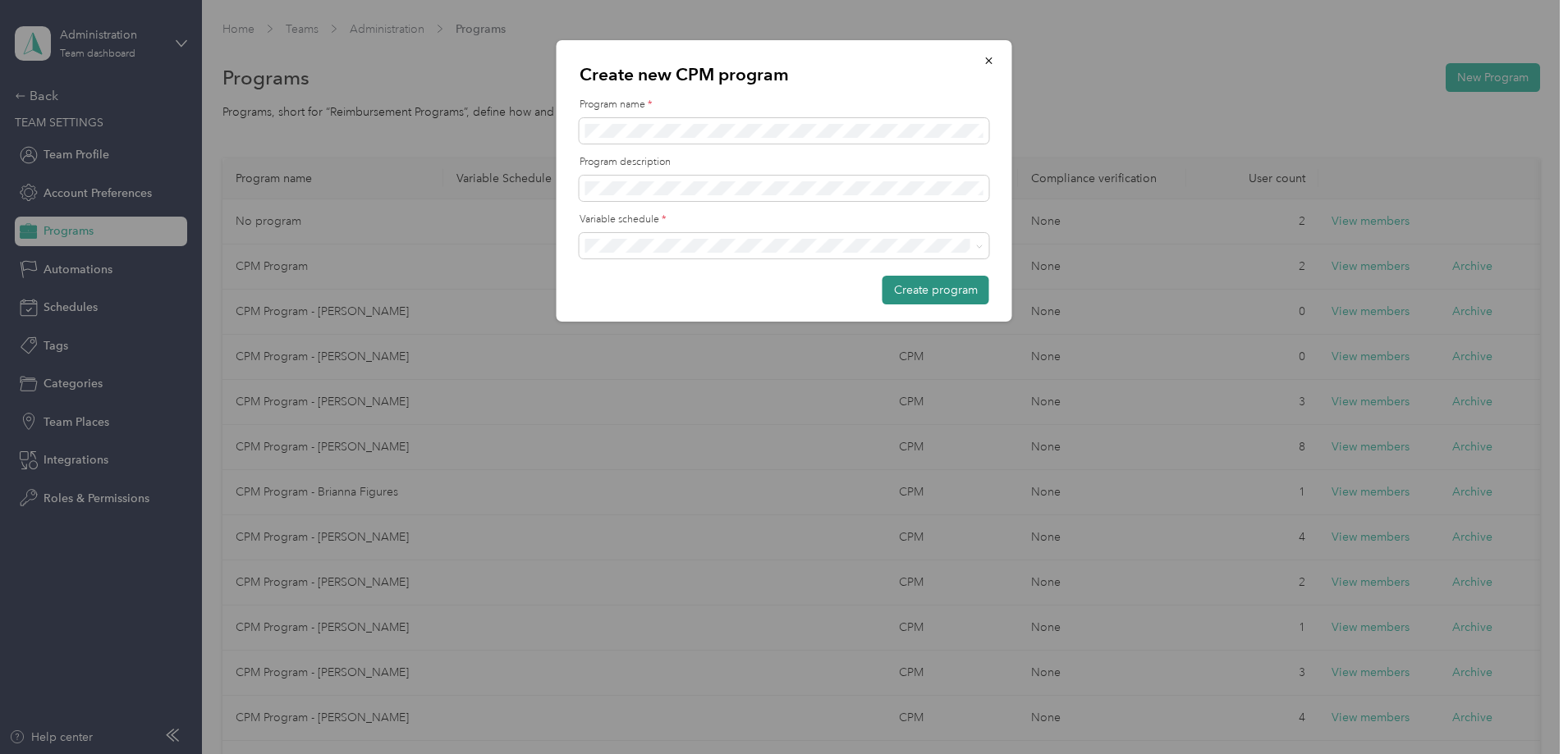 click on "Create program" at bounding box center (936, 290) 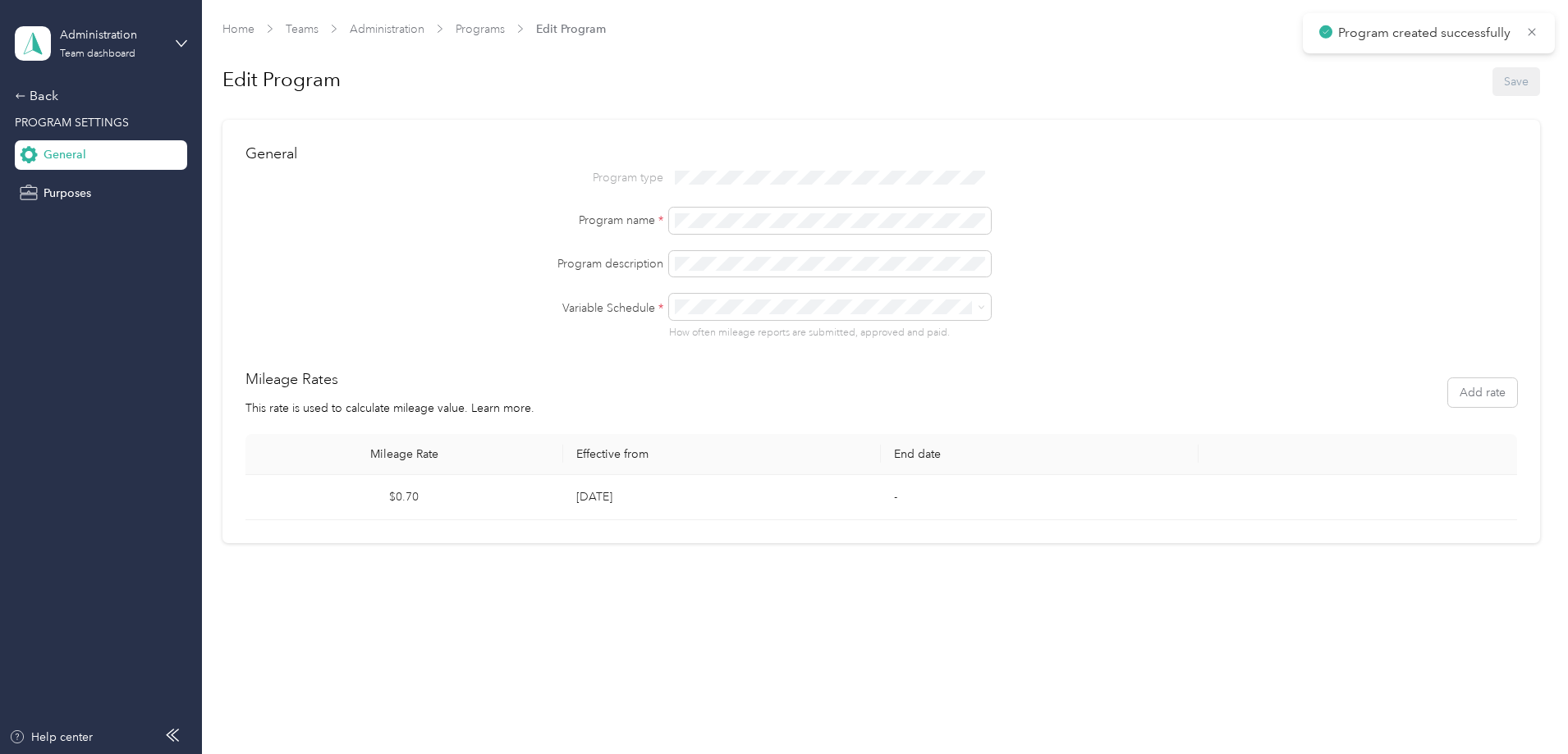 click on "Mileage Rates This rate is used to calculate mileage value. Learn more. Add rate" at bounding box center [881, 392] 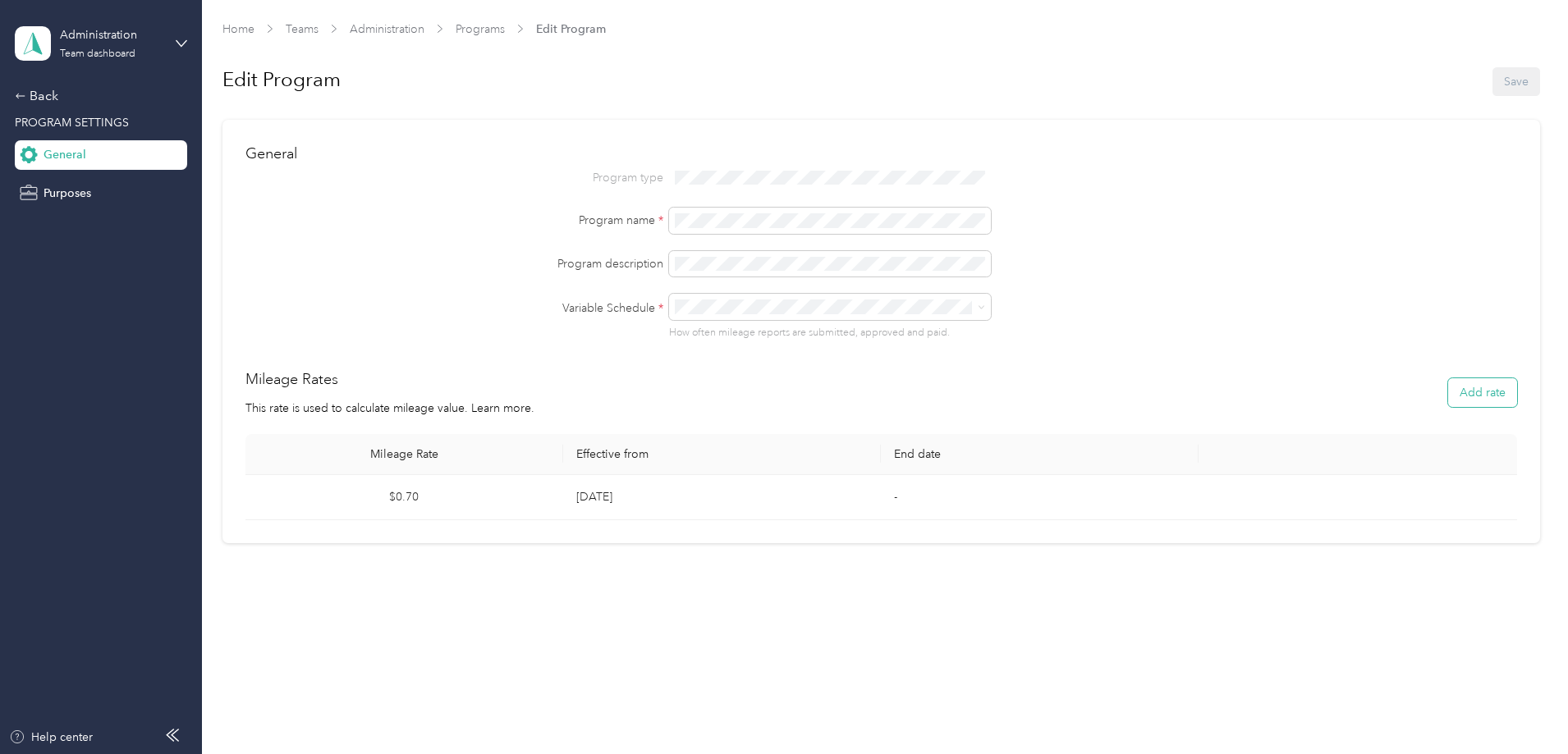 click on "Add rate" at bounding box center (1483, 392) 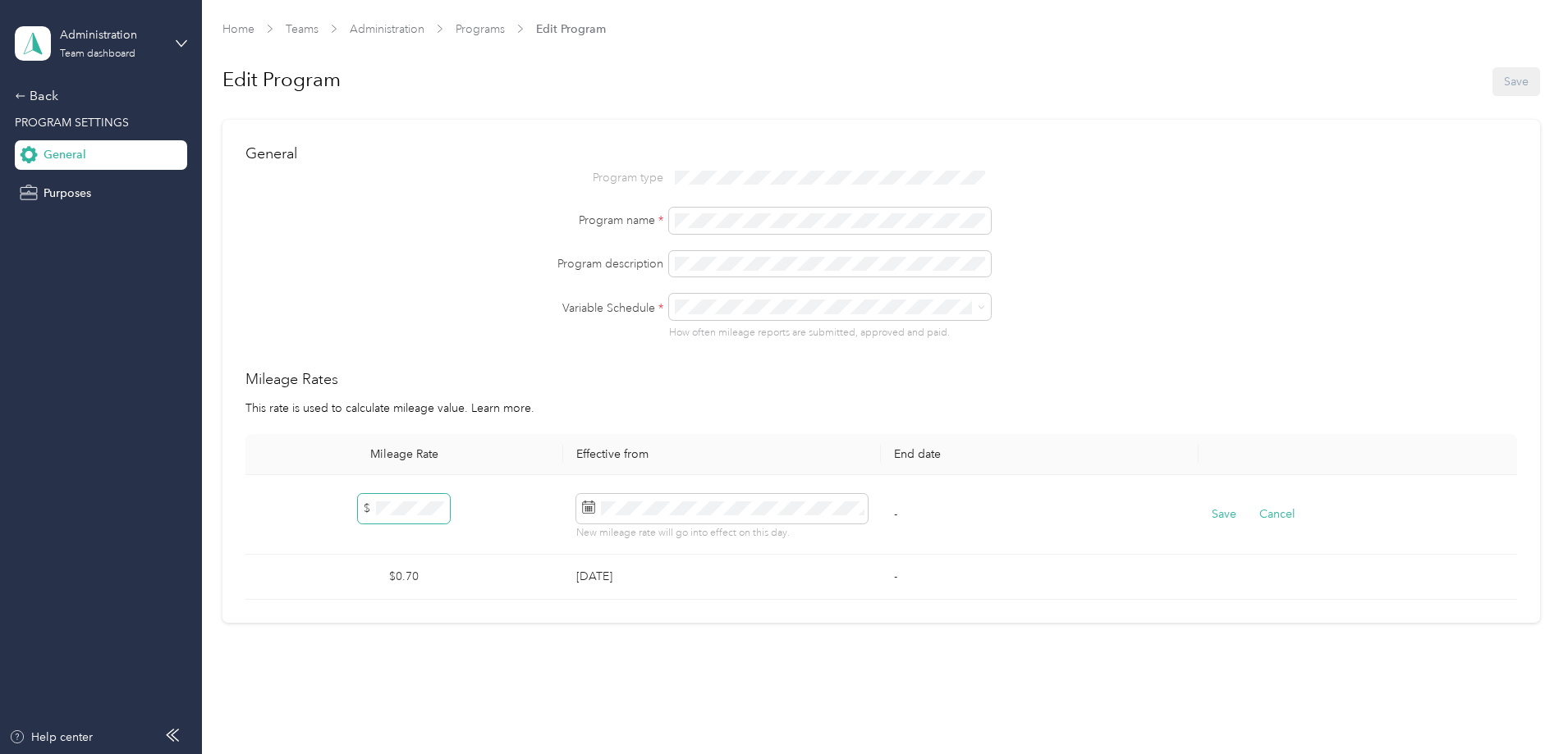 click on "$" at bounding box center [404, 514] 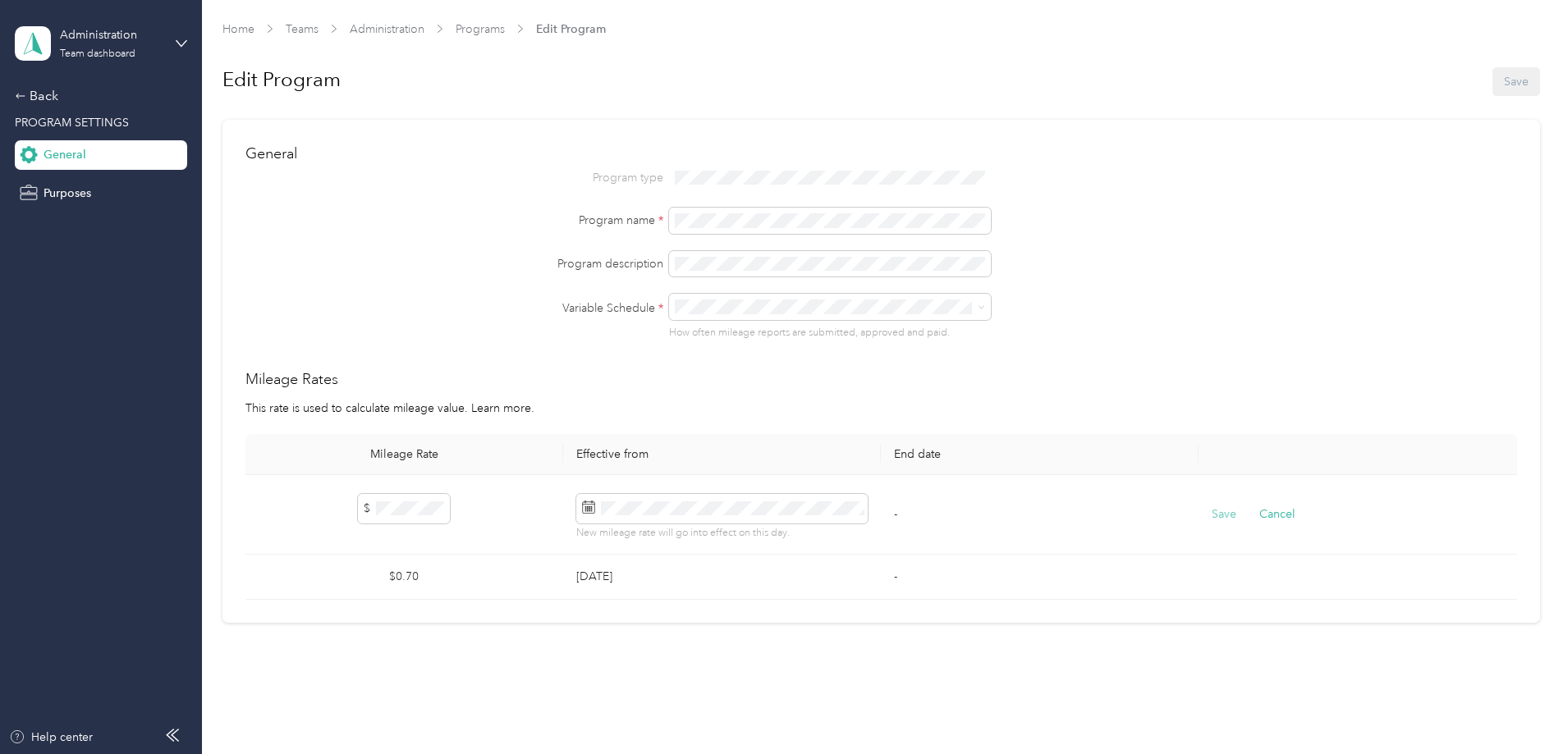 click on "Save" at bounding box center (1224, 514) 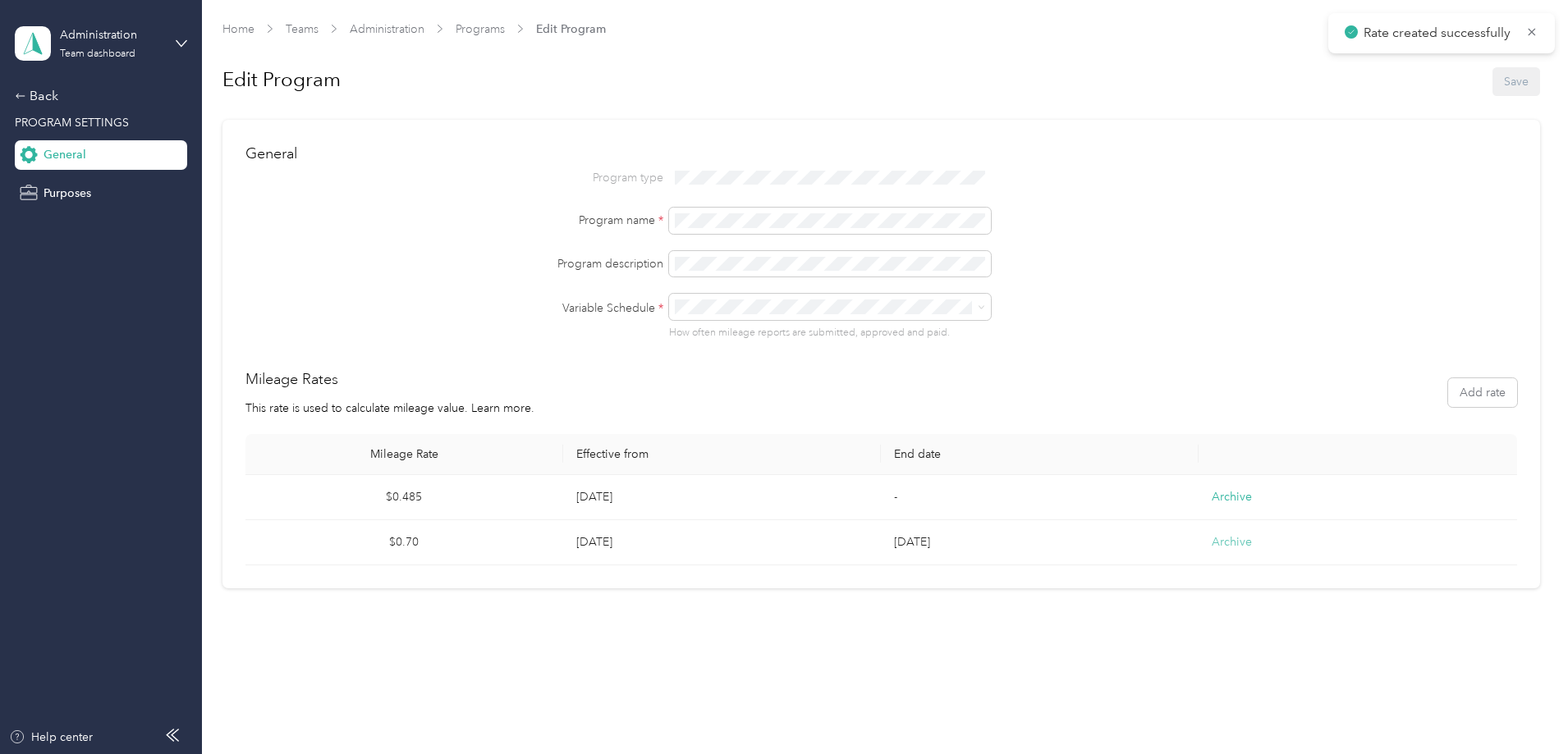click on "Archive" at bounding box center [1231, 542] 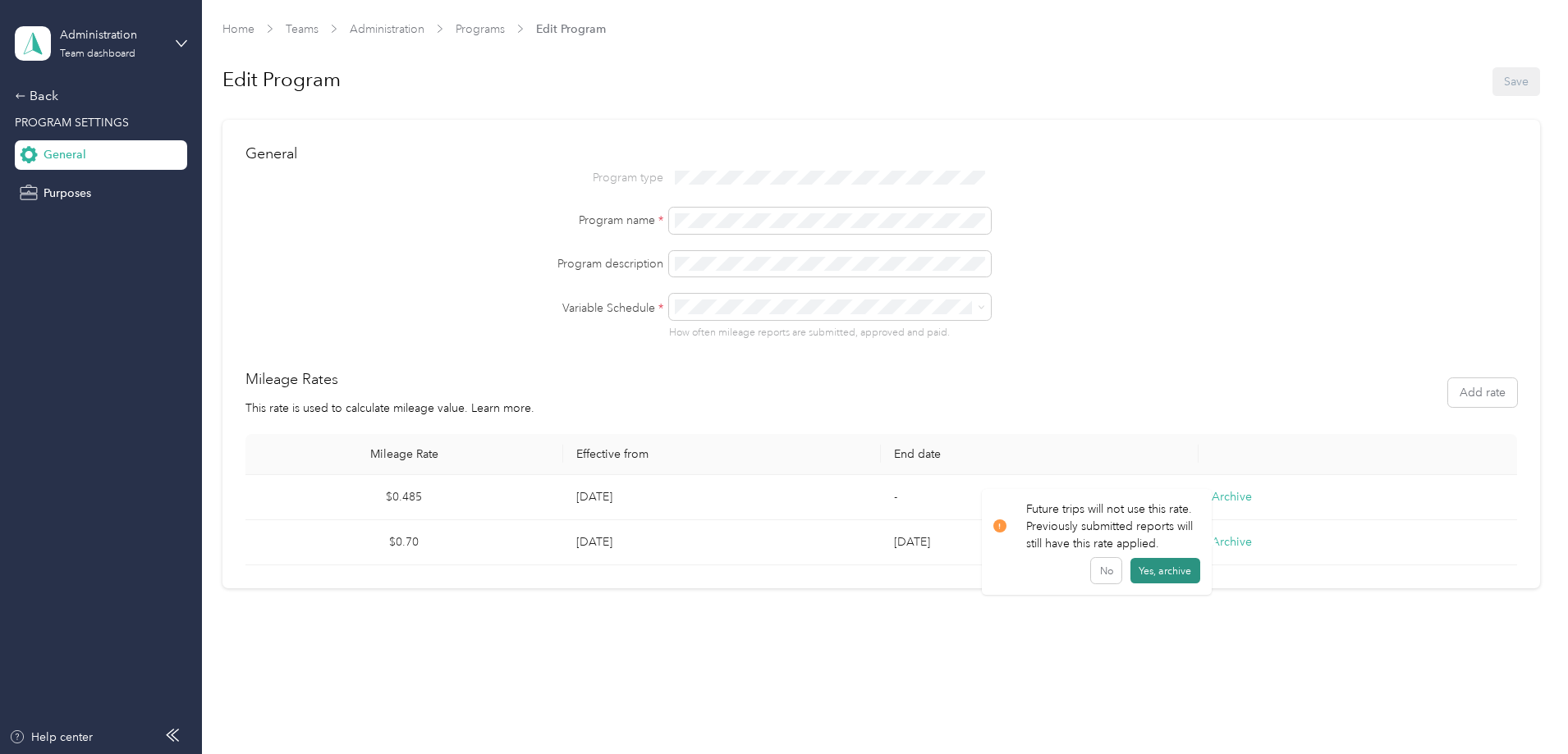 click on "Yes, archive" at bounding box center [1165, 571] 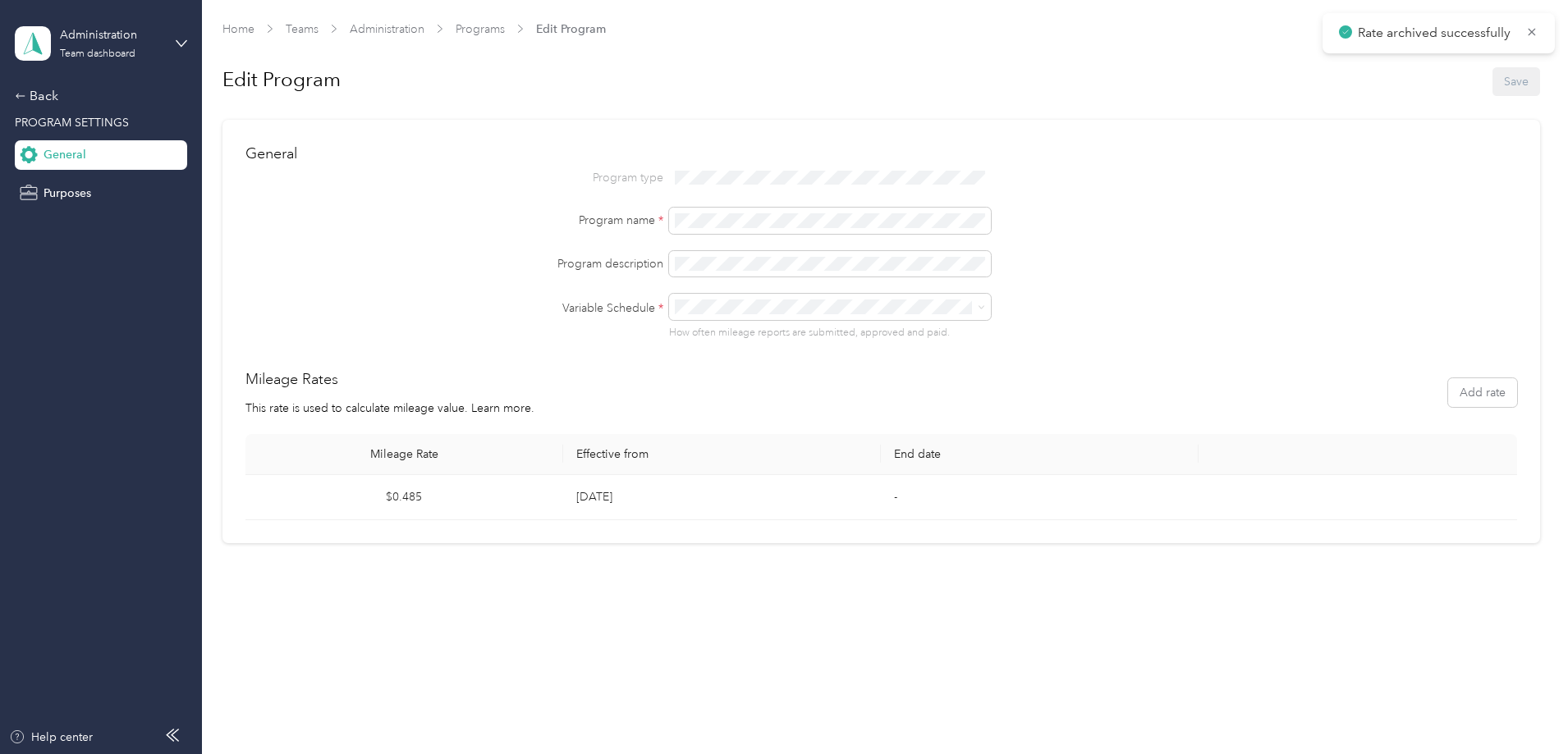 click on "Mileage Rates This rate is used to calculate mileage value. Learn more. Add rate" at bounding box center (881, 392) 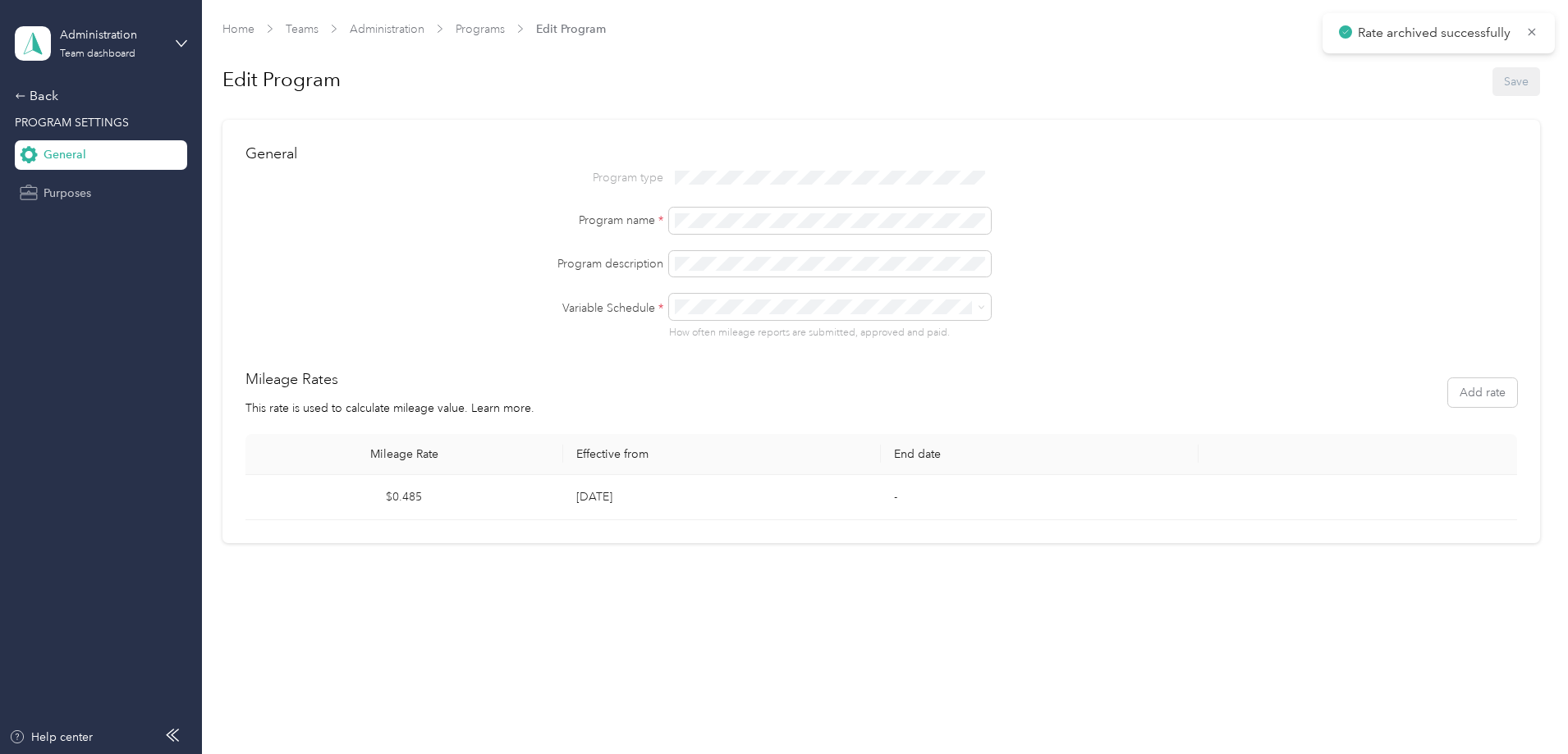click on "Purposes" at bounding box center (67, 193) 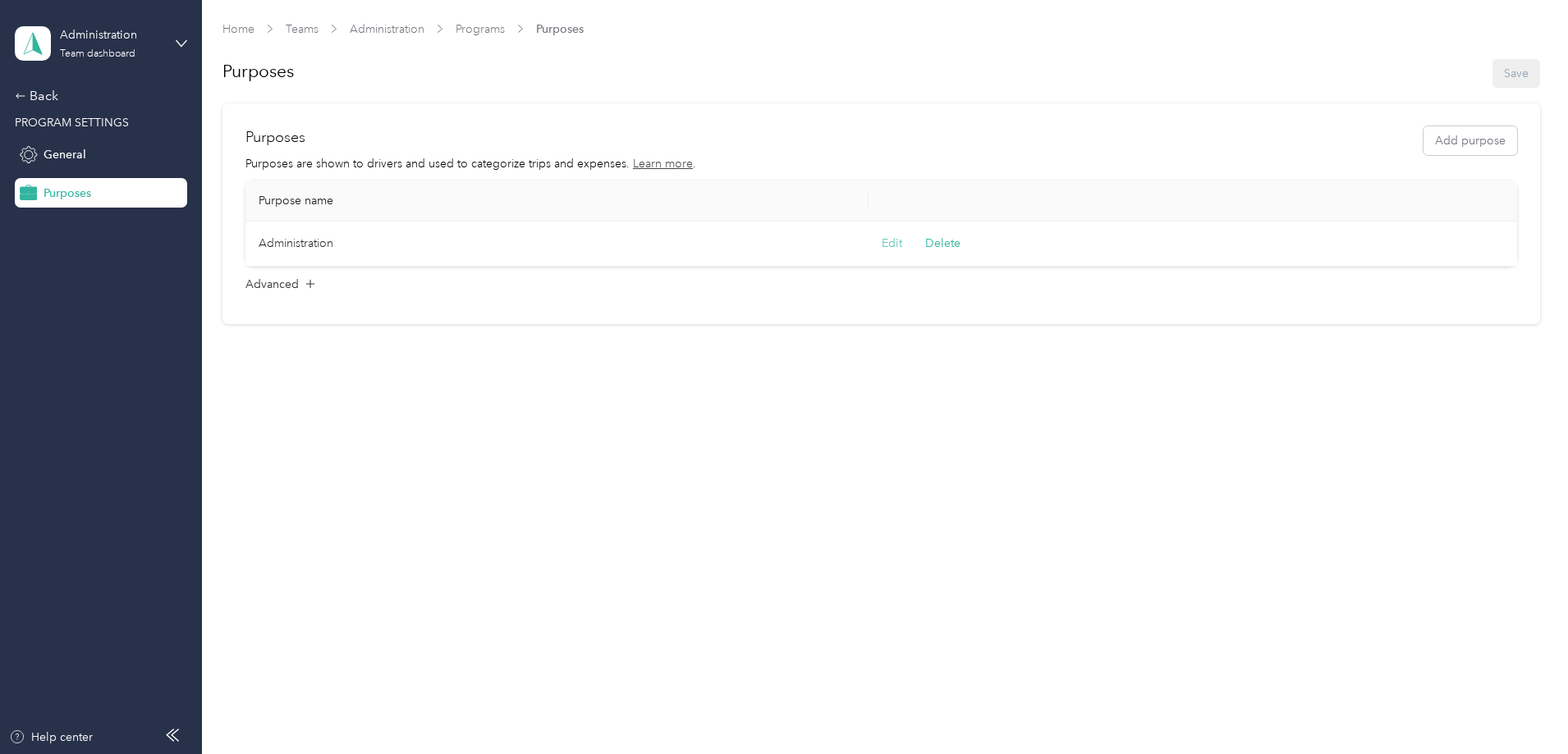 click on "Edit" at bounding box center [892, 244] 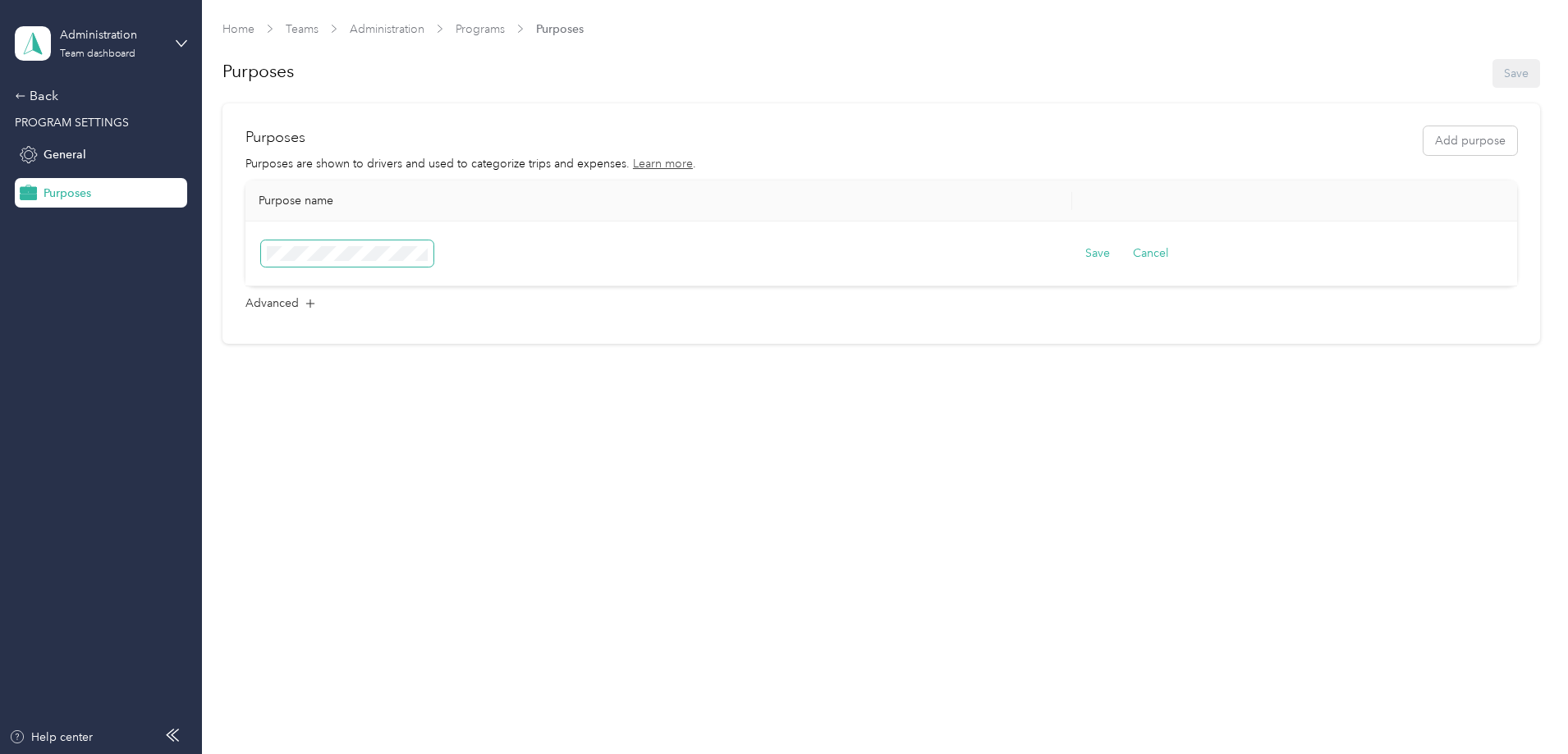 drag, startPoint x: 418, startPoint y: 244, endPoint x: 324, endPoint y: 243, distance: 94.00532 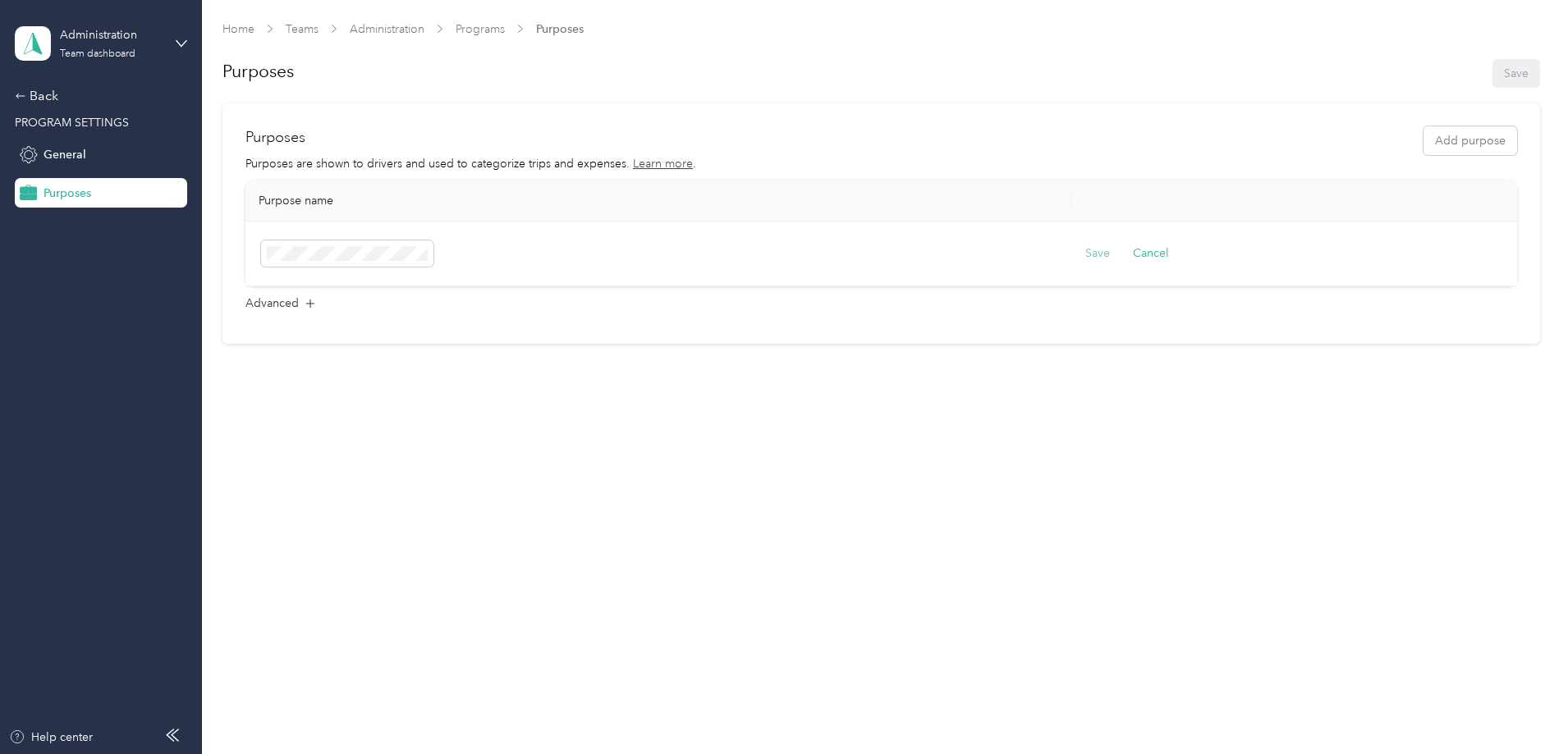 click on "Save" at bounding box center [1098, 254] 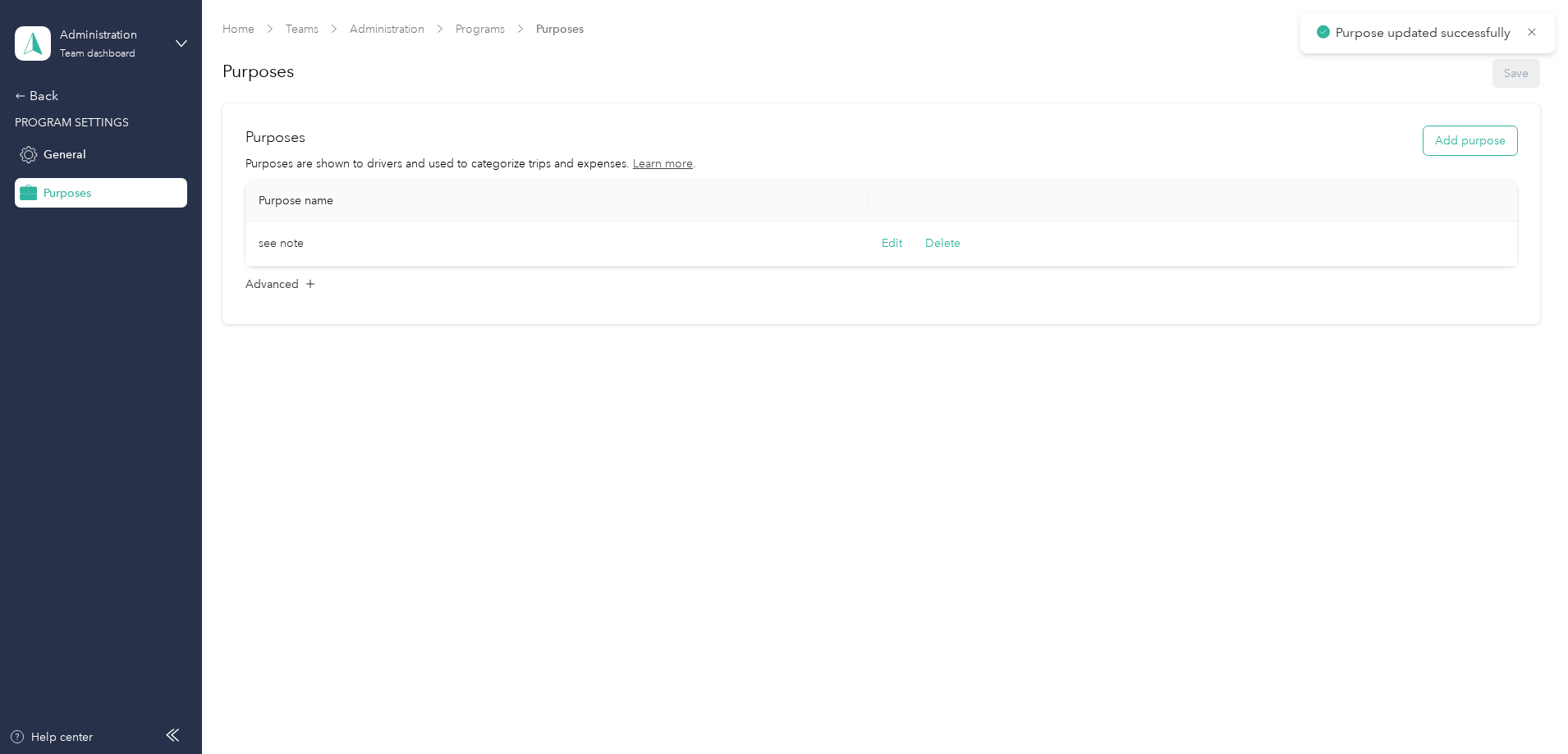 click on "Add purpose" at bounding box center (1470, 140) 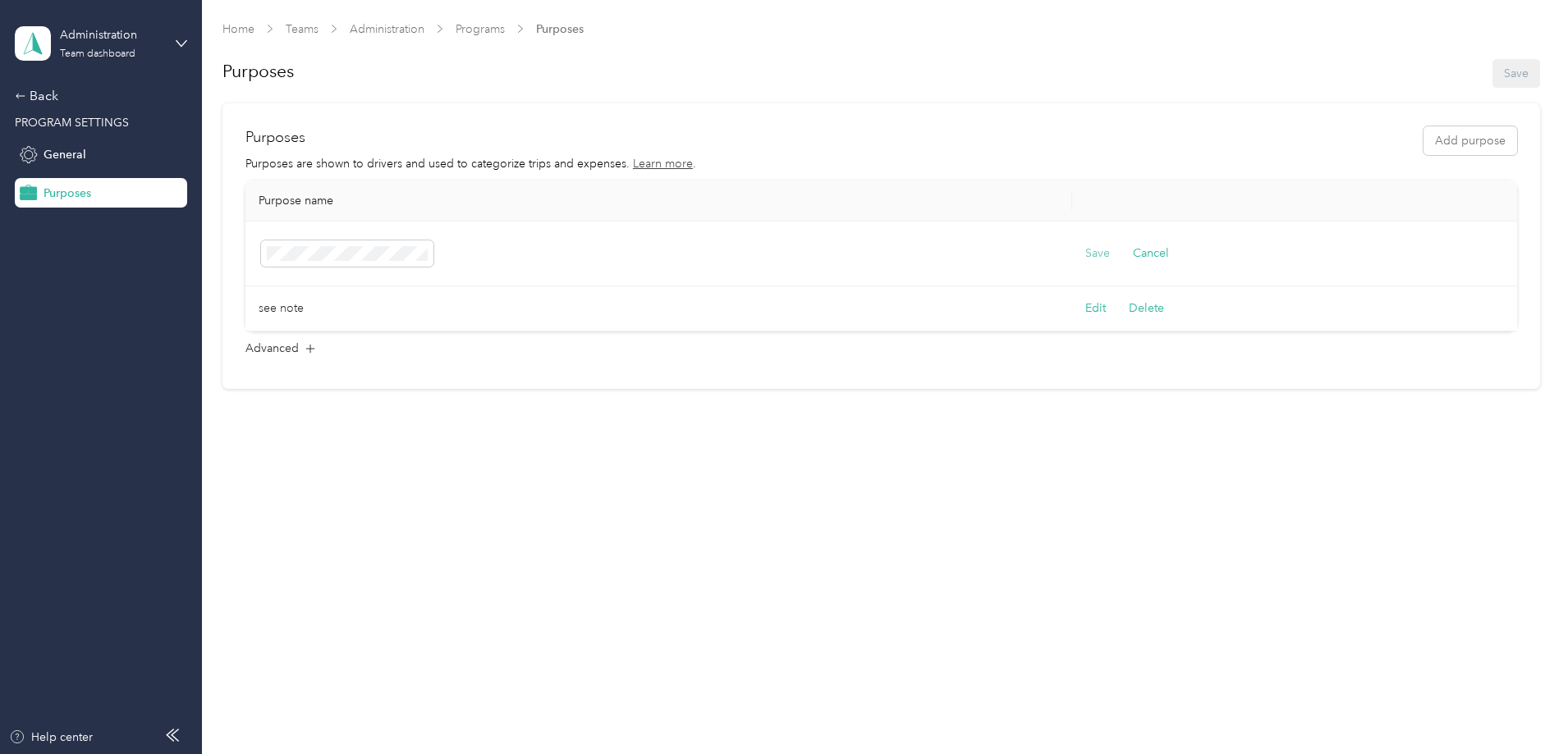 click on "Save" at bounding box center (1098, 254) 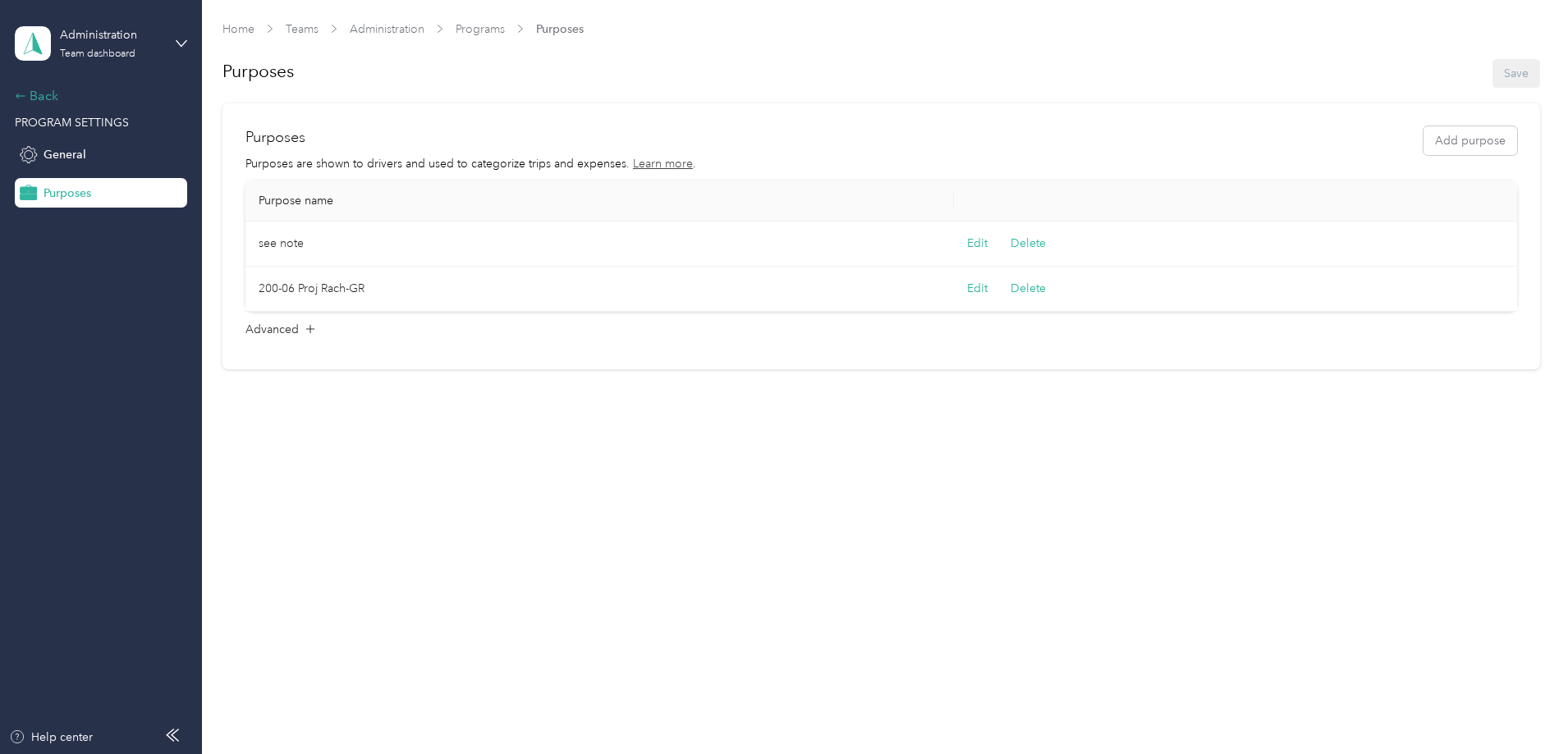 click on "Back" at bounding box center (97, 96) 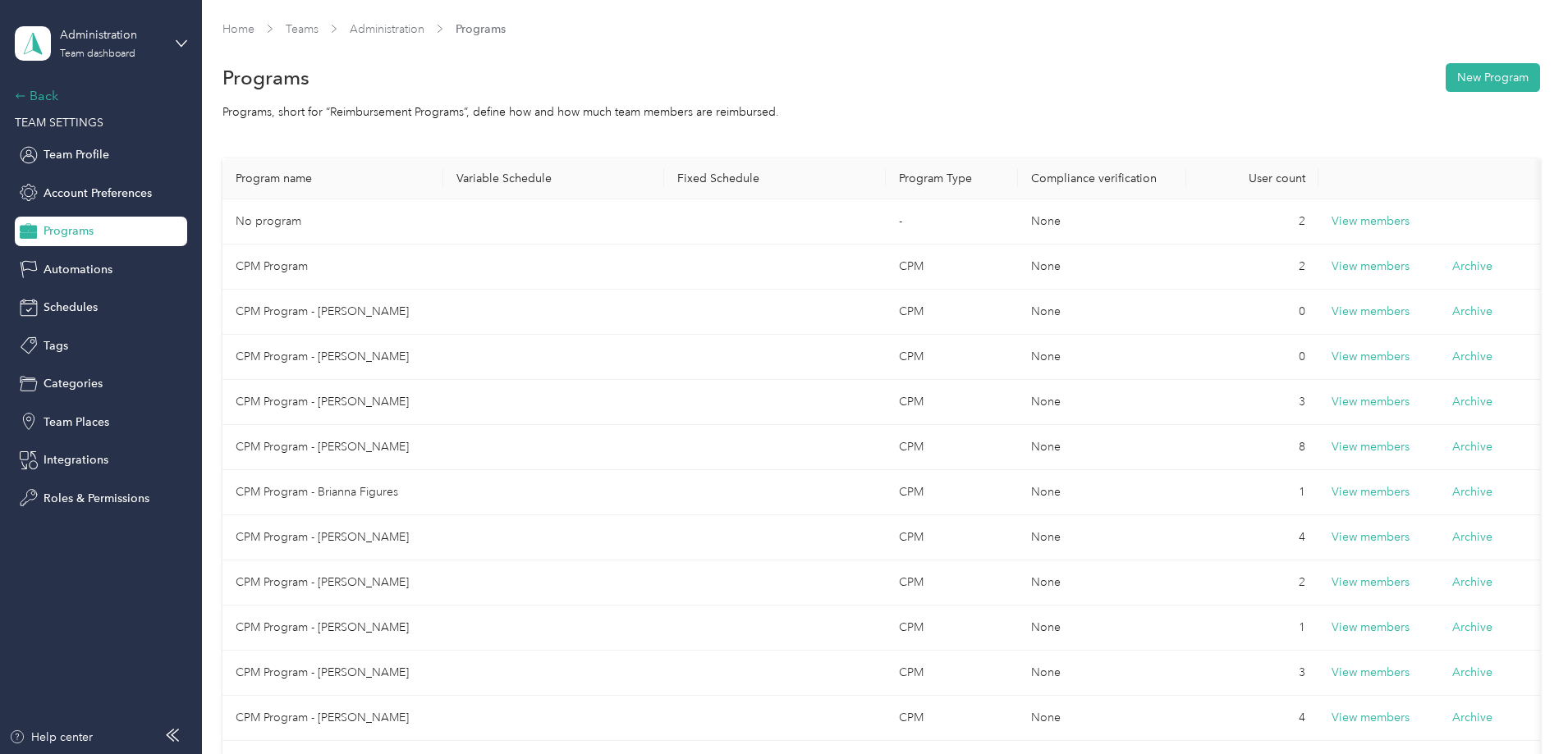 click on "Back" at bounding box center [97, 96] 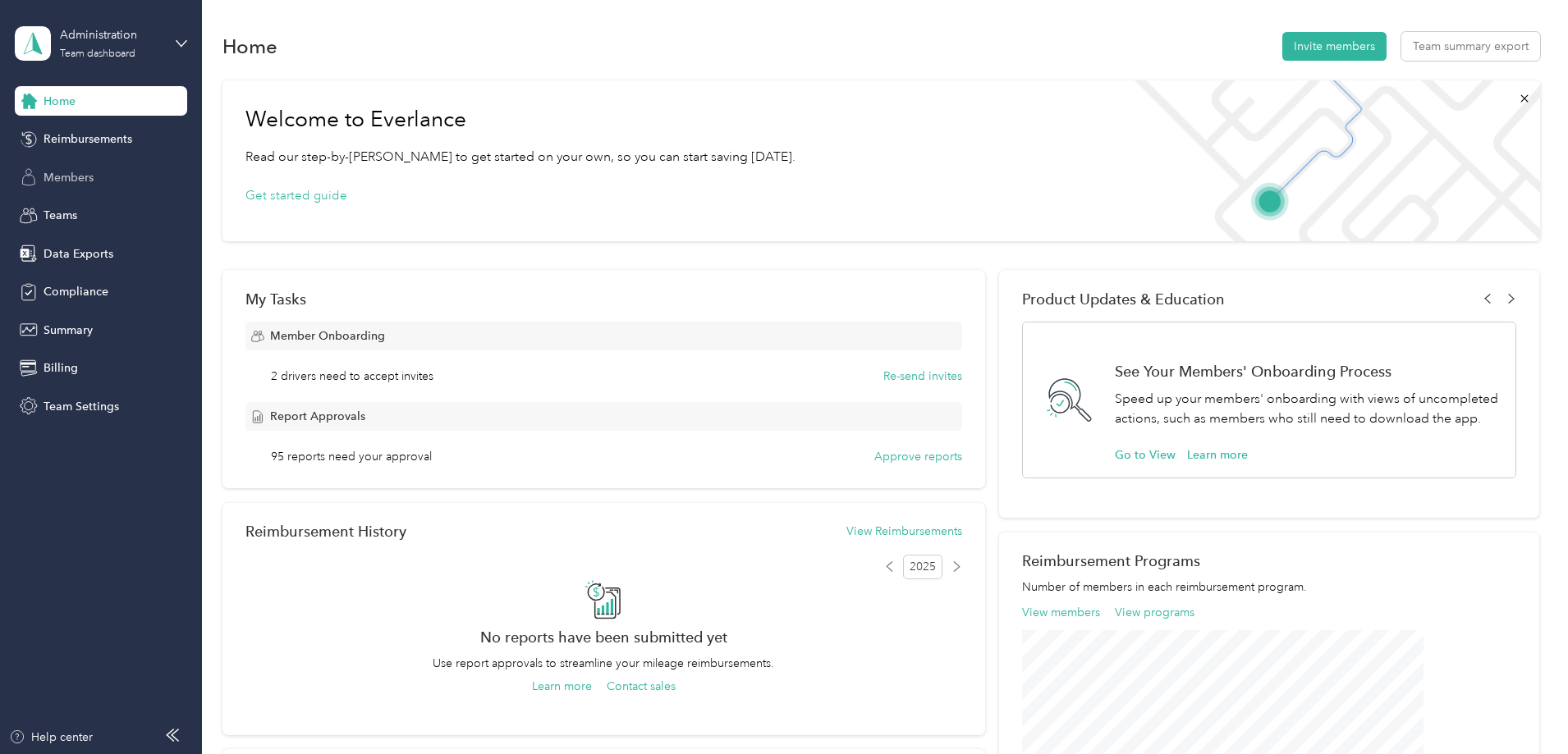 click on "Members" at bounding box center [68, 177] 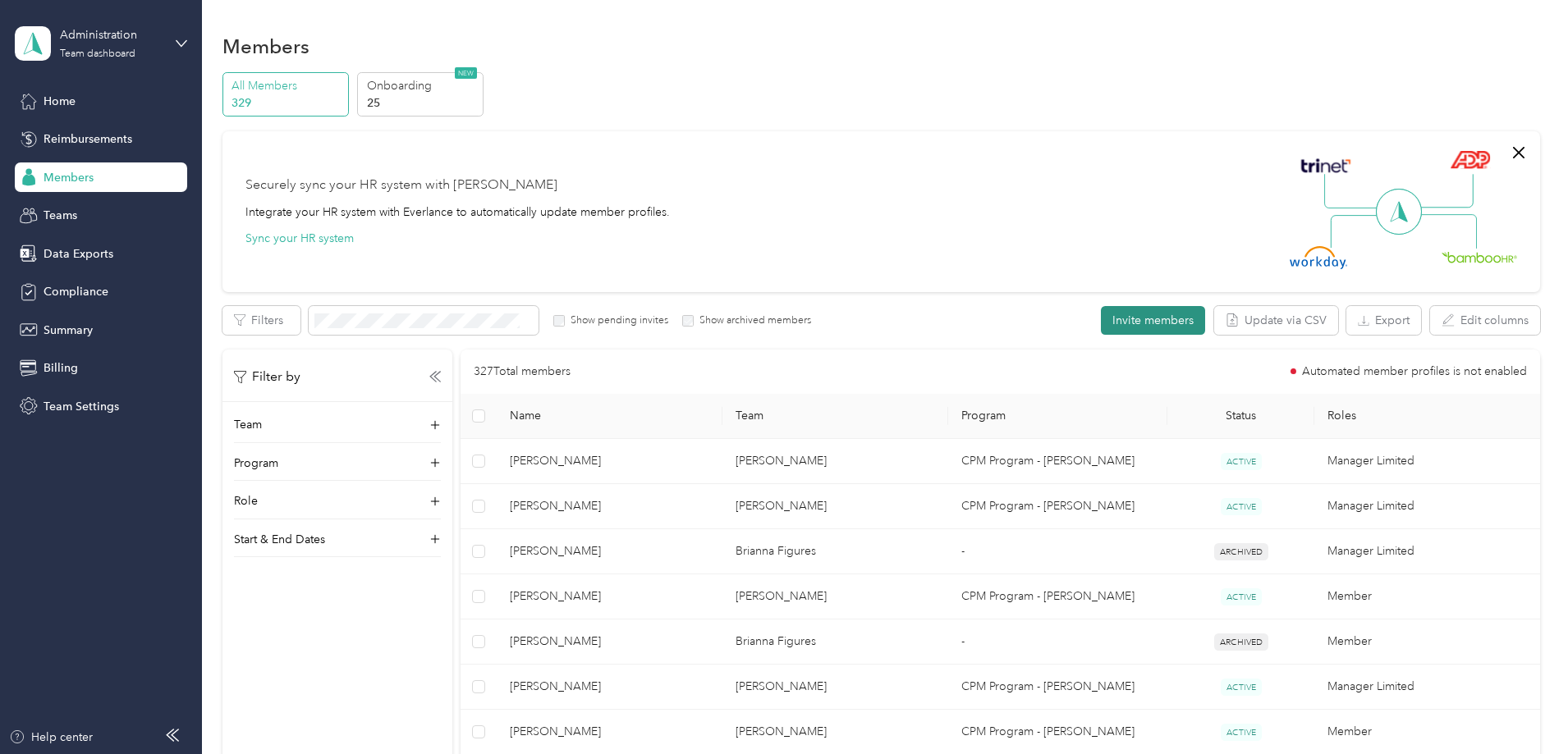 click on "Invite members" at bounding box center (1153, 320) 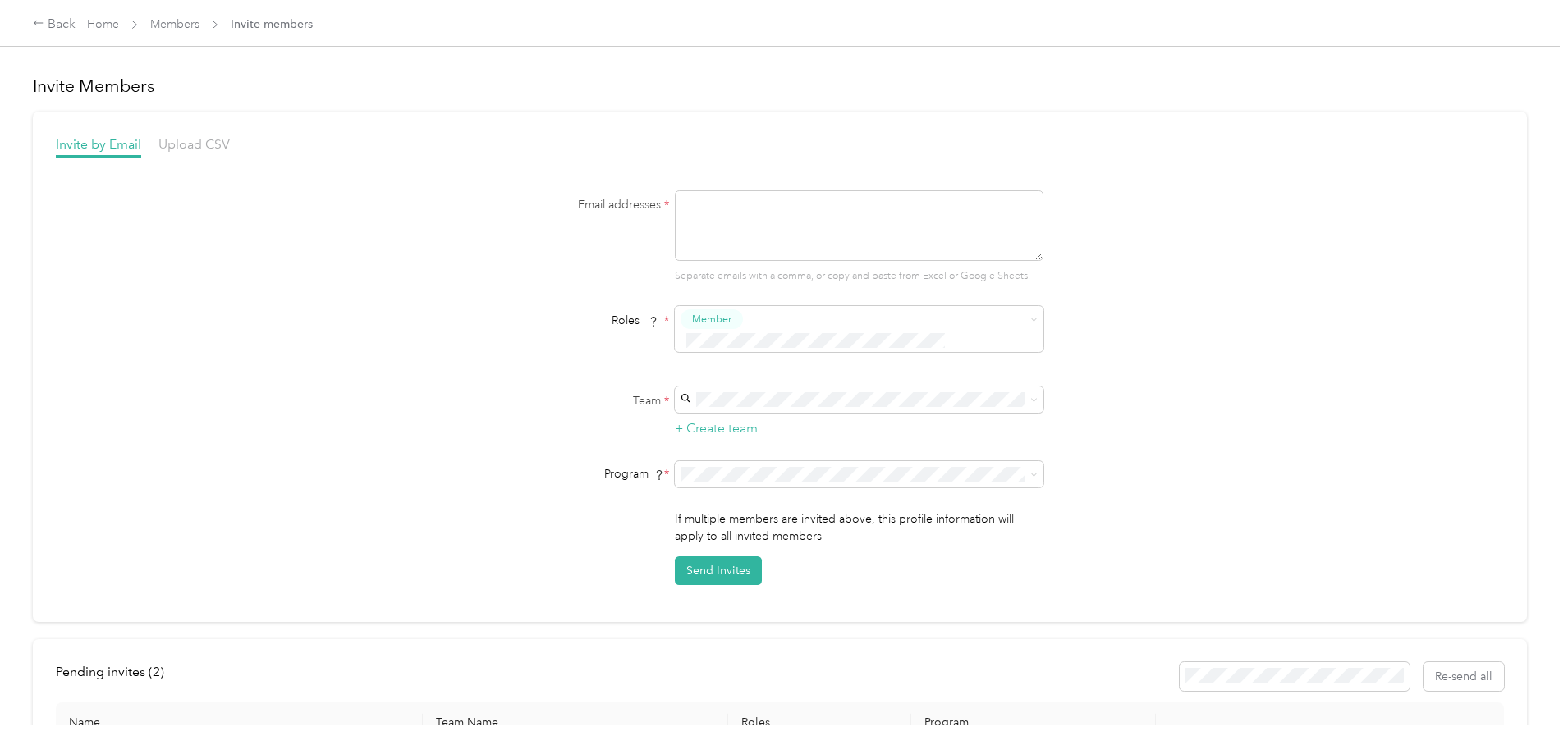 click at bounding box center (859, 226) 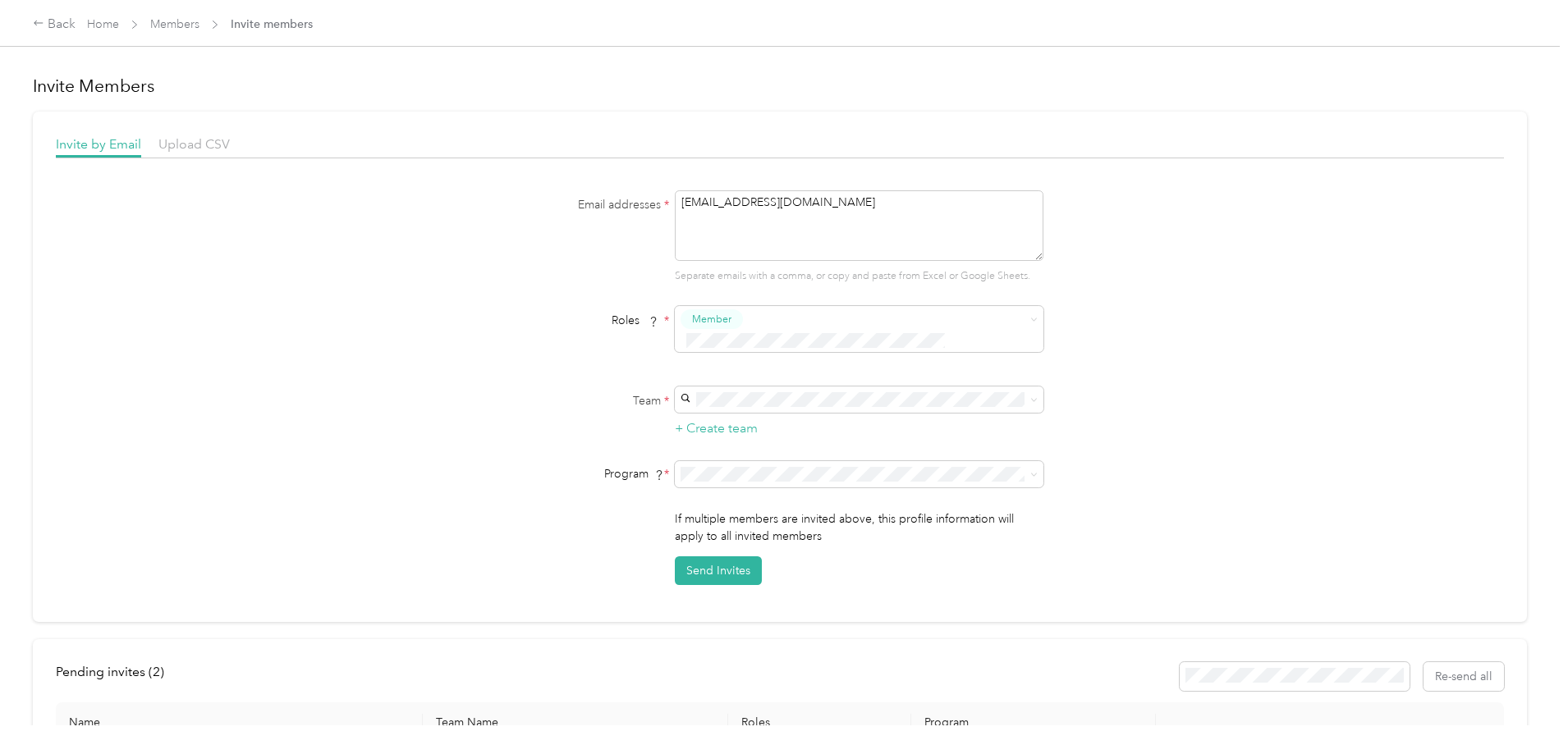 type on "[EMAIL_ADDRESS][DOMAIN_NAME]" 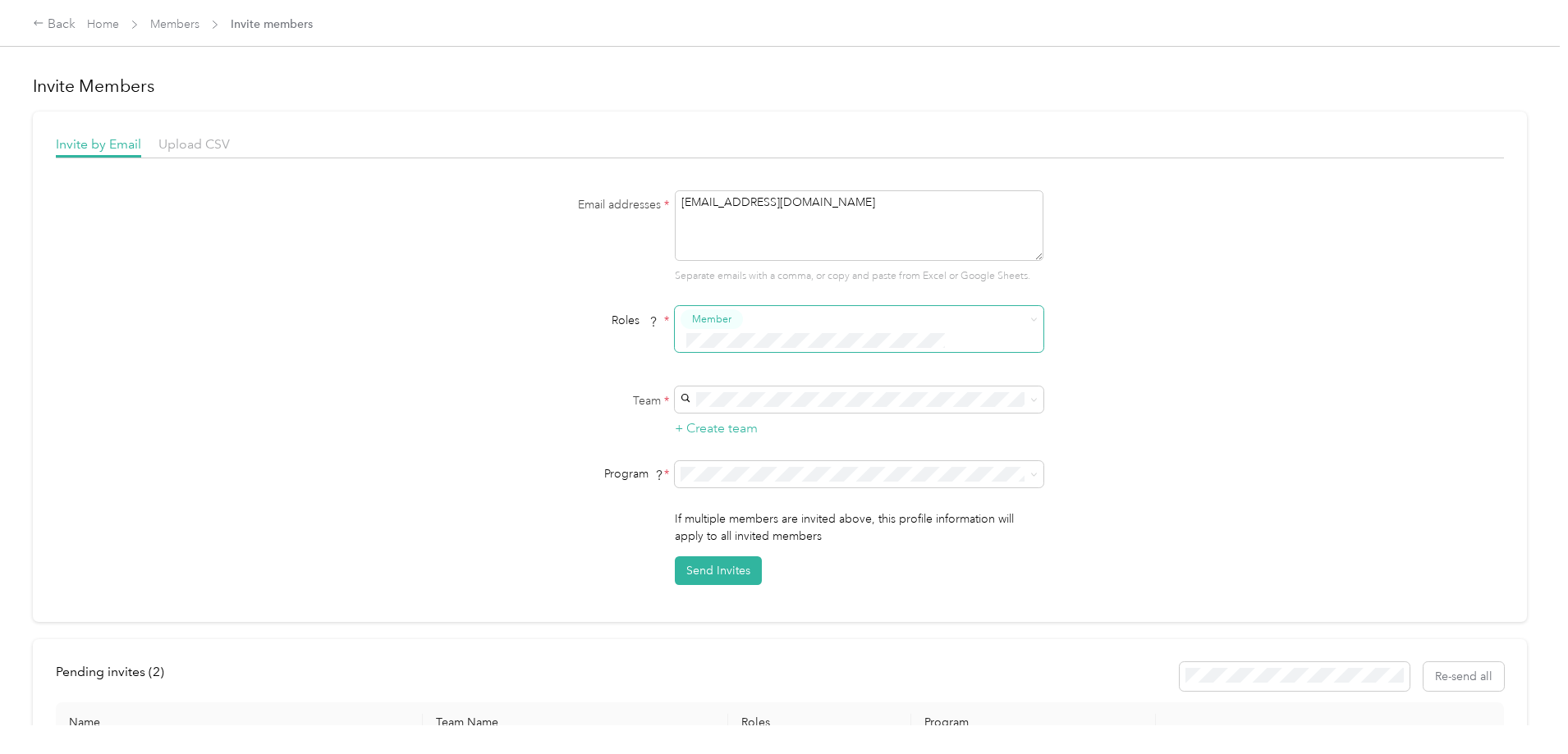 type on "2367932af82246a98c1b1502f22b7d52" 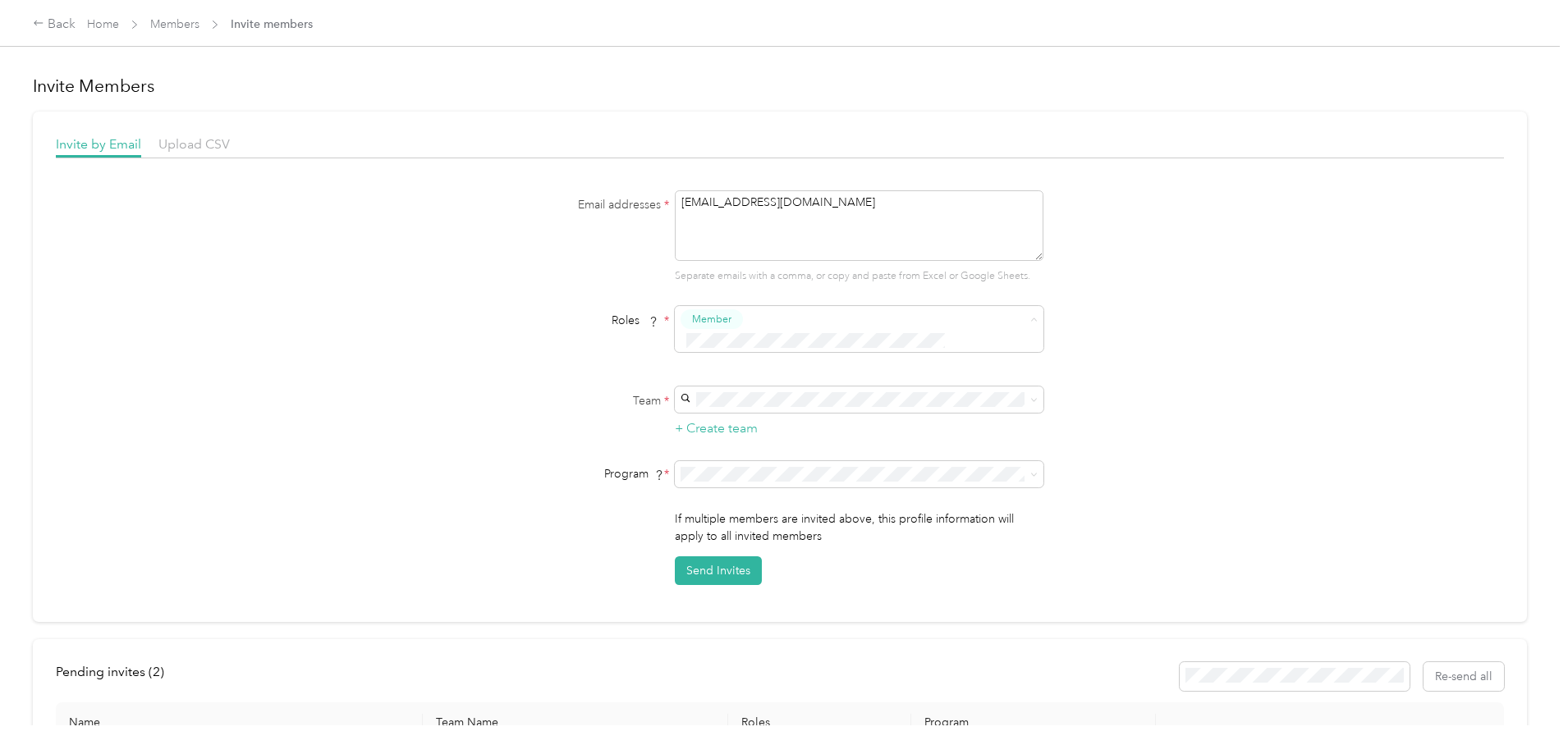 drag, startPoint x: 498, startPoint y: 327, endPoint x: 499, endPoint y: 336, distance: 9.055385 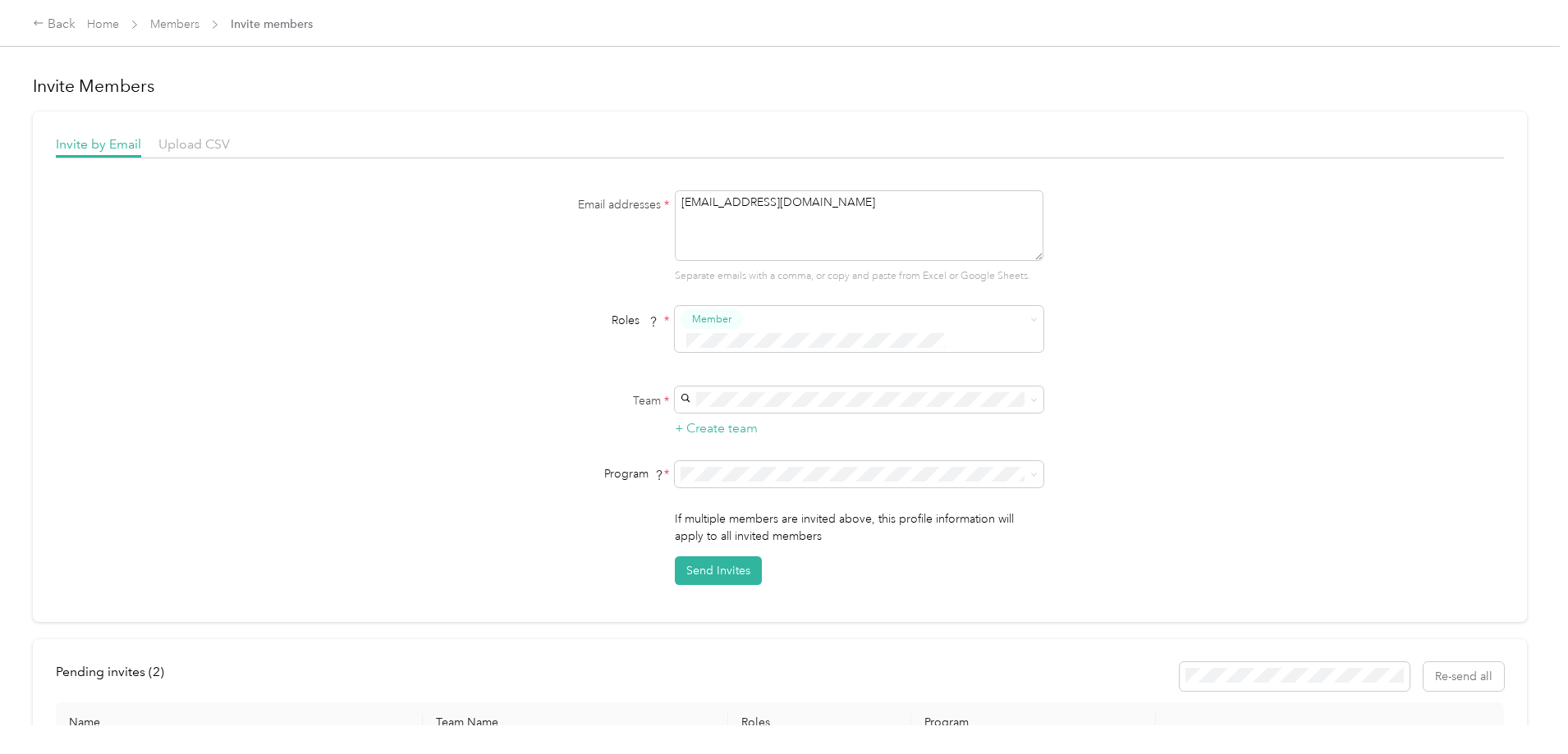click on "[PERSON_NAME]" at bounding box center [856, 426] 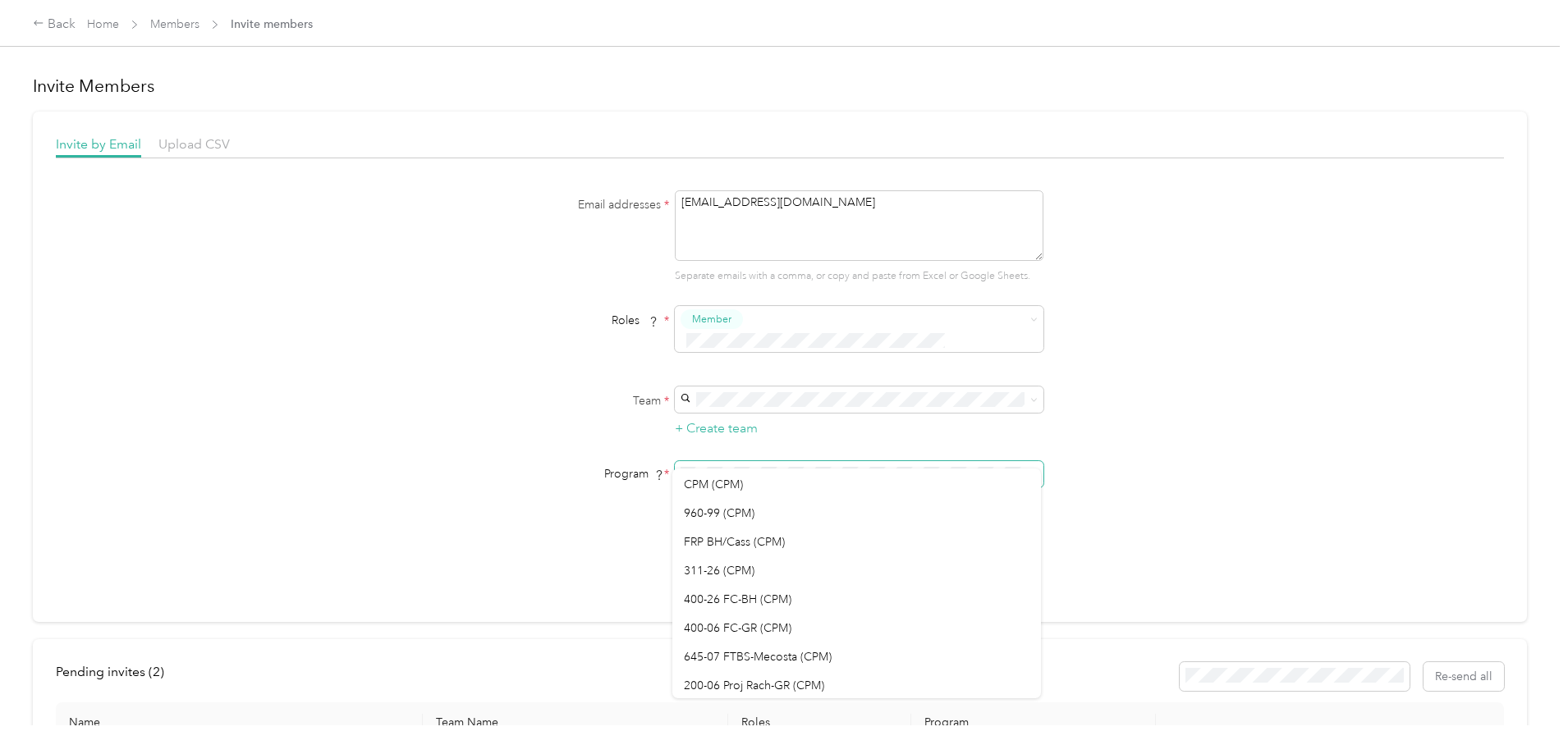 scroll, scrollTop: 1838, scrollLeft: 0, axis: vertical 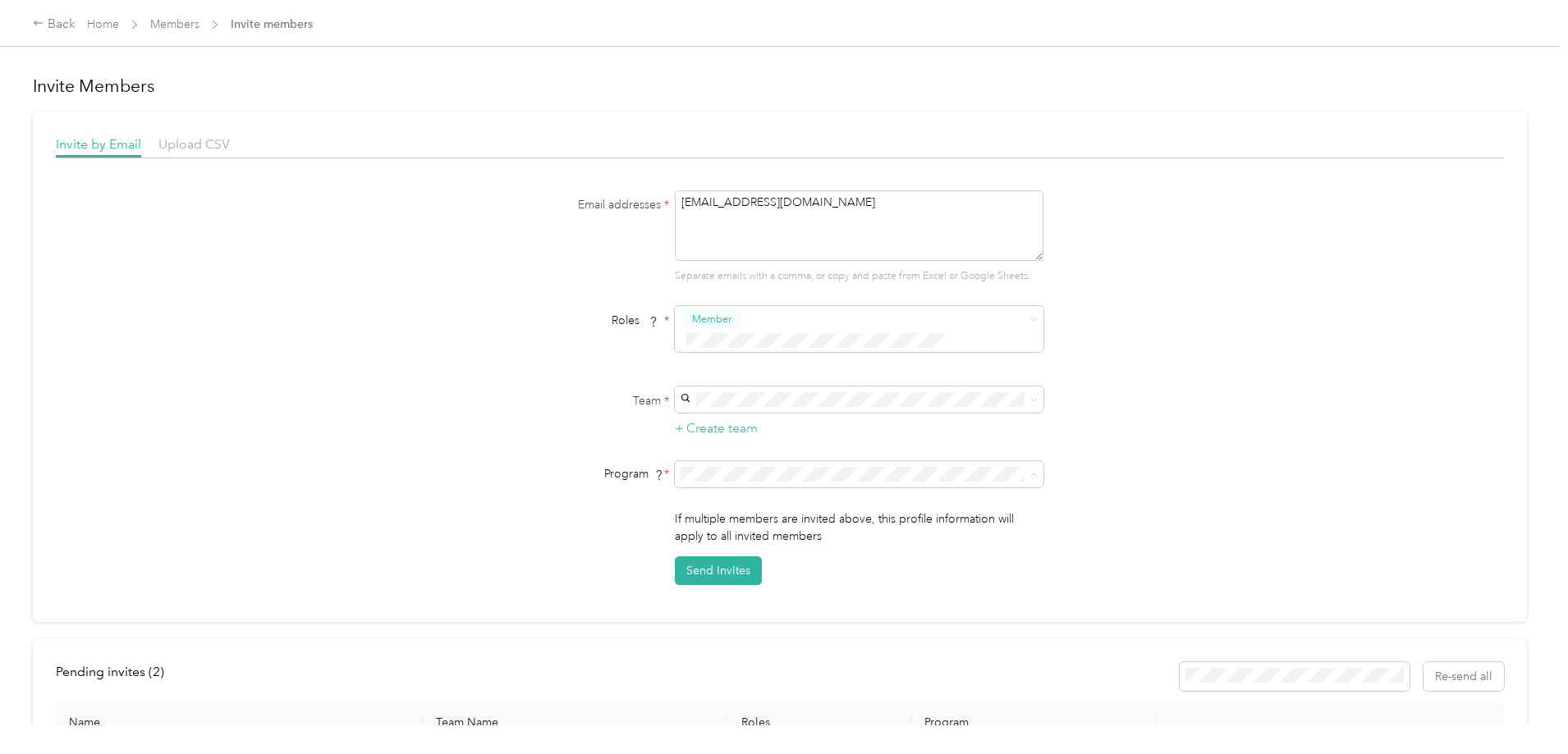 drag, startPoint x: 846, startPoint y: 633, endPoint x: 852, endPoint y: 647, distance: 15.231546 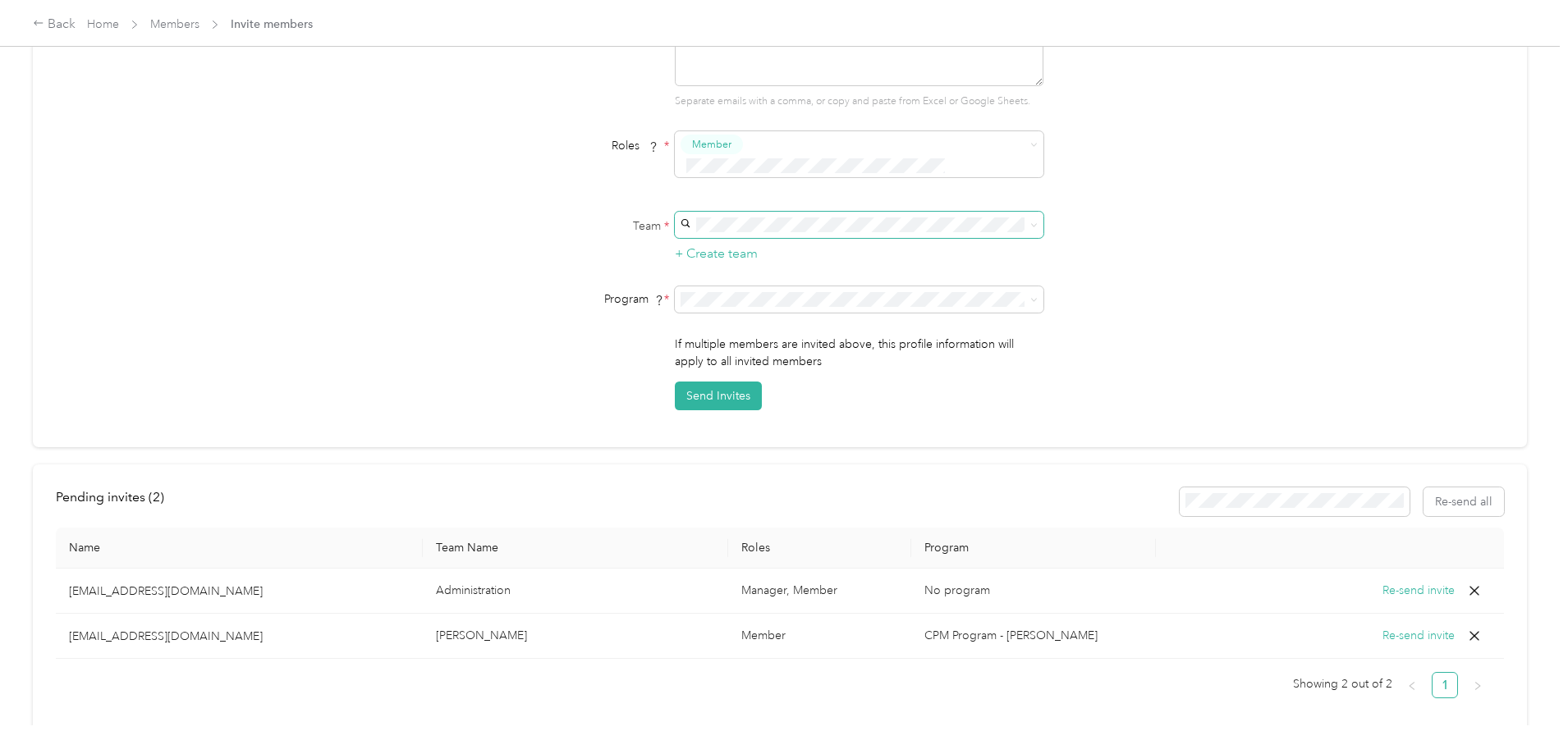 scroll, scrollTop: 146, scrollLeft: 0, axis: vertical 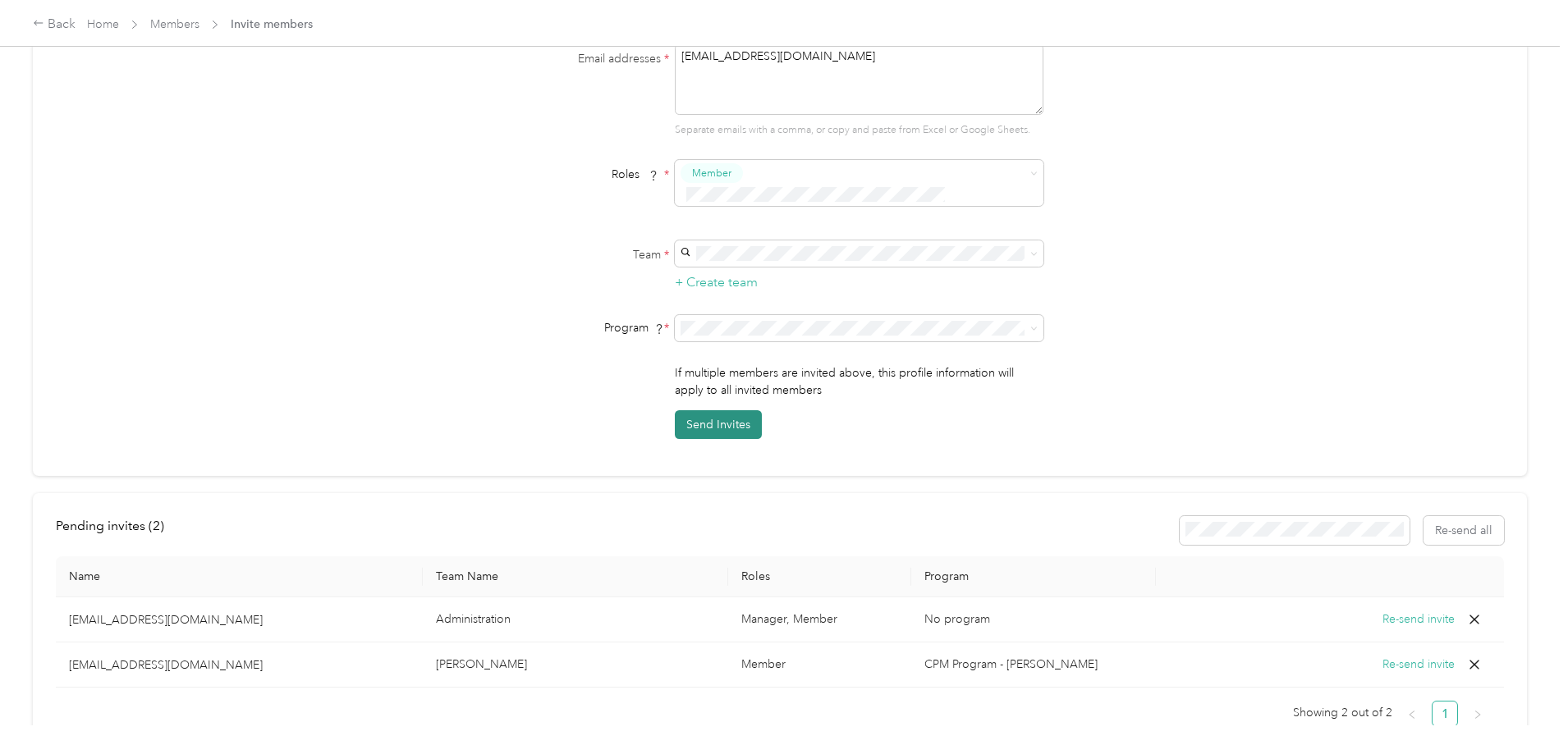 click on "Send Invites" at bounding box center [718, 424] 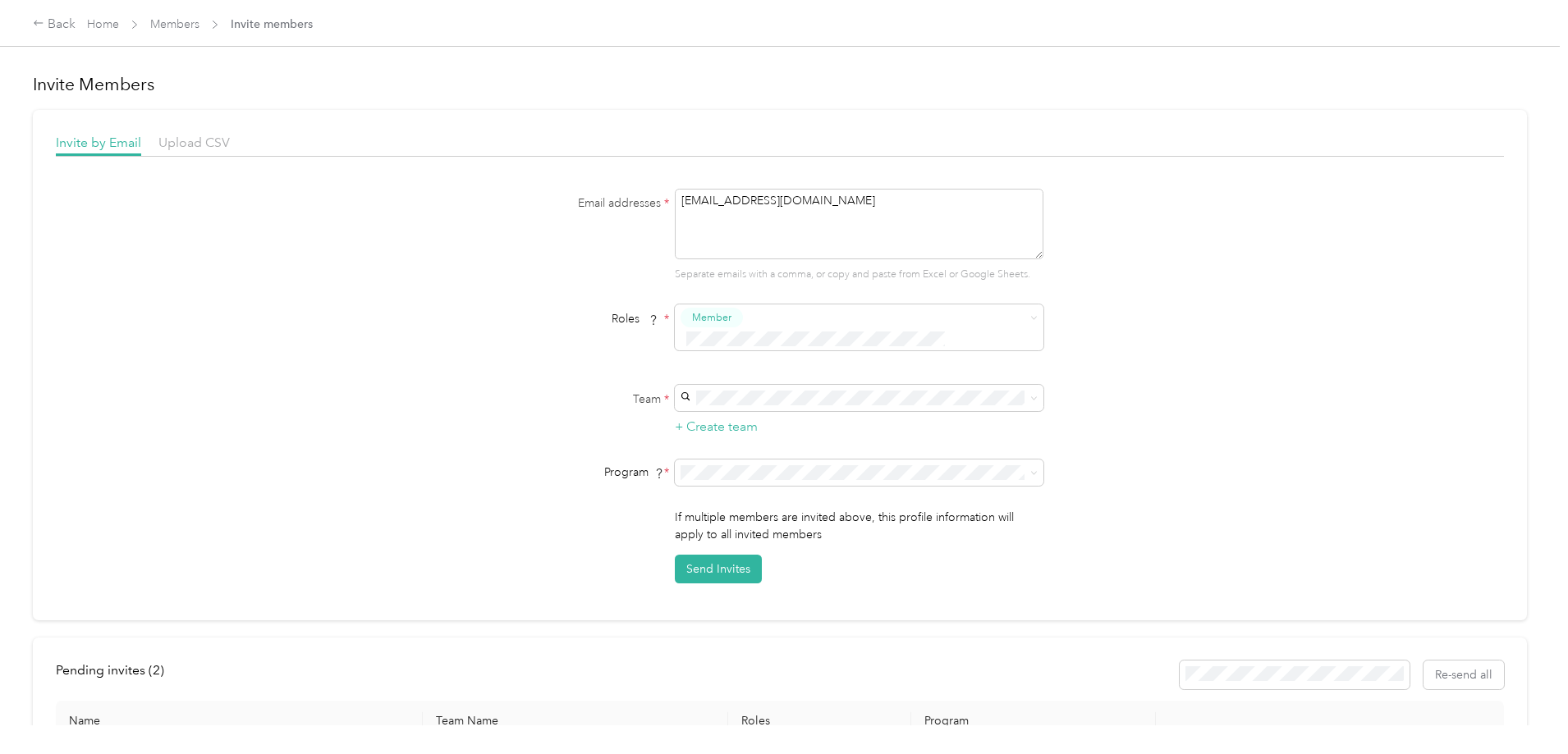 scroll, scrollTop: 0, scrollLeft: 0, axis: both 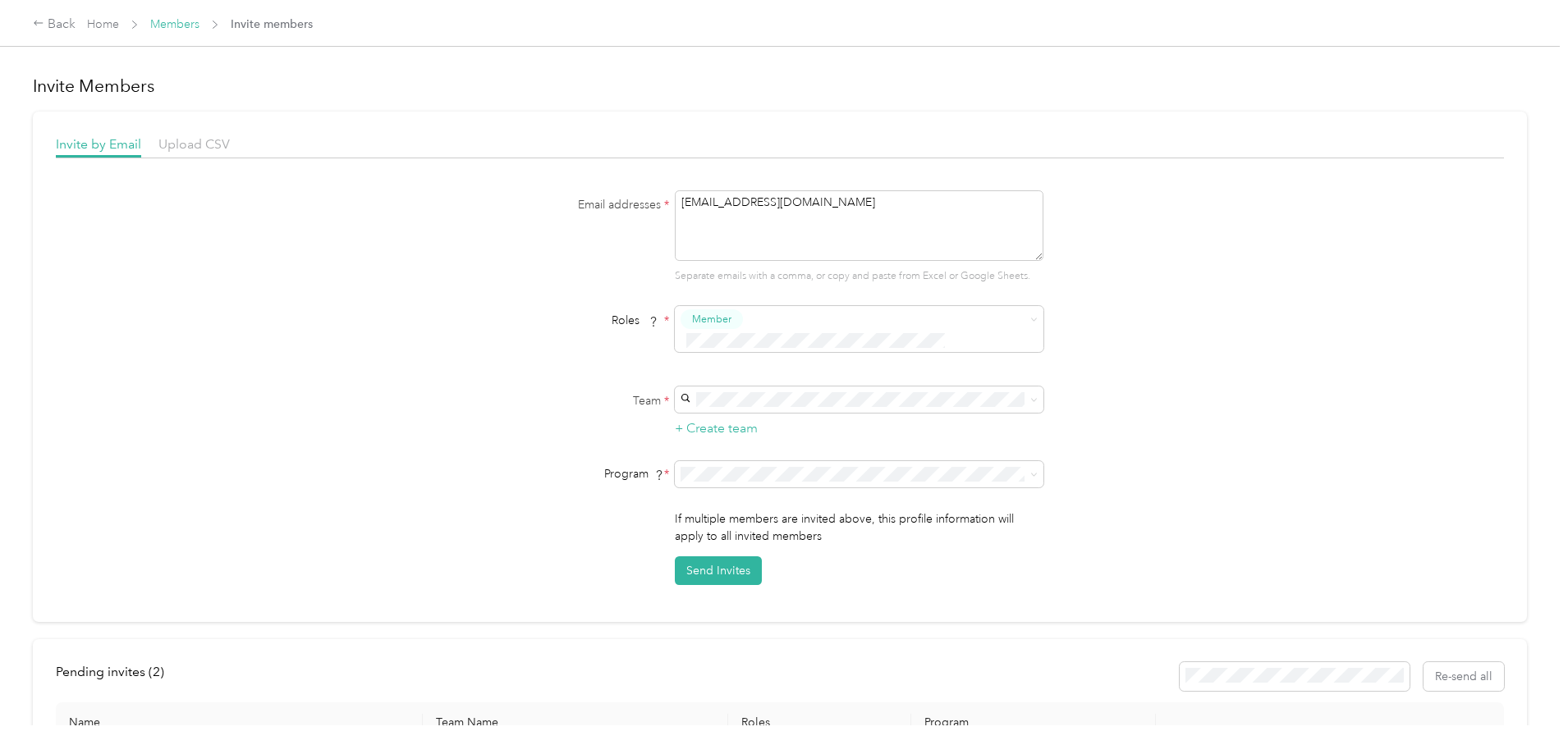 drag, startPoint x: 280, startPoint y: 18, endPoint x: 291, endPoint y: 21, distance: 11.4017543 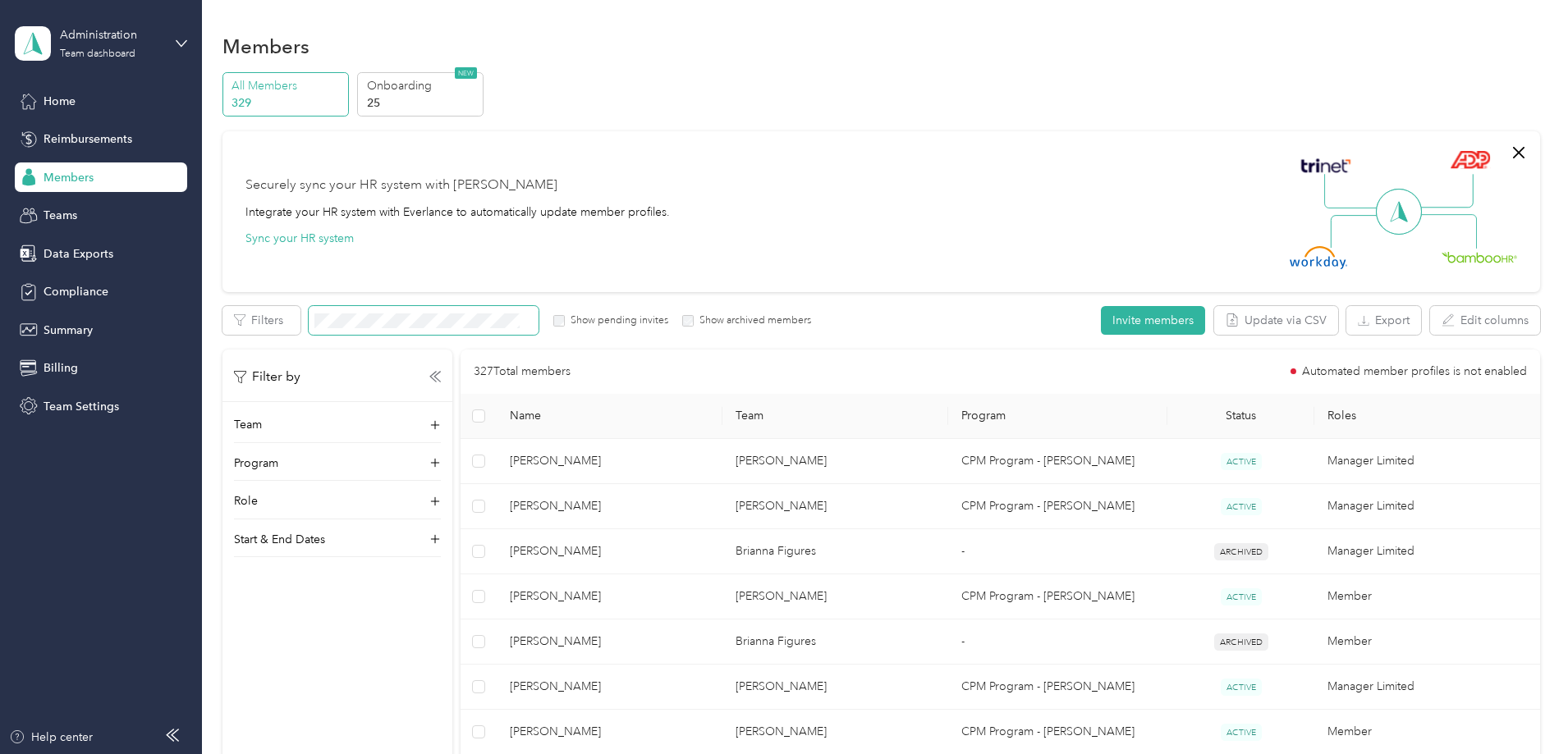 click at bounding box center (424, 320) 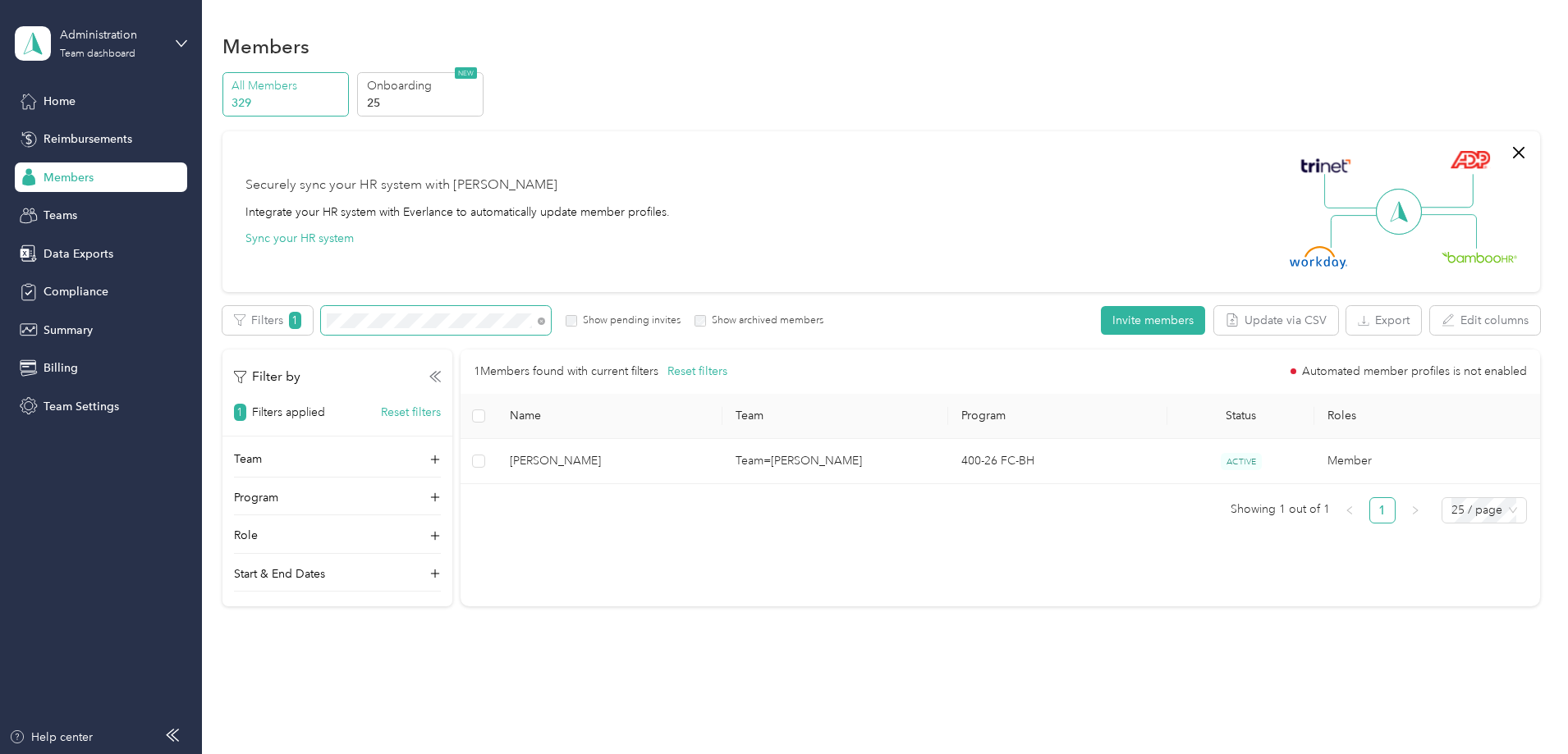 click on "All Members 329 Onboarding 25 NEW Securely sync your HR system with Everlance Integrate your HR system with Everlance to automatically update member profiles. Sync your HR system Edit role Edit team Edit program Export Selected  0  of  1   members Cancel Filters 1 Show pending invites Show archived members Invite members Update via CSV Export Edit columns  Filter by 1   Filters applied Reset filters Team Program Role Start & End Dates 1  Members found with current filters Reset filters   Automated member profiles is not enabled Name Team Program Status Roles             [PERSON_NAME]  Team=[PERSON_NAME] 400-26 FC-BH ACTIVE Member Showing 1 out of 1 1 25 / page" at bounding box center [881, 346] 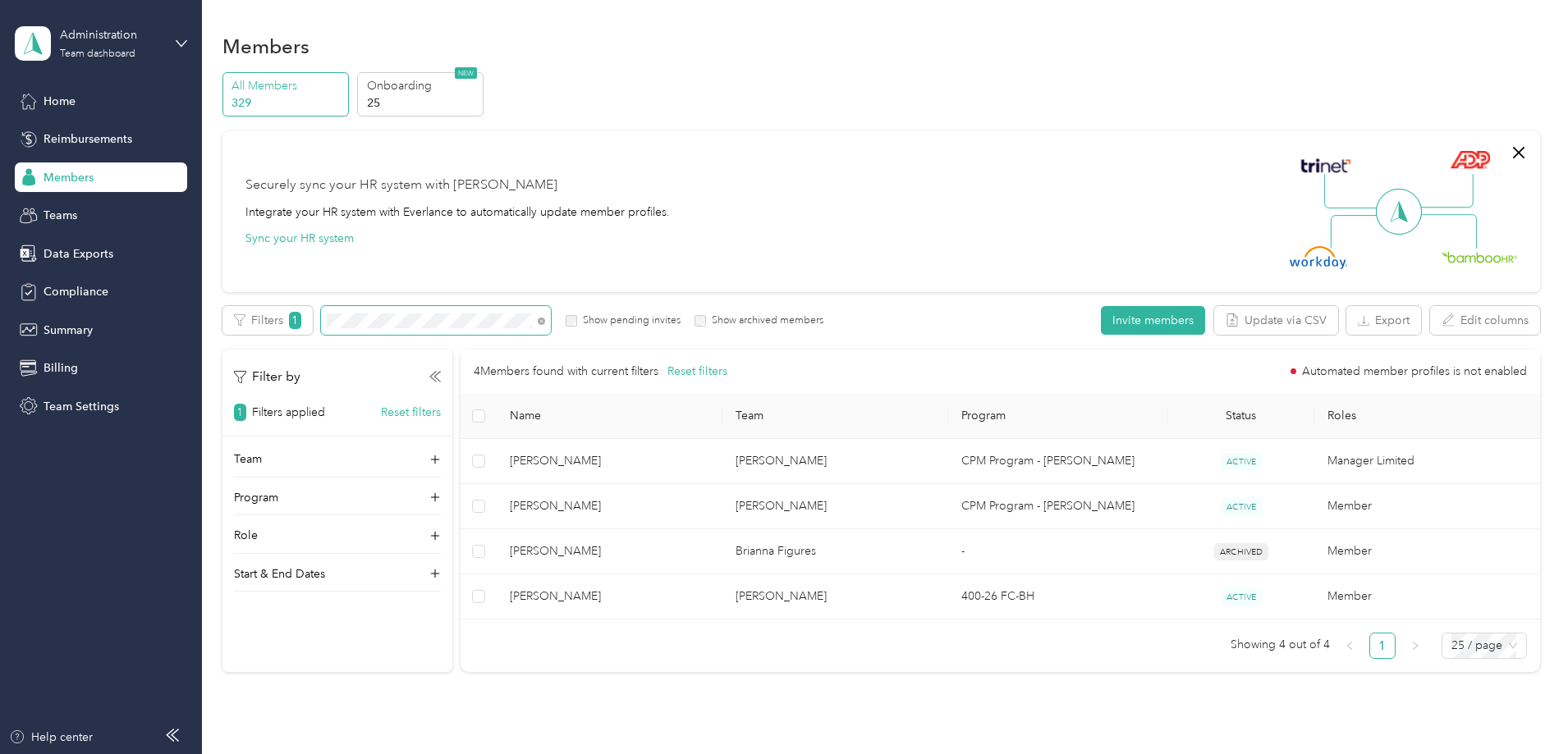 click on "Edit role Edit team Edit program Export Selected  0  of  4   members Cancel Filters 1 Show pending invites Show archived members Invite members Update via CSV Export Edit columns  Filter by 1   Filters applied Reset filters Team Program Role Start & End Dates 4  Members found with current filters Reset filters   Automated member profiles is not enabled Name Team Program Status Roles             [PERSON_NAME]  [PERSON_NAME] CPM Program - [PERSON_NAME] ACTIVE Manager Limited [PERSON_NAME]  [PERSON_NAME] CPM Program - [PERSON_NAME] ACTIVE Member [PERSON_NAME]  [PERSON_NAME] Figures - ARCHIVED Member [PERSON_NAME]  [PERSON_NAME] 400-26 FC-BH ACTIVE Member Showing 4 out of 4 1 25 / page" at bounding box center (881, 489) 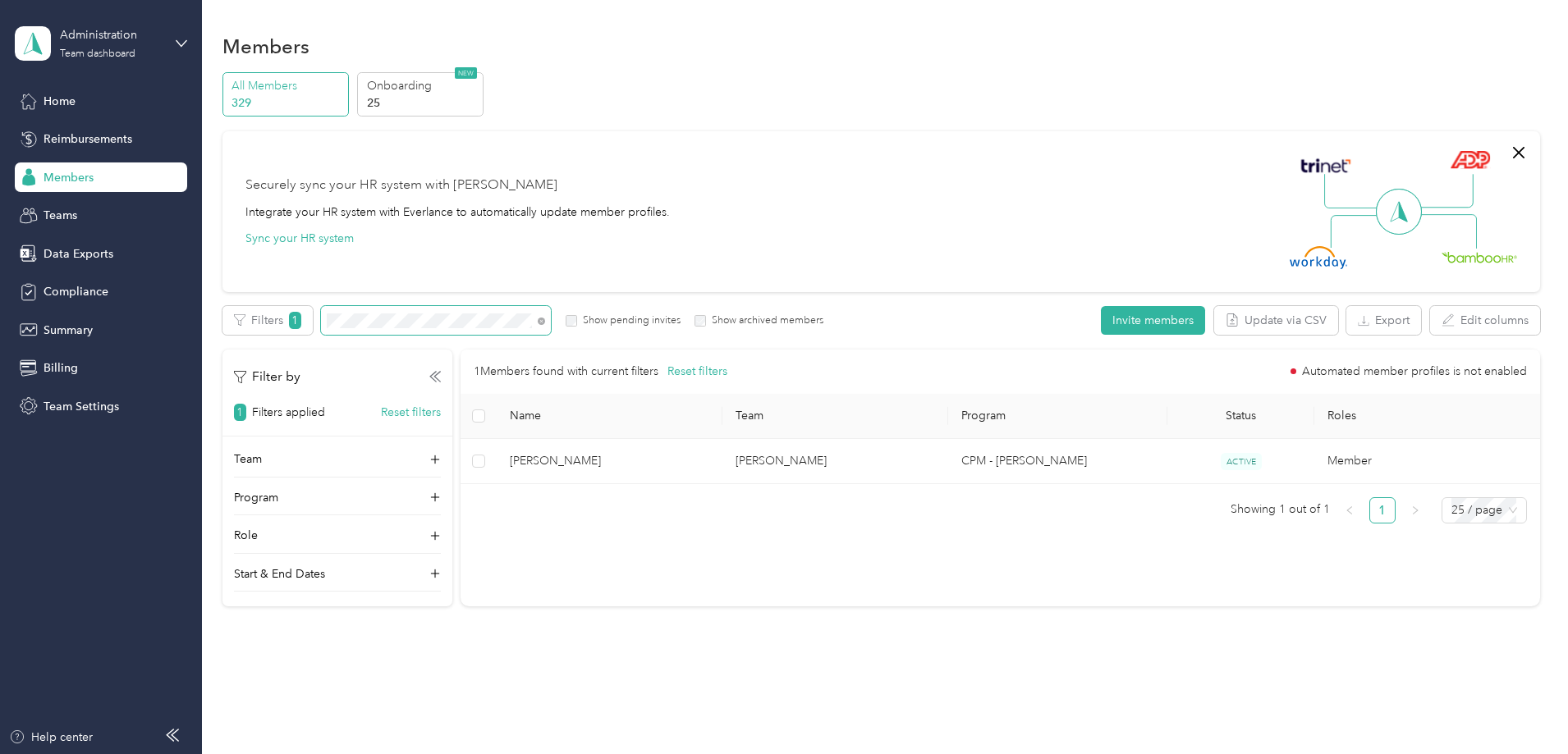 click at bounding box center (436, 320) 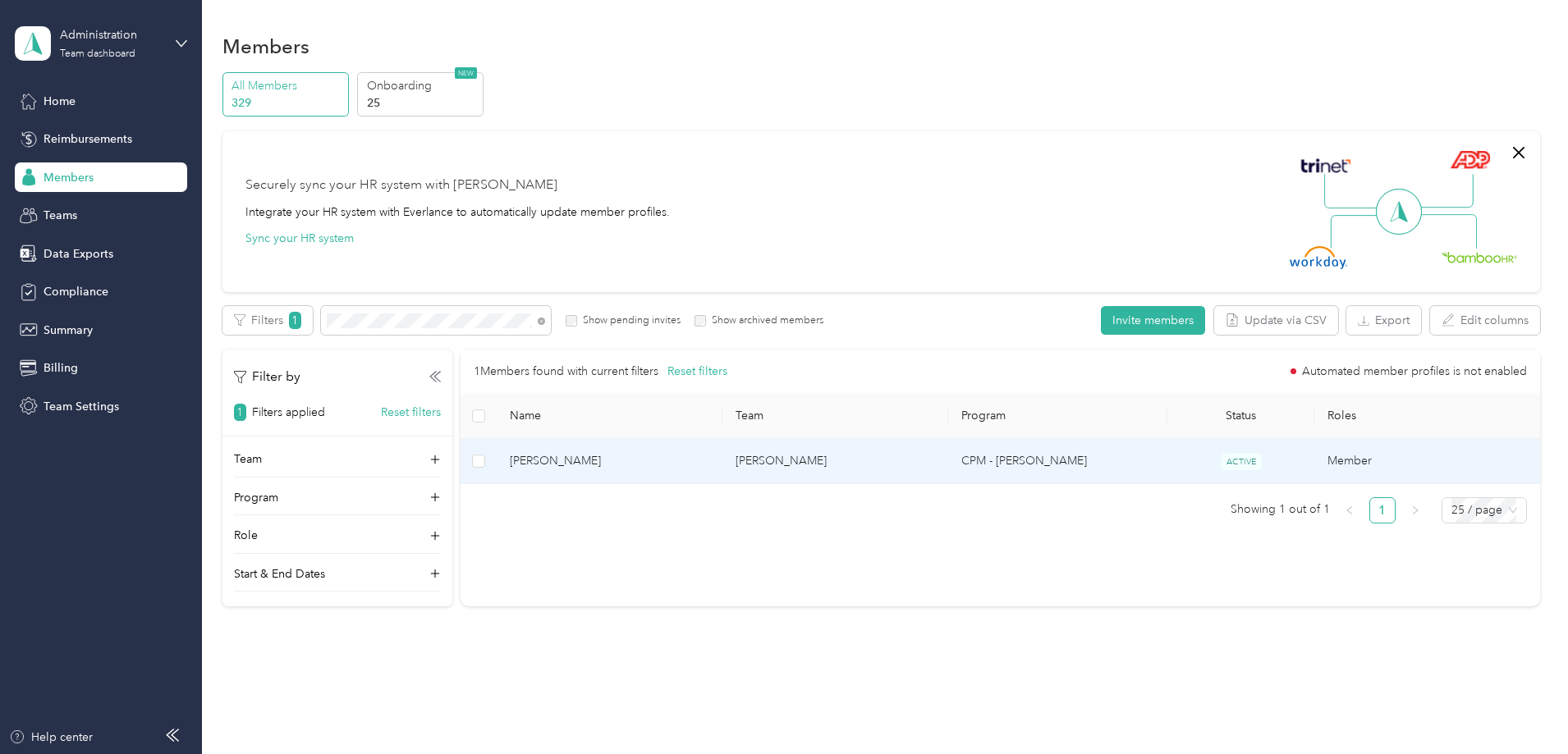 click on "[PERSON_NAME]" at bounding box center [835, 461] 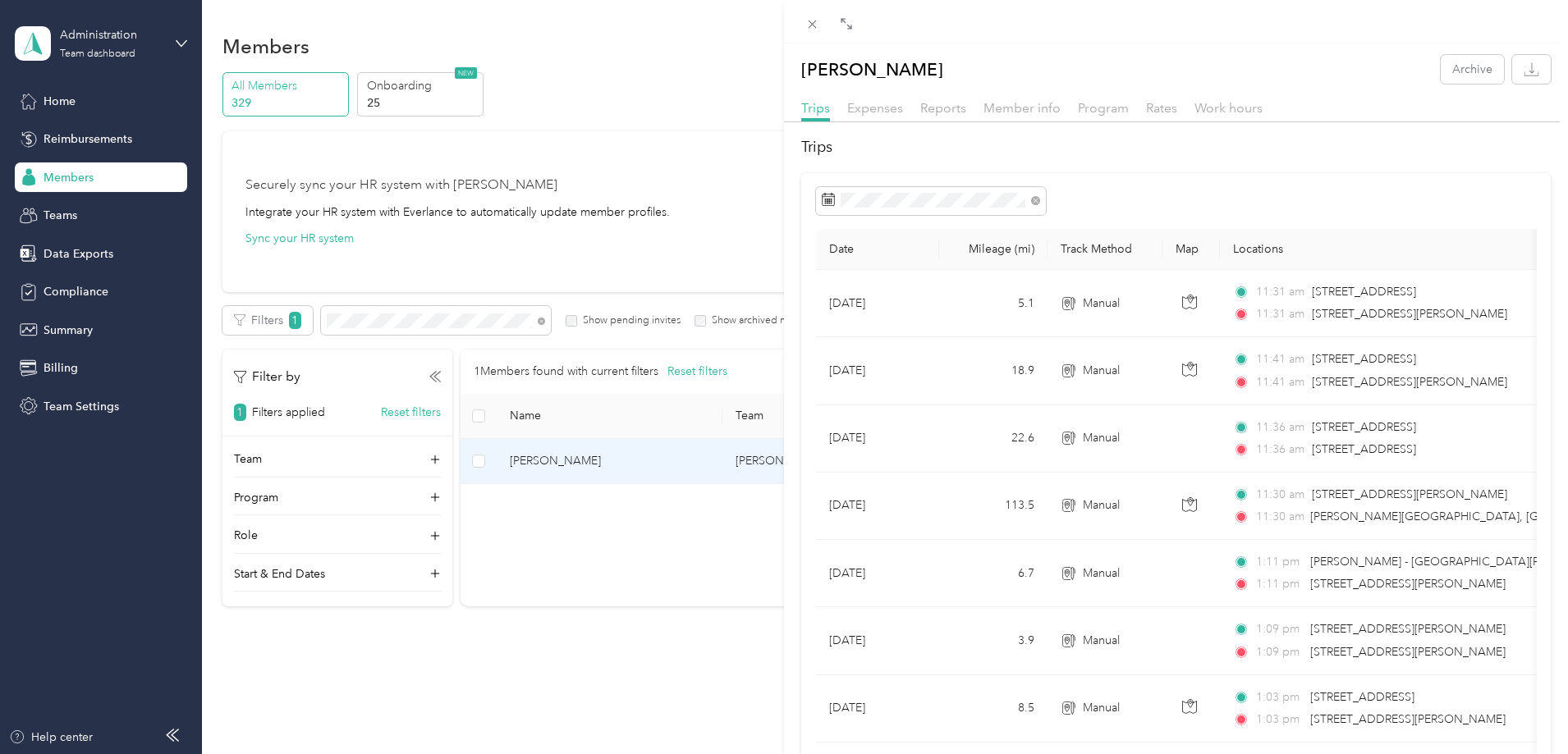 drag, startPoint x: 1023, startPoint y: 112, endPoint x: 1023, endPoint y: 121, distance: 9 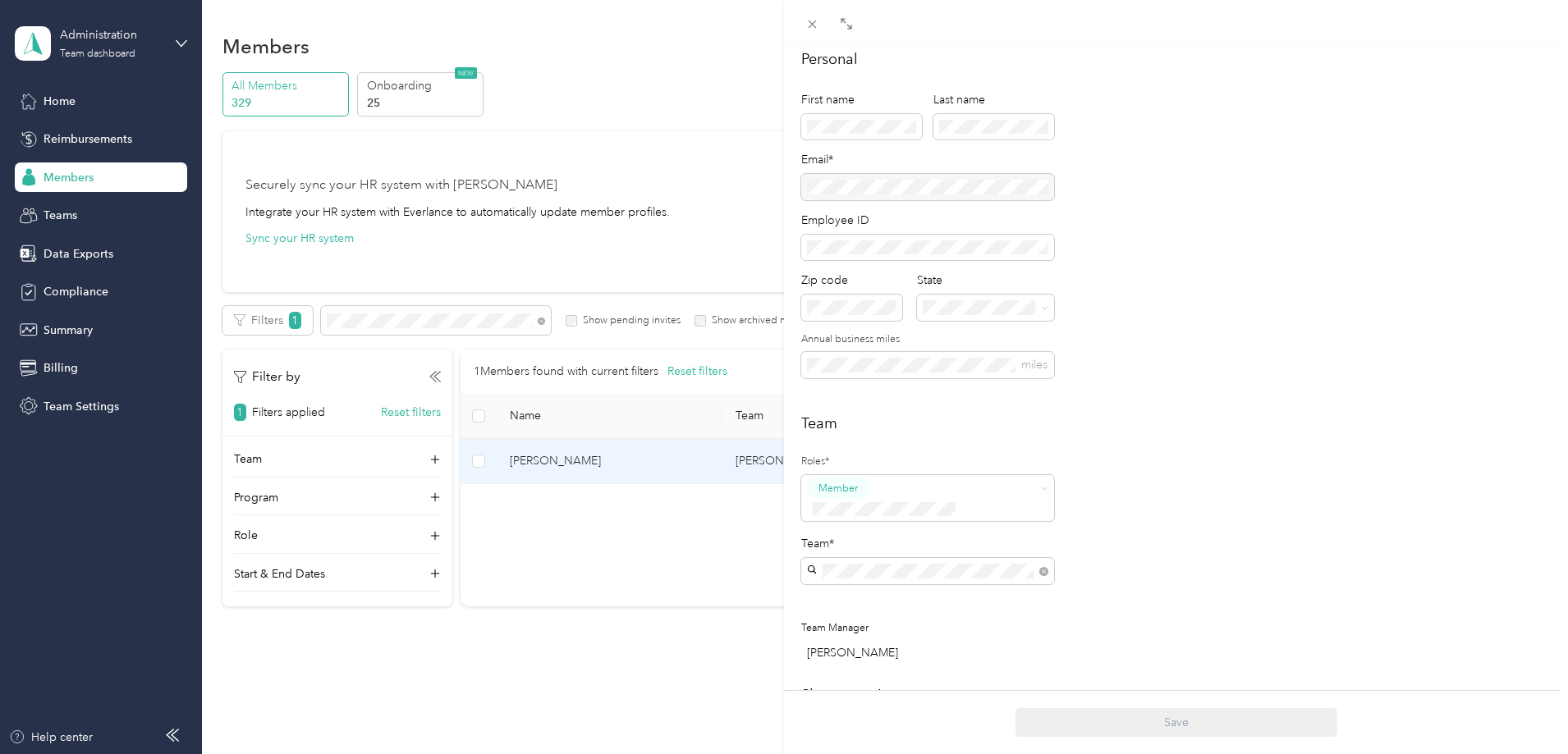scroll, scrollTop: 164, scrollLeft: 0, axis: vertical 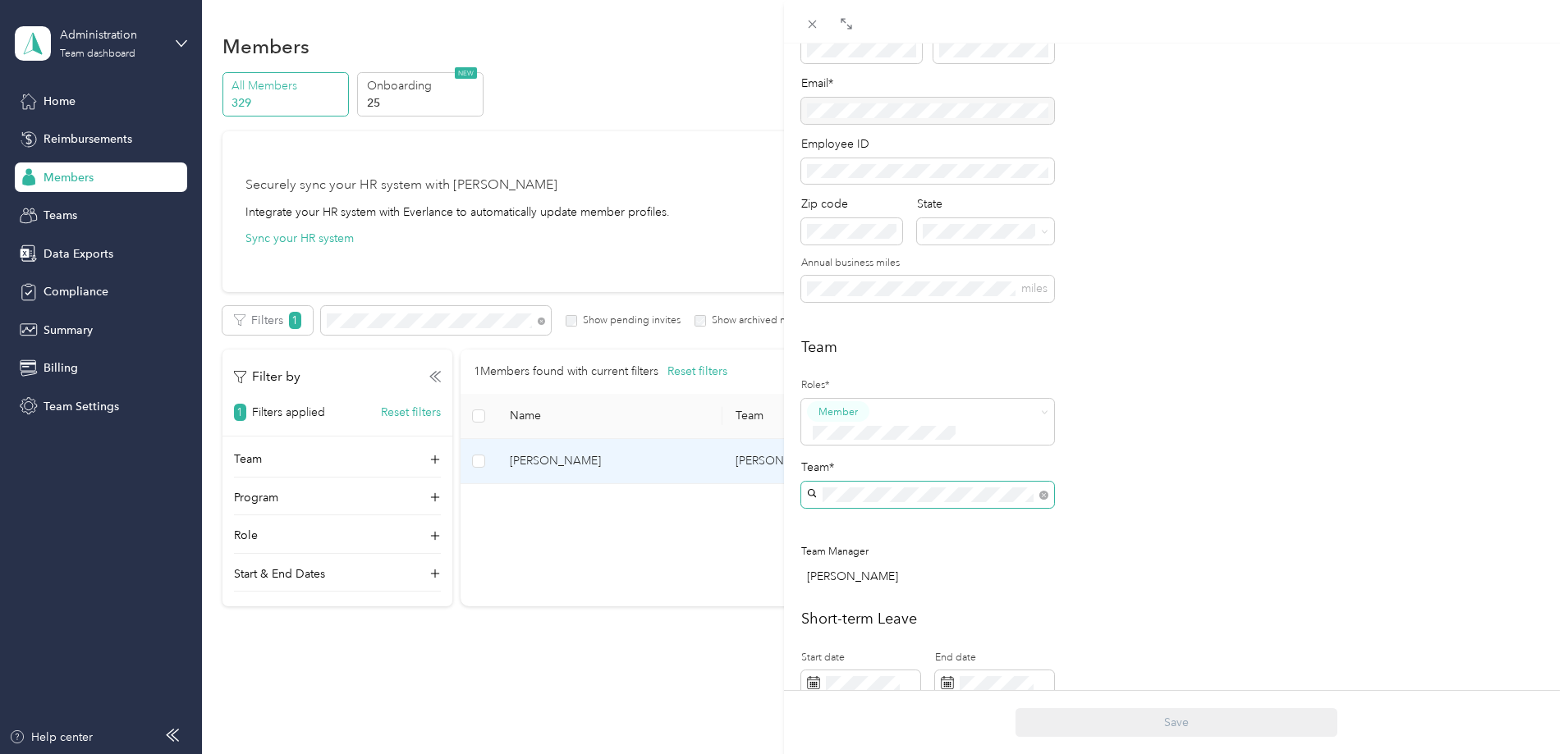 click at bounding box center [928, 495] 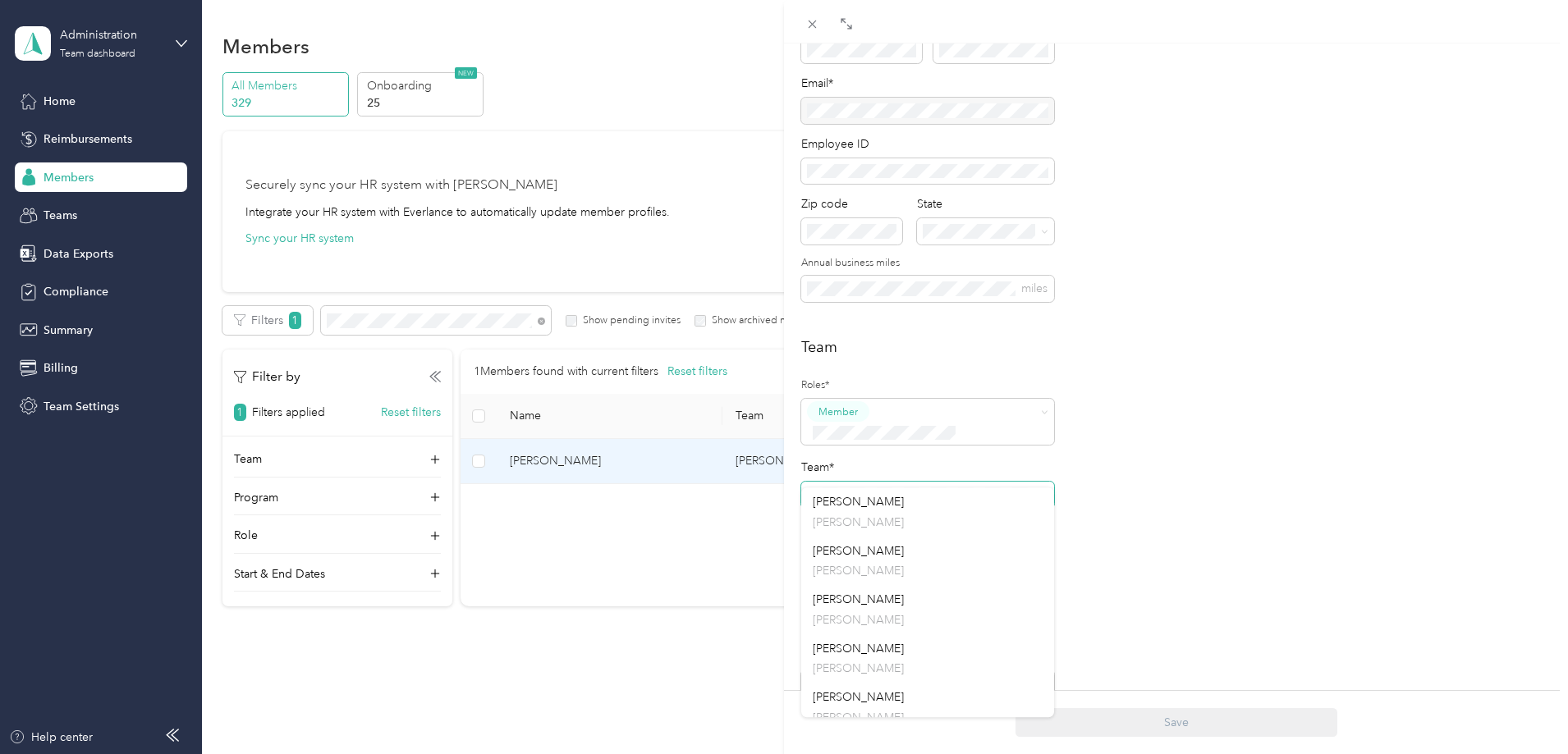 click on "[PERSON_NAME] Archive Trips Expenses Reports Member info Program Rates Work hours Personal First name Last name Email* Employee ID Zip code State Annual business miles   miles Team Roles*   Member Team* Team Manager [PERSON_NAME] Short-term Leave Start date   End date   Members on leave will not have access to Everlance. Archive member End date Adding an end date archives a member. Archived members will lose access to Everlance 30 days after the end date. To edit program start date go to the   program tab Save" at bounding box center [784, 377] 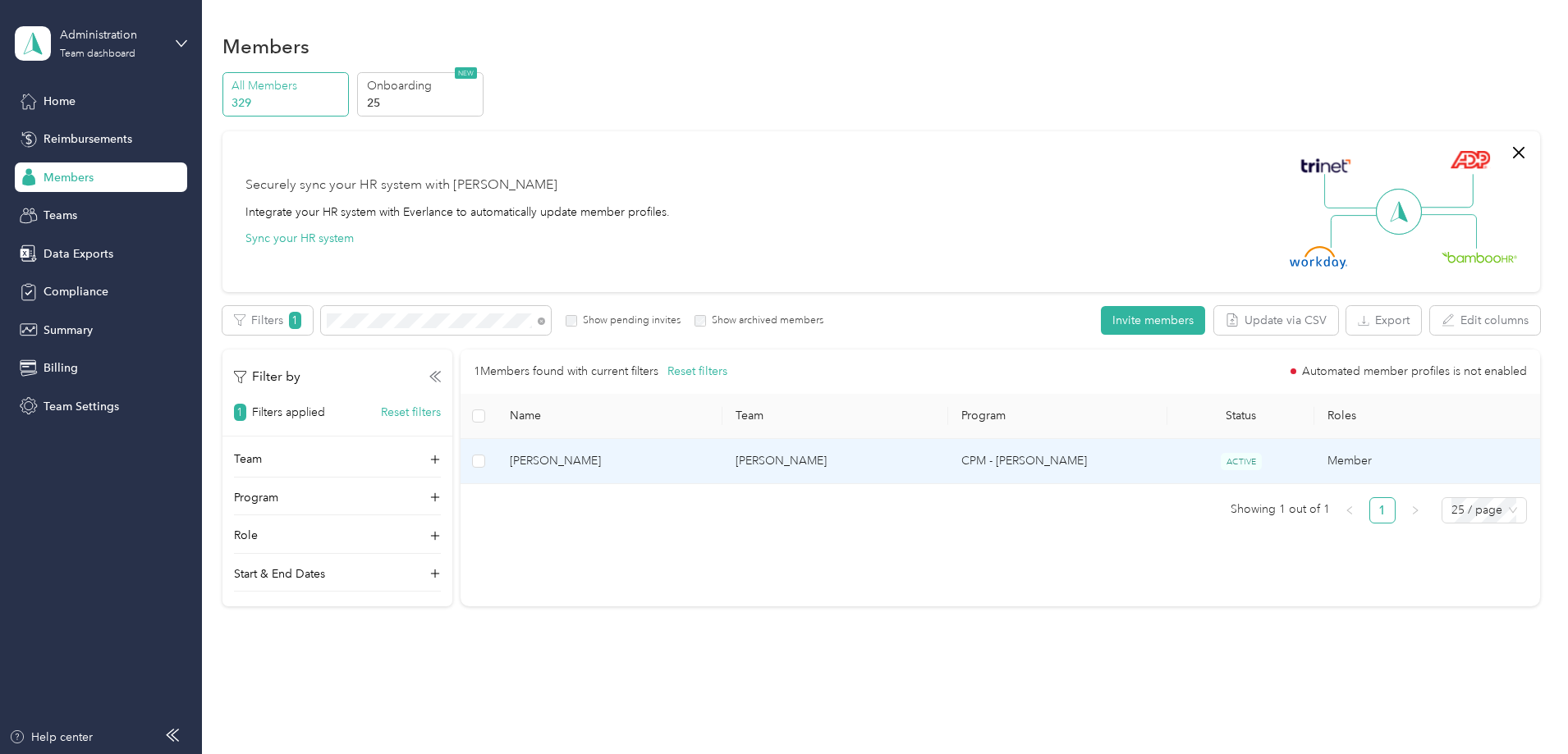 click on "CPM - [PERSON_NAME]" at bounding box center (1058, 461) 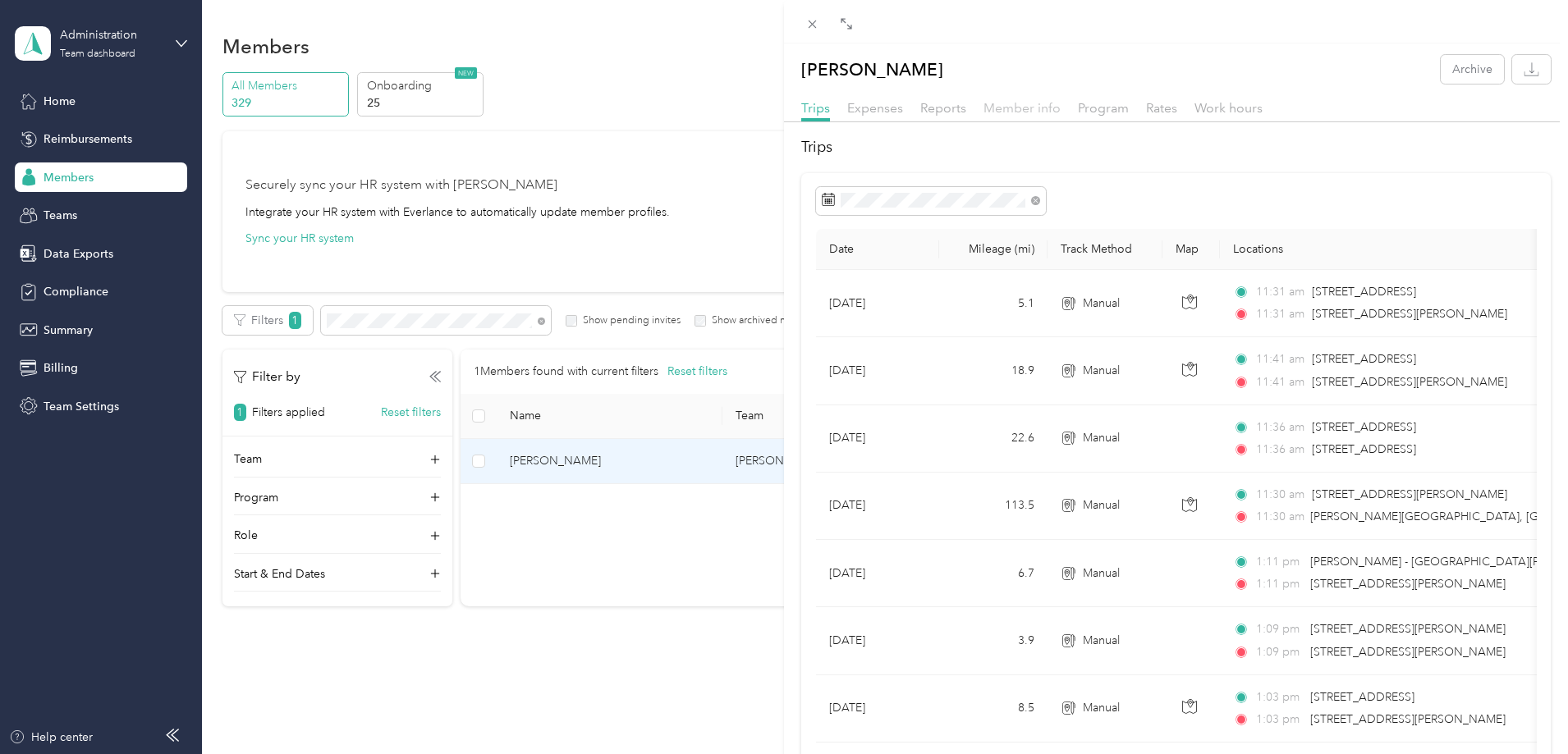 click on "Member info" at bounding box center (1022, 107) 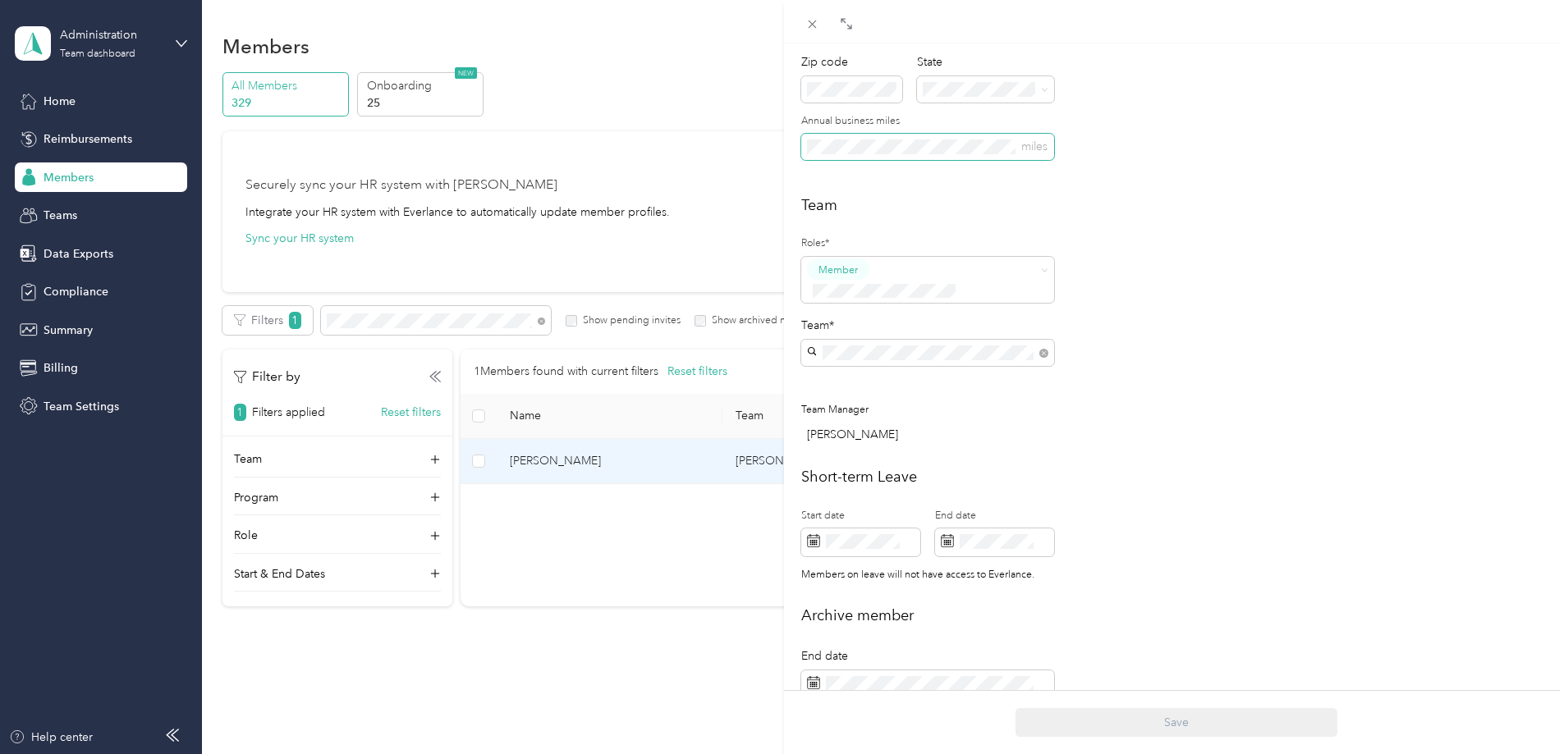 scroll, scrollTop: 396, scrollLeft: 0, axis: vertical 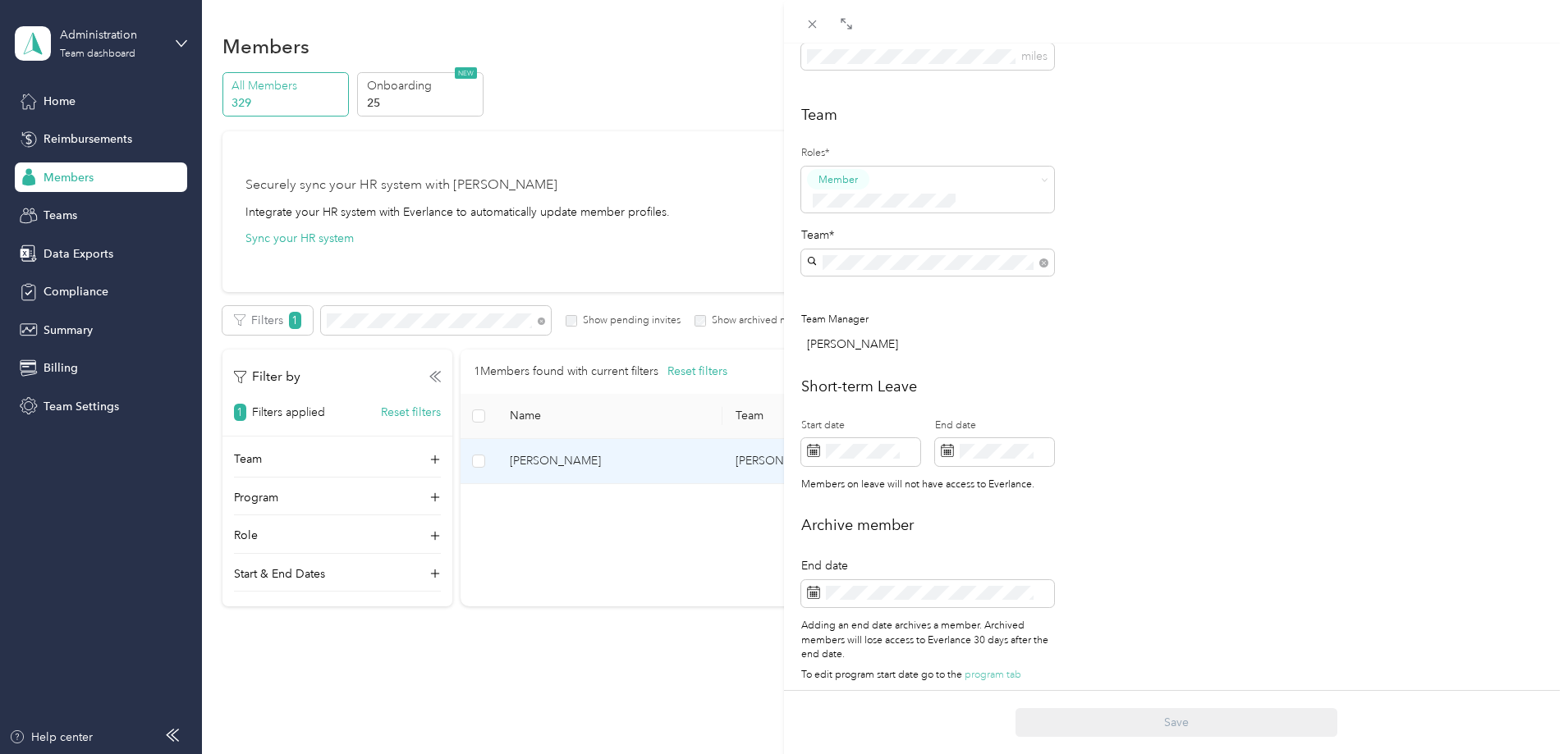 click on "ARCHIVE [PERSON_NAME] +3 more" at bounding box center [928, 281] 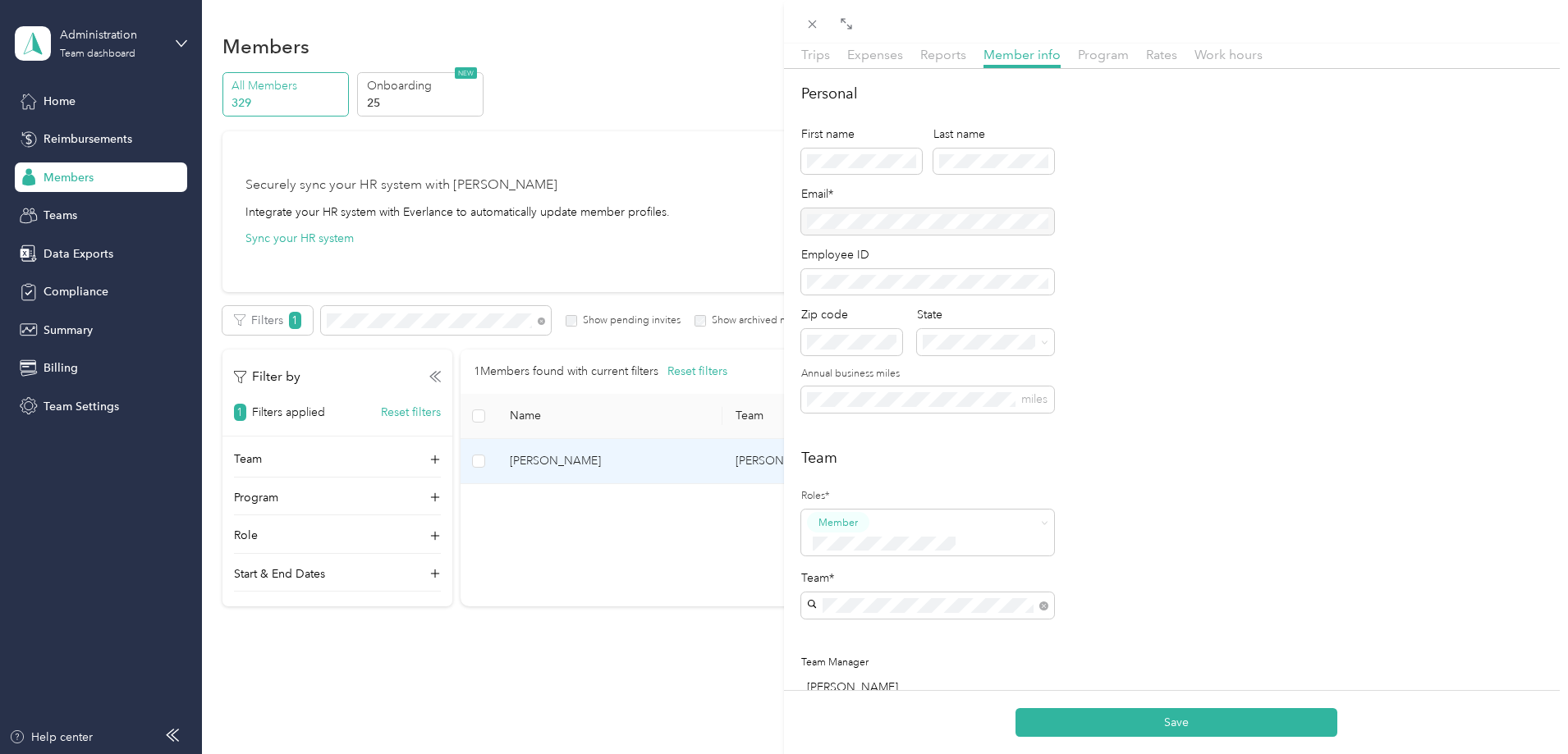 scroll, scrollTop: 82, scrollLeft: 0, axis: vertical 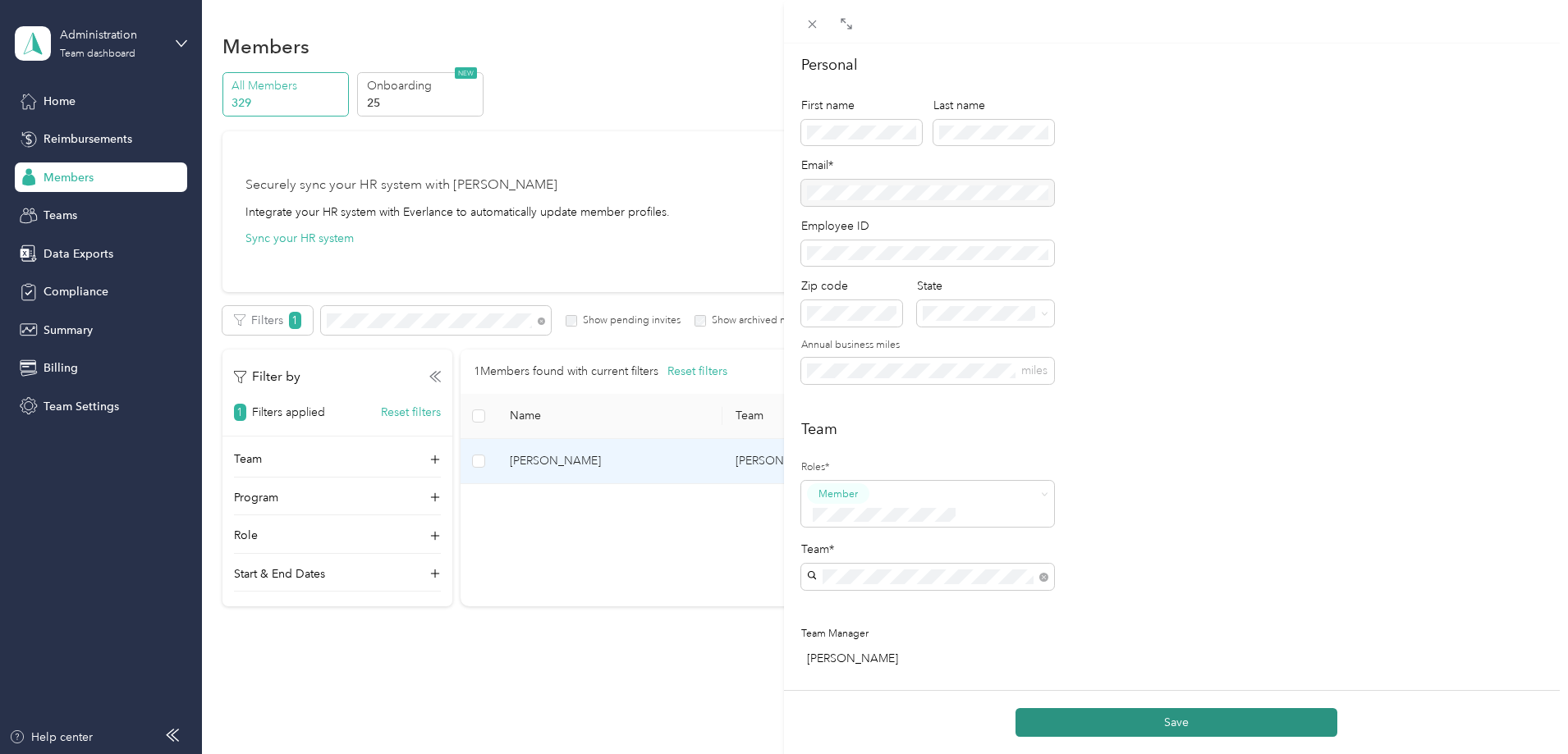 click on "Save" at bounding box center [1176, 722] 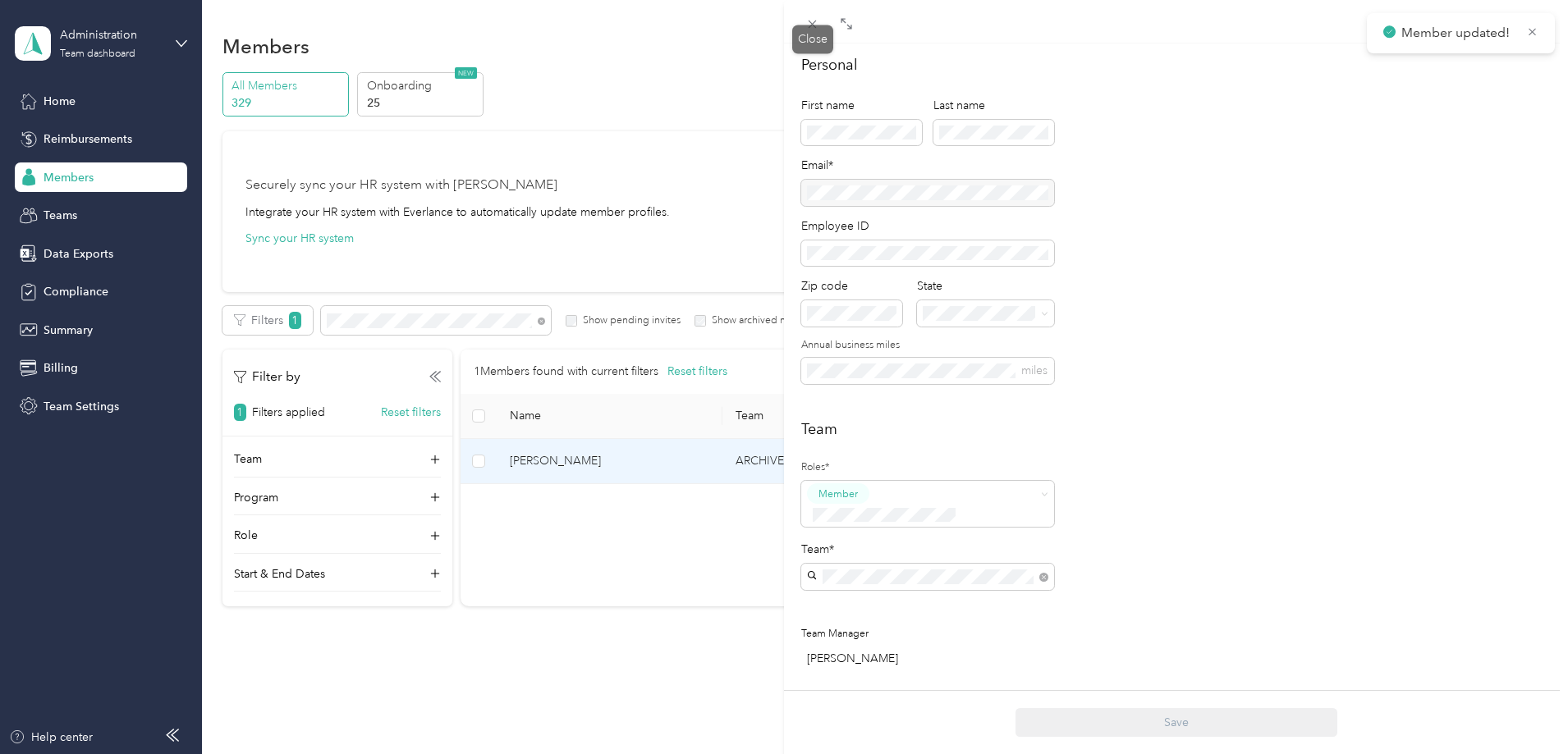 click on "Drag to resize Click to close [PERSON_NAME] Archive Trips Expenses Reports Member info Program Rates Work hours Personal First name Last name Email* Employee ID Zip code State Annual business miles   miles Team Roles*   Member Team* Team Manager [PERSON_NAME] Short-term Leave Start date   End date   Members on leave will not have access to Everlance. Archive member End date Adding an end date archives a member. Archived members will lose access to Everlance 30 days after the end date. To edit program start date go to the   program tab Save Close" at bounding box center (780, 754) 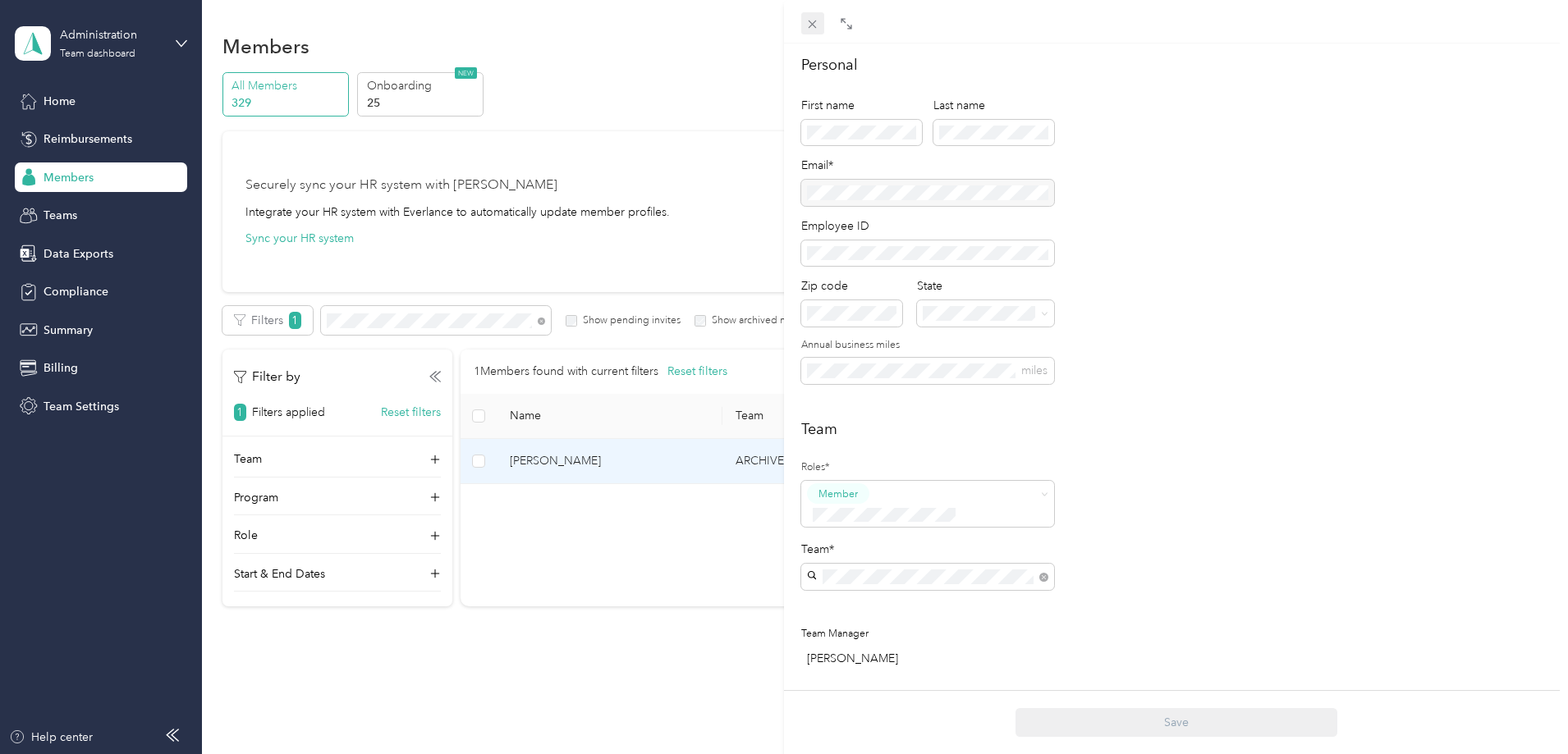 click at bounding box center (813, 24) 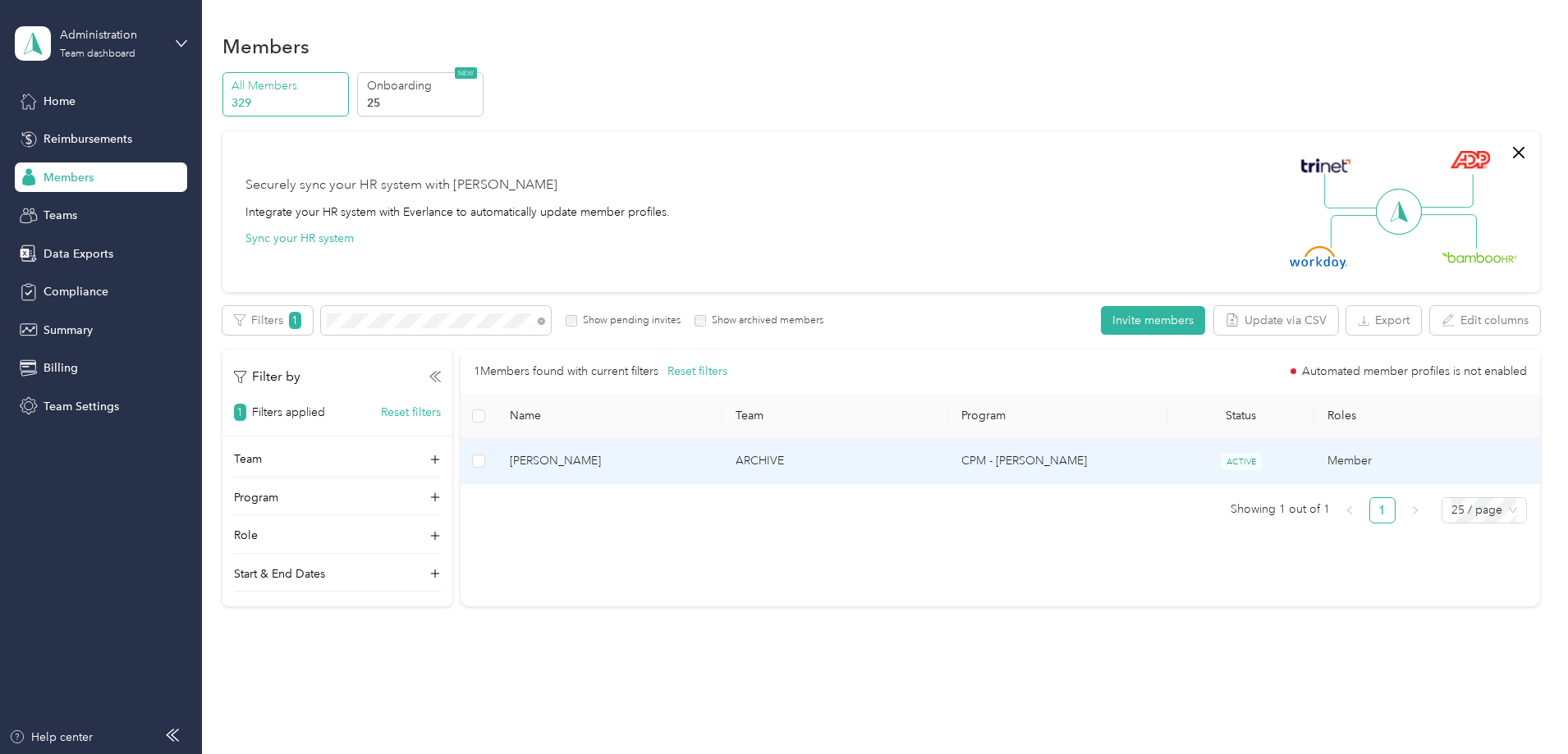 click on "ACTIVE" at bounding box center [1241, 461] 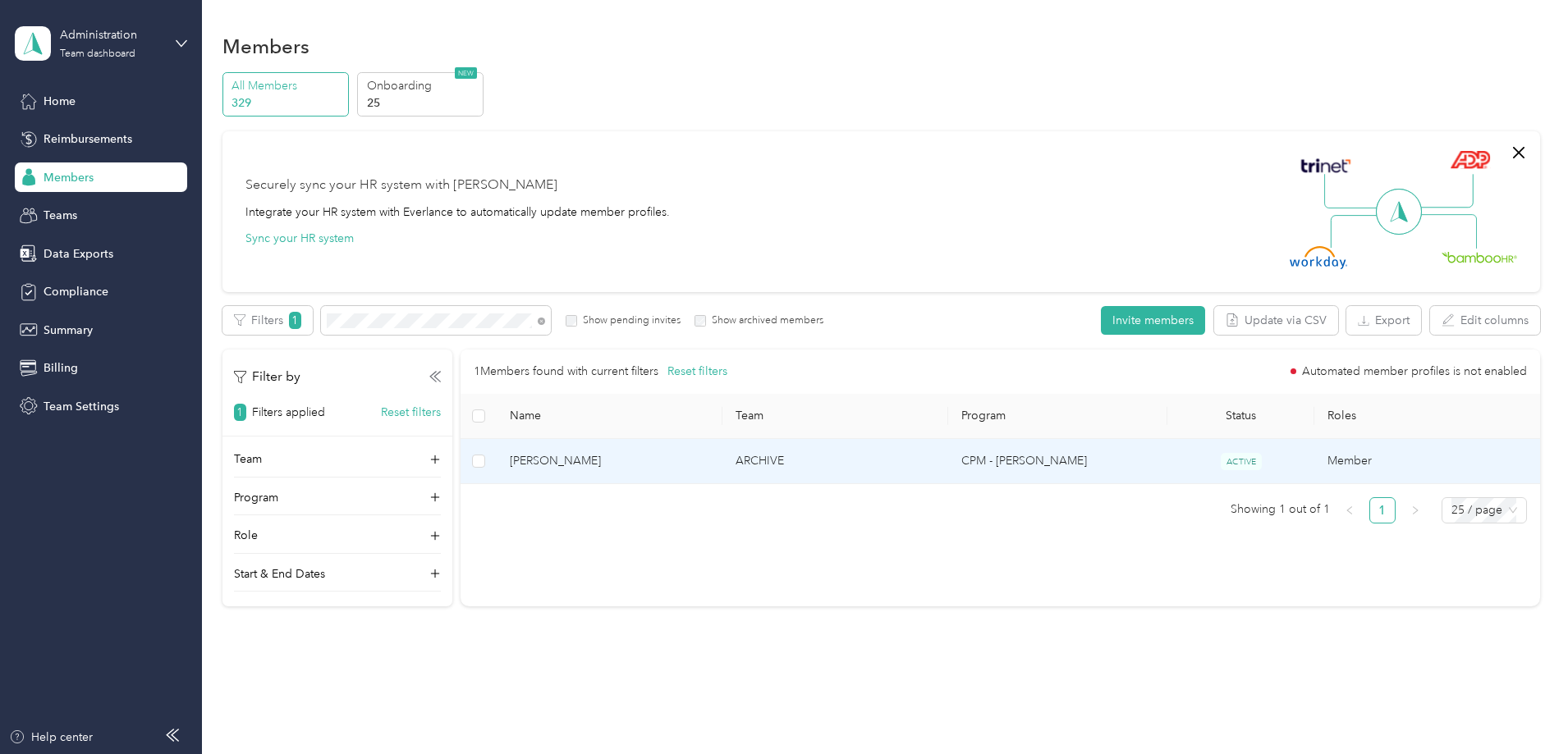 click on "CPM - [PERSON_NAME]" at bounding box center (1058, 461) 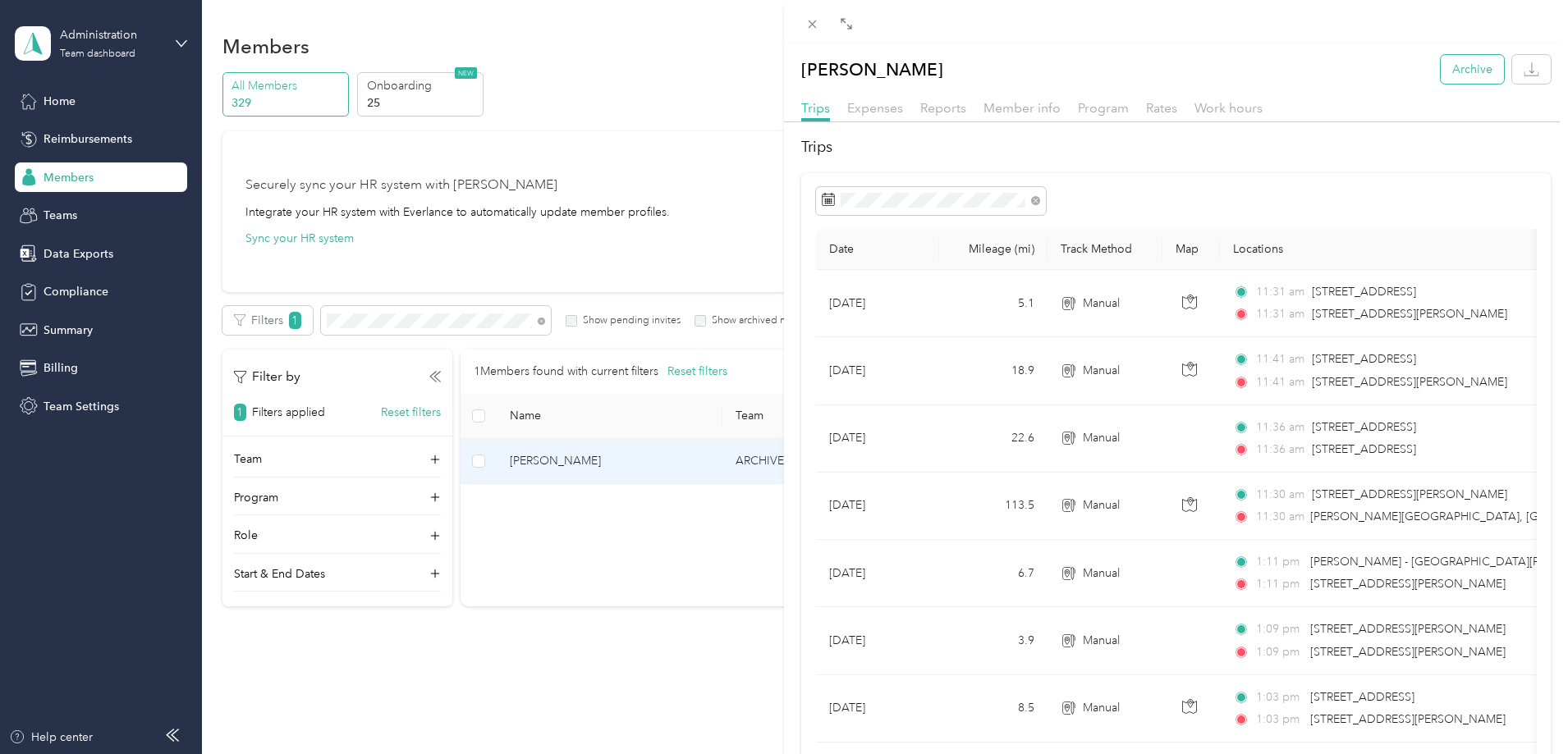 click on "Archive" at bounding box center (1472, 69) 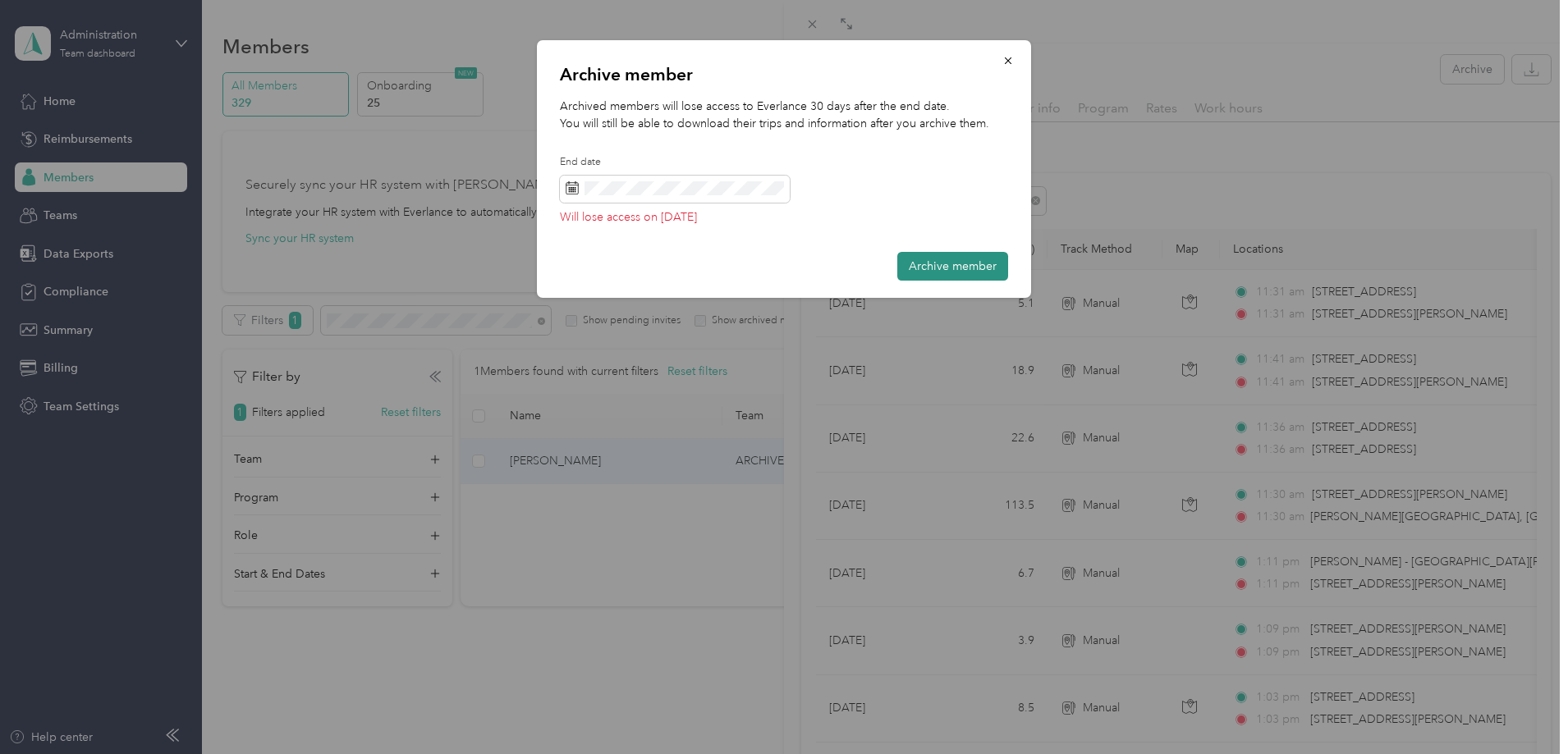 click on "Archive member" at bounding box center [952, 266] 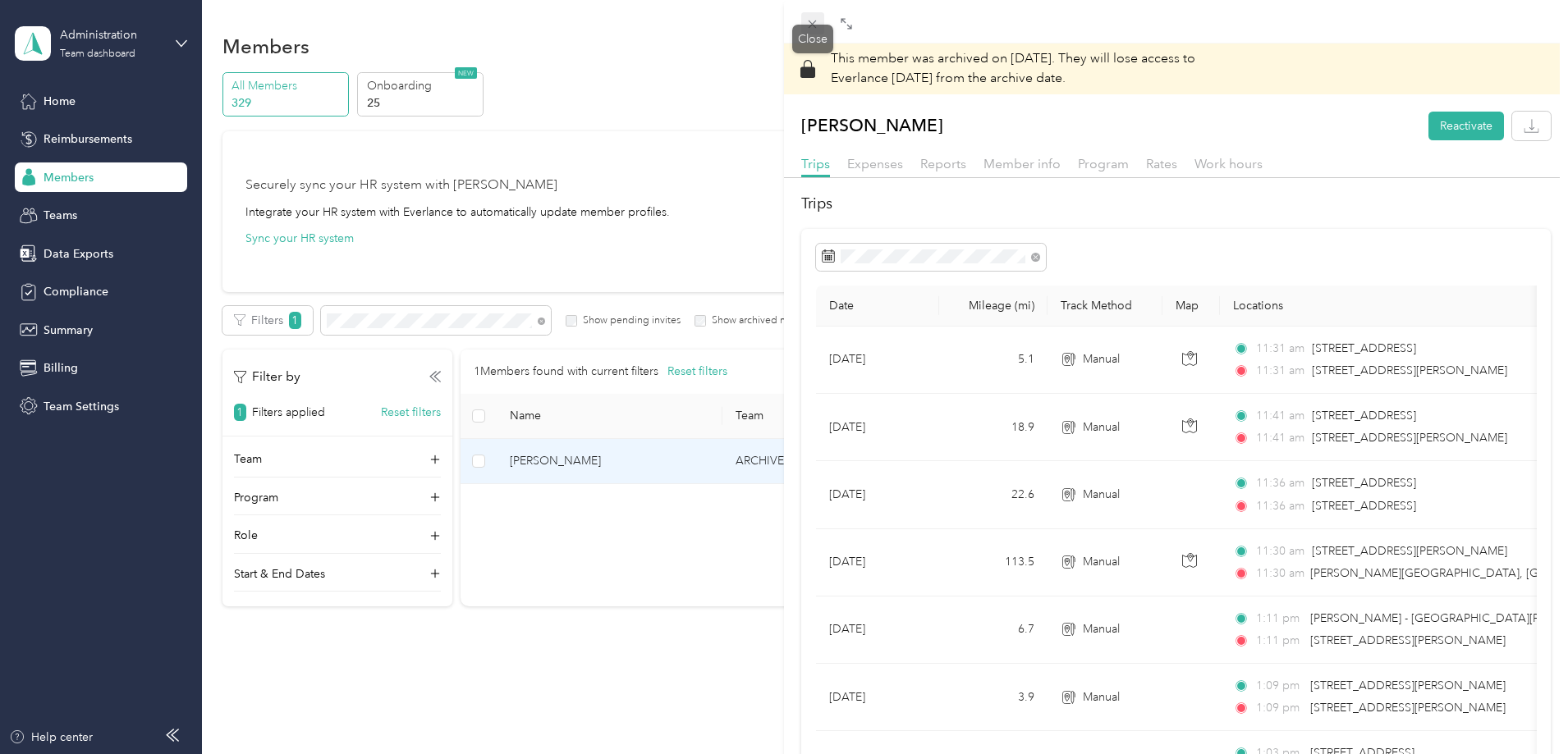 drag, startPoint x: 808, startPoint y: 19, endPoint x: 849, endPoint y: 72, distance: 67.007462 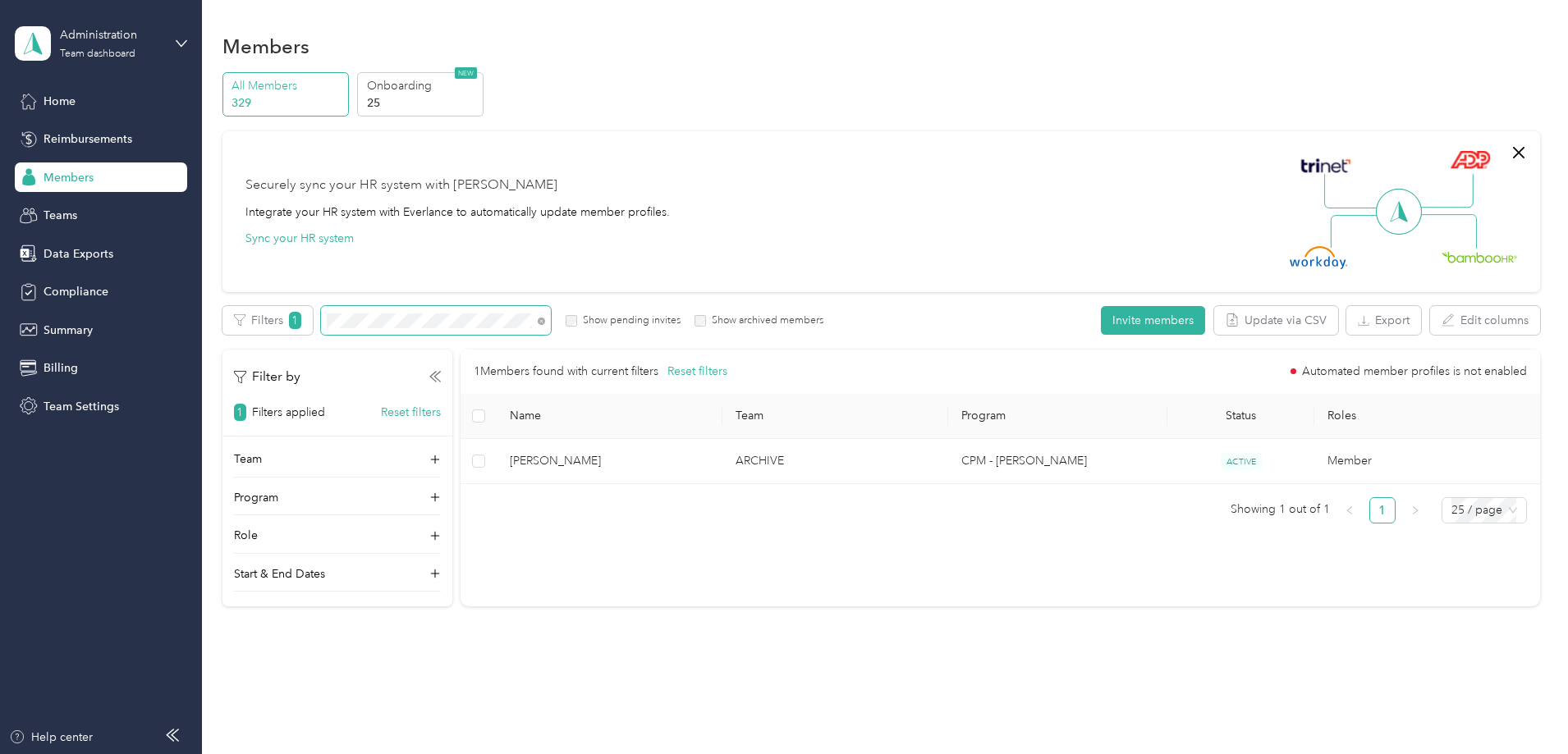 click at bounding box center (436, 320) 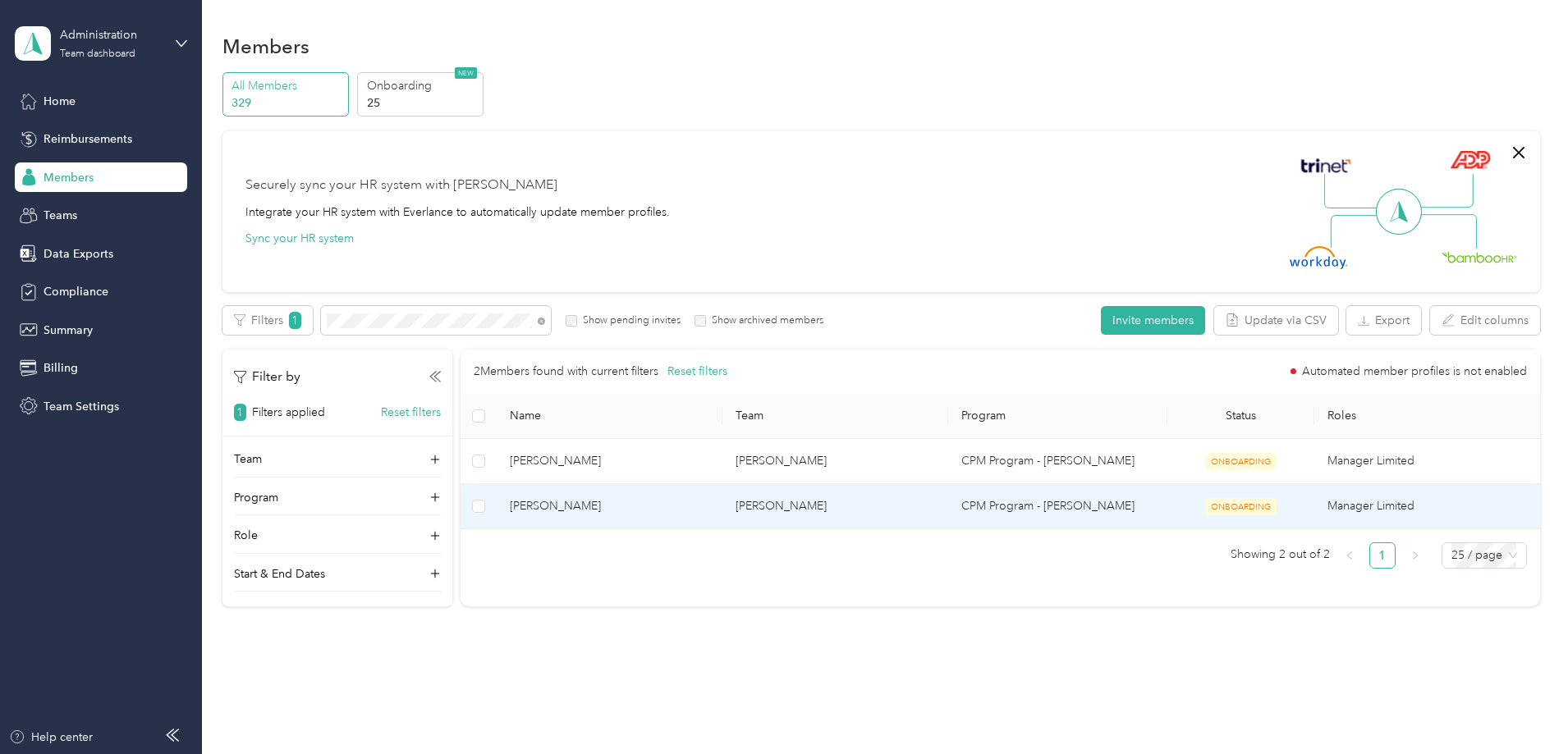 click on "CPM Program - [PERSON_NAME]" at bounding box center (1058, 506) 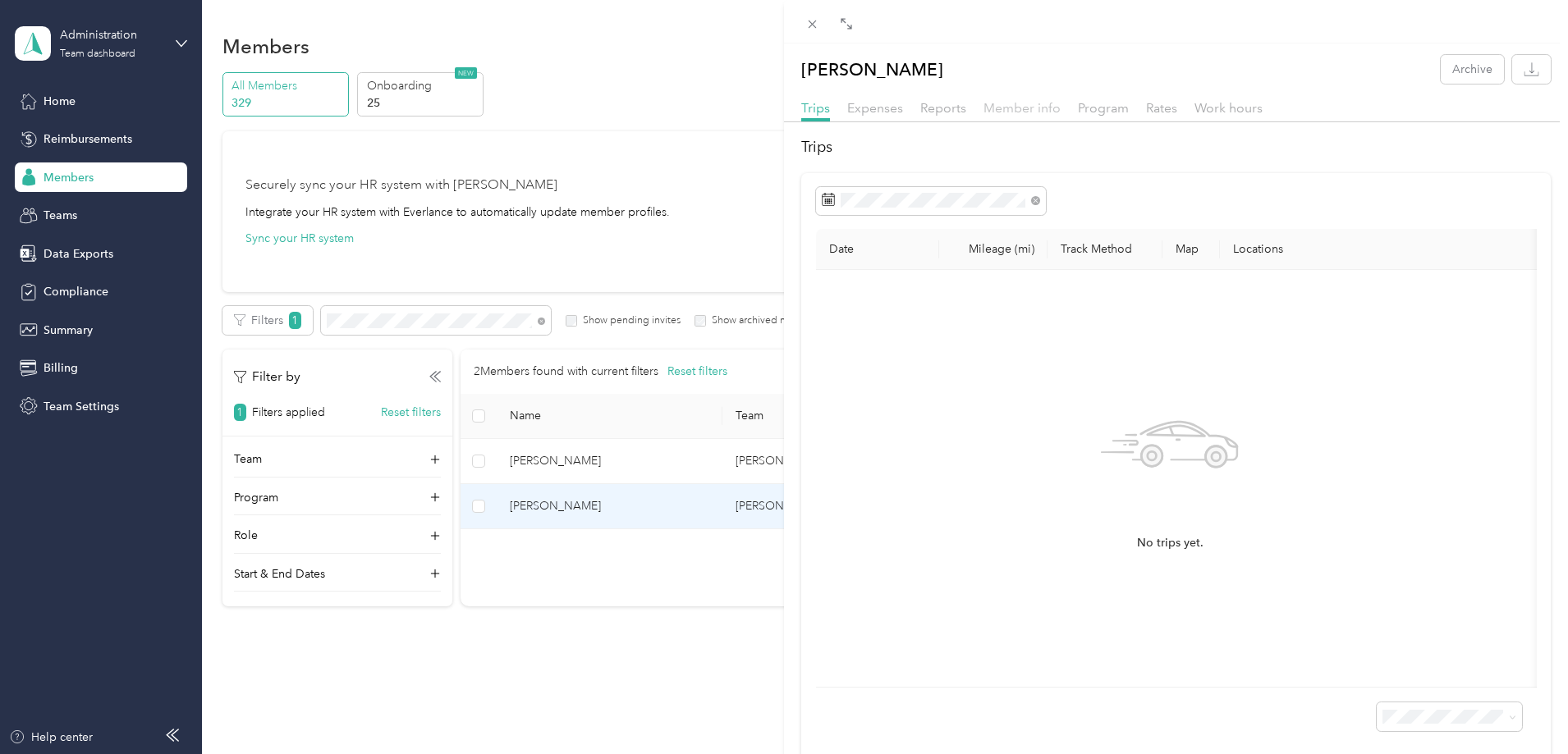 click on "Member info" at bounding box center (1022, 107) 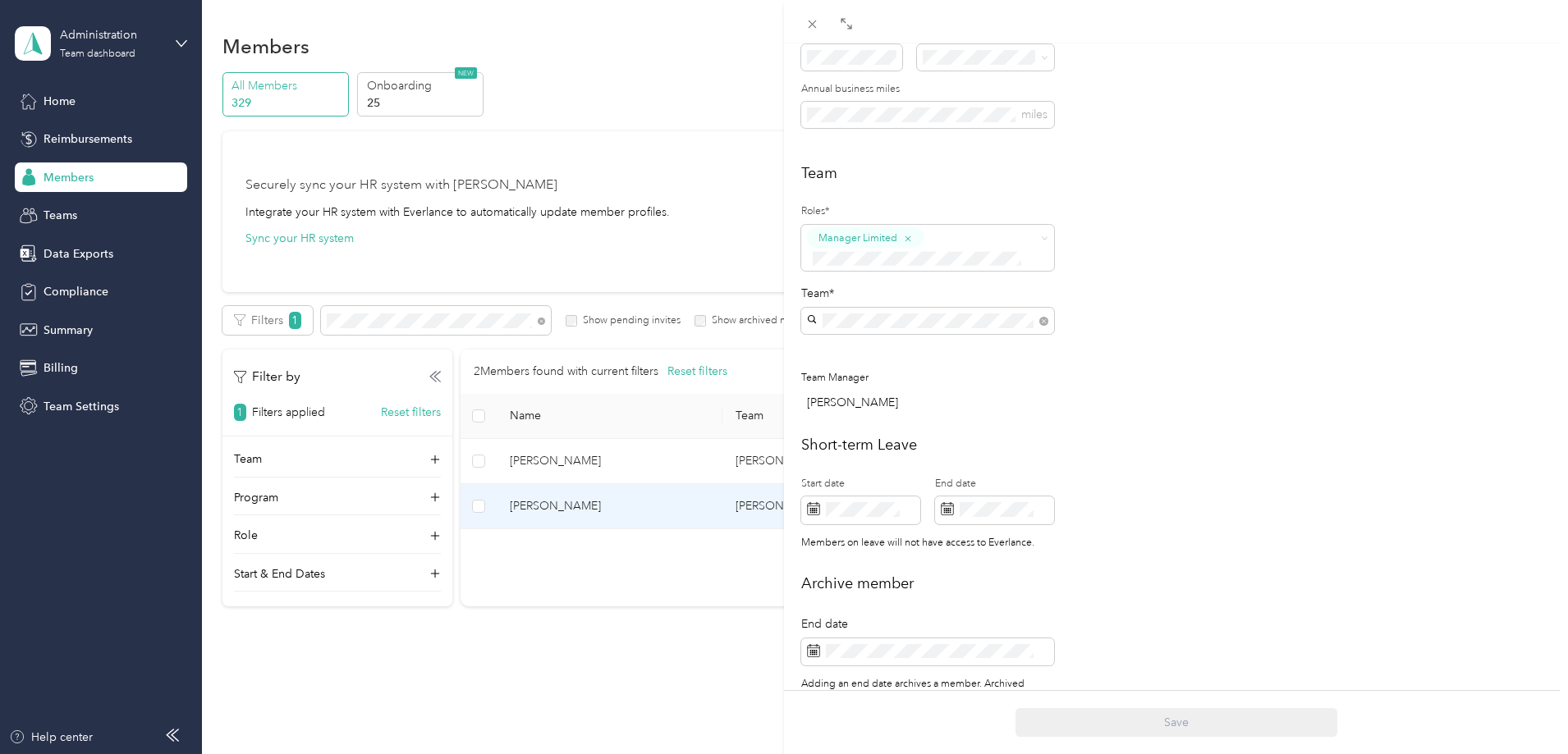 scroll, scrollTop: 410, scrollLeft: 0, axis: vertical 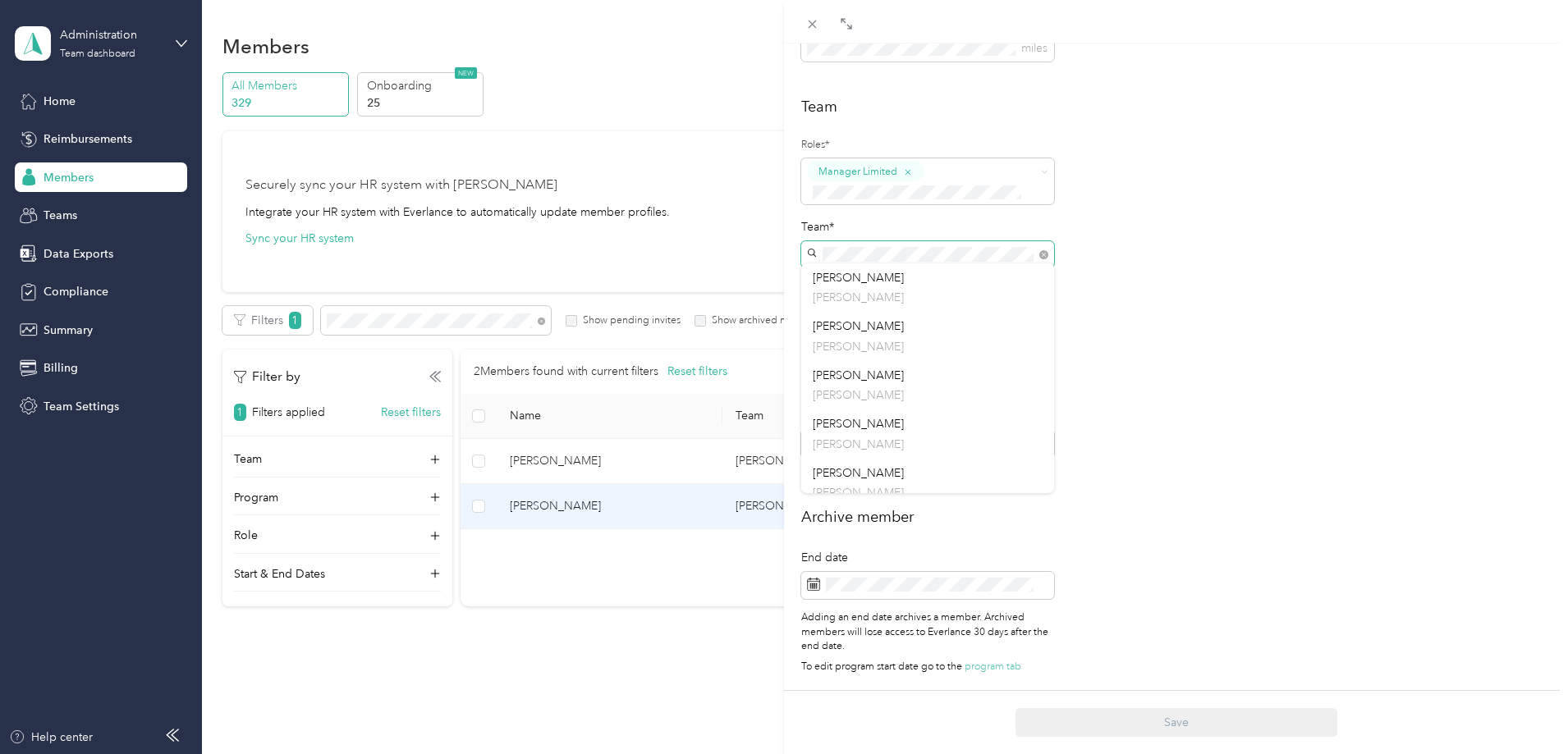 click on "Personal First name Last name Email* Employee ID Zip code State Annual business miles   miles Team Roles*   Manager Limited Team* Team Manager [PERSON_NAME] Short-term Leave Start date   End date   Members on leave will not have access to Everlance. Archive member End date Adding an end date archives a member. Archived members will lose access to Everlance 30 days after the end date. To edit program start date go to the   program tab" at bounding box center [1176, 207] 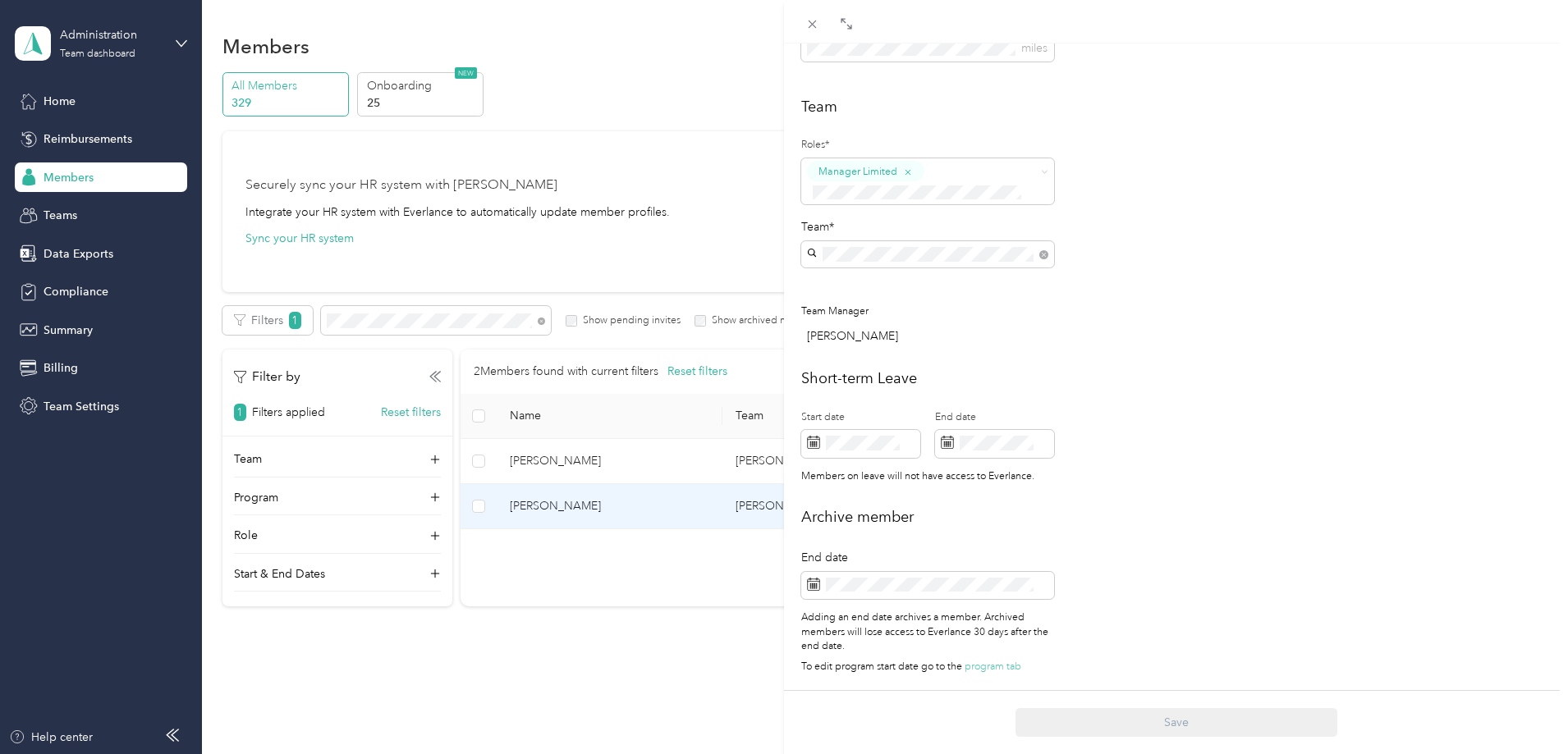 click on "ARCHIVE [PERSON_NAME] +3 more" at bounding box center (928, 288) 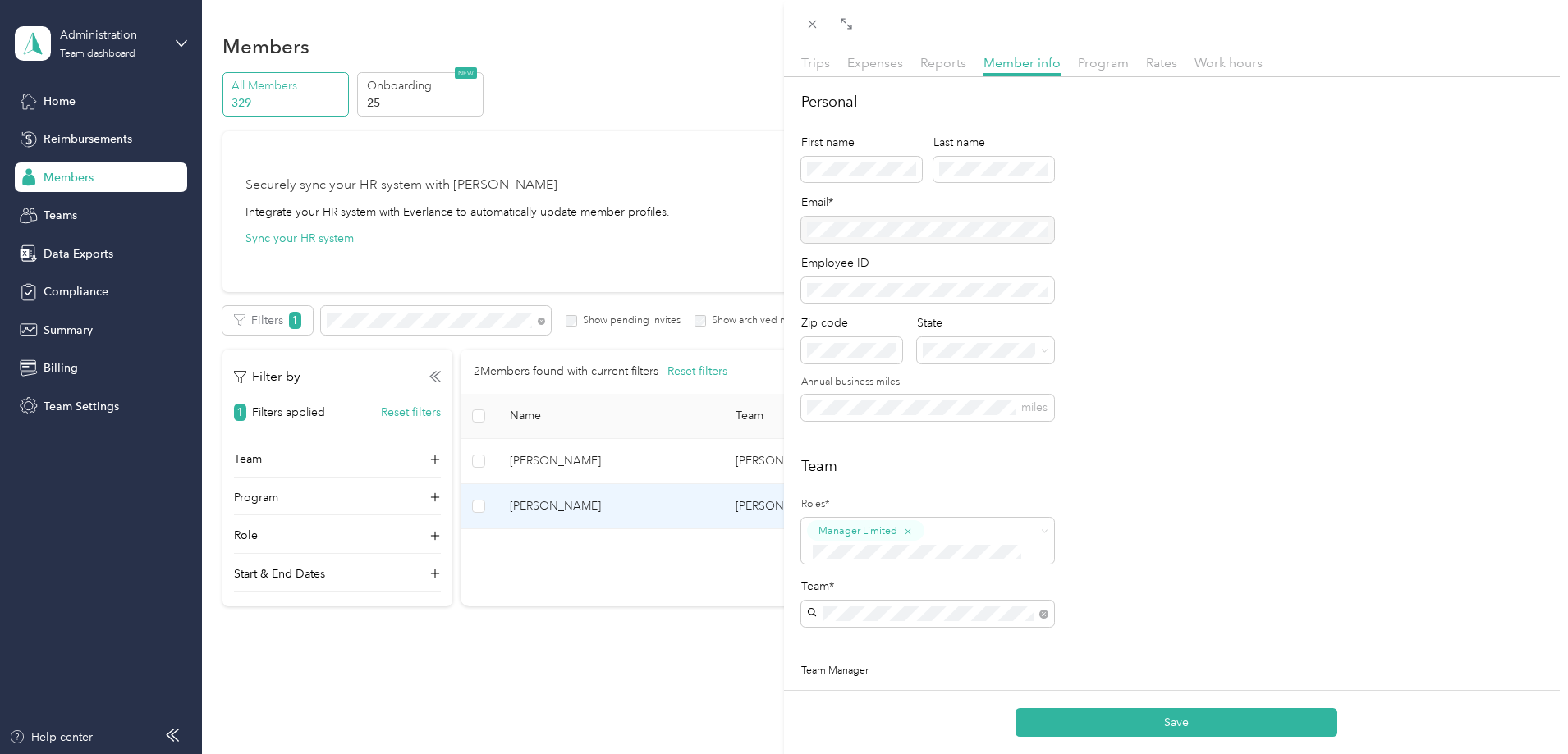 scroll, scrollTop: 0, scrollLeft: 0, axis: both 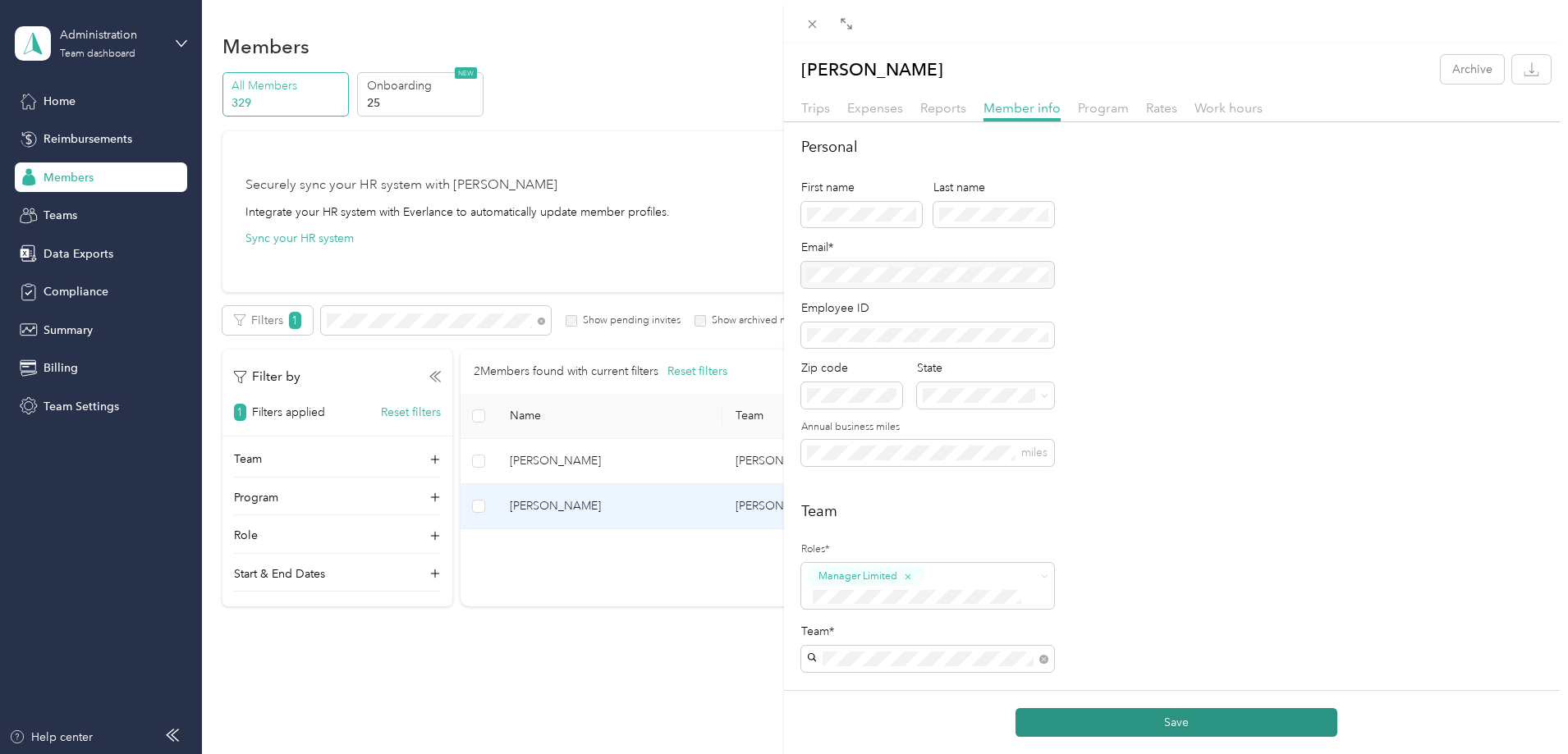 click on "Save" at bounding box center (1176, 722) 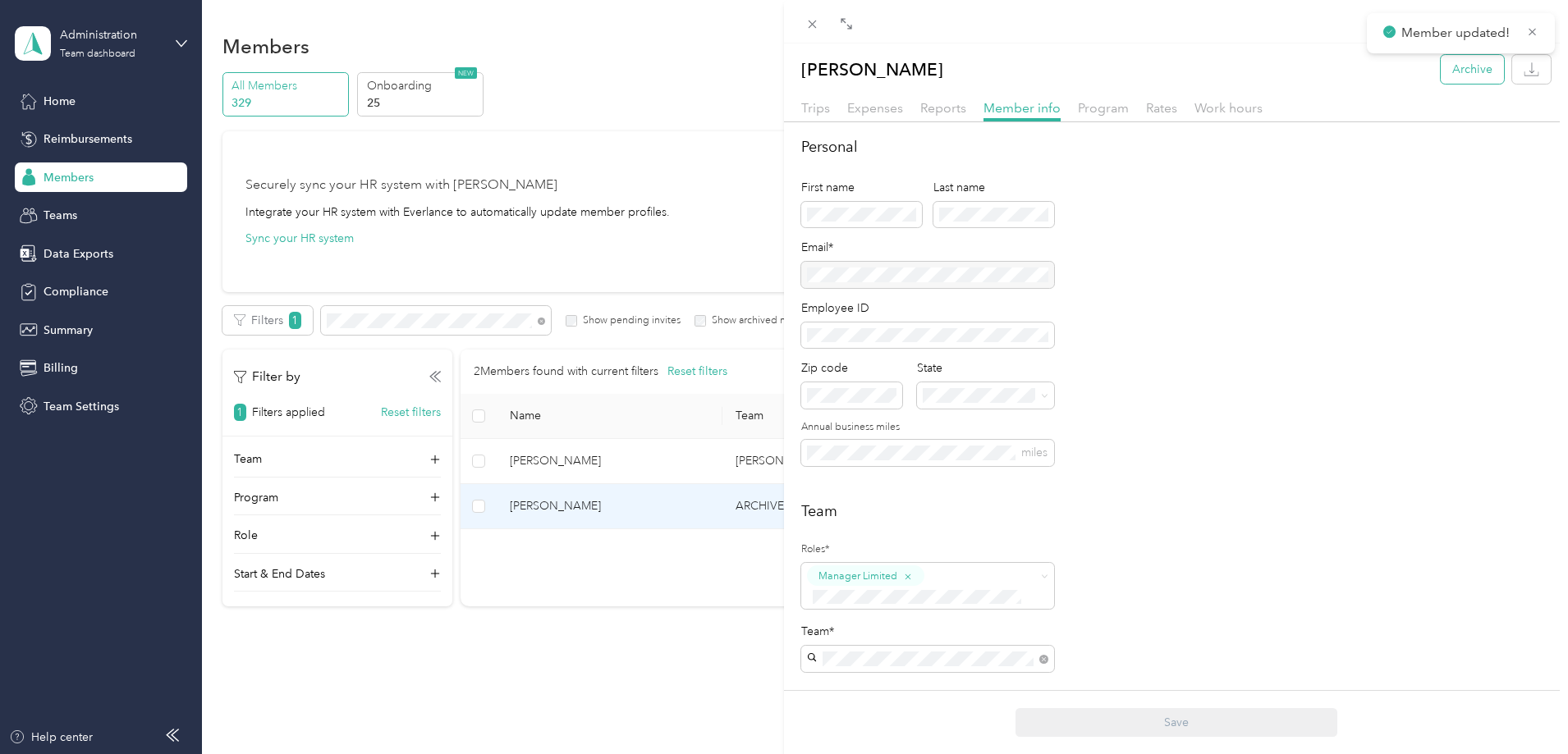 click on "Archive" at bounding box center [1472, 69] 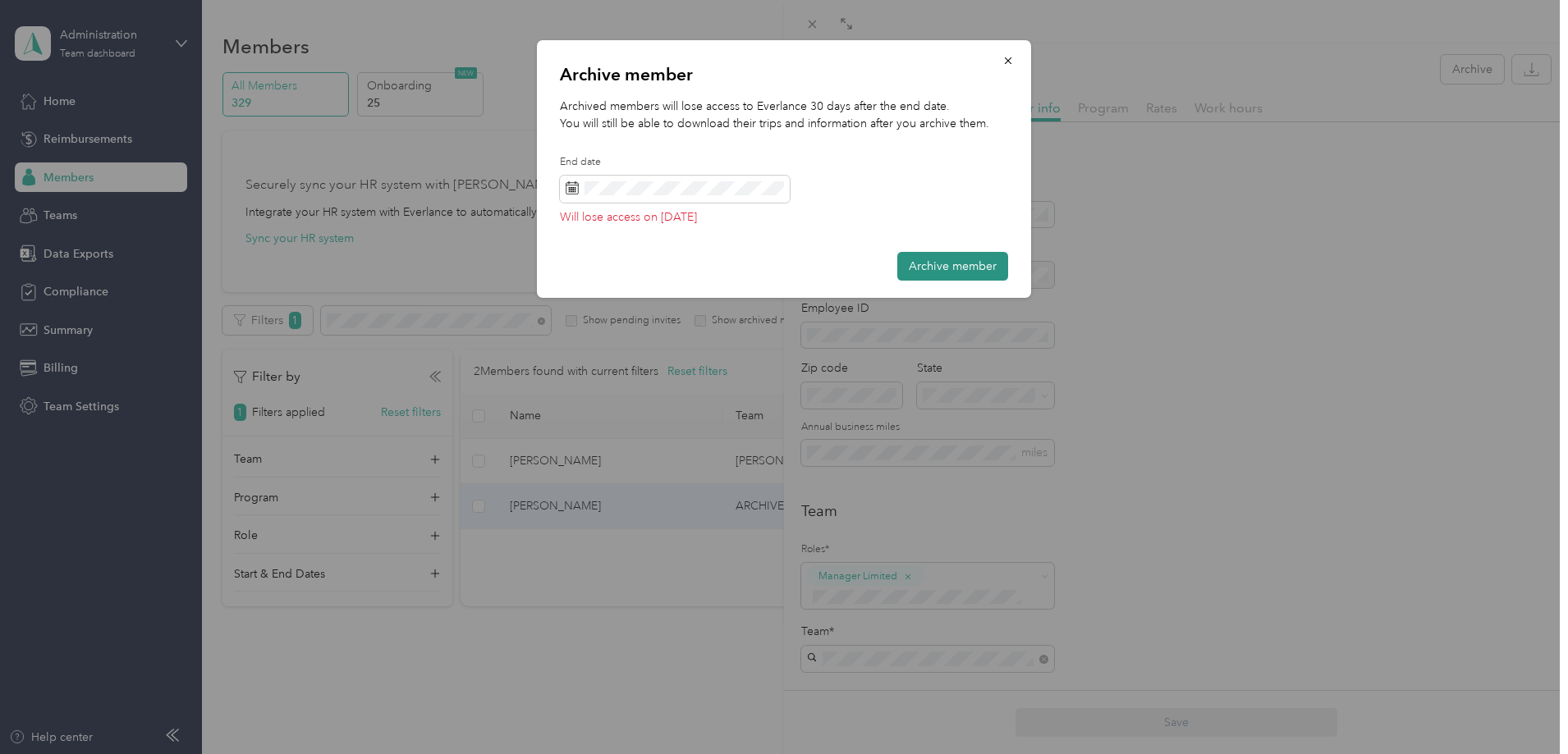 click on "Archive member" at bounding box center [952, 266] 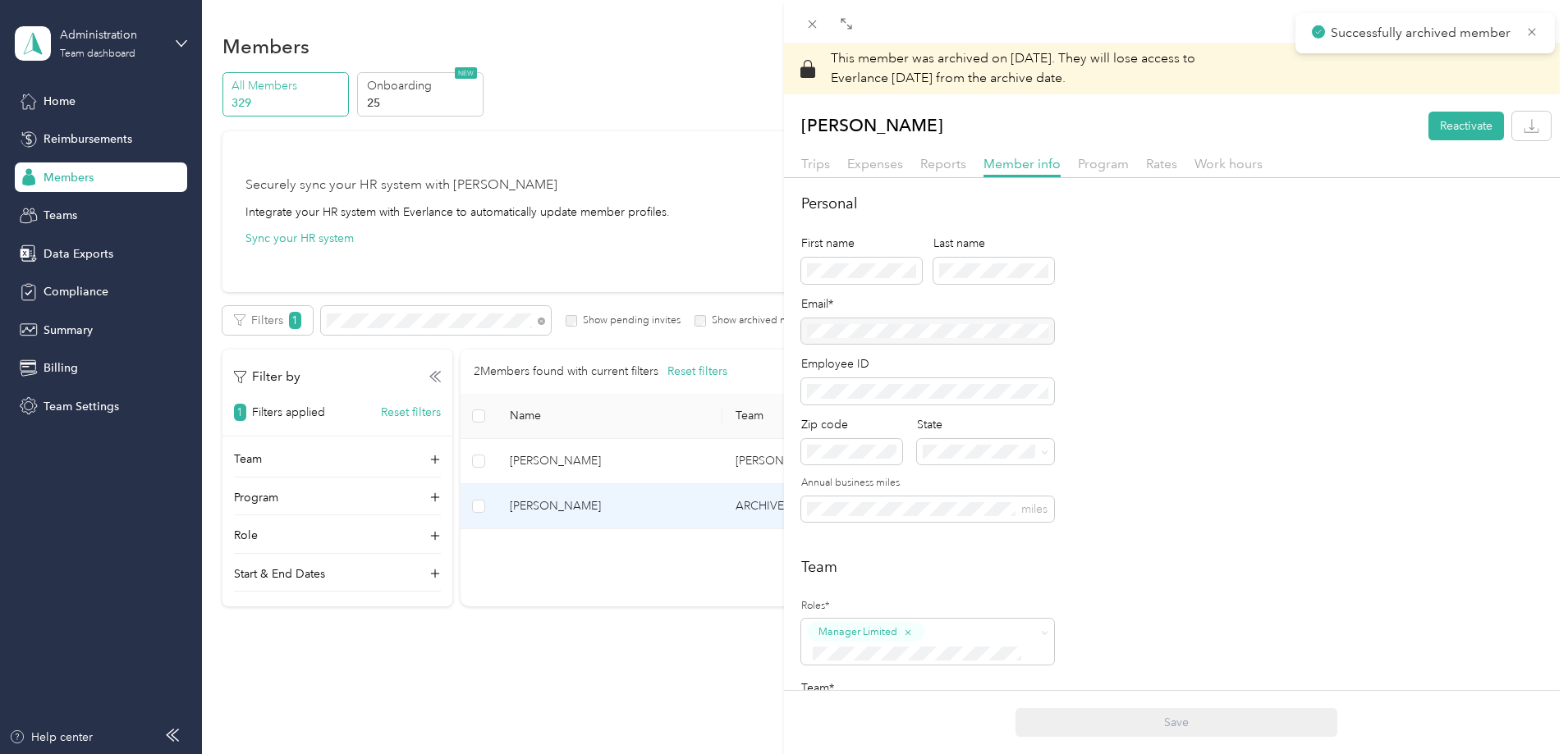 click on "This member was archived on   [DATE] .   They will lose access to Everlance [DATE] from the archive date. [PERSON_NAME] Reactivate Trips Expenses Reports Member info Program Rates Work hours Personal First name Last name Email* Employee ID Zip code State Annual business miles   miles Team Roles*   Manager Limited Team* Team Manager [PERSON_NAME] [PERSON_NAME] Short-term Leave Start date   End date   Members on leave will not have access to Everlance. Archive member End date Adding an end date archives a member. Archived members will lose access to Everlance 30 days after the end date. To edit program start date go to the   program tab Save" at bounding box center (784, 377) 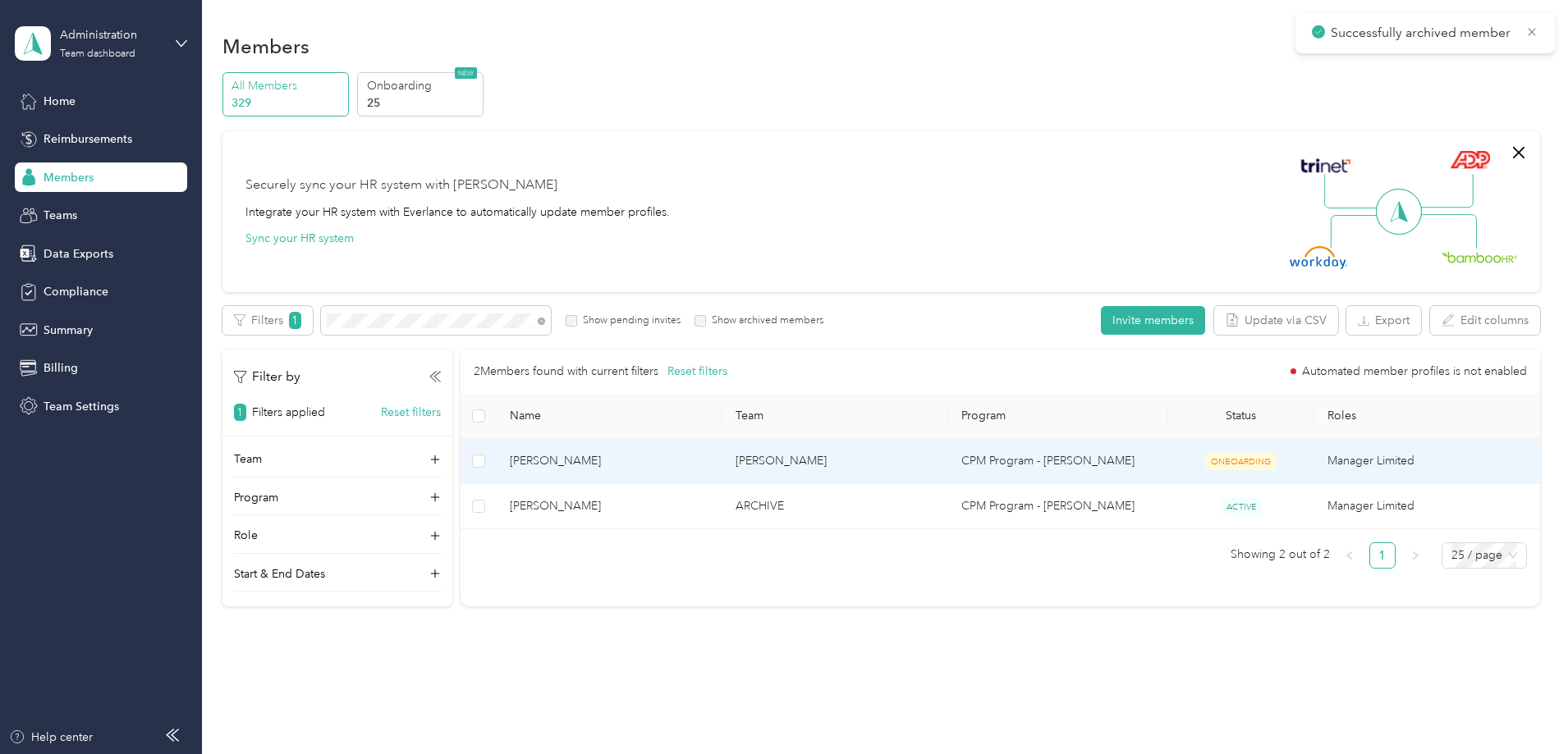click on "[PERSON_NAME]" at bounding box center [609, 461] 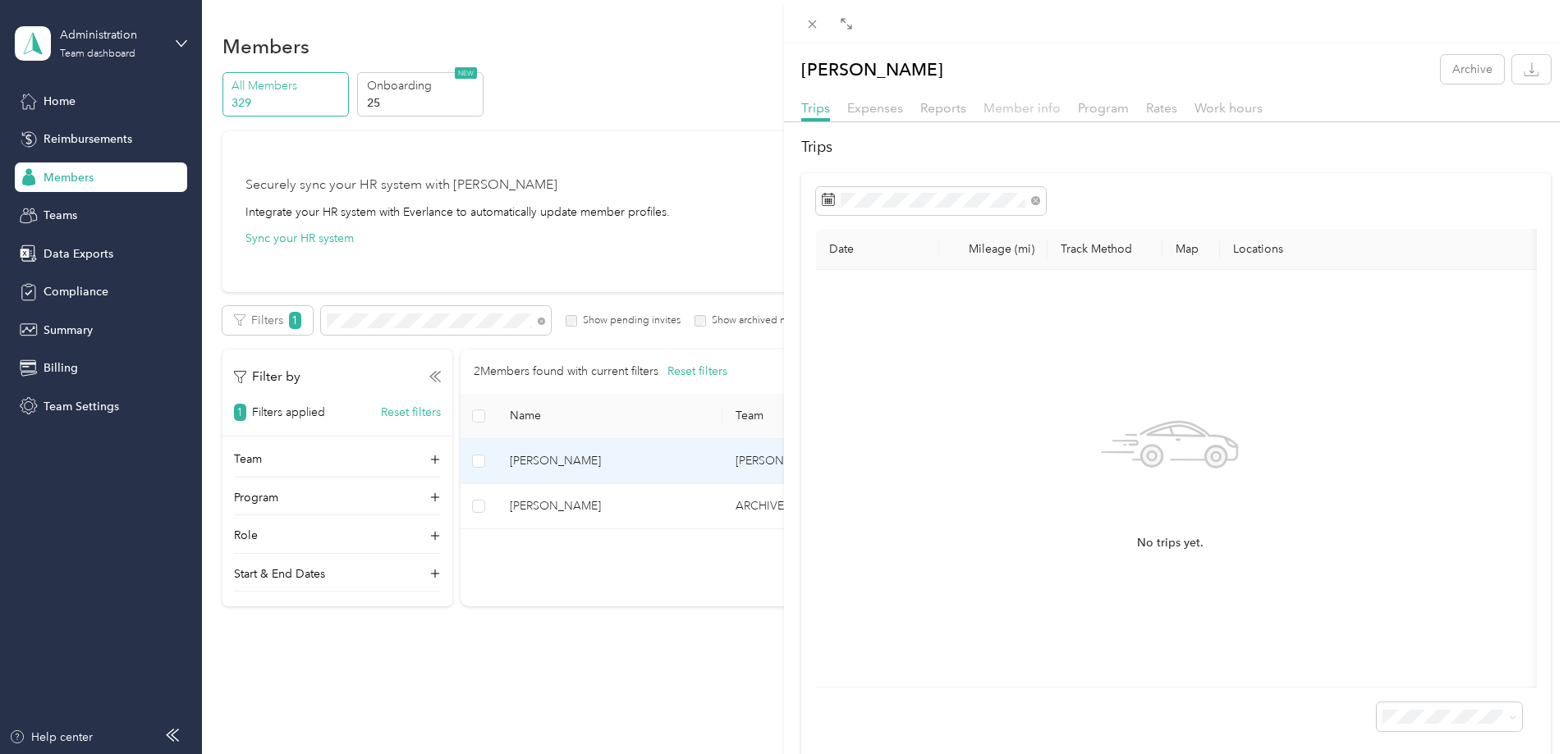 click on "Member info" at bounding box center (1022, 107) 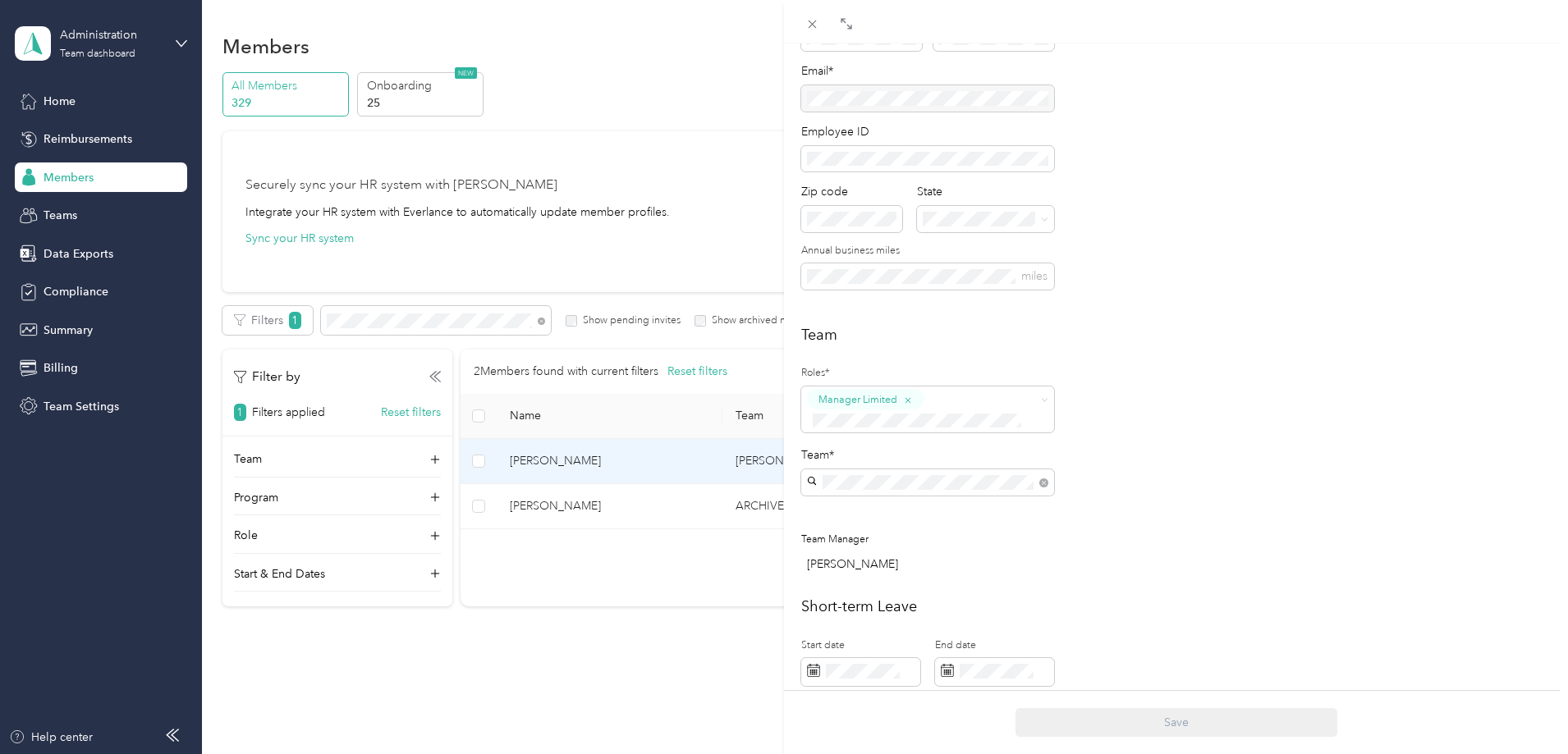 scroll, scrollTop: 246, scrollLeft: 0, axis: vertical 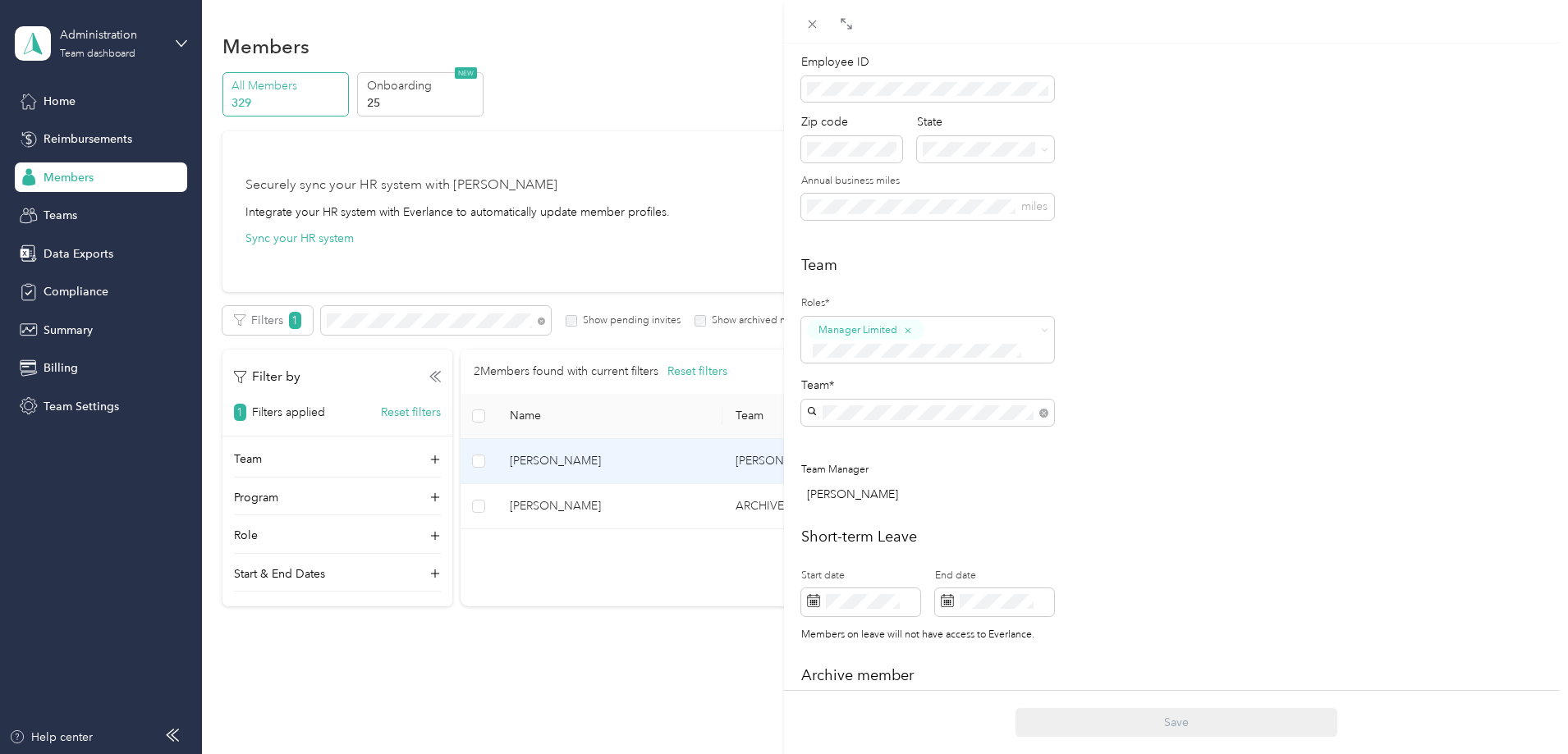click on "Team*" at bounding box center [928, 401] 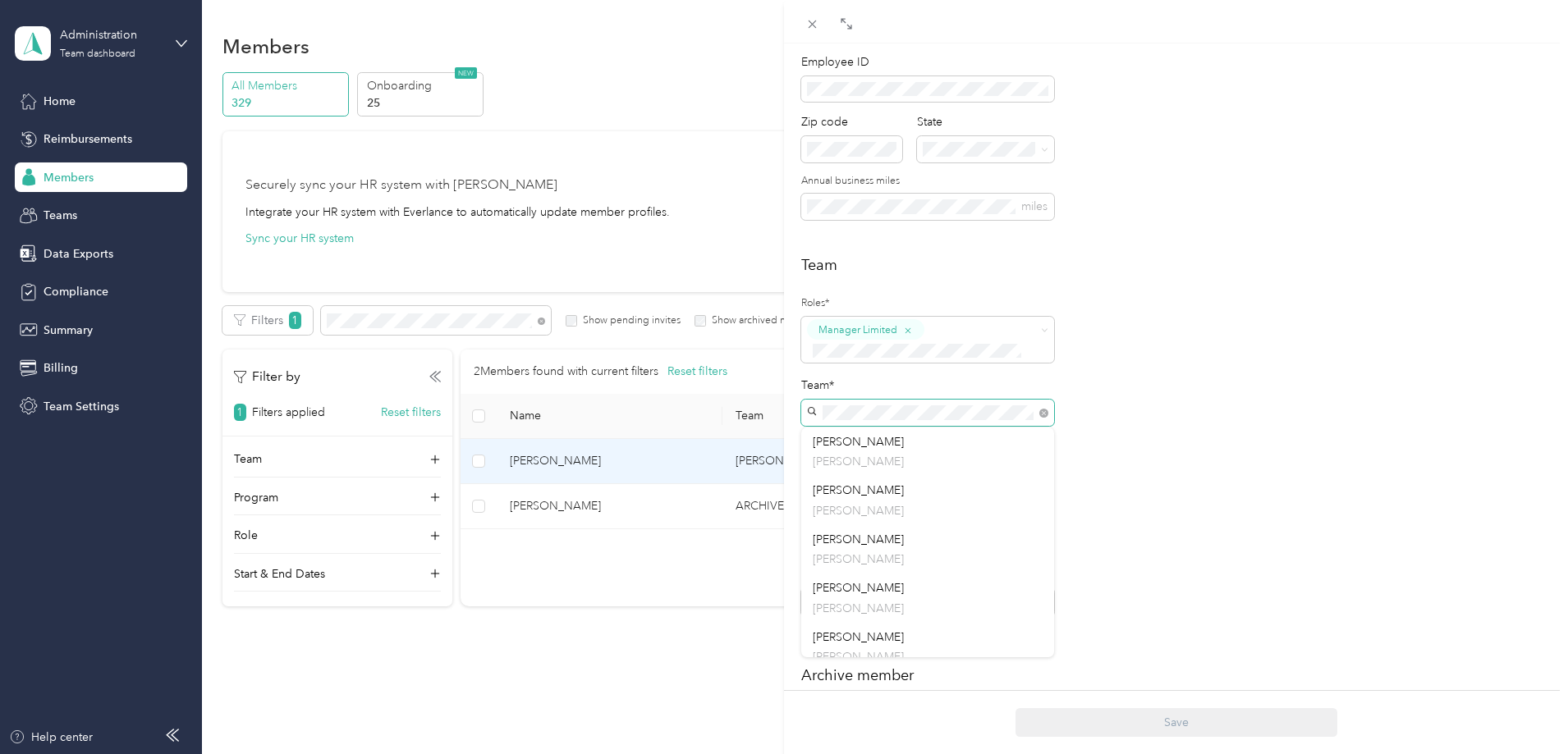 click on "[PERSON_NAME] Archive Trips Expenses Reports Member info Program Rates Work hours Personal First name Last name Email* Employee ID Zip code State Annual business miles   miles Team Roles*   Manager Limited Team* Team Manager [PERSON_NAME] Short-term Leave Start date   End date   Members on leave will not have access to Everlance. Archive member End date Adding an end date archives a member. Archived members will lose access to Everlance 30 days after the end date. To edit program start date go to the   program tab Save" at bounding box center (784, 377) 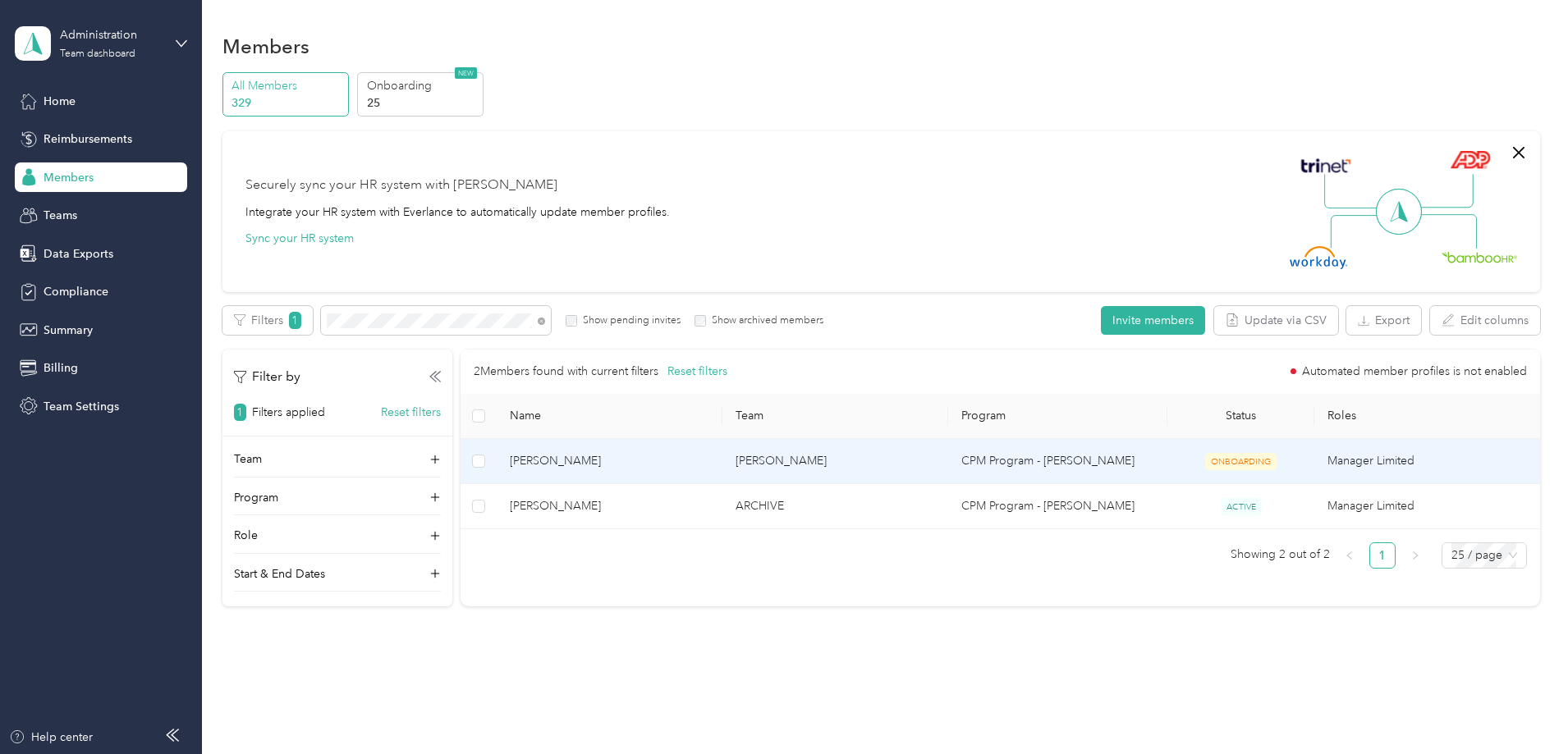 click on "[PERSON_NAME]" at bounding box center [609, 461] 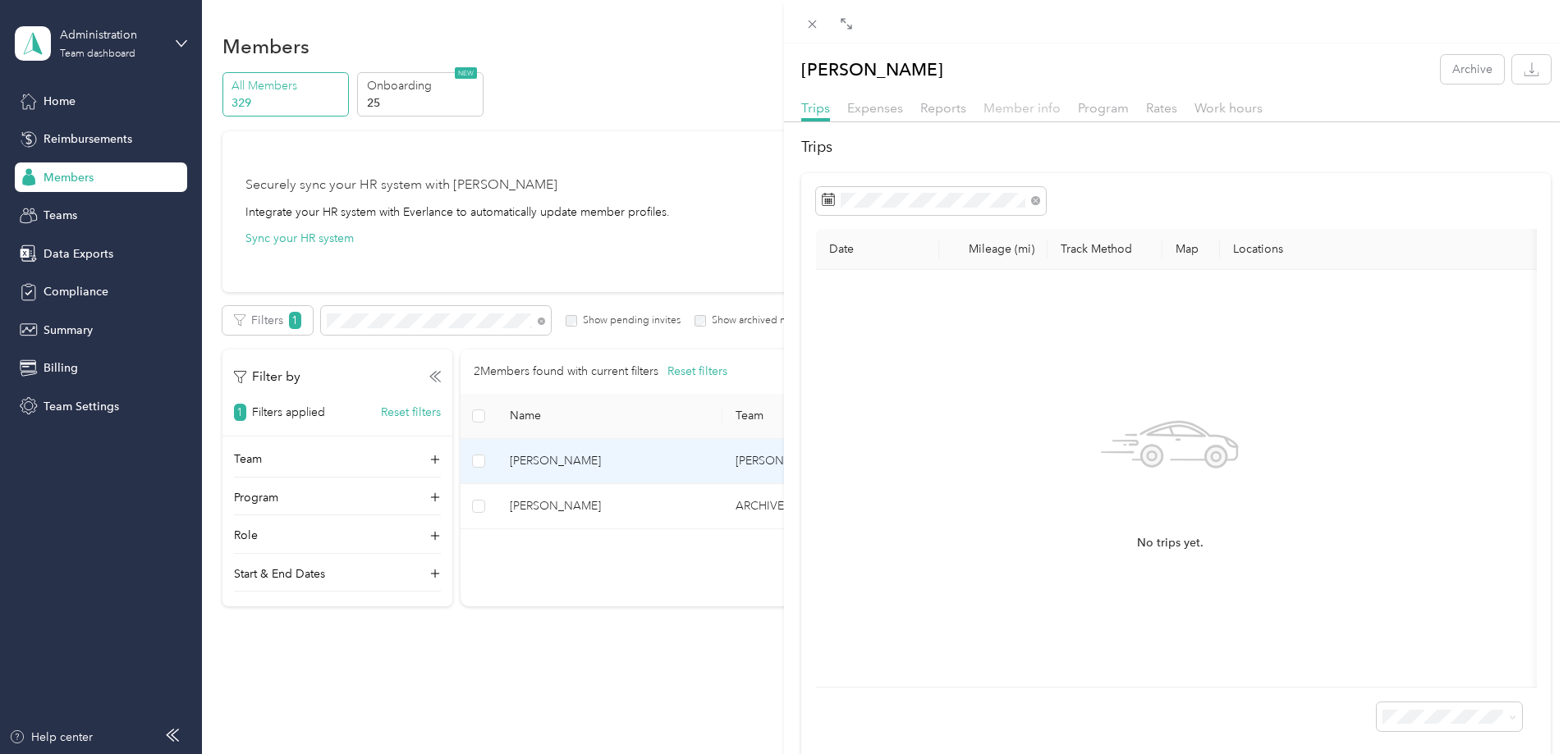 click on "Member info" at bounding box center (1022, 107) 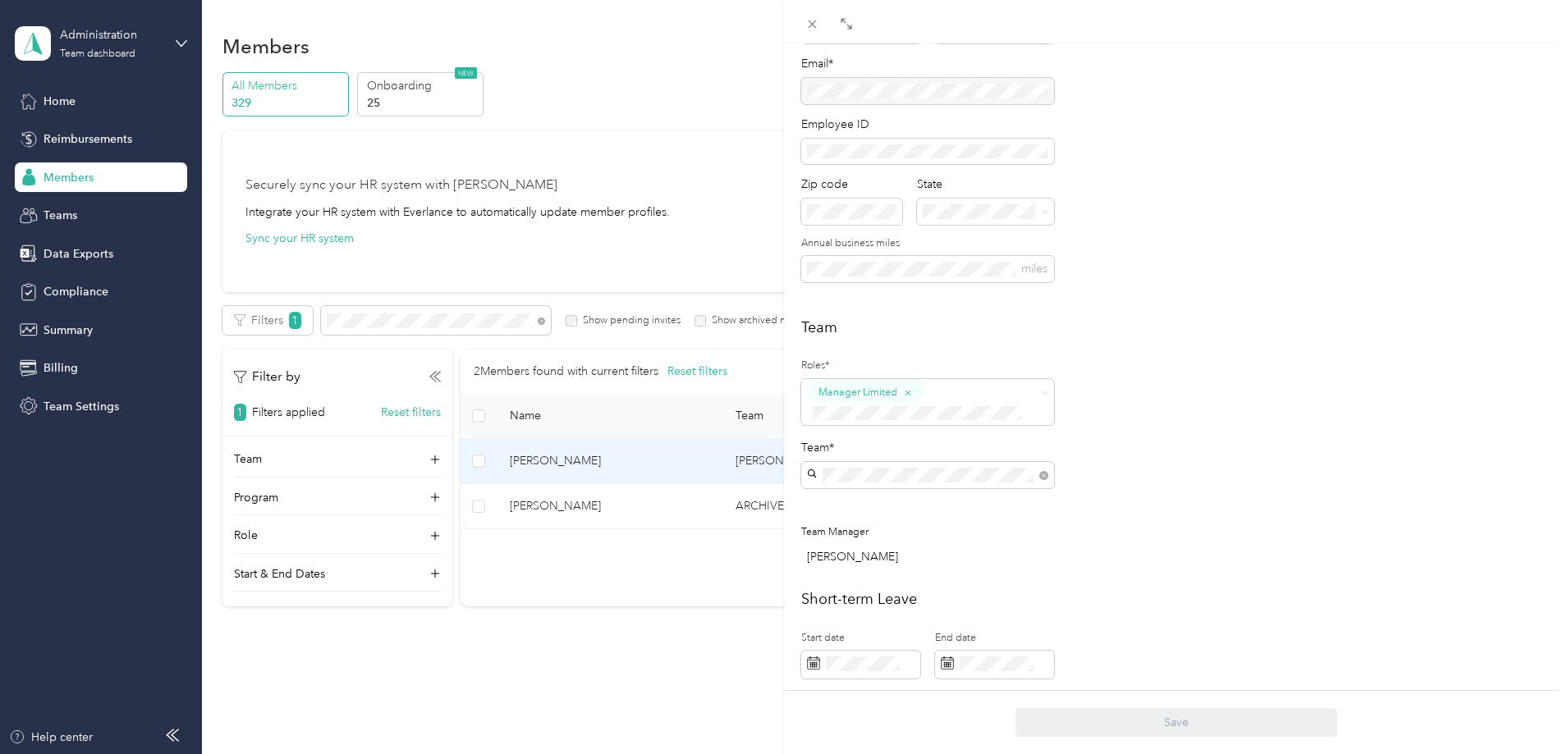 scroll, scrollTop: 328, scrollLeft: 0, axis: vertical 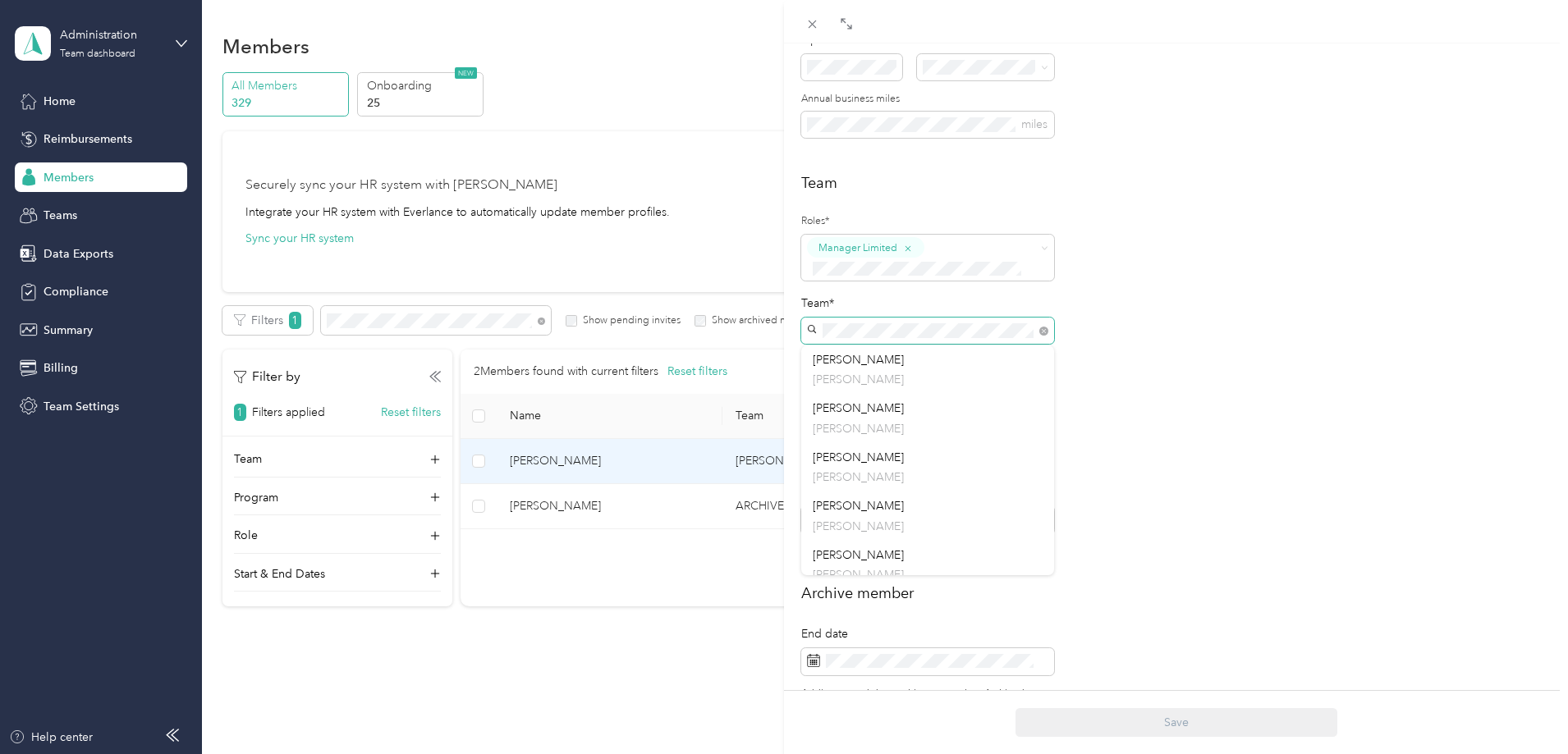 click on "Personal First name Last name Email* Employee ID Zip code State Annual business miles   miles Team Roles*   Manager Limited Team* Team Manager [PERSON_NAME] Short-term Leave Start date   End date   Members on leave will not have access to Everlance. Archive member End date Adding an end date archives a member. Archived members will lose access to Everlance 30 days after the end date. To edit program start date go to the   program tab" at bounding box center [1176, 283] 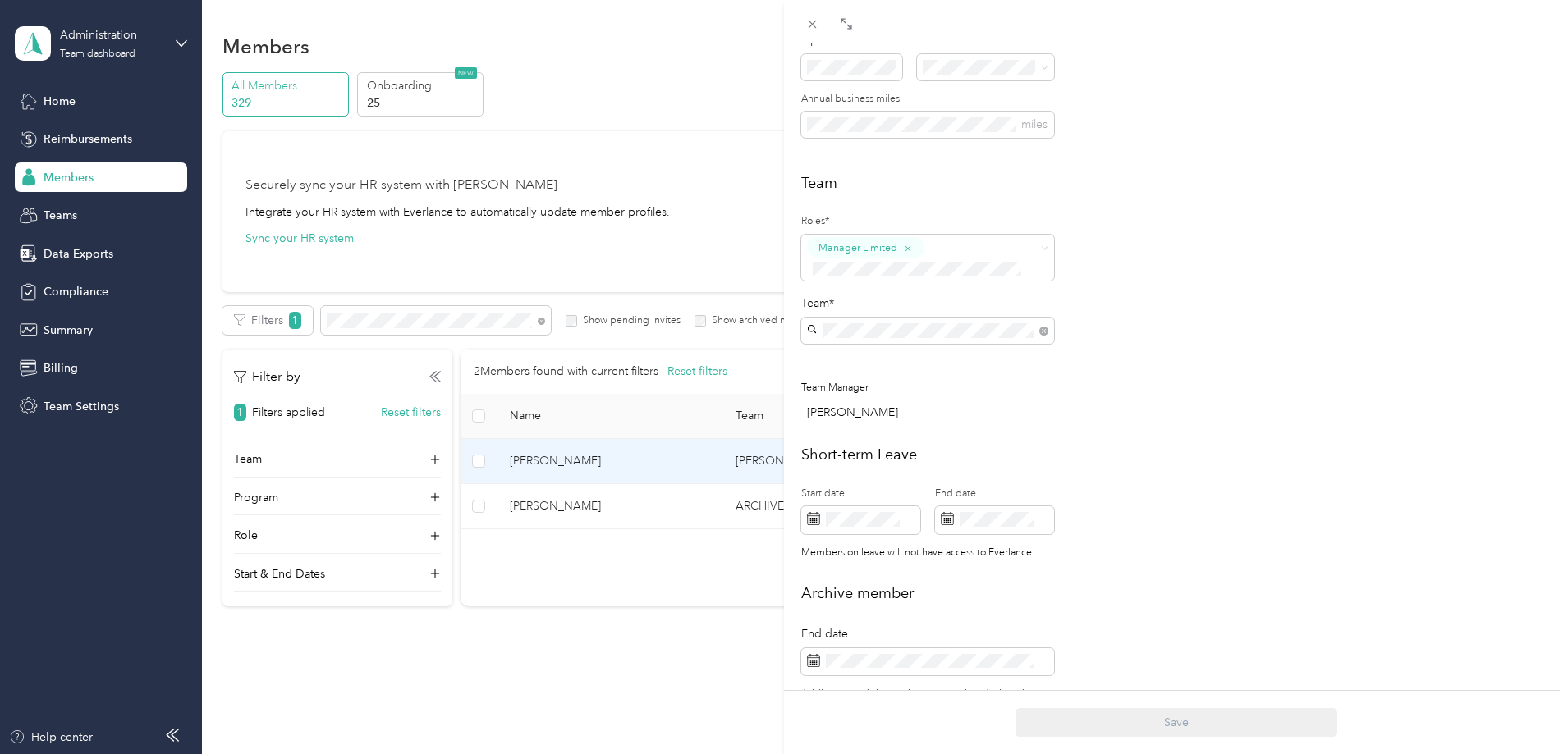 click on "ARCHIVE [PERSON_NAME] +4 more" at bounding box center [928, 468] 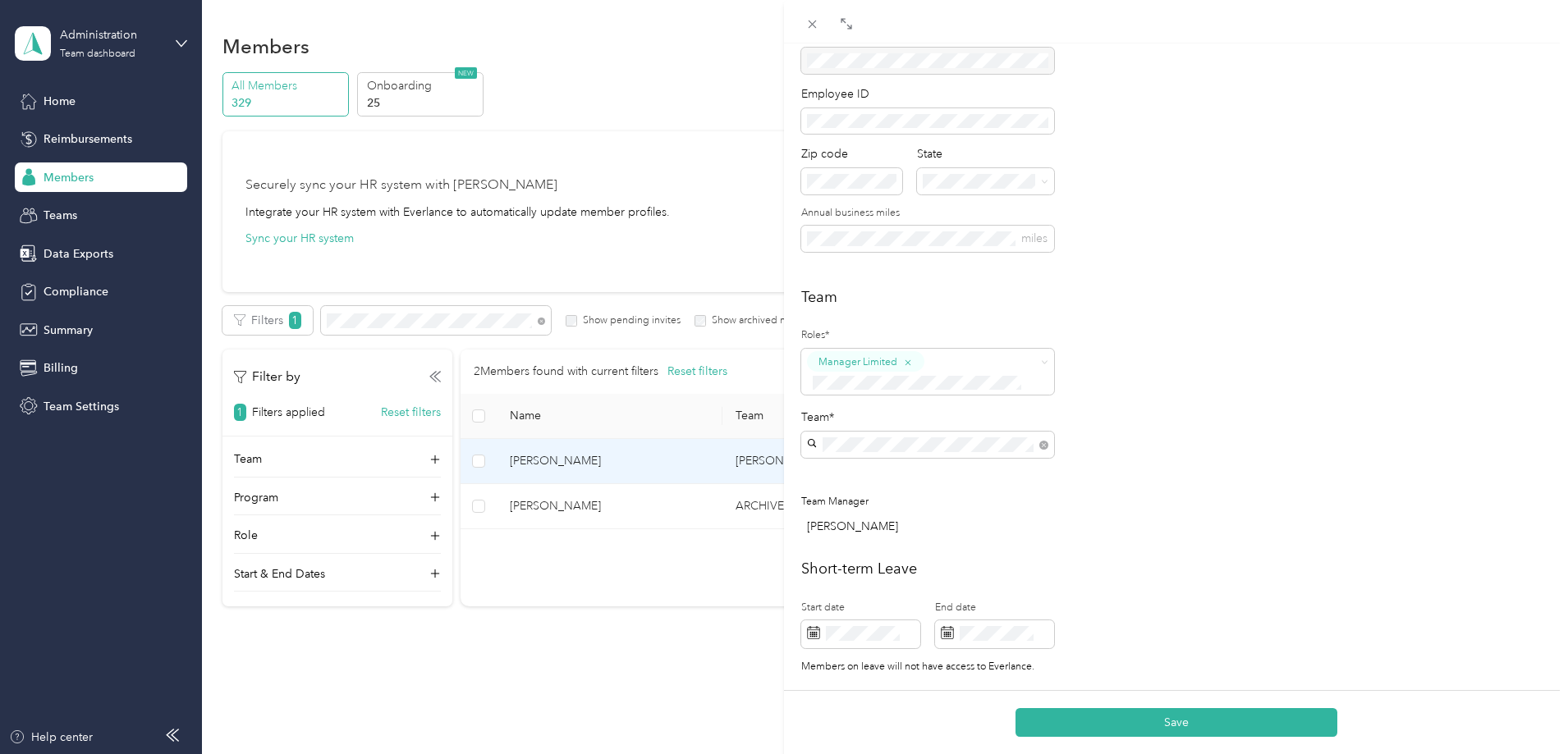 scroll, scrollTop: 0, scrollLeft: 0, axis: both 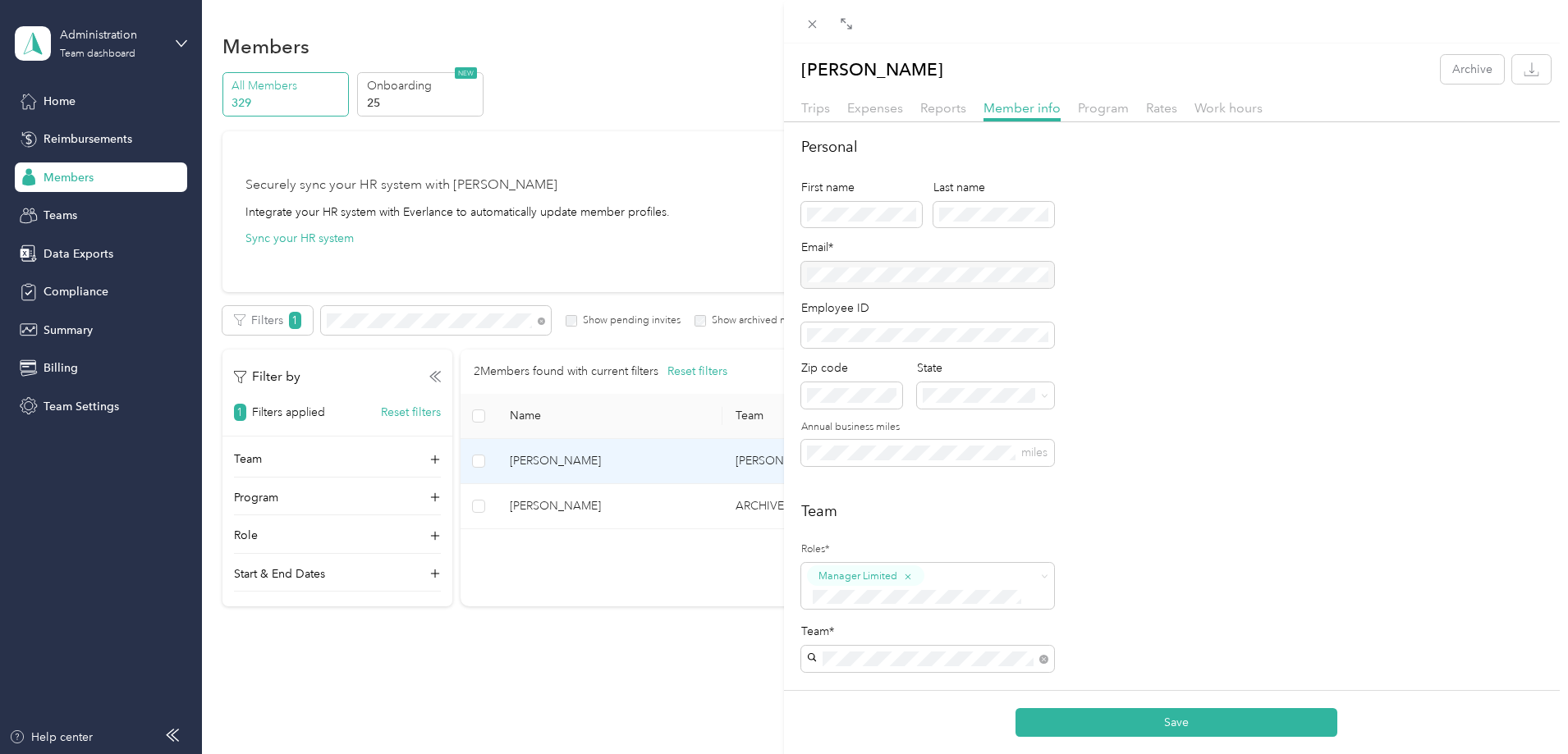click on "Save" at bounding box center [1176, 722] 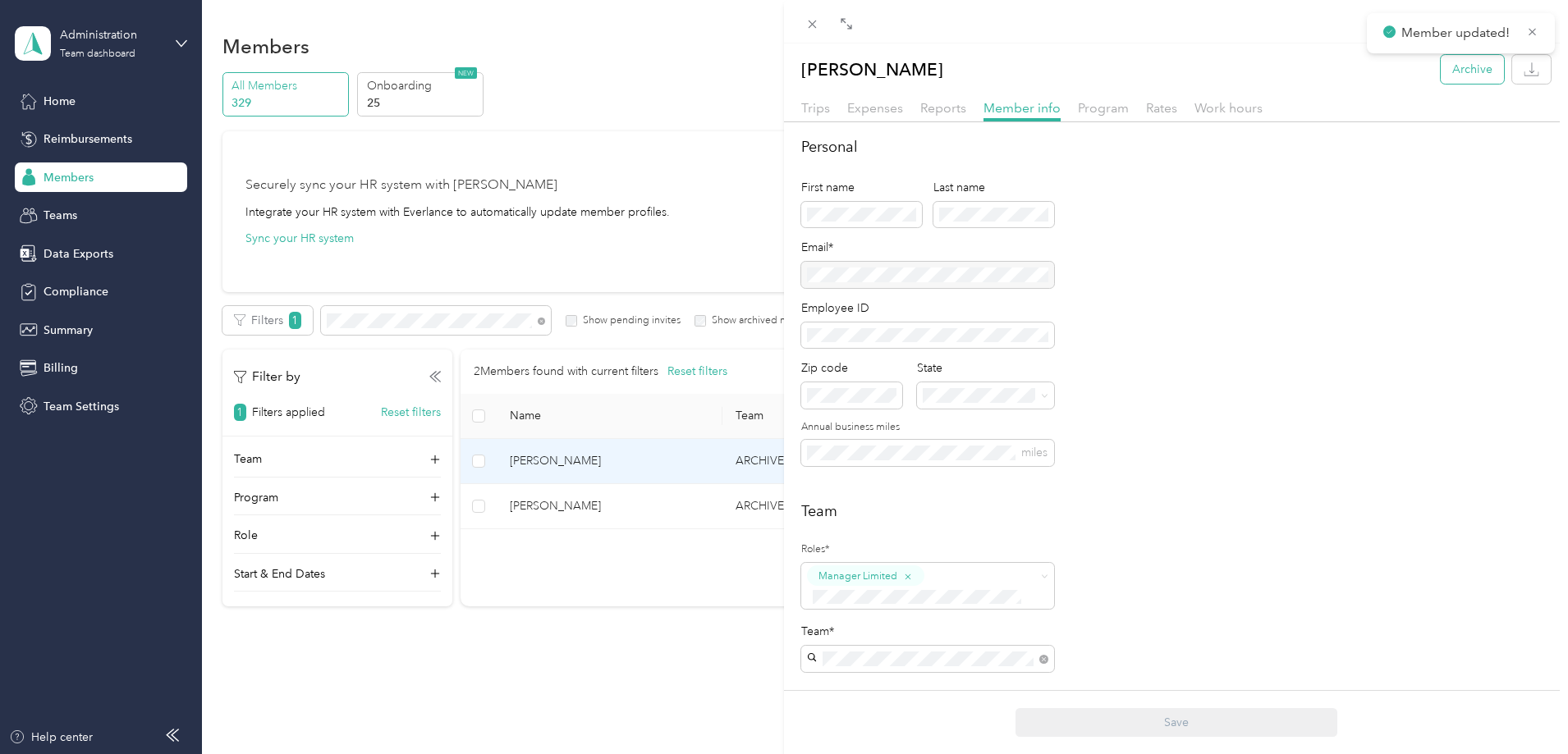click on "Archive" at bounding box center (1472, 69) 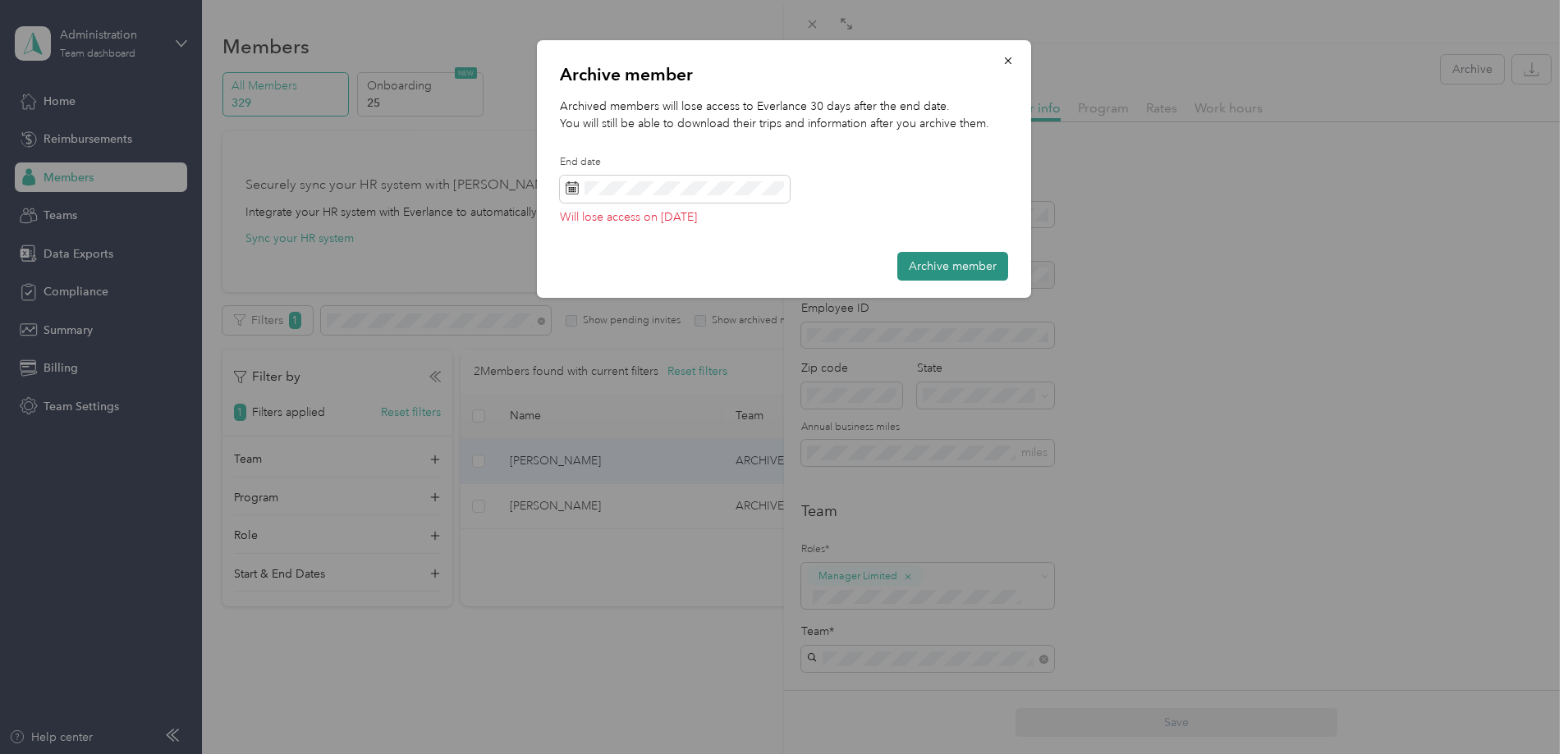 click on "Archive member" at bounding box center (952, 266) 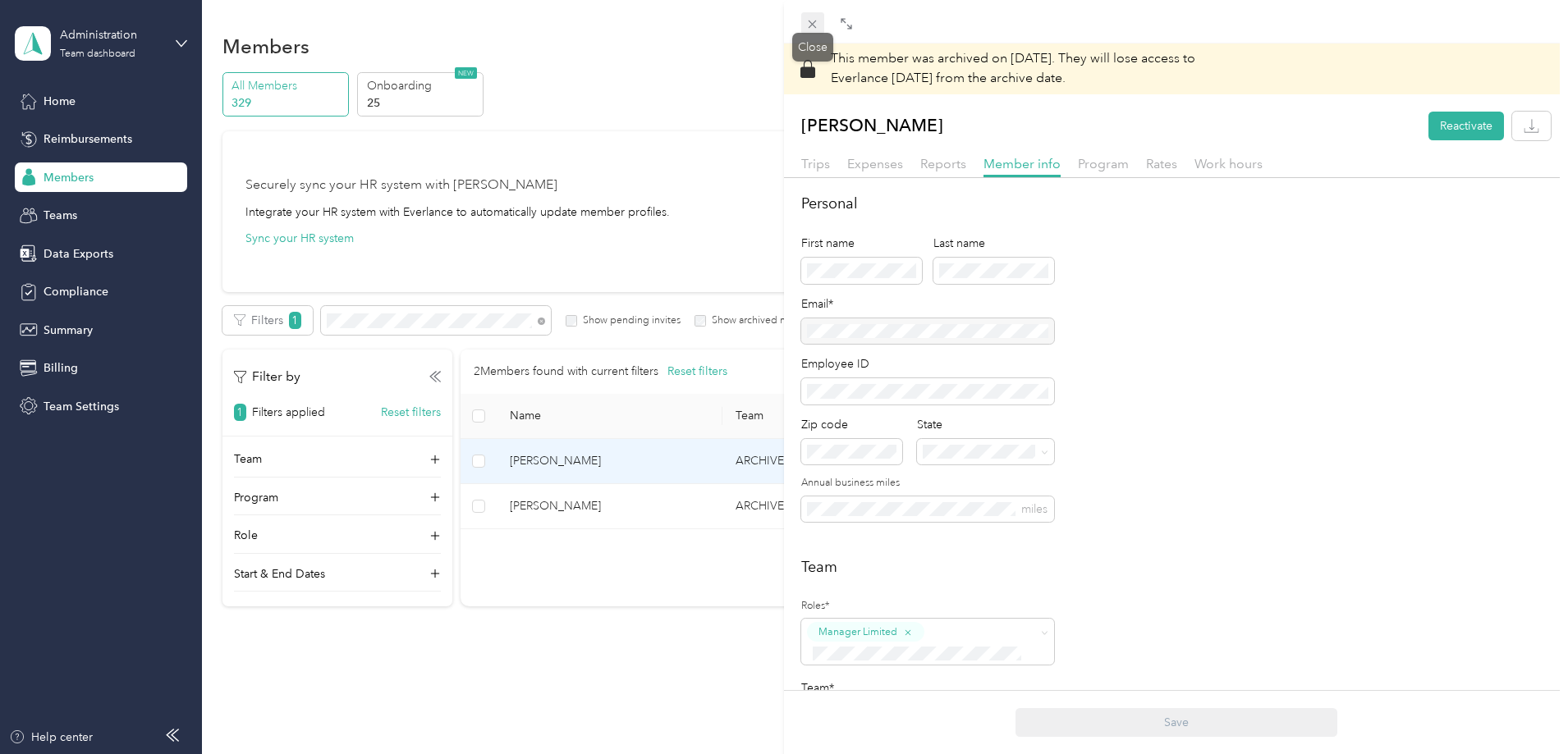 click 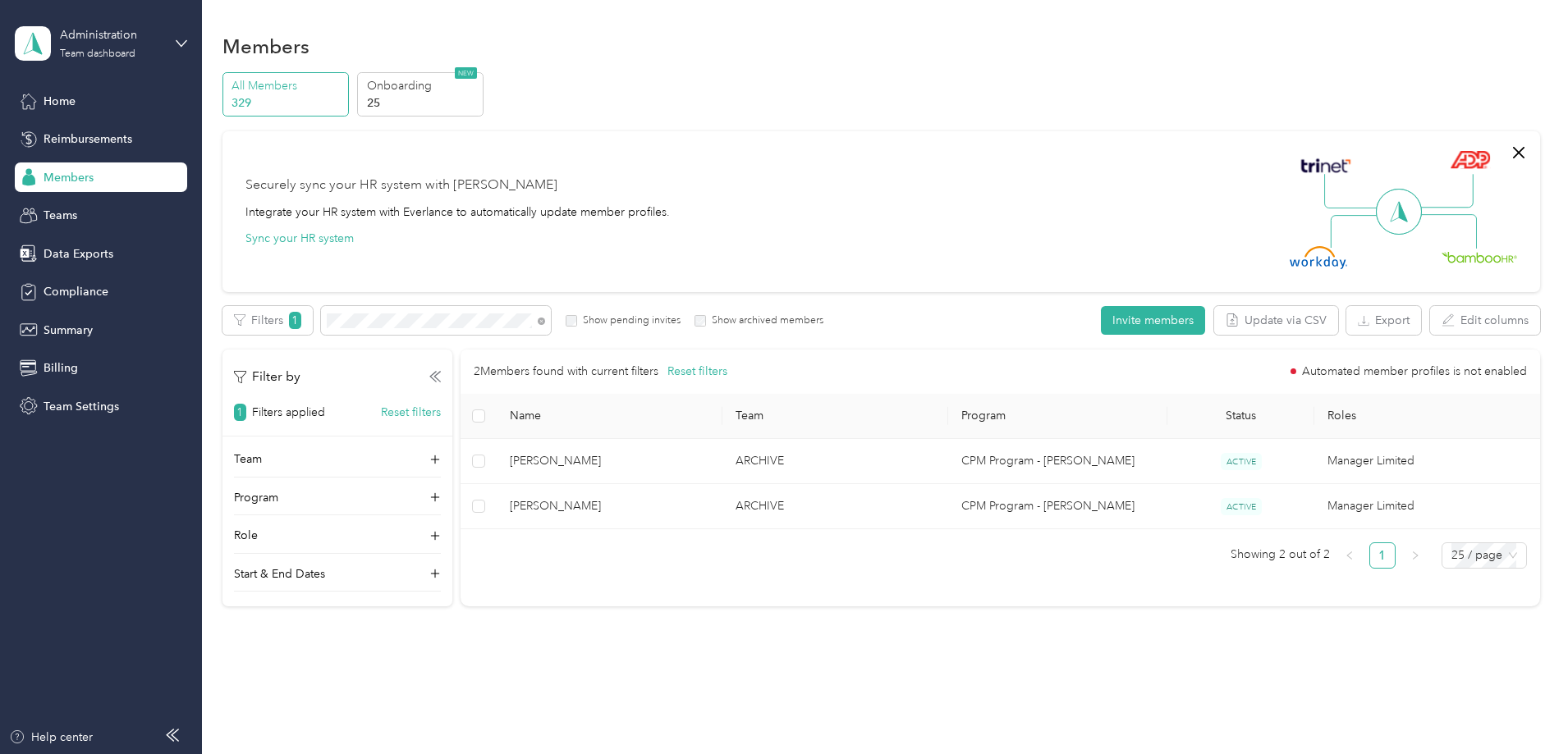 click on "Edit role Edit team Edit program Export Selected  0  of  2   members Cancel Filters 1 Show pending invites Show archived members Invite members Update via CSV Export Edit columns  Filter by 1   Filters applied Reset filters Team Program Role Start & End Dates 2  Members found with current filters Reset filters   Automated member profiles is not enabled Name Team Program Status Roles             [PERSON_NAME]  ARCHIVE CPM Program - [PERSON_NAME] ACTIVE Manager Limited [PERSON_NAME]  ARCHIVE CPM Program - [PERSON_NAME] ACTIVE Manager Limited Showing 2 out of 2 1 25 / page" at bounding box center (881, 456) 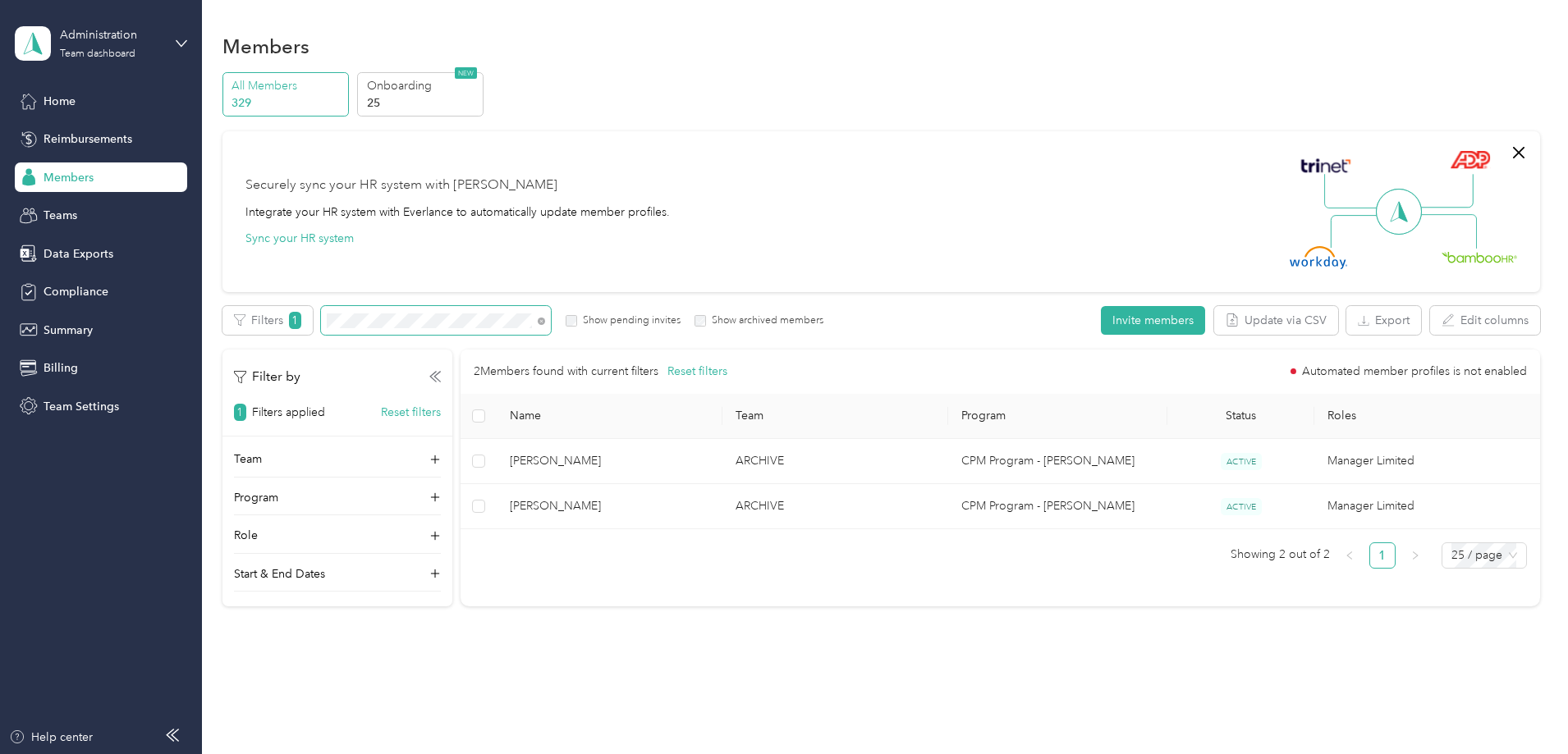 click at bounding box center [436, 320] 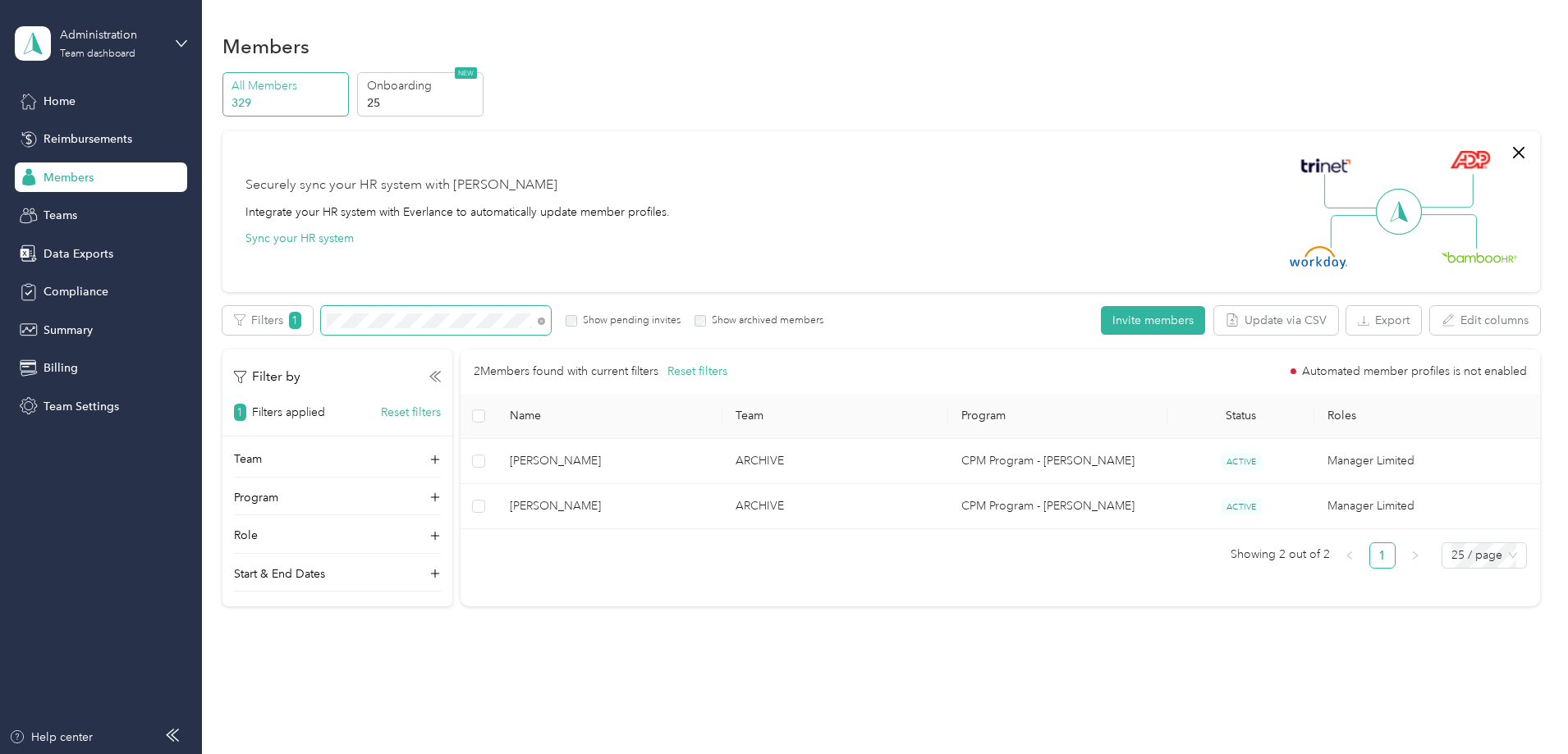 drag, startPoint x: 529, startPoint y: 329, endPoint x: 383, endPoint y: 303, distance: 148.297 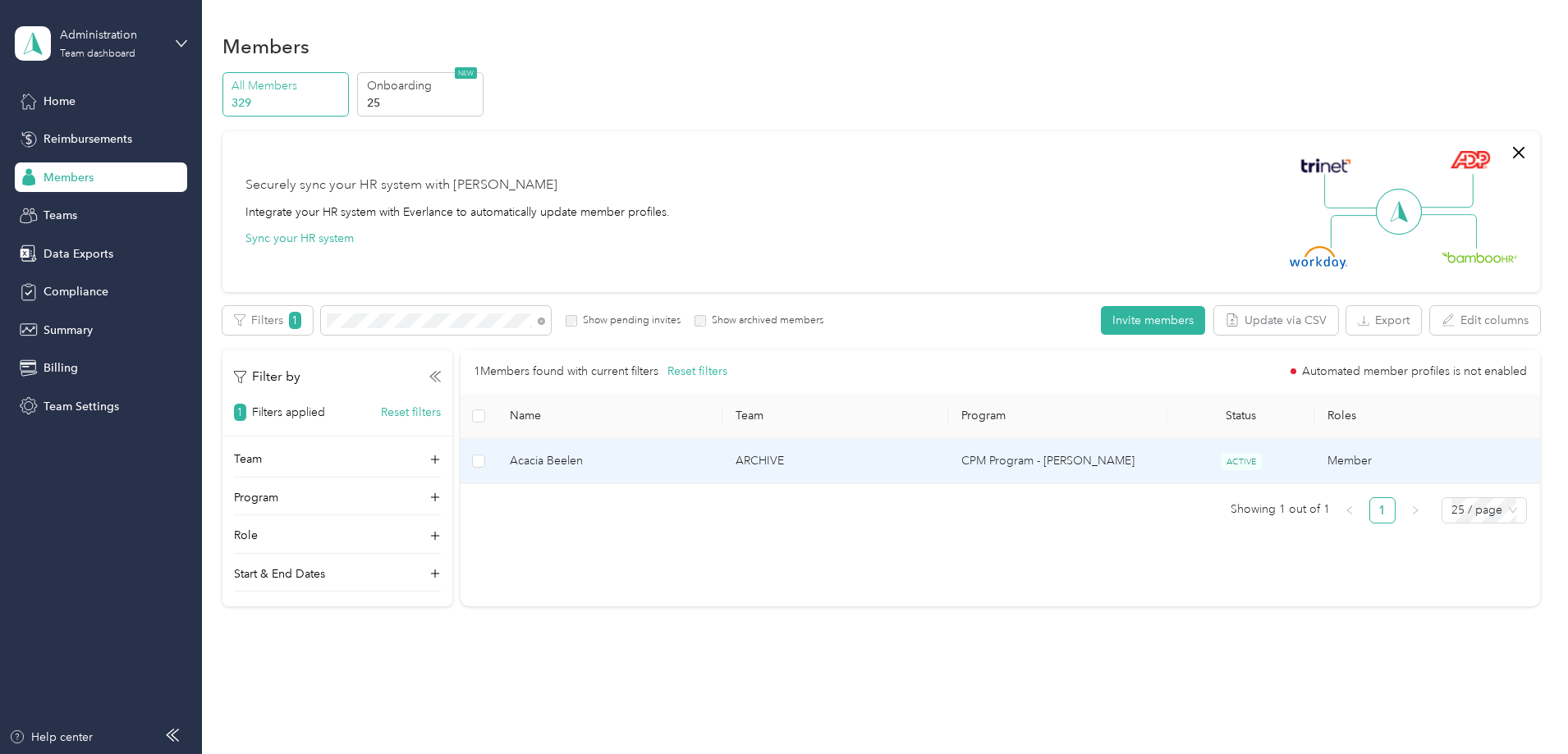 click on "Acacia Beelen" at bounding box center [609, 461] 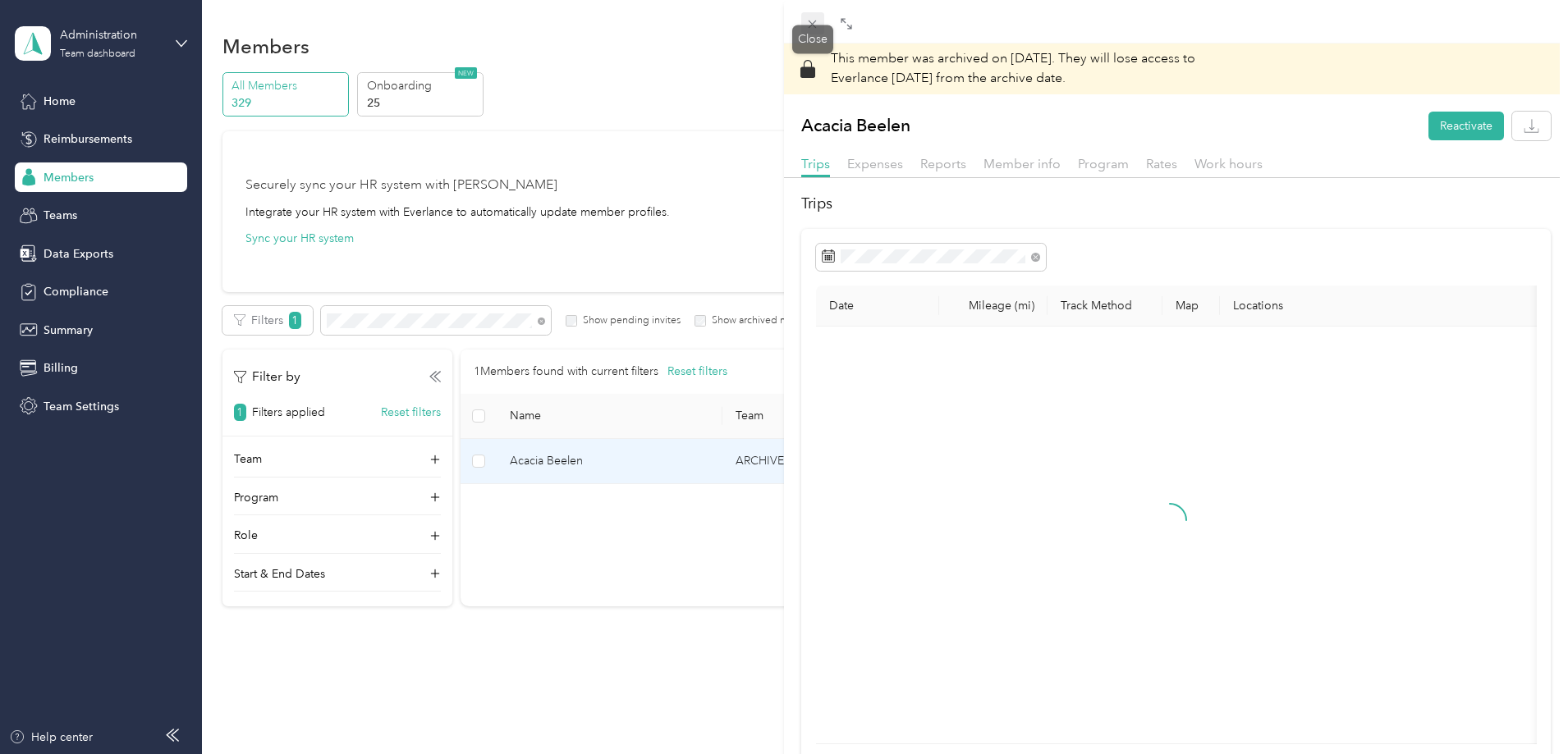 click on "Drag to resize Click to close This member was archived on   [DATE] .   They will lose access to Everlance [DATE] from the archive date. Acacia Beelen Reactivate Trips Expenses Reports Member info Program Rates Work hours Trips Date Mileage (mi) Track Method Map Locations Mileage value Purpose               Close" at bounding box center [780, 754] 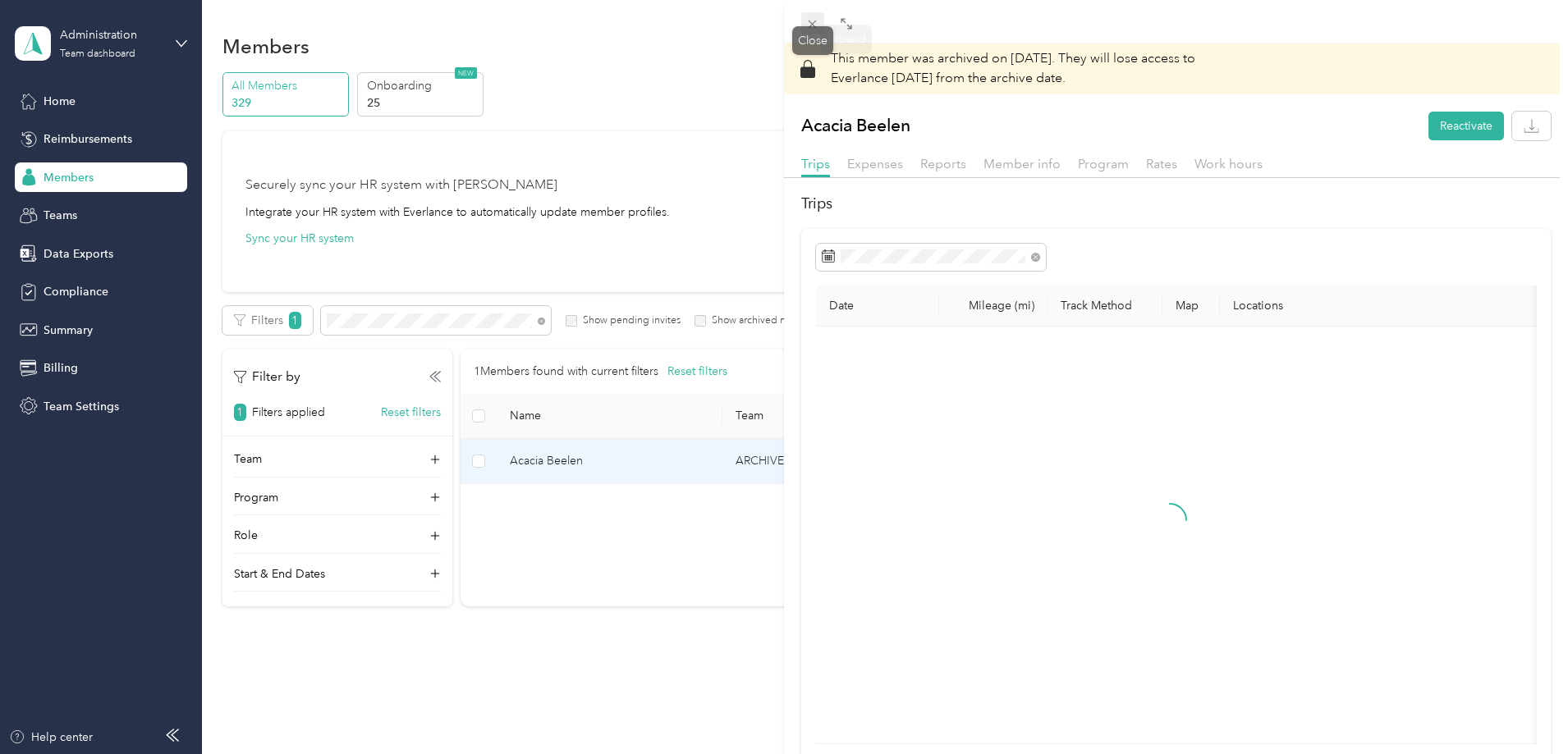 click 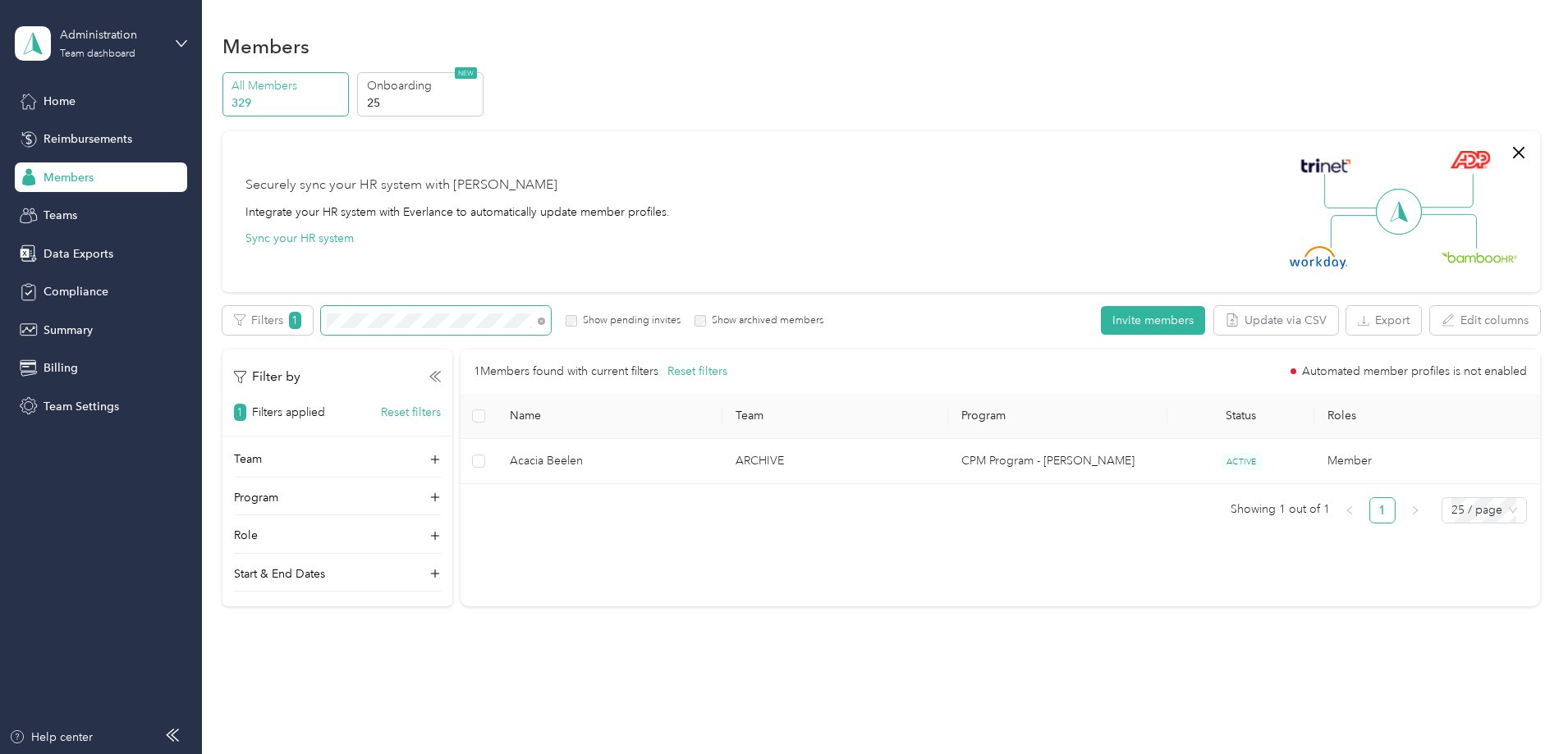 click on "Filters 1 Show pending invites Show archived members" at bounding box center (523, 320) 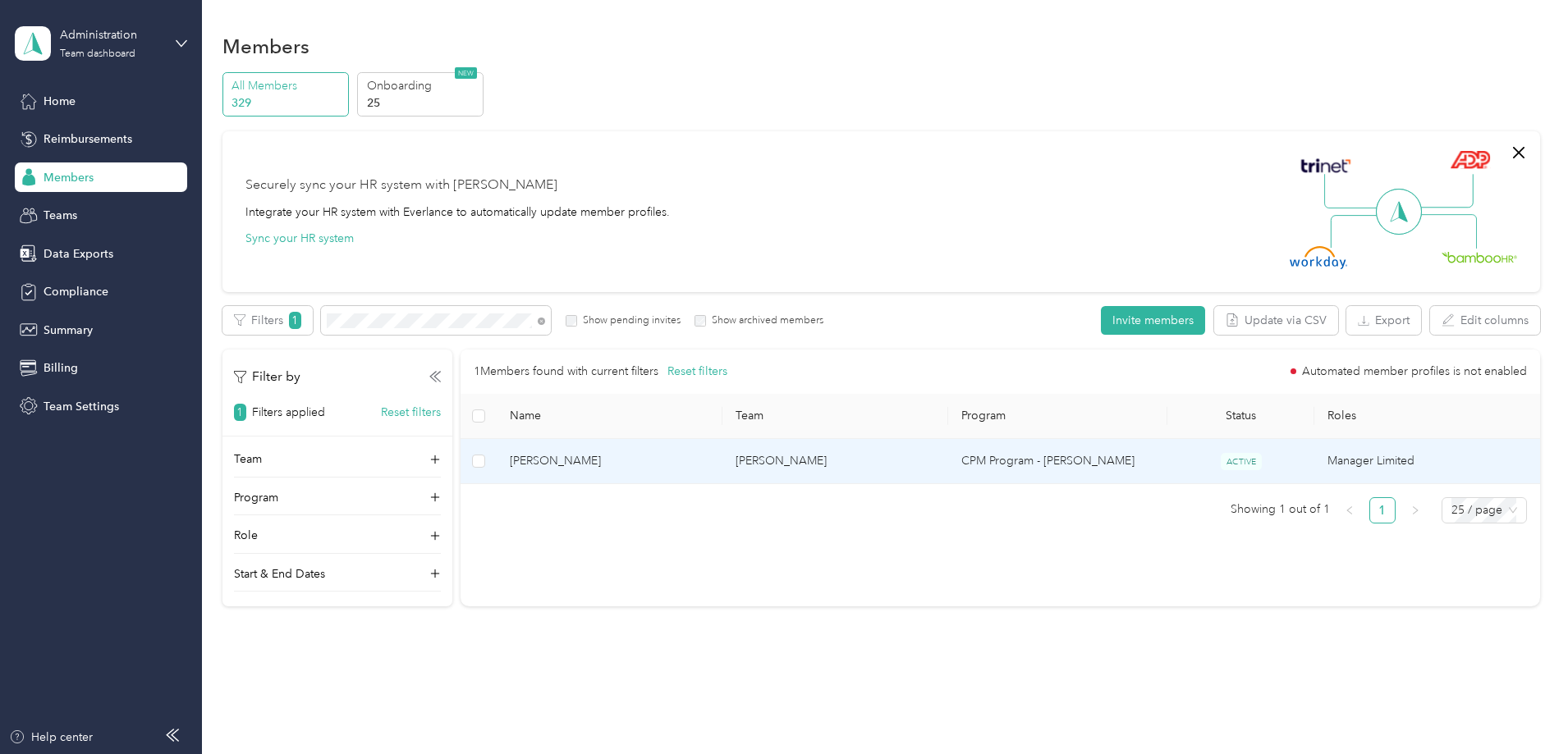 click on "[PERSON_NAME]" at bounding box center [609, 461] 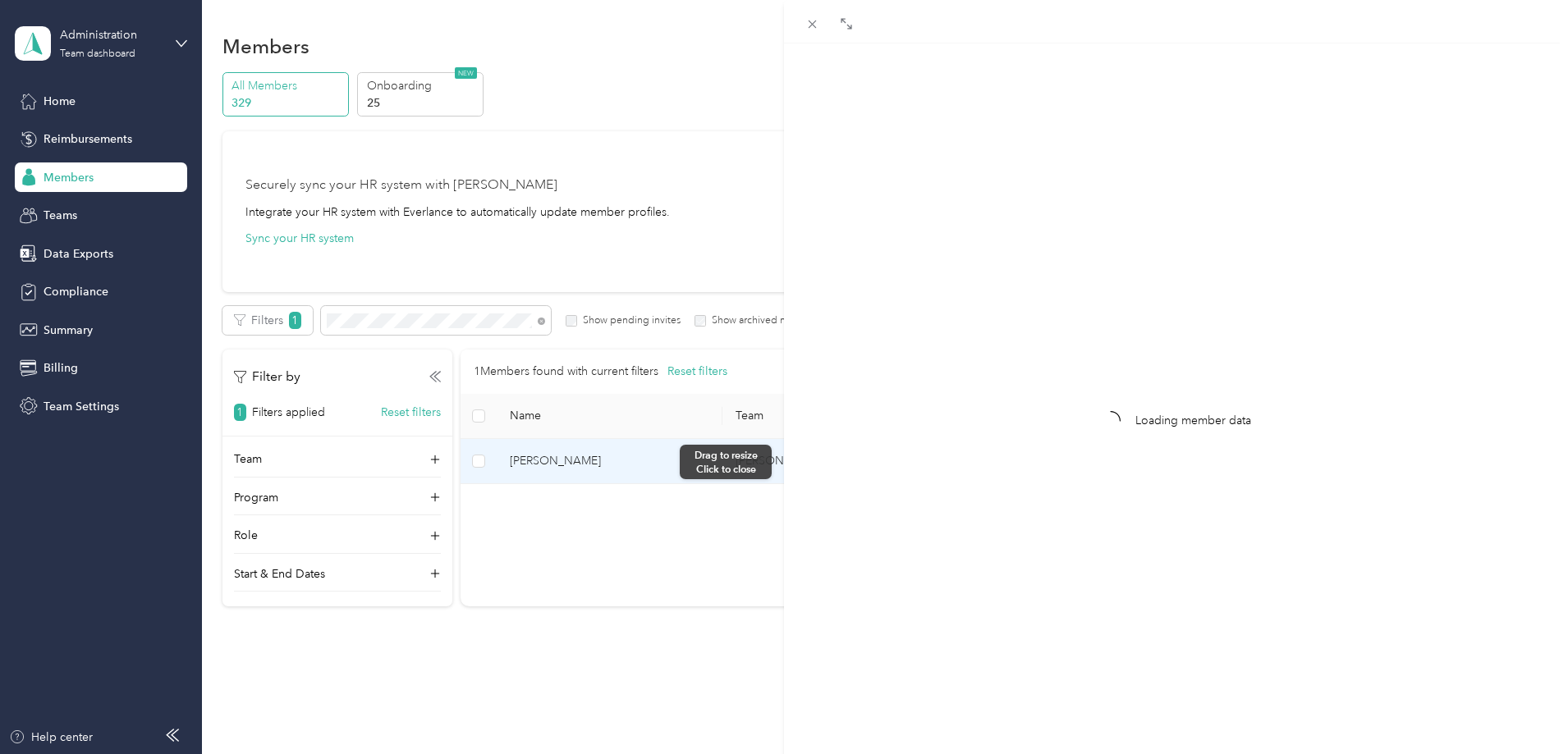 click at bounding box center [778, 377] 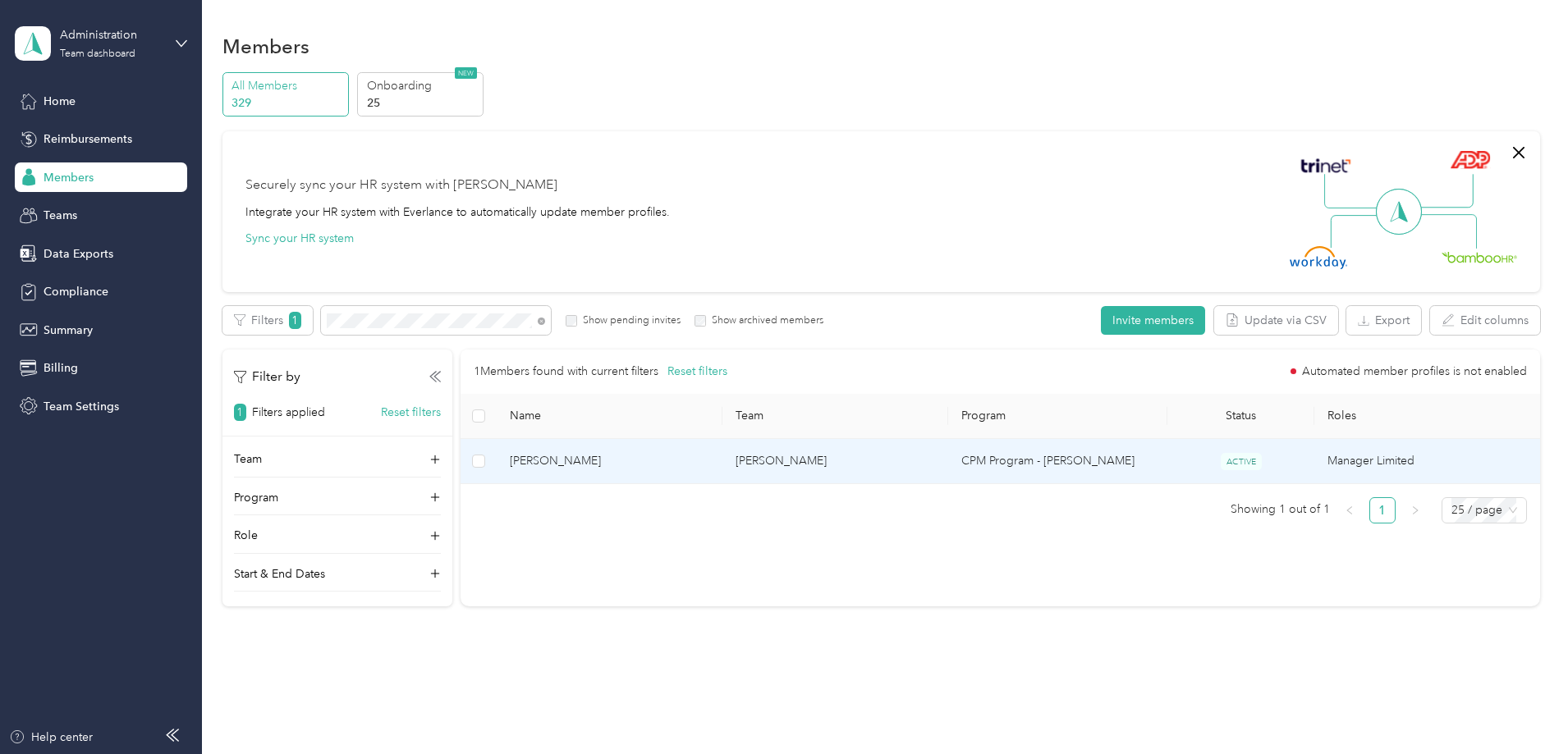 click on "[PERSON_NAME]" at bounding box center [835, 461] 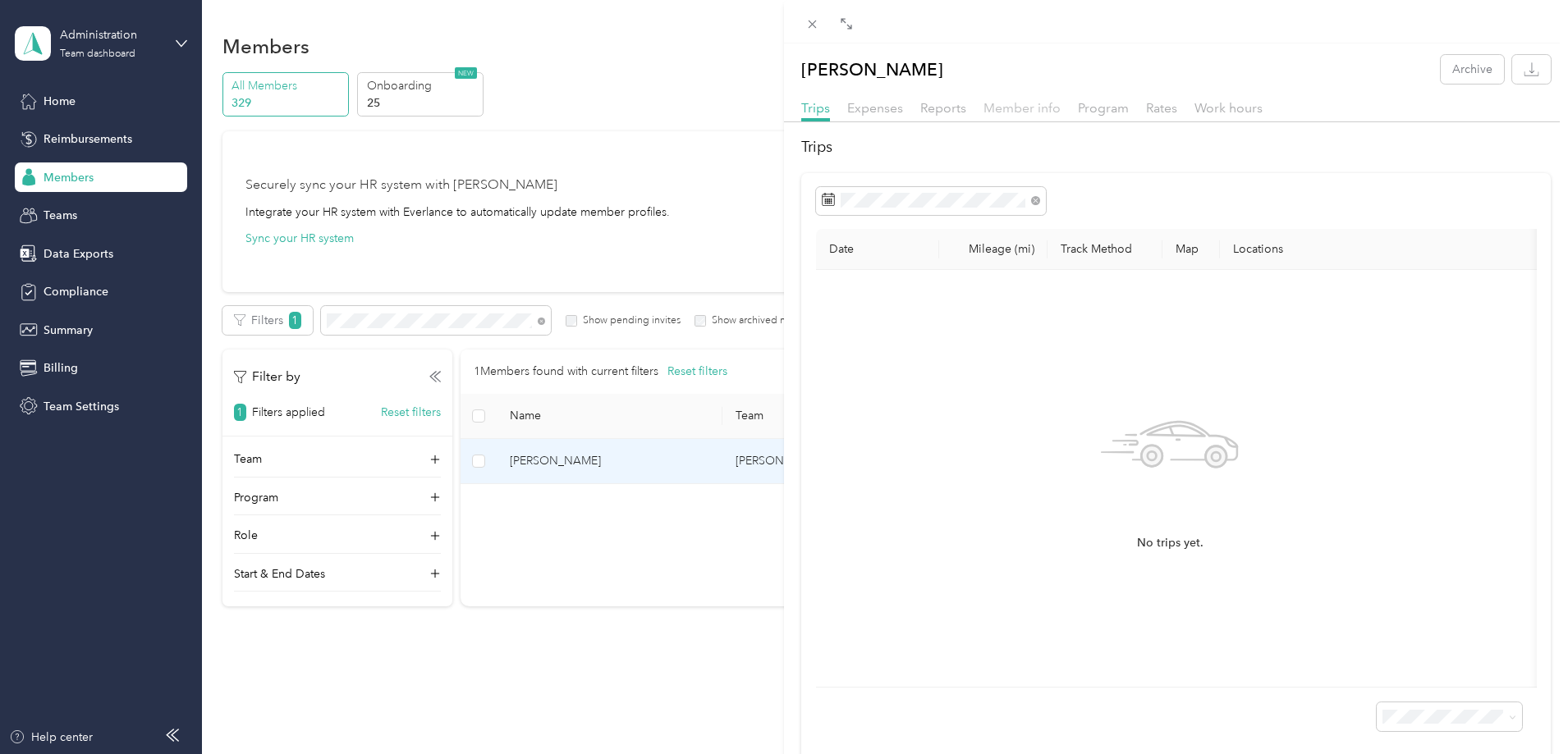 click on "Member info" at bounding box center [1022, 107] 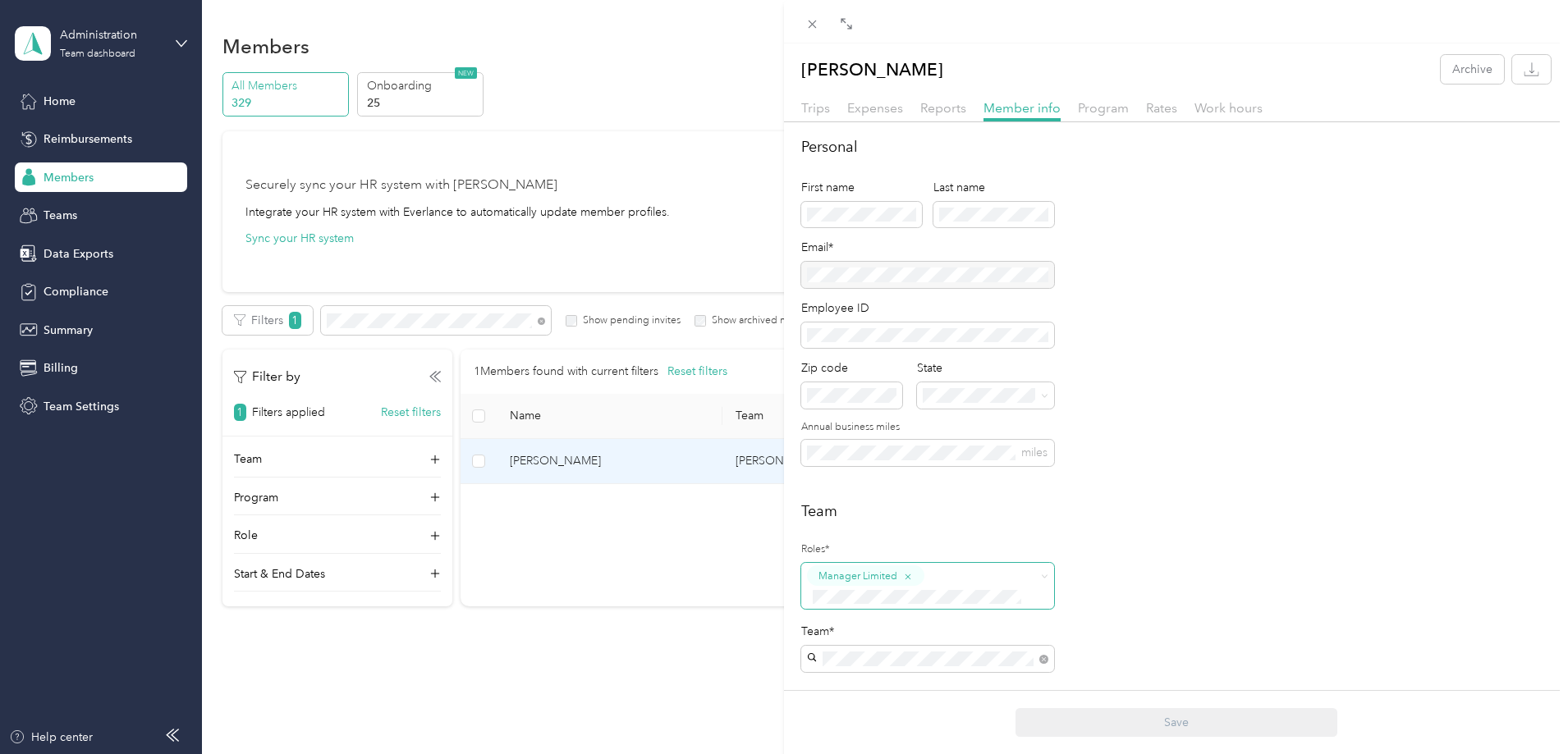 scroll, scrollTop: 246, scrollLeft: 0, axis: vertical 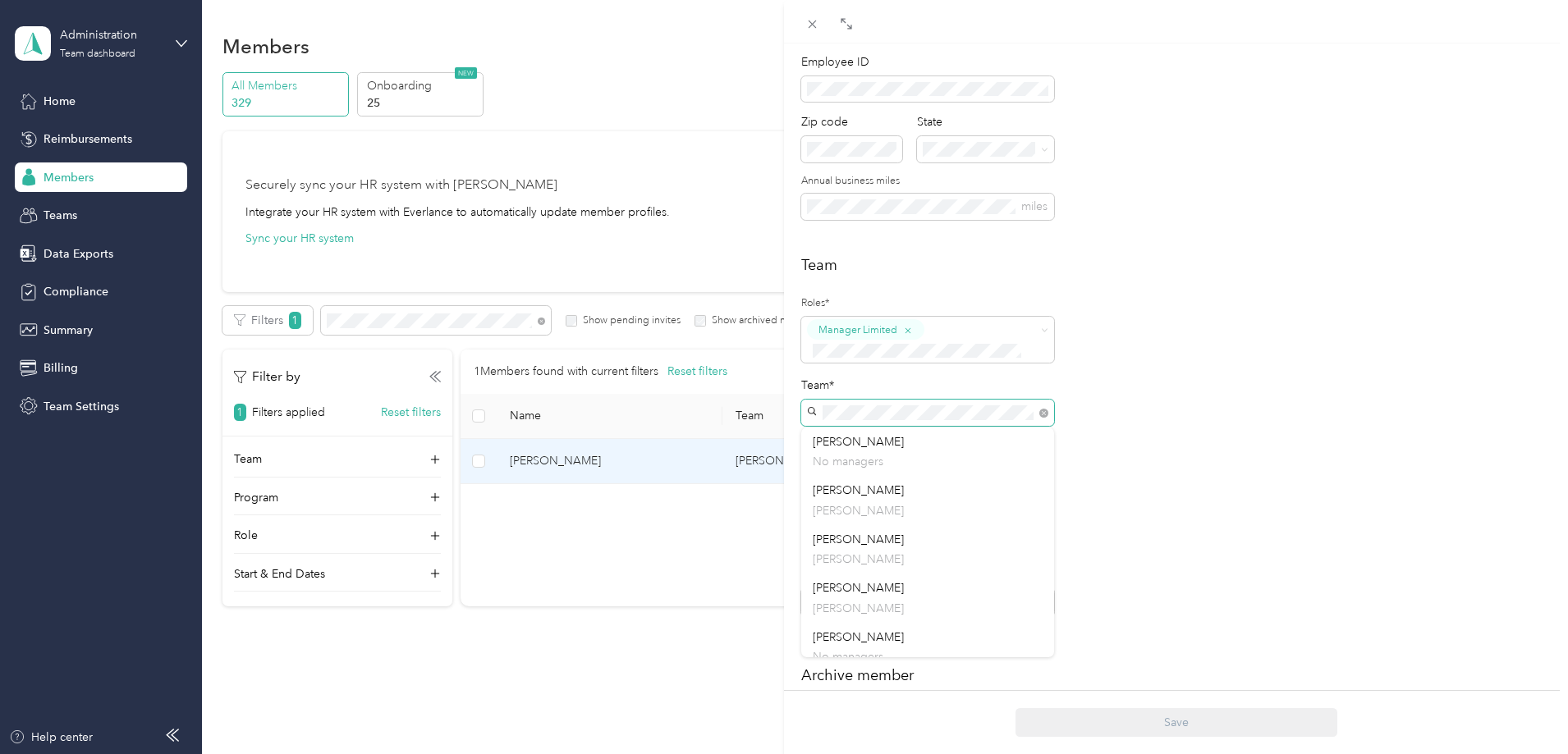 click on "[PERSON_NAME] Archive Trips Expenses Reports Member info Program Rates Work hours Personal First name Last name Email* Employee ID Zip code State Annual business miles   miles Team Roles*   Manager Limited Team* Team Manager [PERSON_NAME] Short-term Leave Start date   End date   Members on leave will not have access to Everlance. Archive member End date Adding an end date archives a member. Archived members will lose access to Everlance 30 days after the end date. To edit program start date go to the   program tab Save" at bounding box center [784, 377] 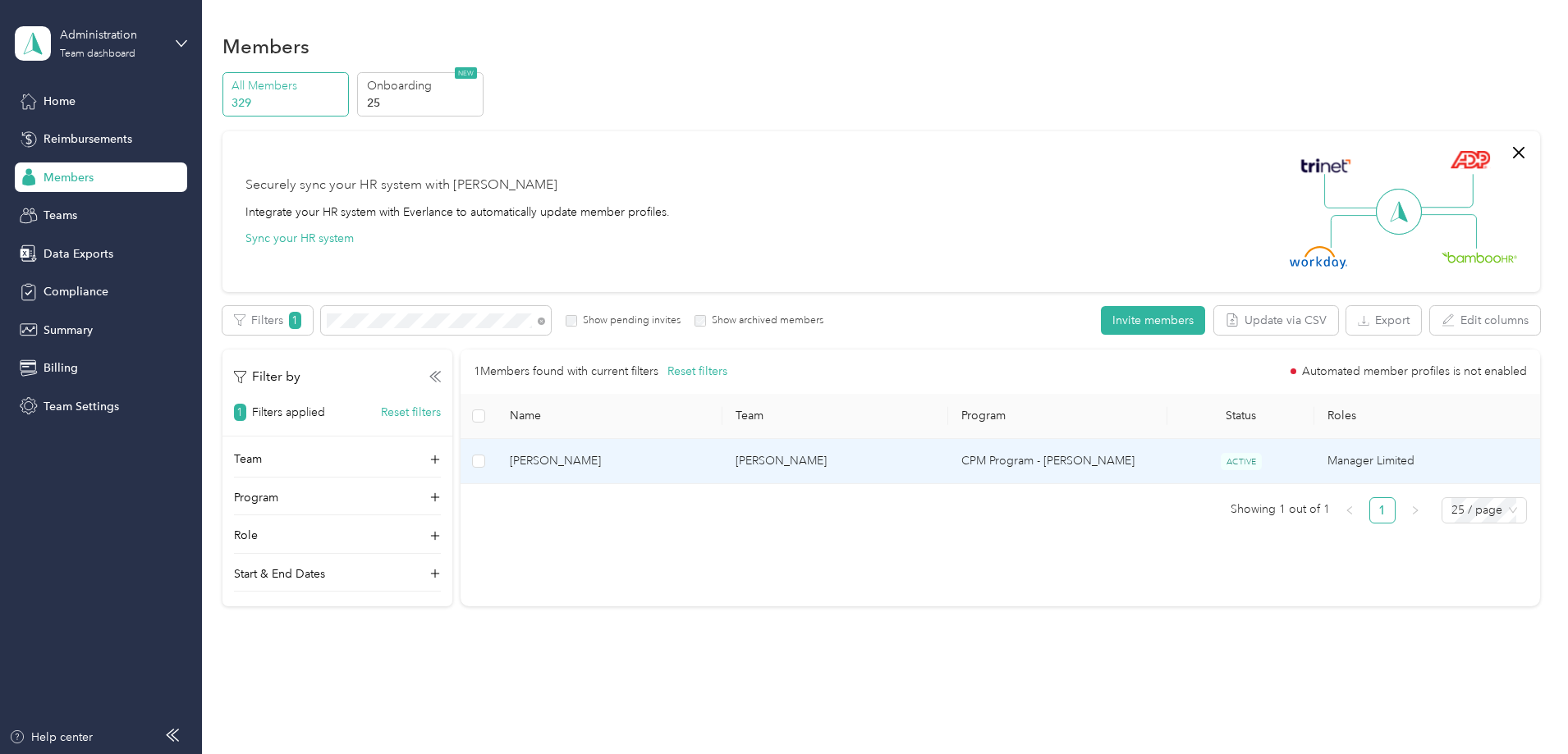 click on "[PERSON_NAME]" at bounding box center [835, 461] 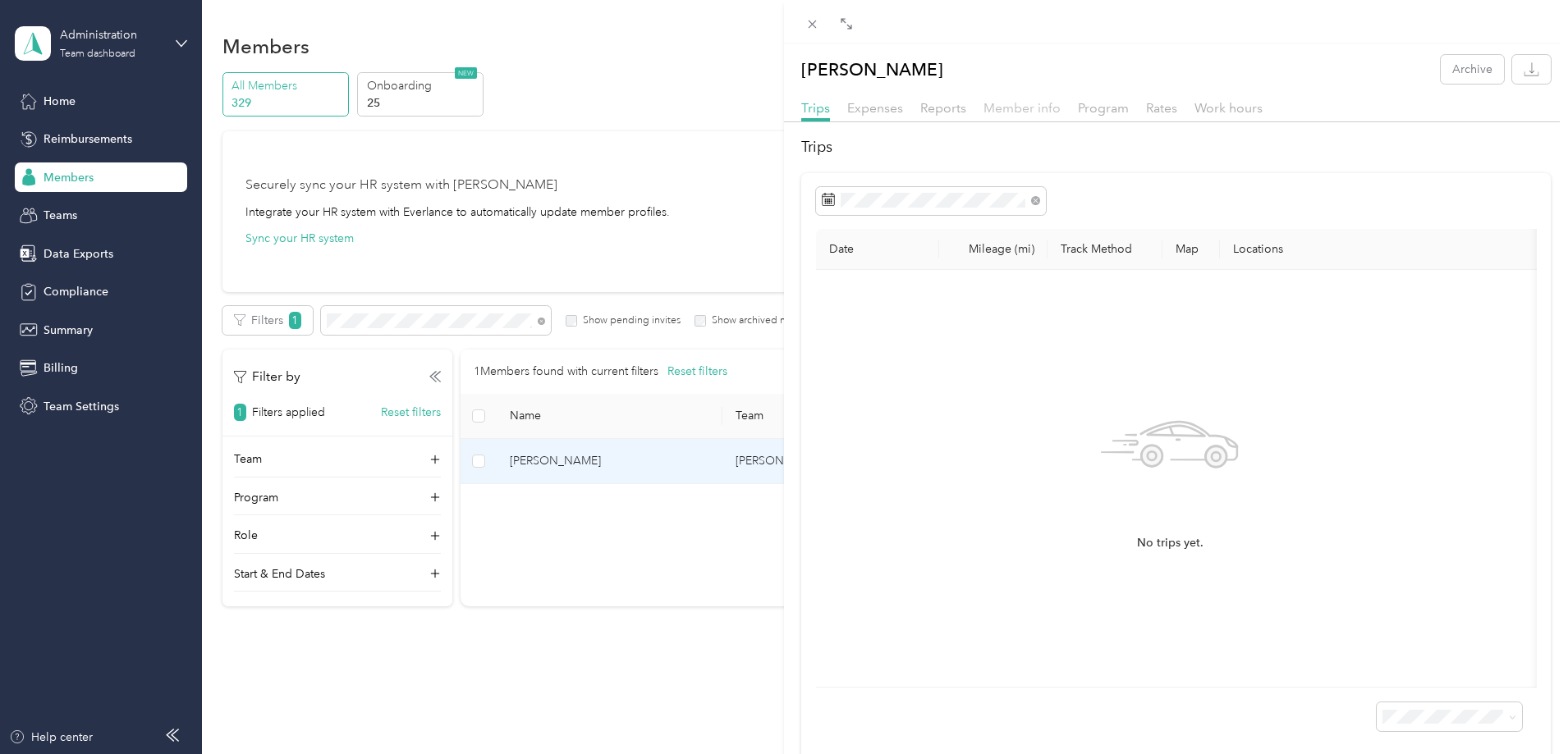 click on "Member info" at bounding box center (1022, 107) 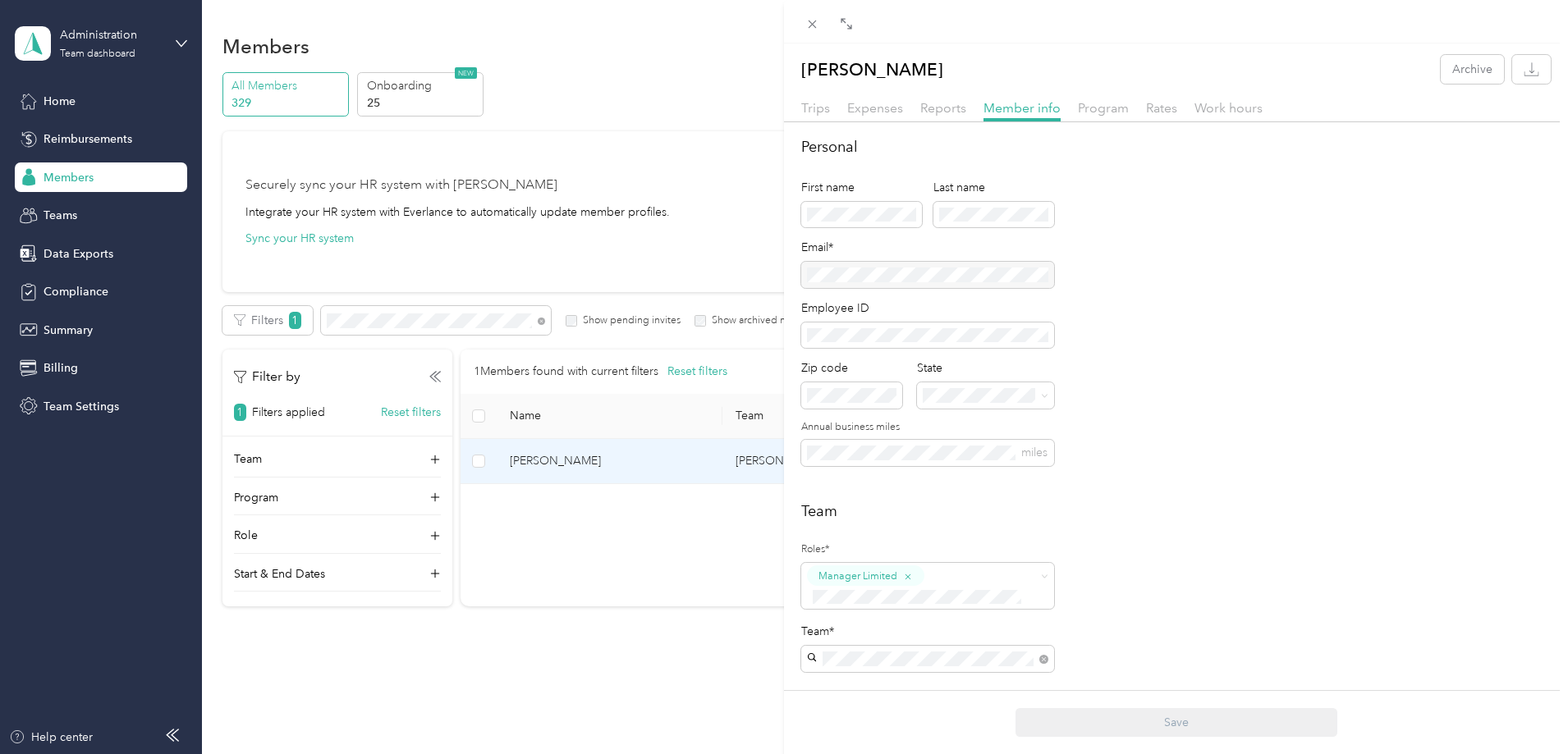 click on "[PERSON_NAME] +5 more" at bounding box center (928, 578) 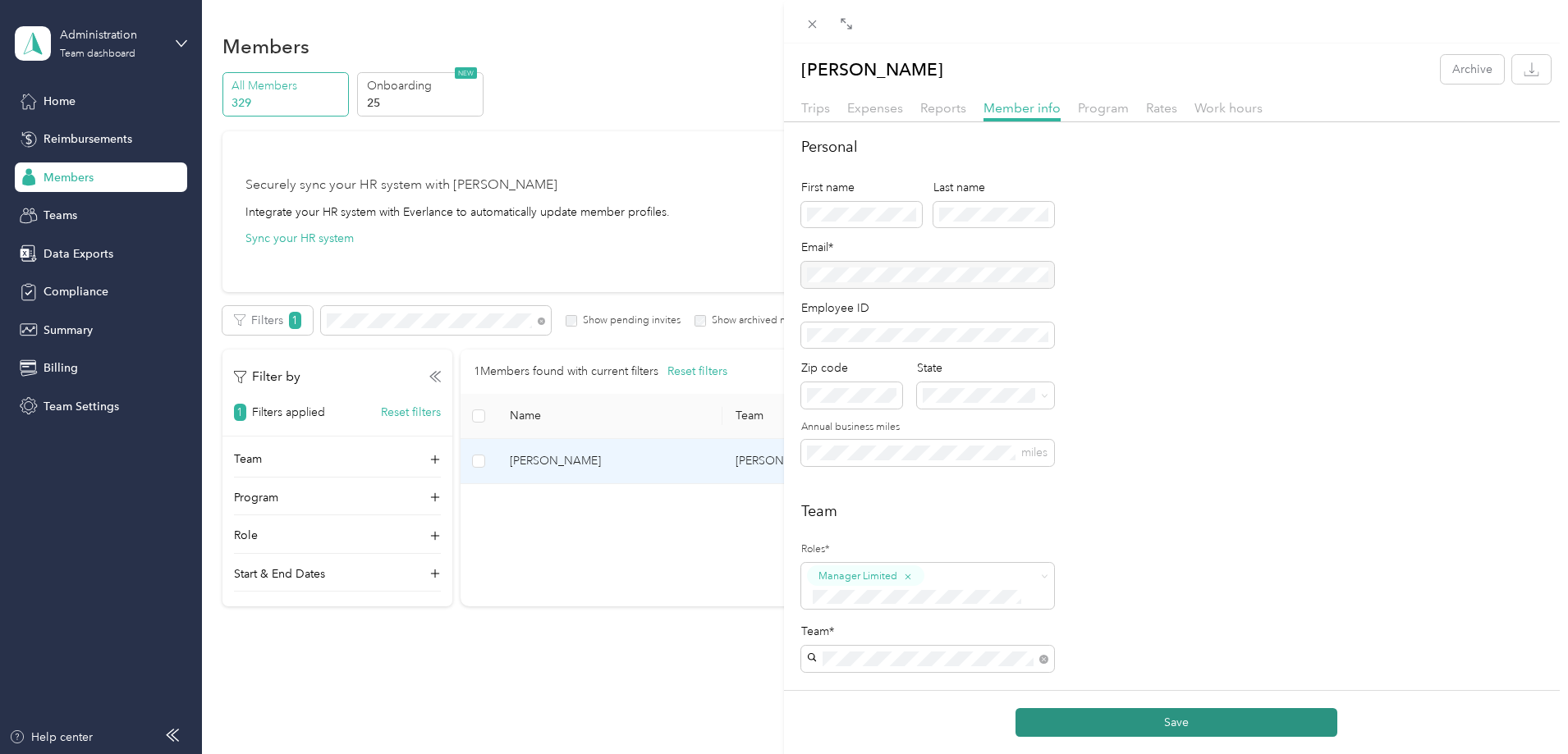 click on "Save" at bounding box center (1176, 722) 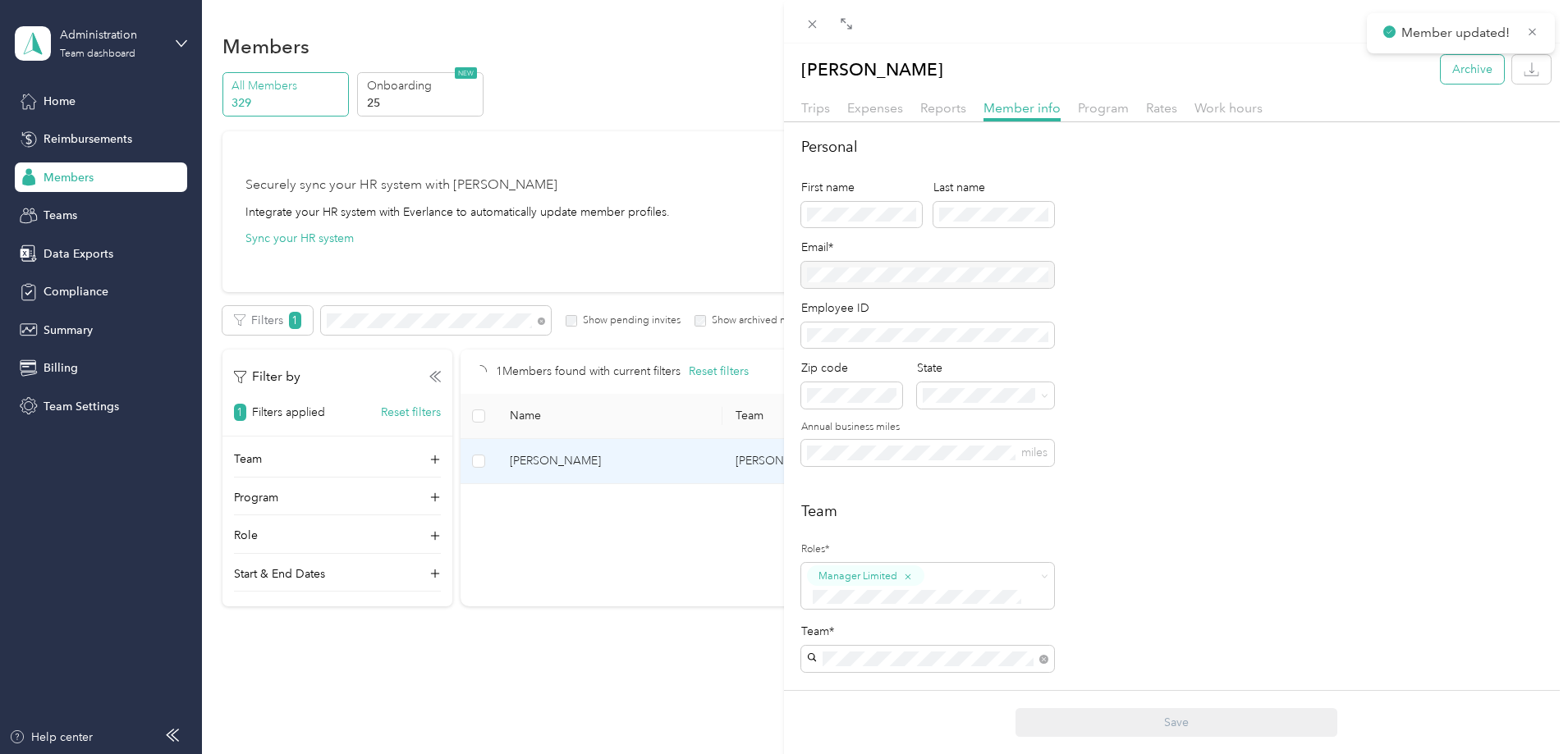 click on "Archive" at bounding box center (1472, 69) 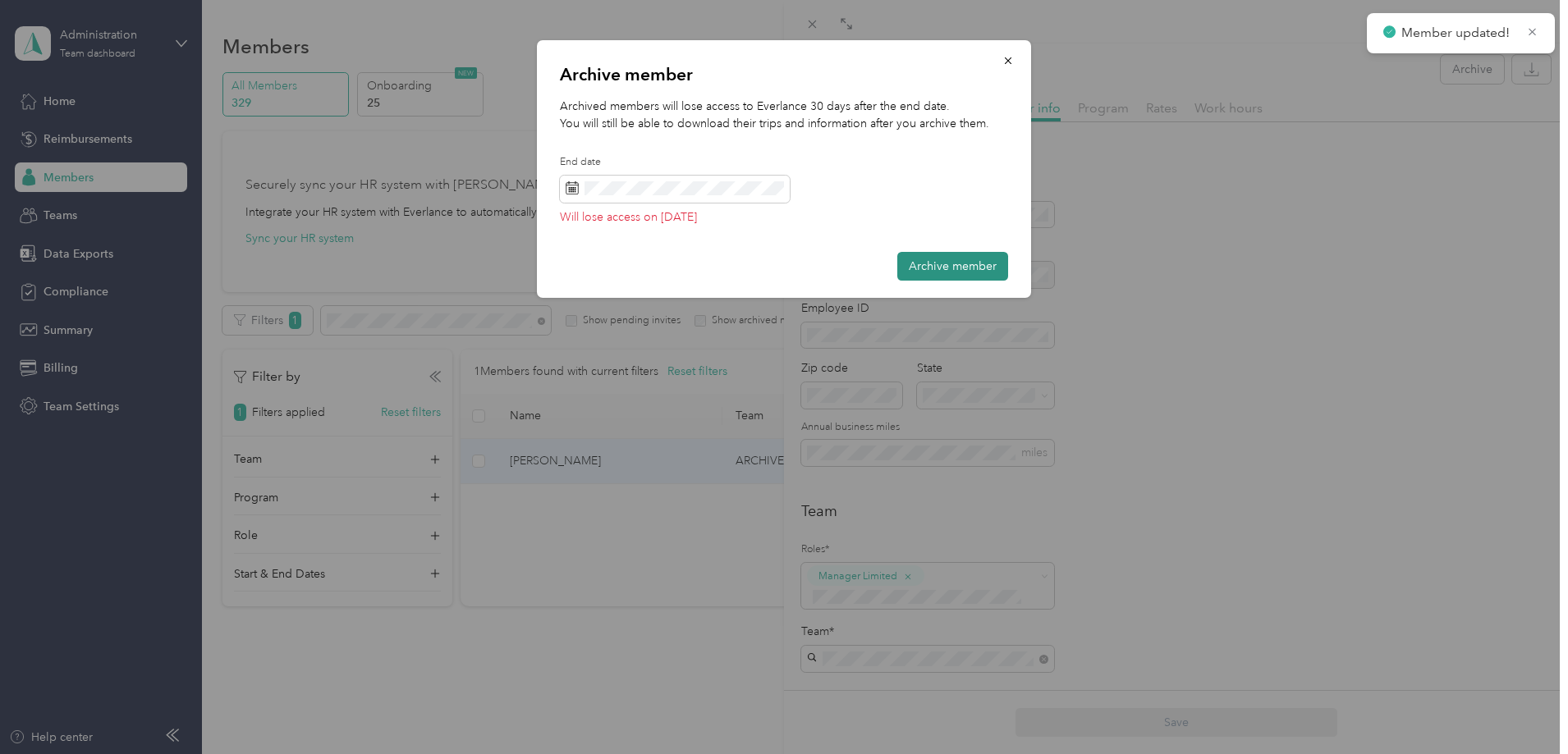 click on "Archive member" at bounding box center [952, 266] 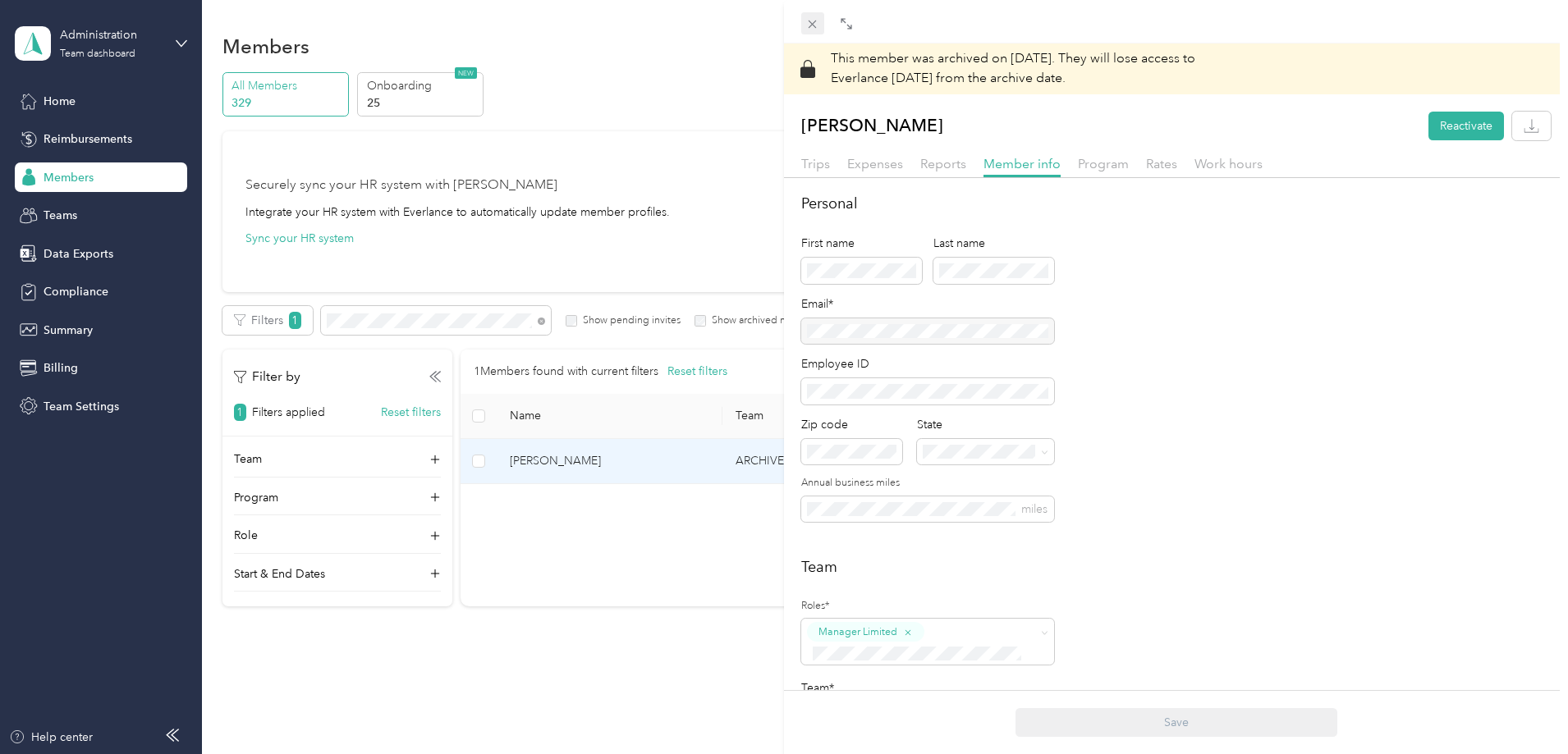 click at bounding box center (813, 24) 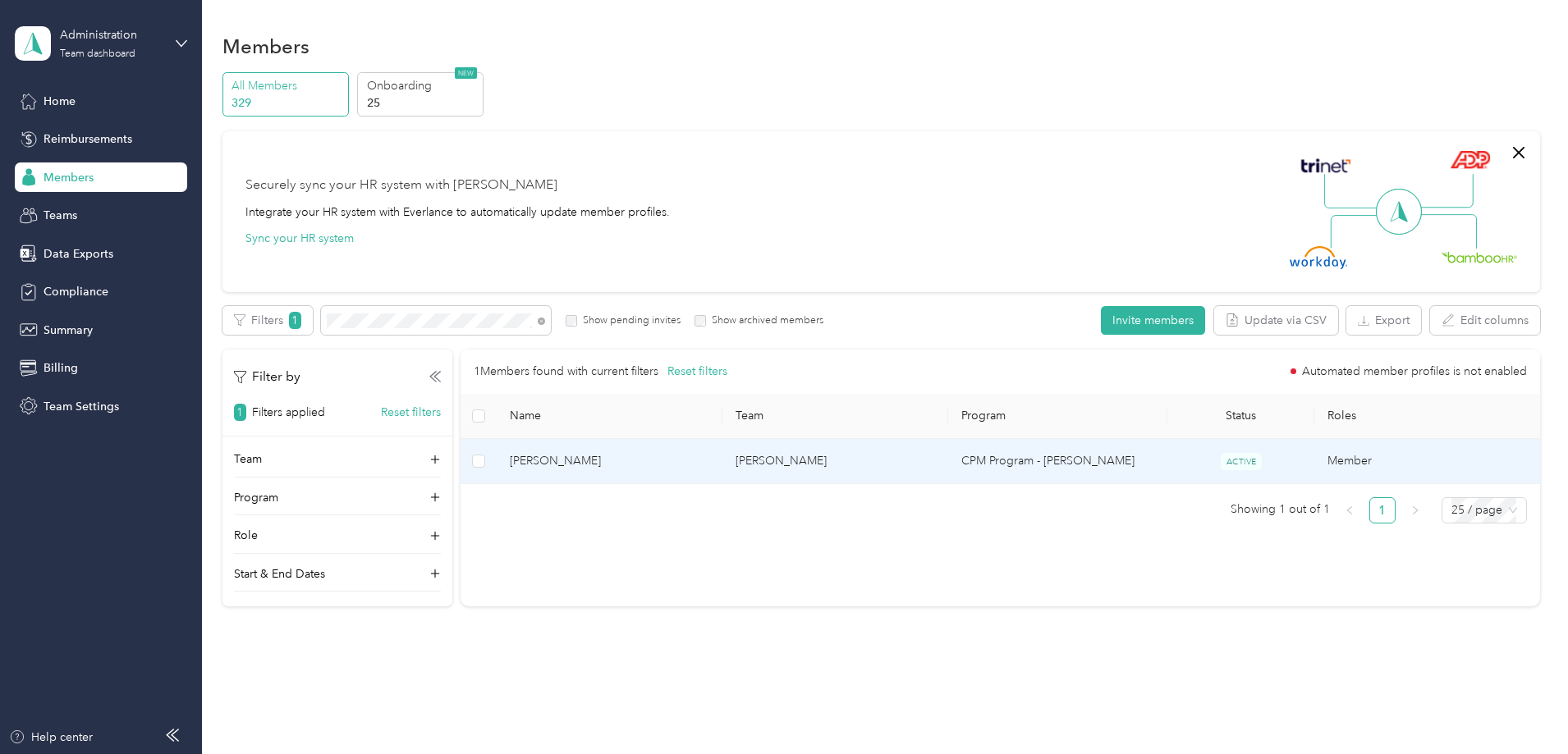 click on "[PERSON_NAME]" at bounding box center (609, 461) 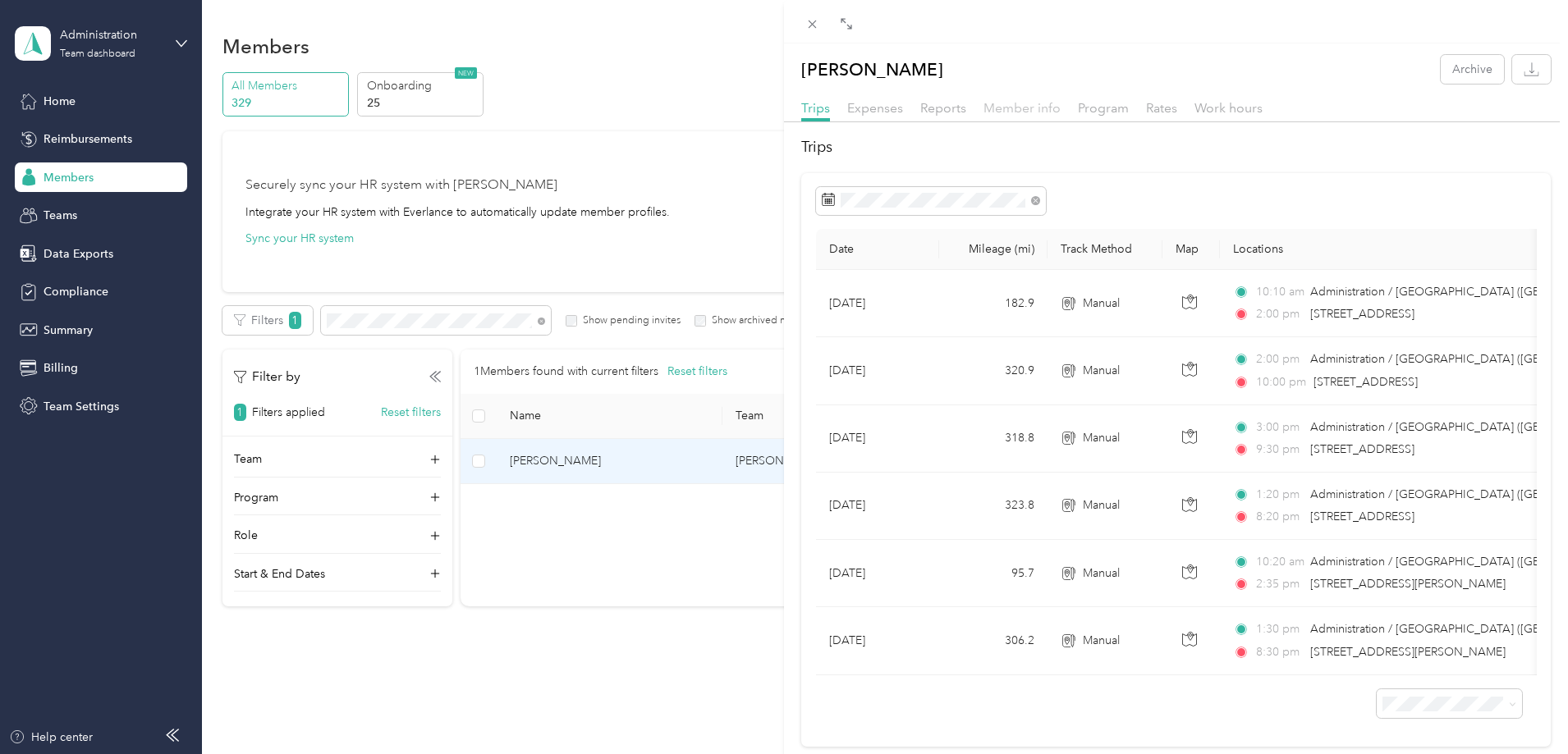 click on "Member info" at bounding box center [1022, 107] 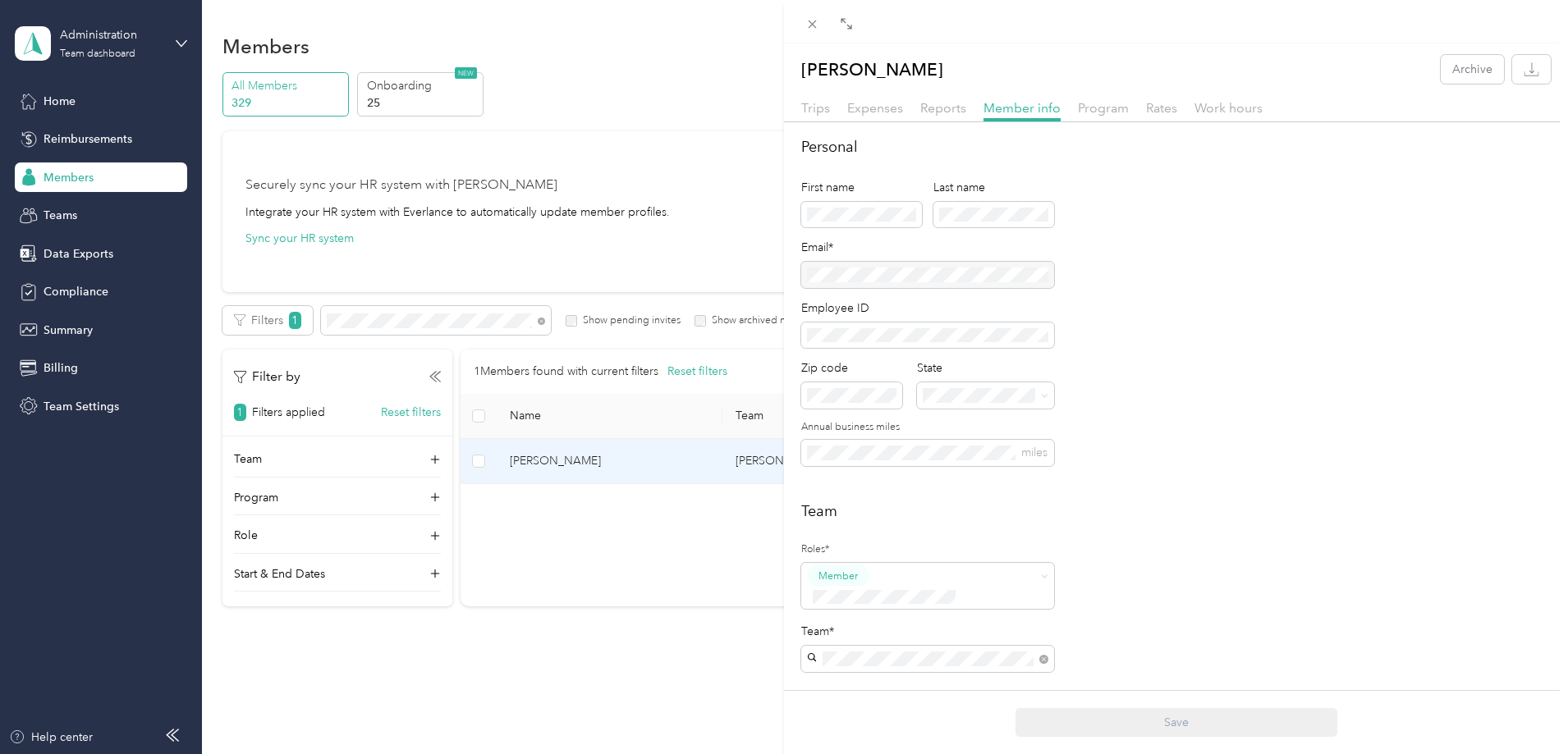 click on "ARCHIVE [PERSON_NAME] +6 more" at bounding box center (928, 678) 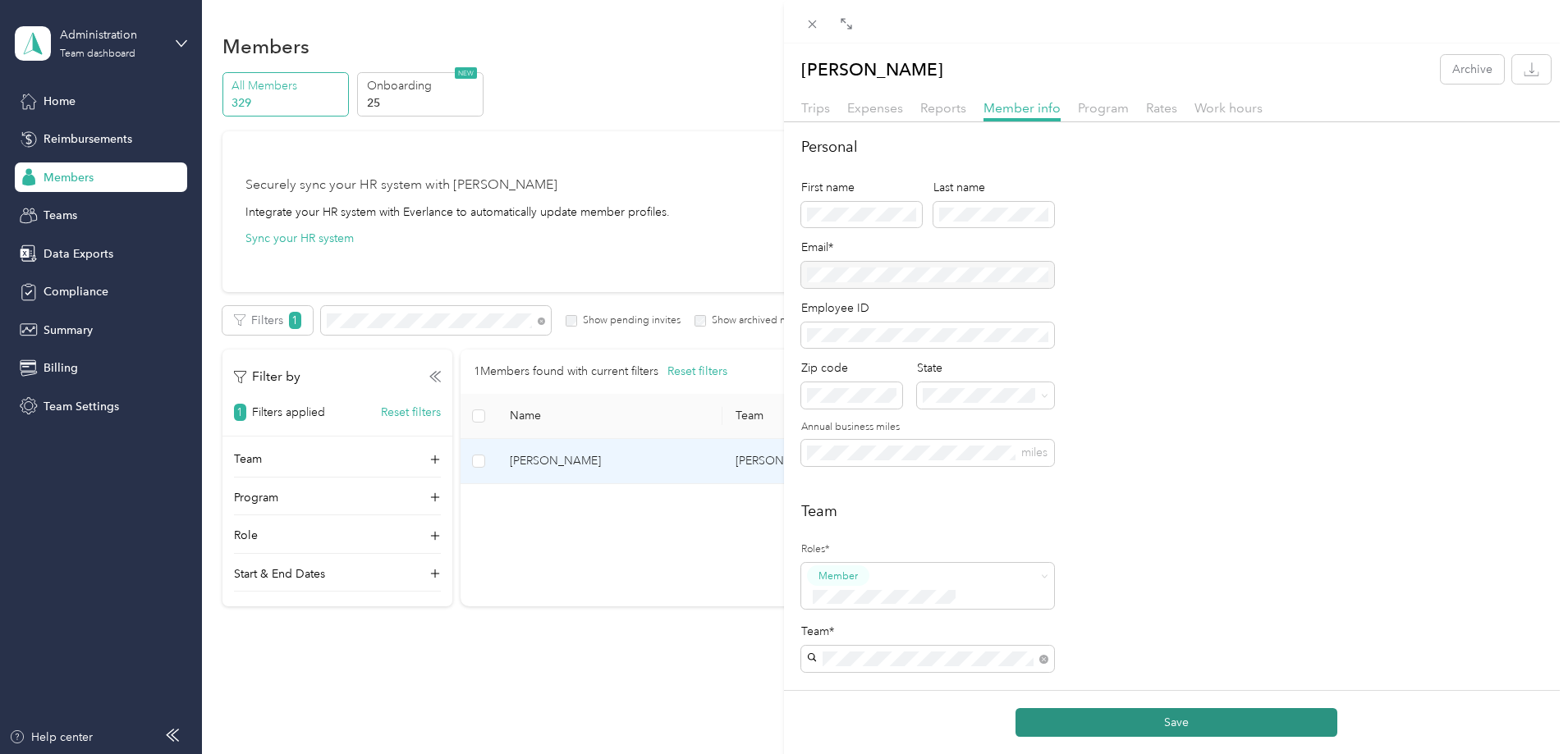 click on "Save" at bounding box center (1176, 722) 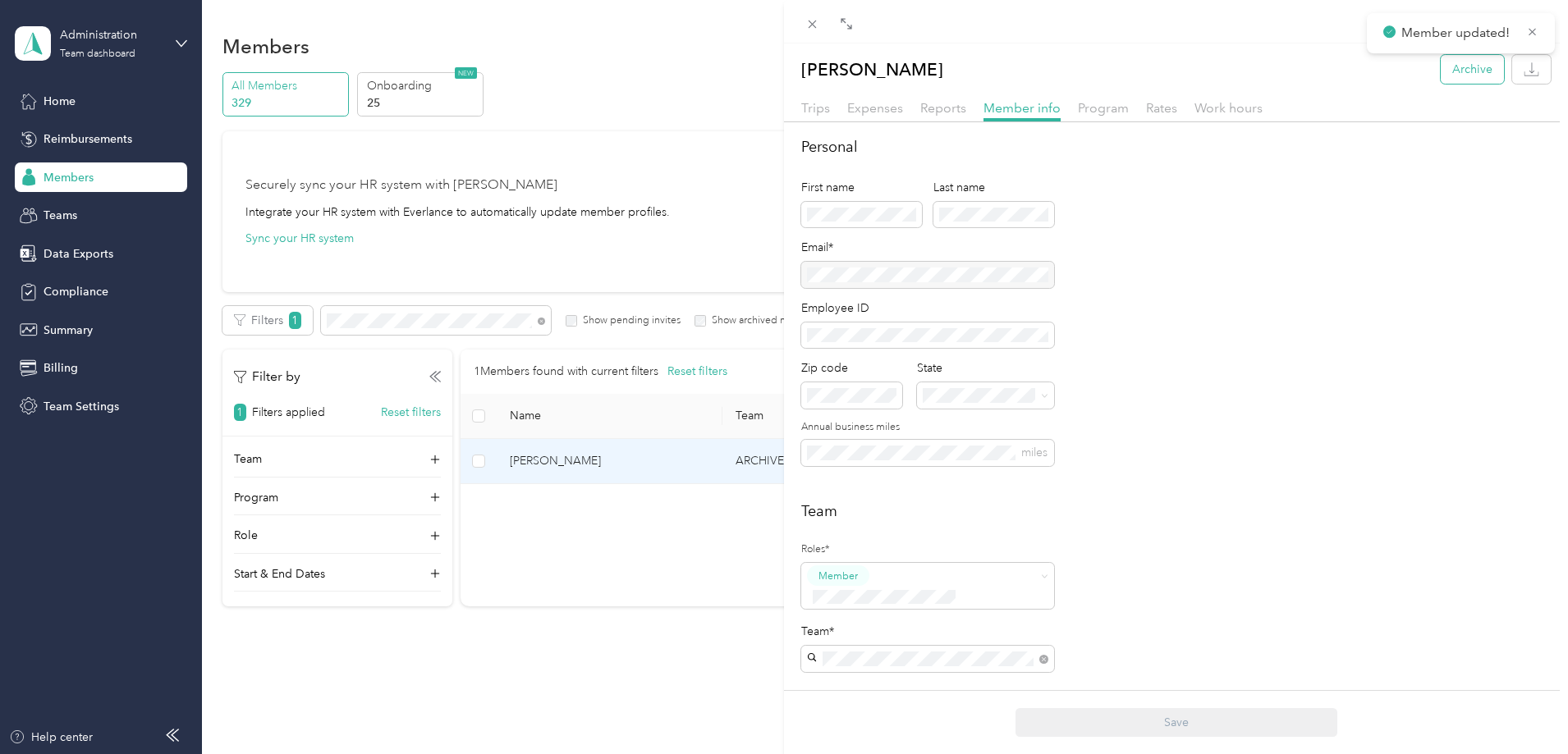 click on "Archive" at bounding box center (1472, 69) 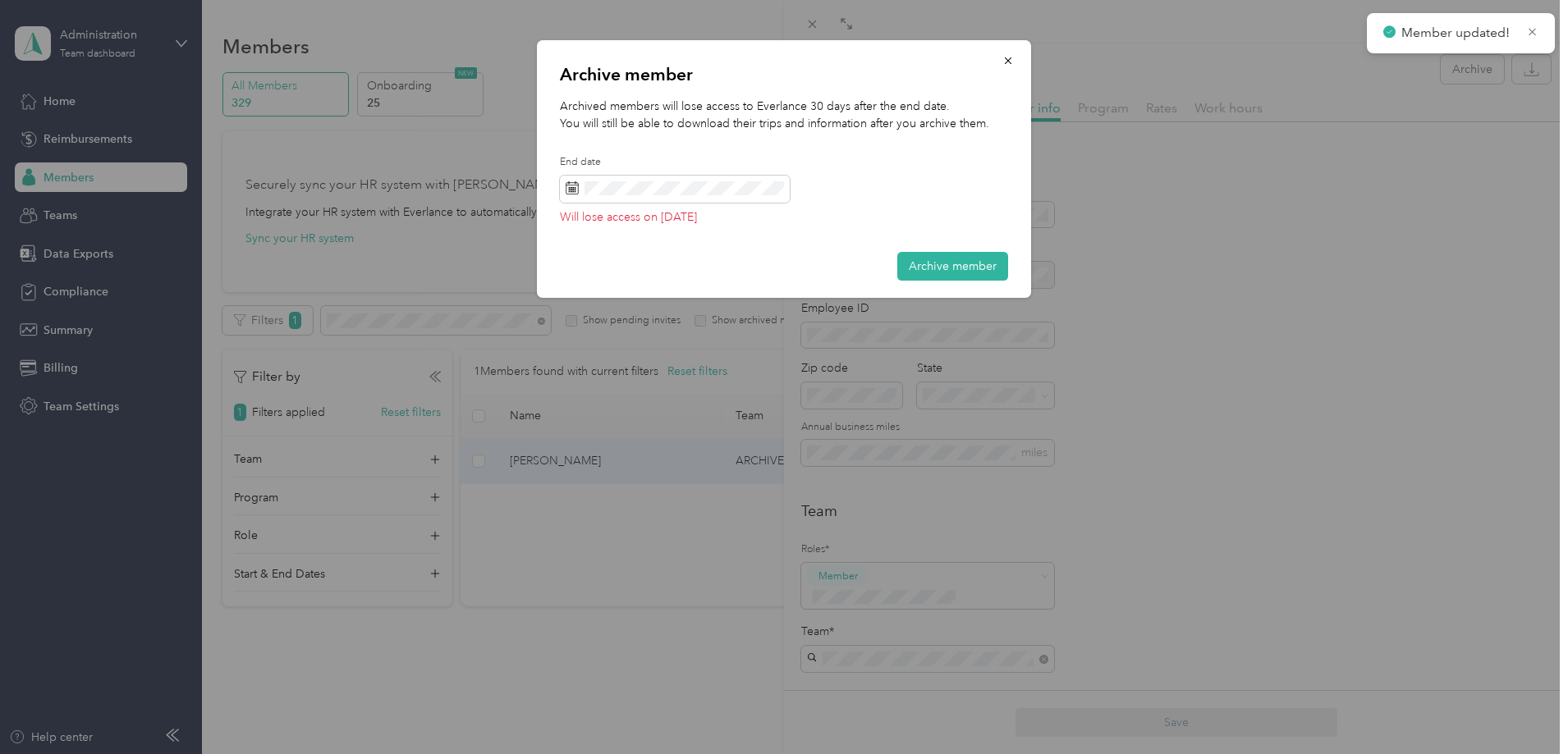 click on "Archive member" at bounding box center [952, 266] 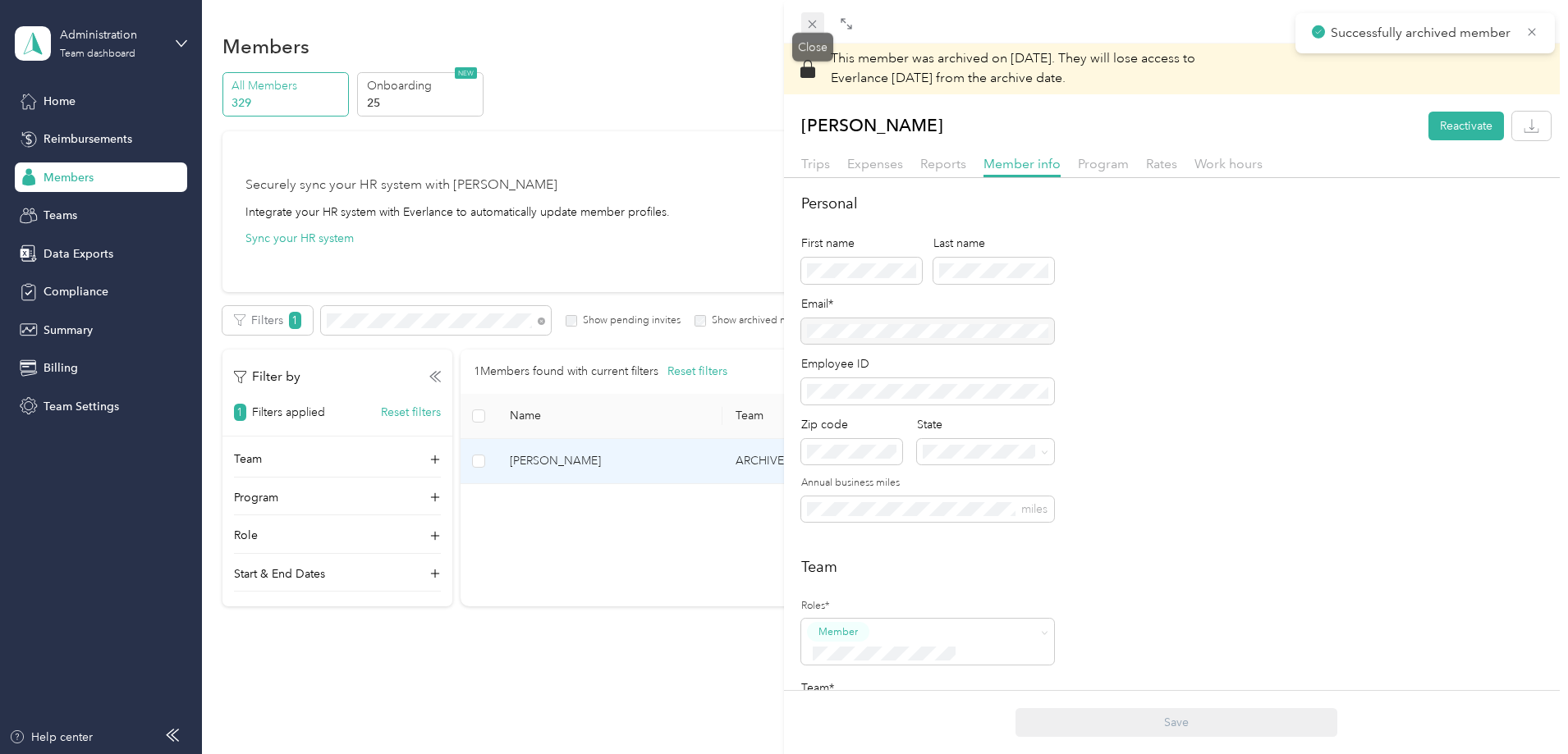 click 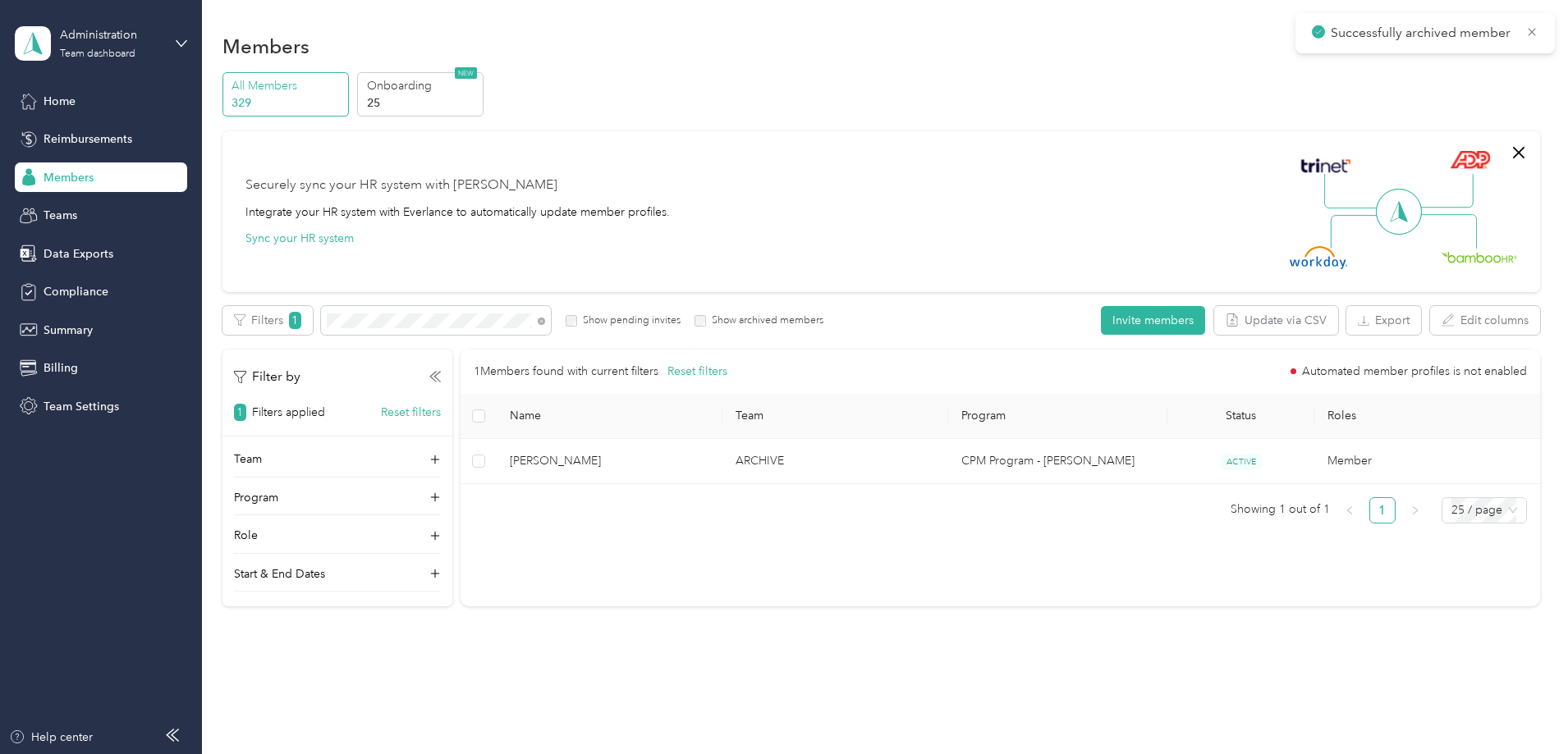 click on "1  Members found with current filters Reset filters   Automated member profiles is not enabled Name Team Program Status Roles             [PERSON_NAME]  ARCHIVE CPM Program - [PERSON_NAME] ACTIVE Member Showing 1 out of 1 1 25 / page" at bounding box center [1000, 443] 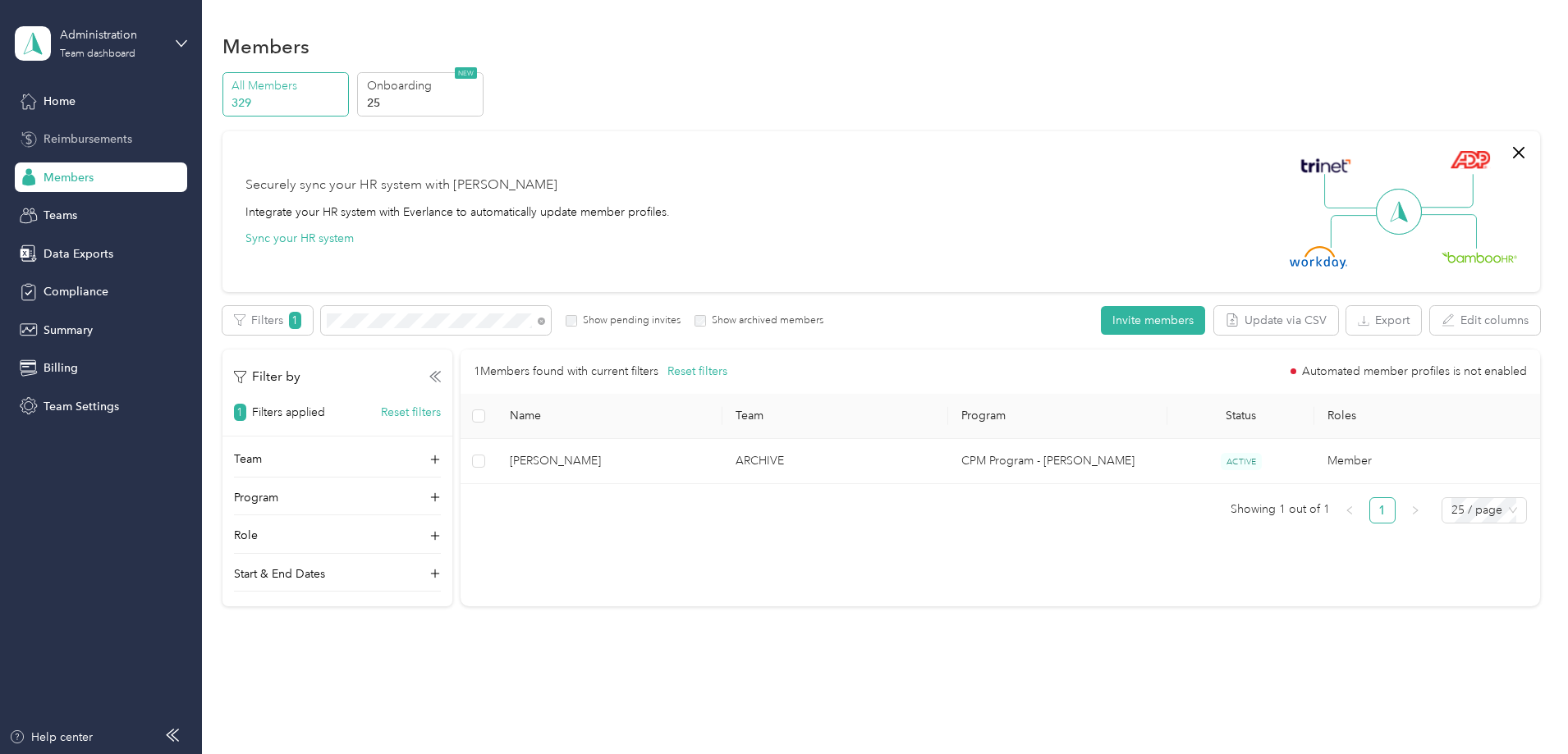 drag, startPoint x: 62, startPoint y: 96, endPoint x: 150, endPoint y: 137, distance: 97.08244 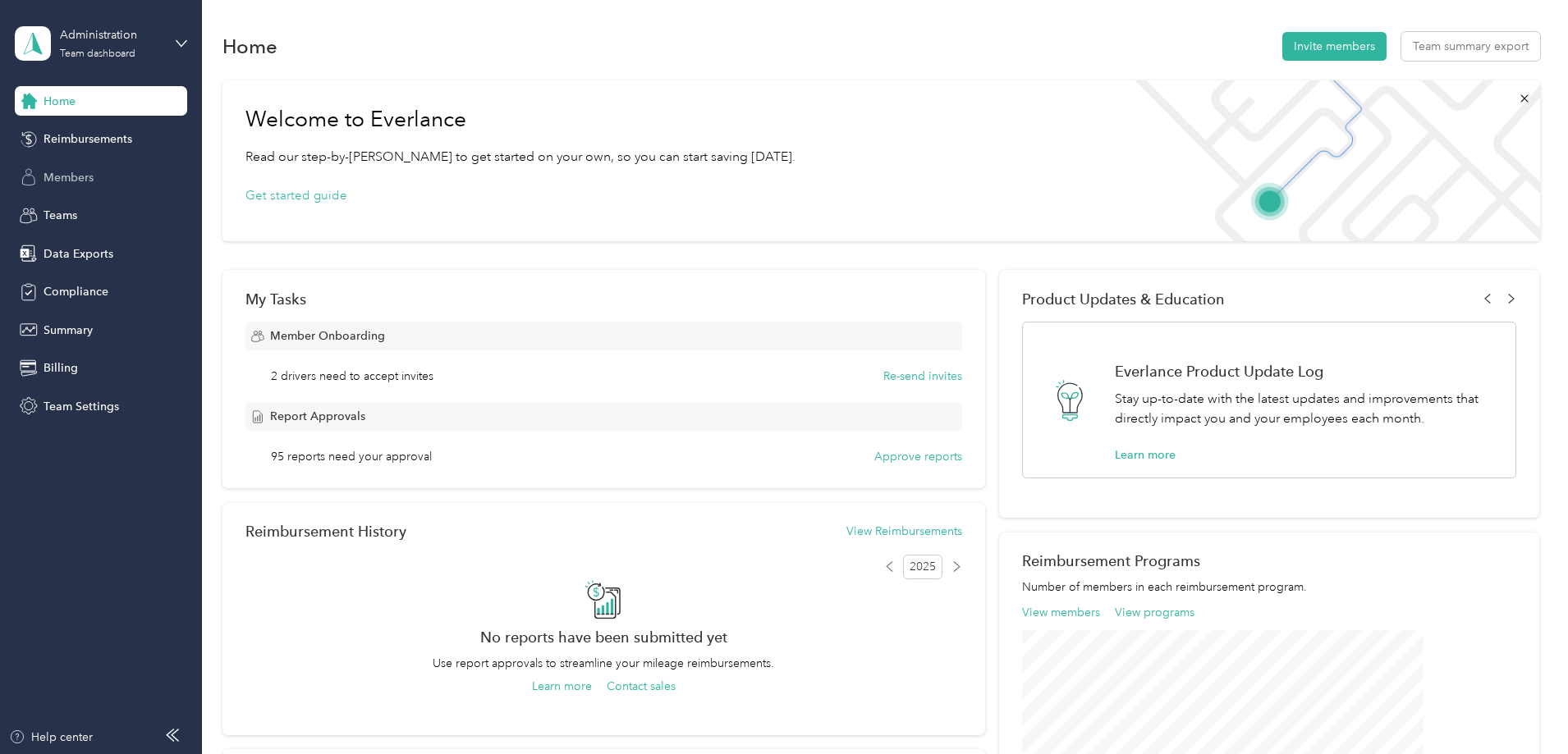 click on "Members" at bounding box center [68, 177] 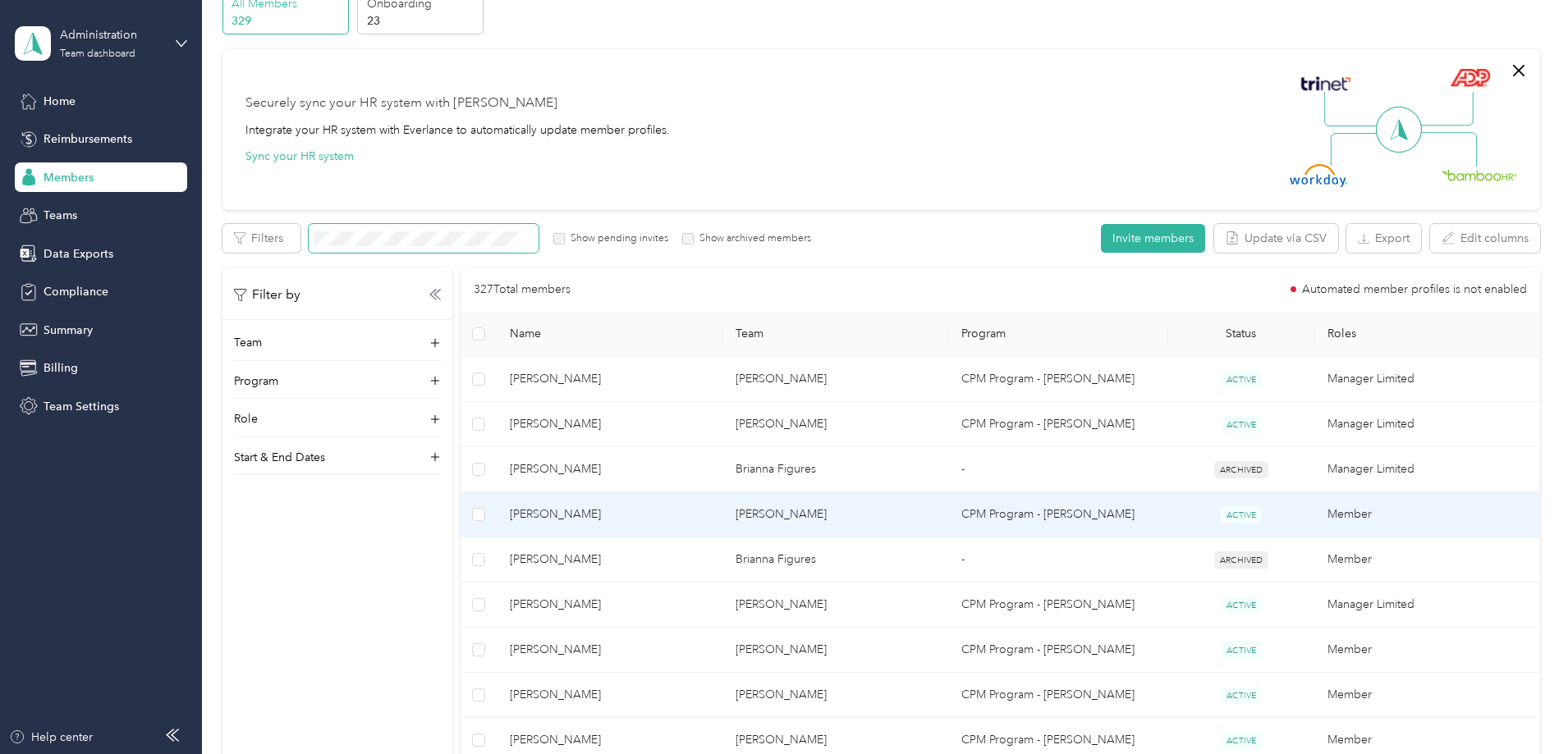 scroll, scrollTop: 0, scrollLeft: 0, axis: both 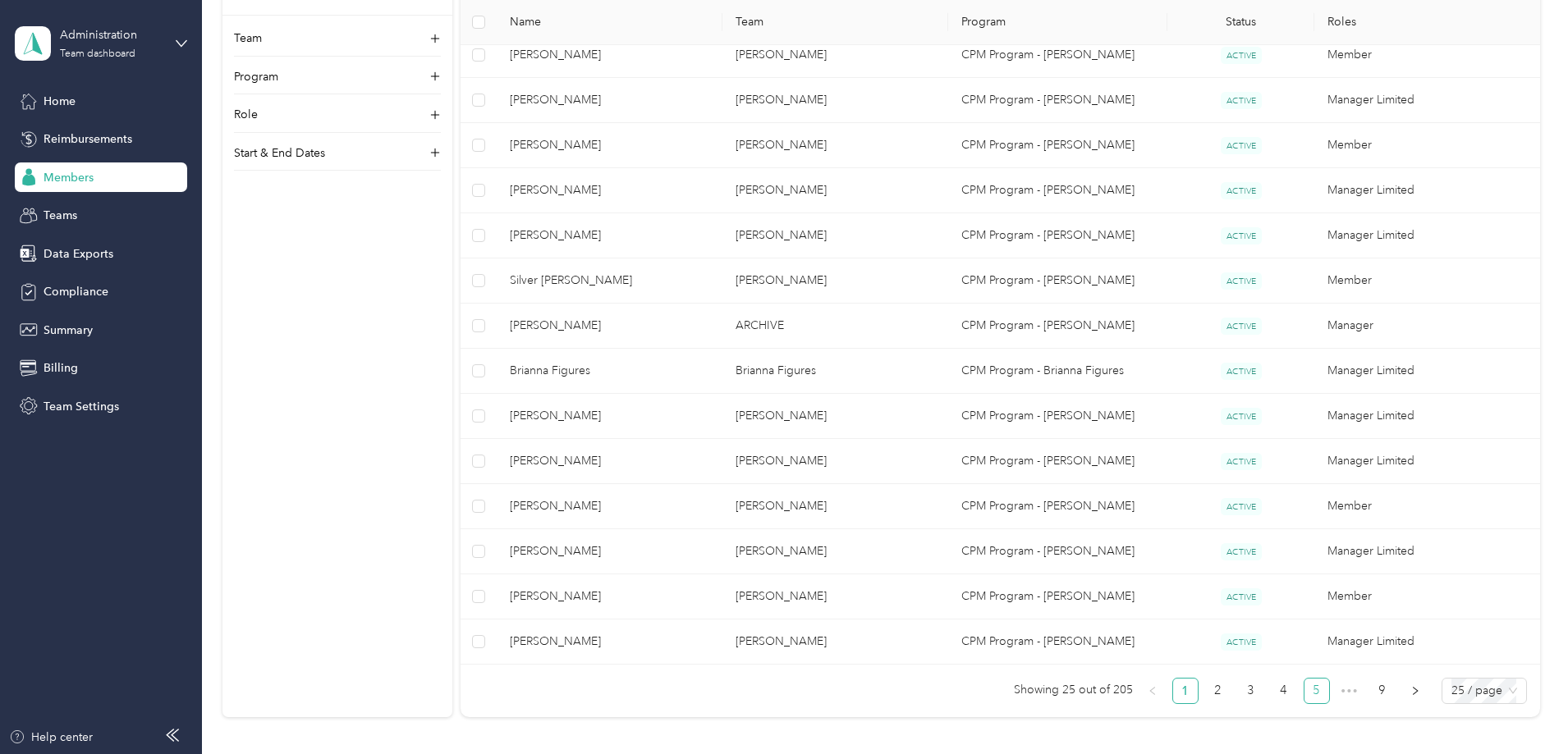 click on "5" at bounding box center [1317, 691] 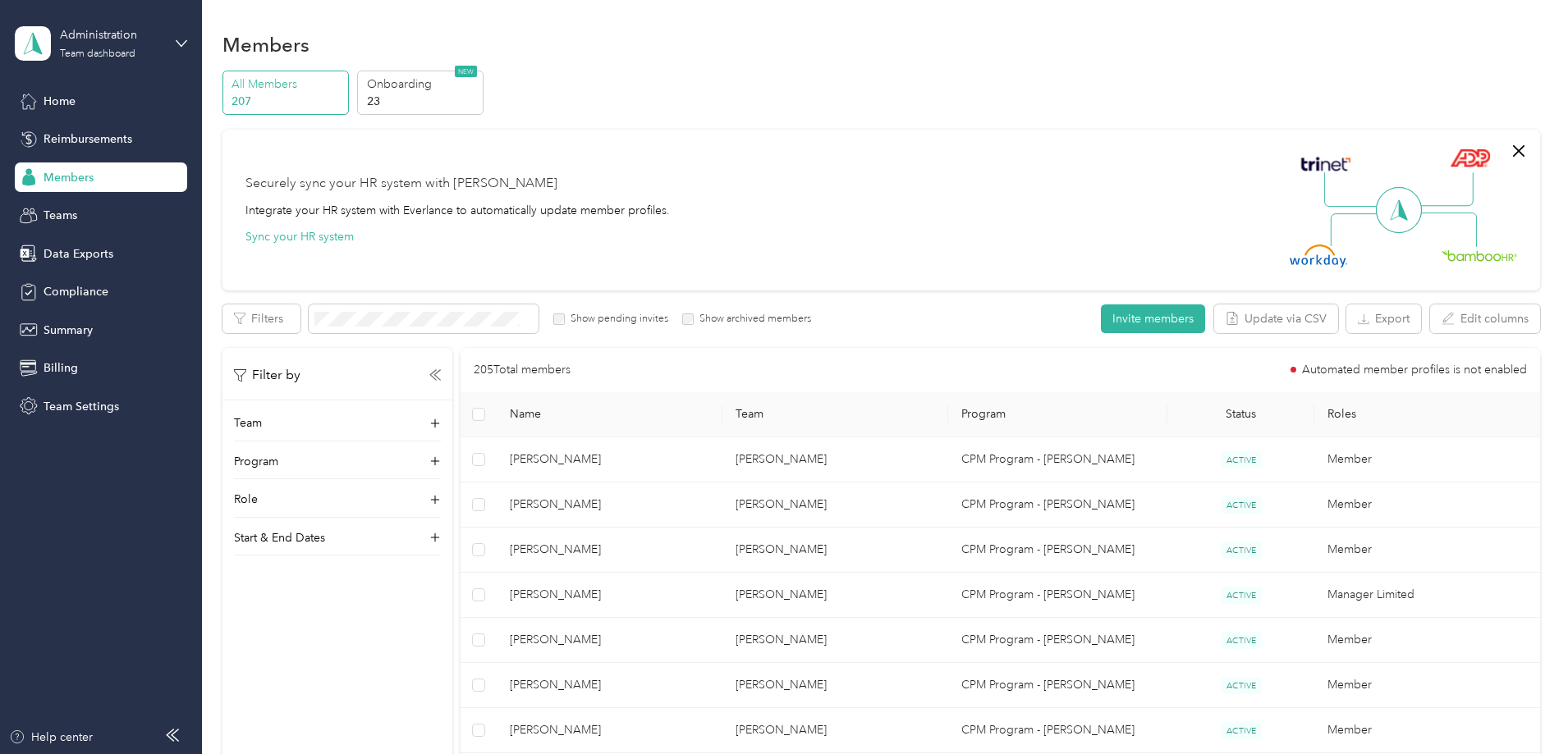 scroll, scrollTop: 0, scrollLeft: 0, axis: both 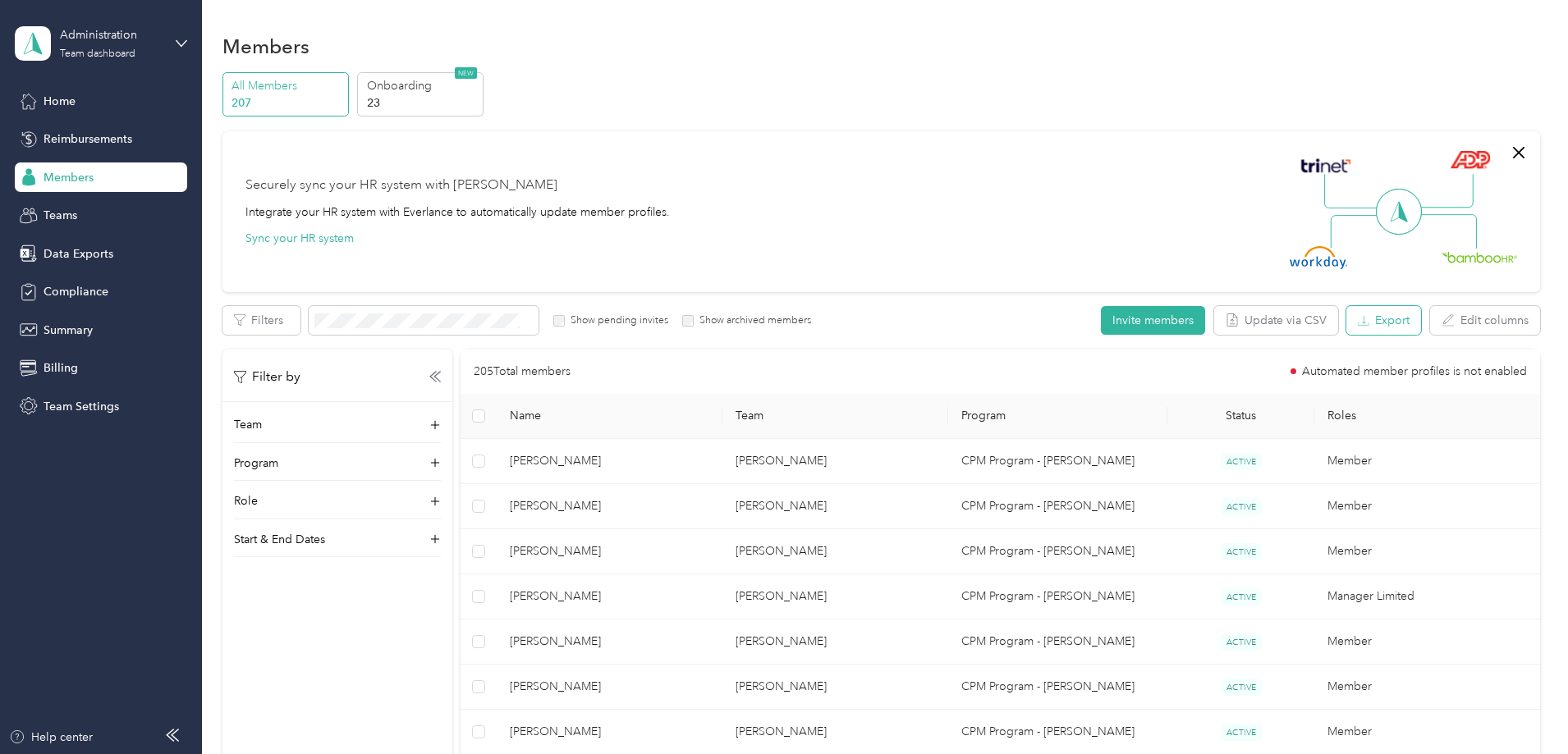 click on "Export" at bounding box center (1383, 320) 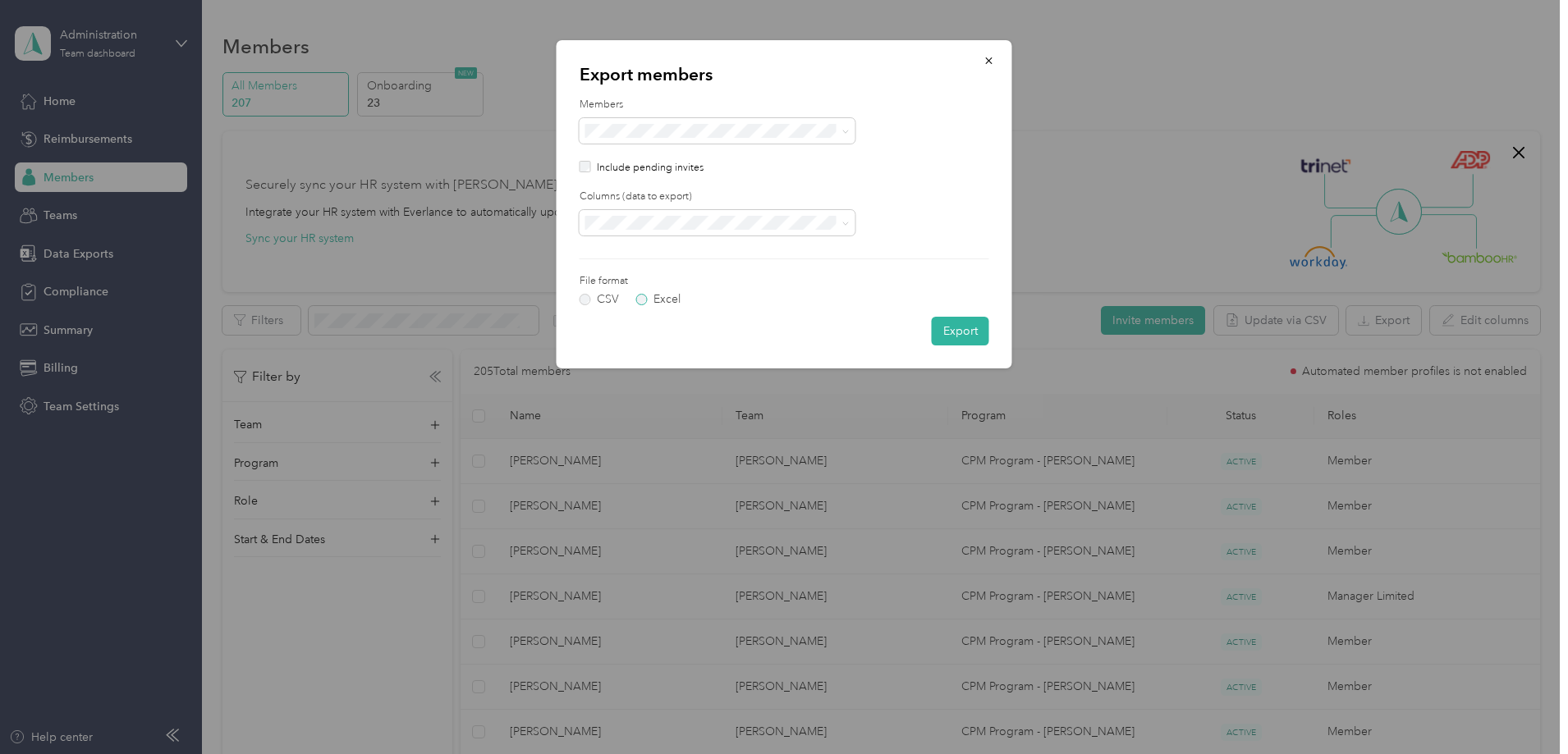 click on "Excel" at bounding box center [658, 299] 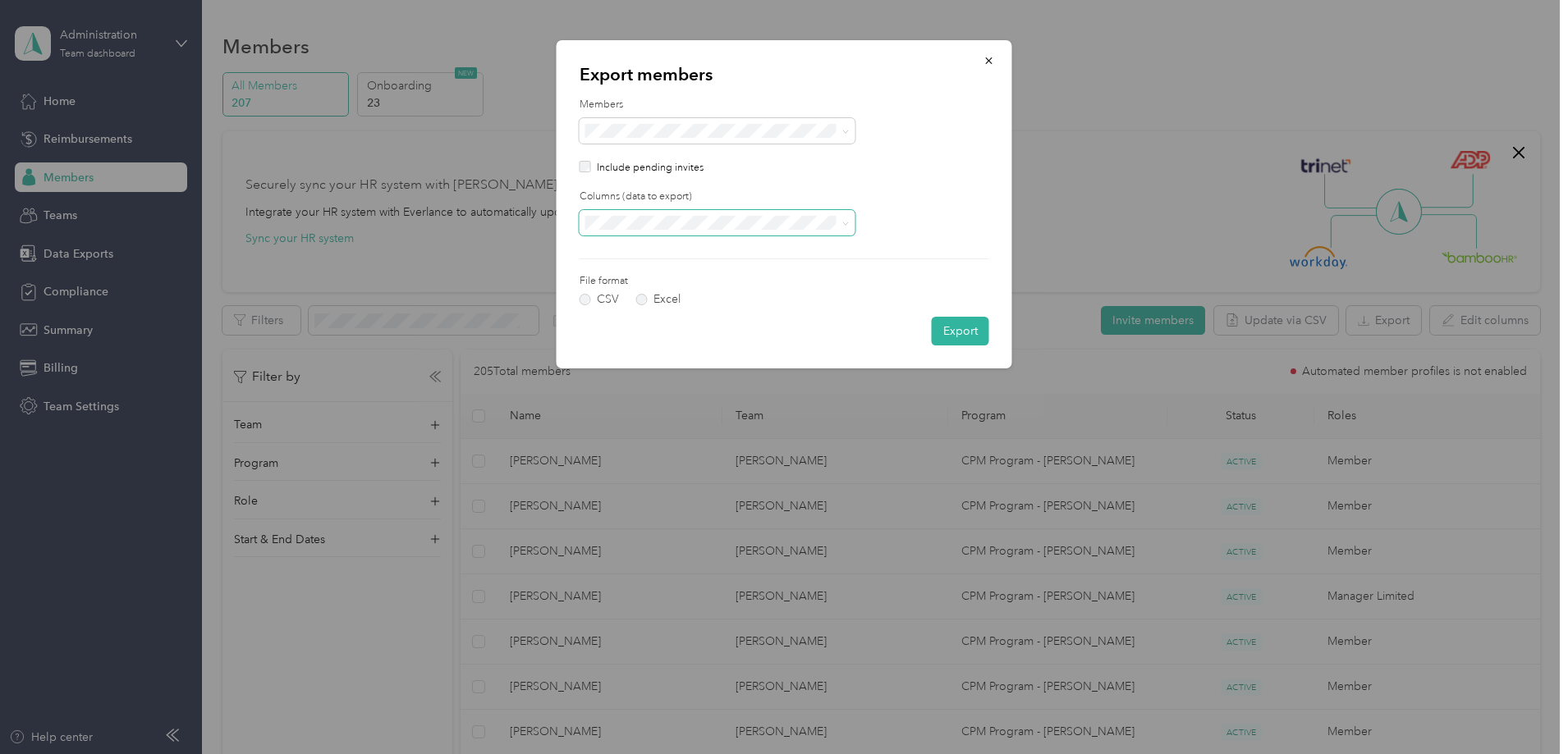 click at bounding box center [718, 223] 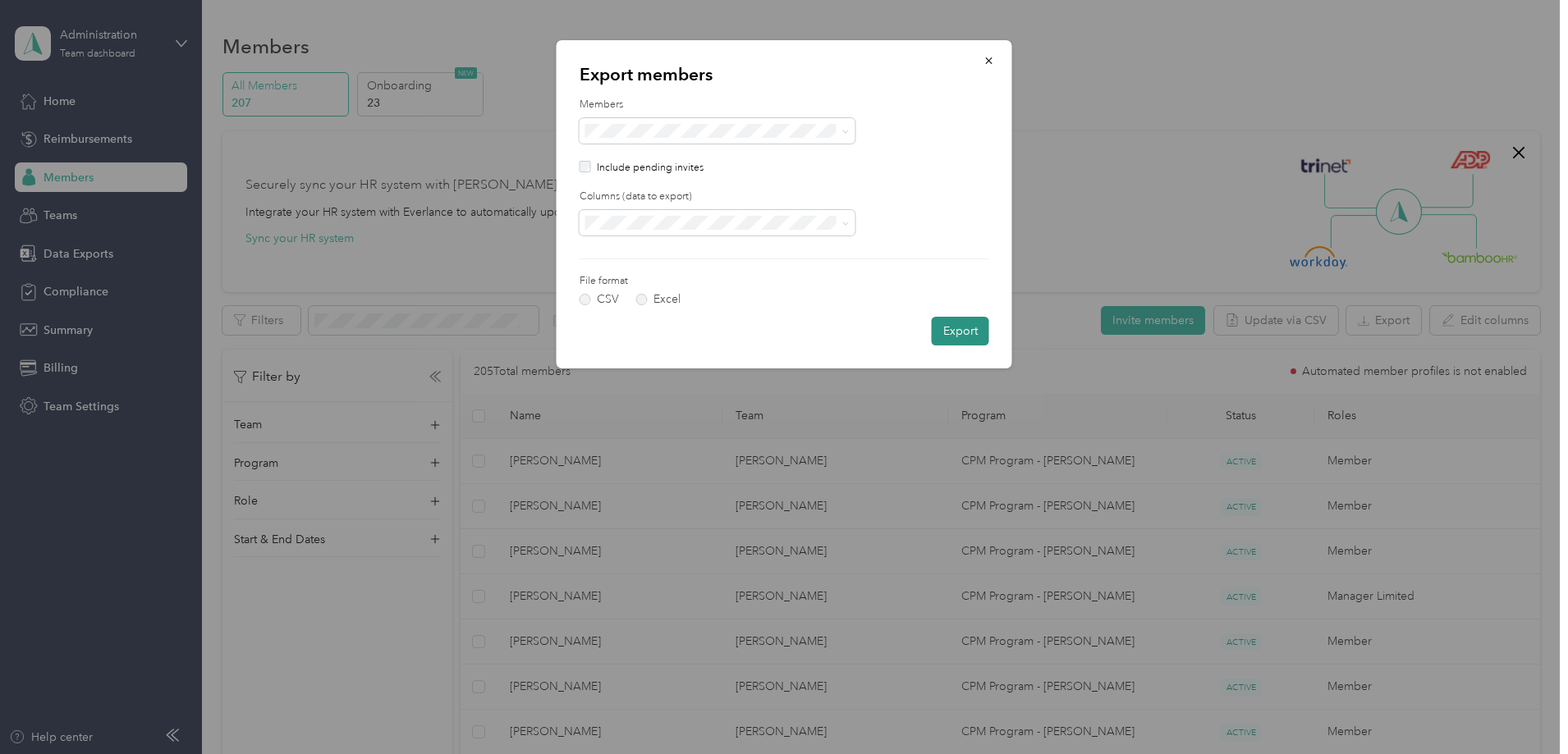 click on "Export" at bounding box center [961, 331] 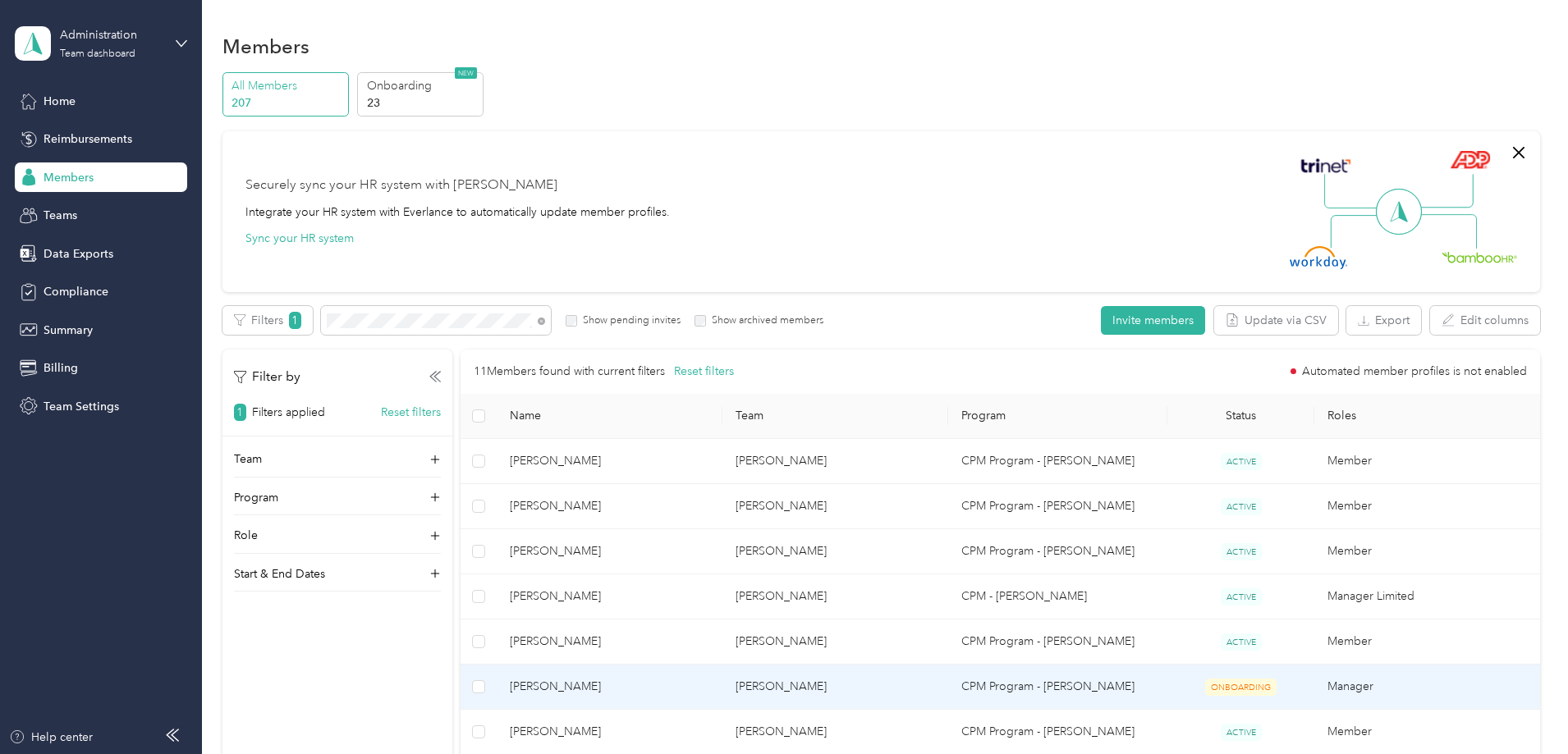 click on "[PERSON_NAME]" at bounding box center [835, 687] 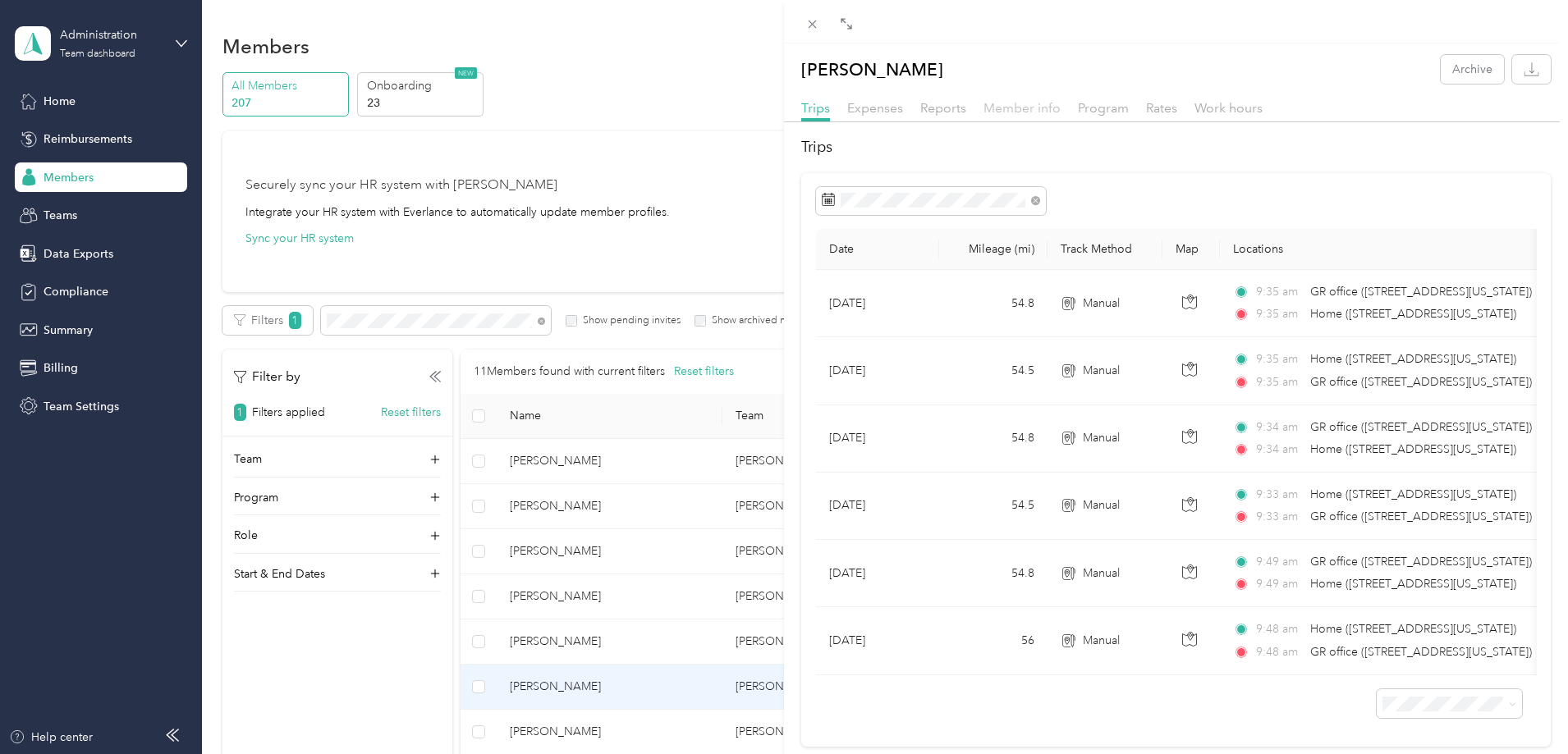 click on "Member info" at bounding box center (1022, 107) 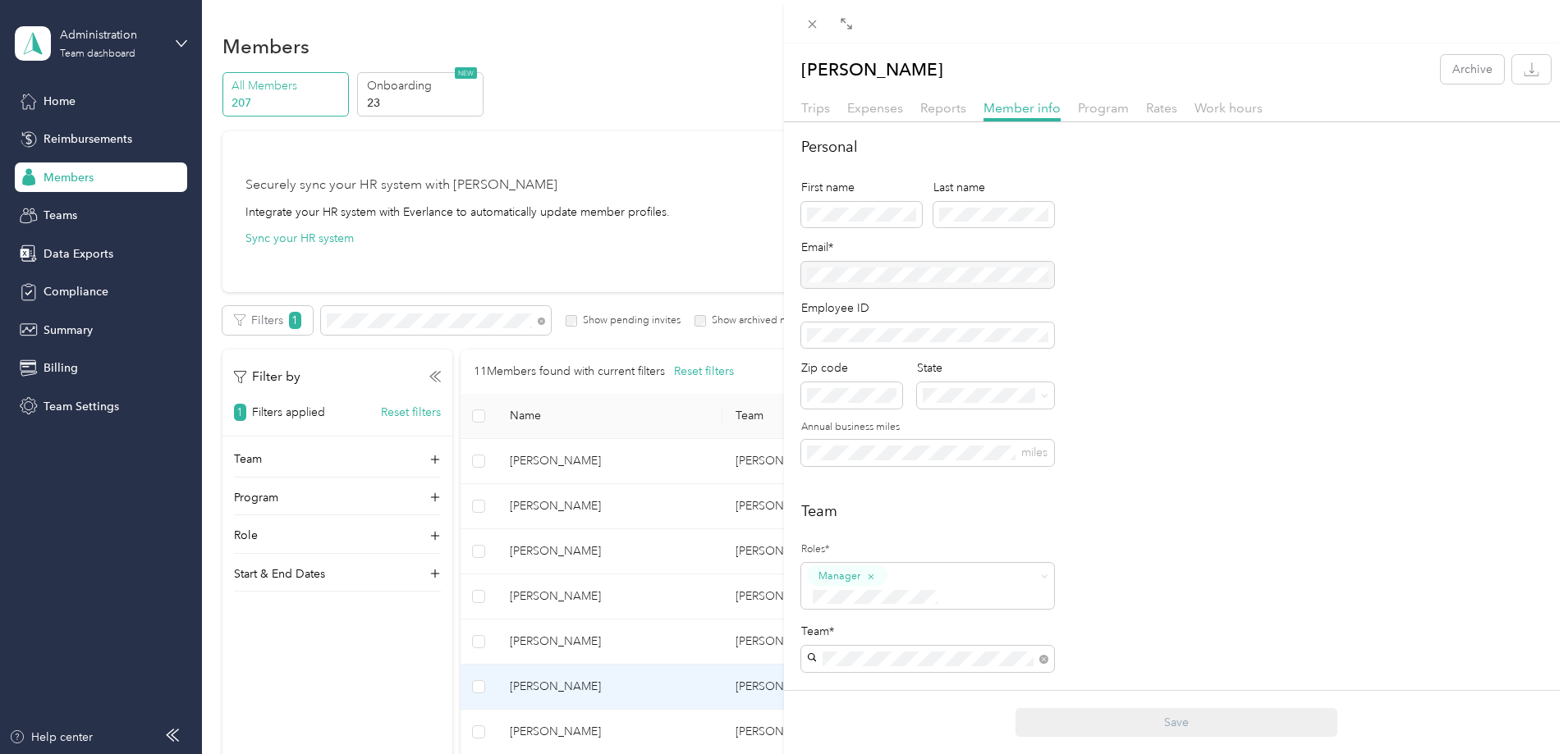 click on "Save" at bounding box center (1176, 722) 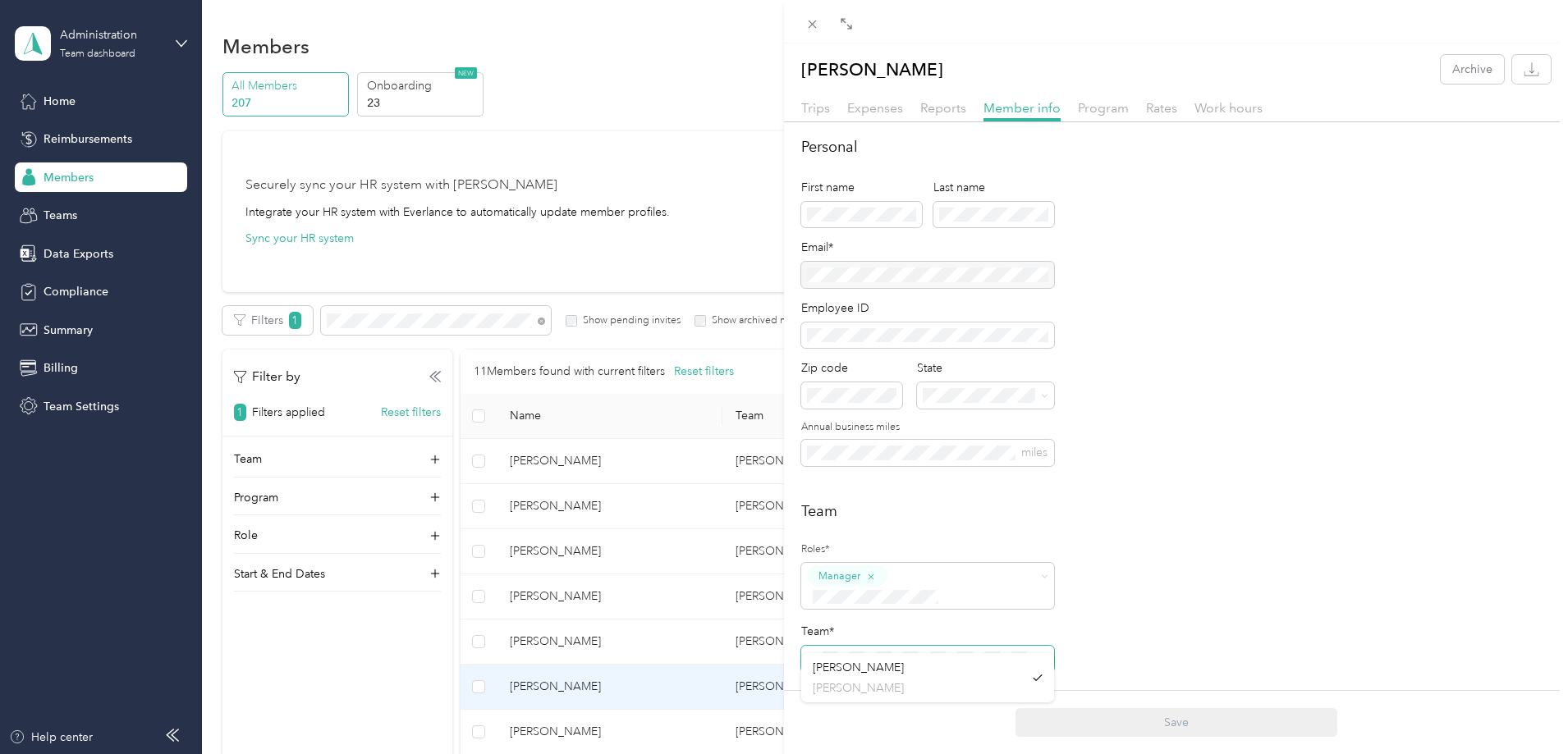 click on "[PERSON_NAME] Archive Trips Expenses Reports Member info Program Rates Work hours Personal First name Last name Email* Employee ID Zip code State Annual business miles   miles Team Roles*   Manager Team* Team Manager [PERSON_NAME] Short-term Leave Start date   End date   Members on leave will not have access to Everlance. Archive member End date Adding an end date archives a member. Archived members will lose access to Everlance 30 days after the end date. To edit program start date go to the   program tab Save" at bounding box center [784, 377] 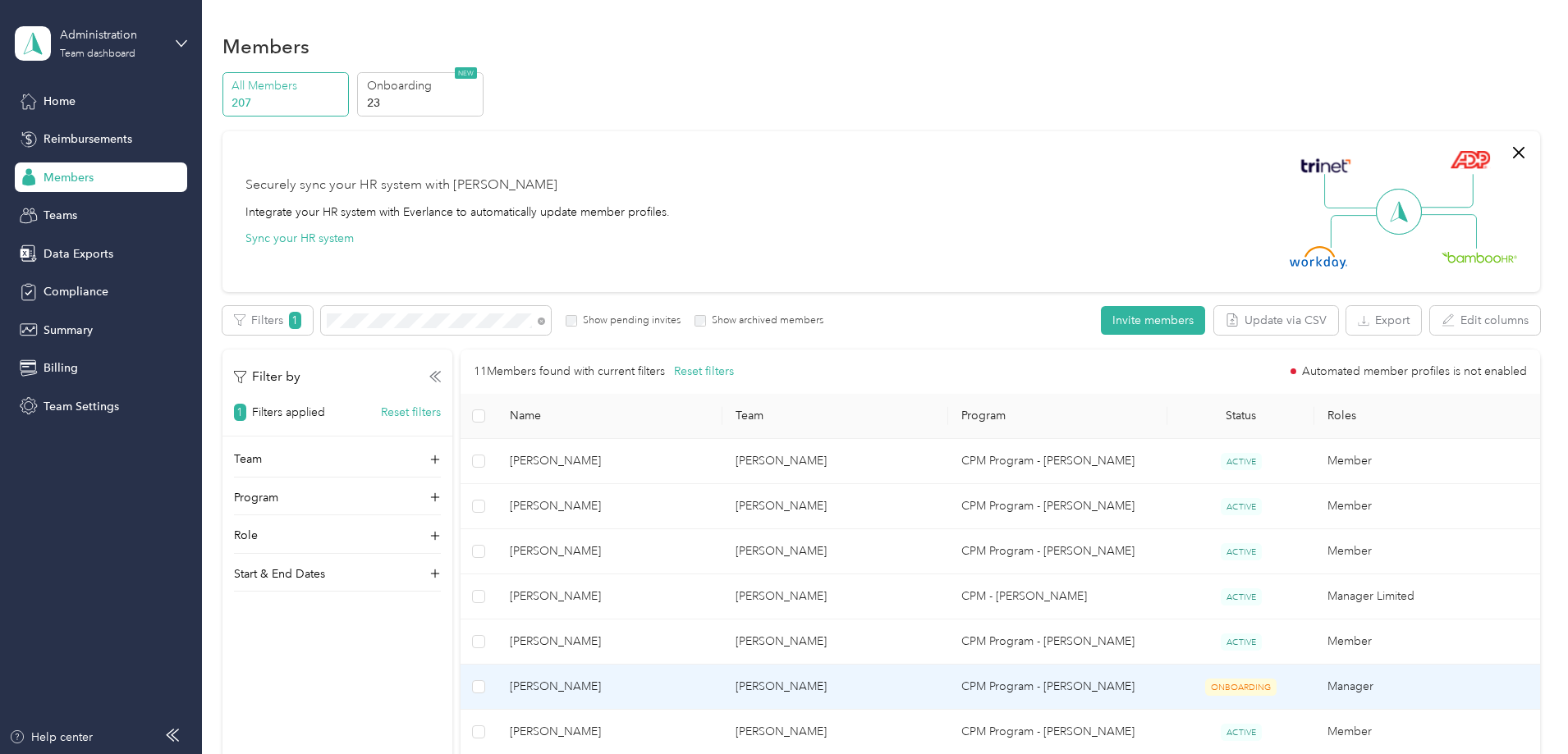 click on "[PERSON_NAME]" at bounding box center (609, 687) 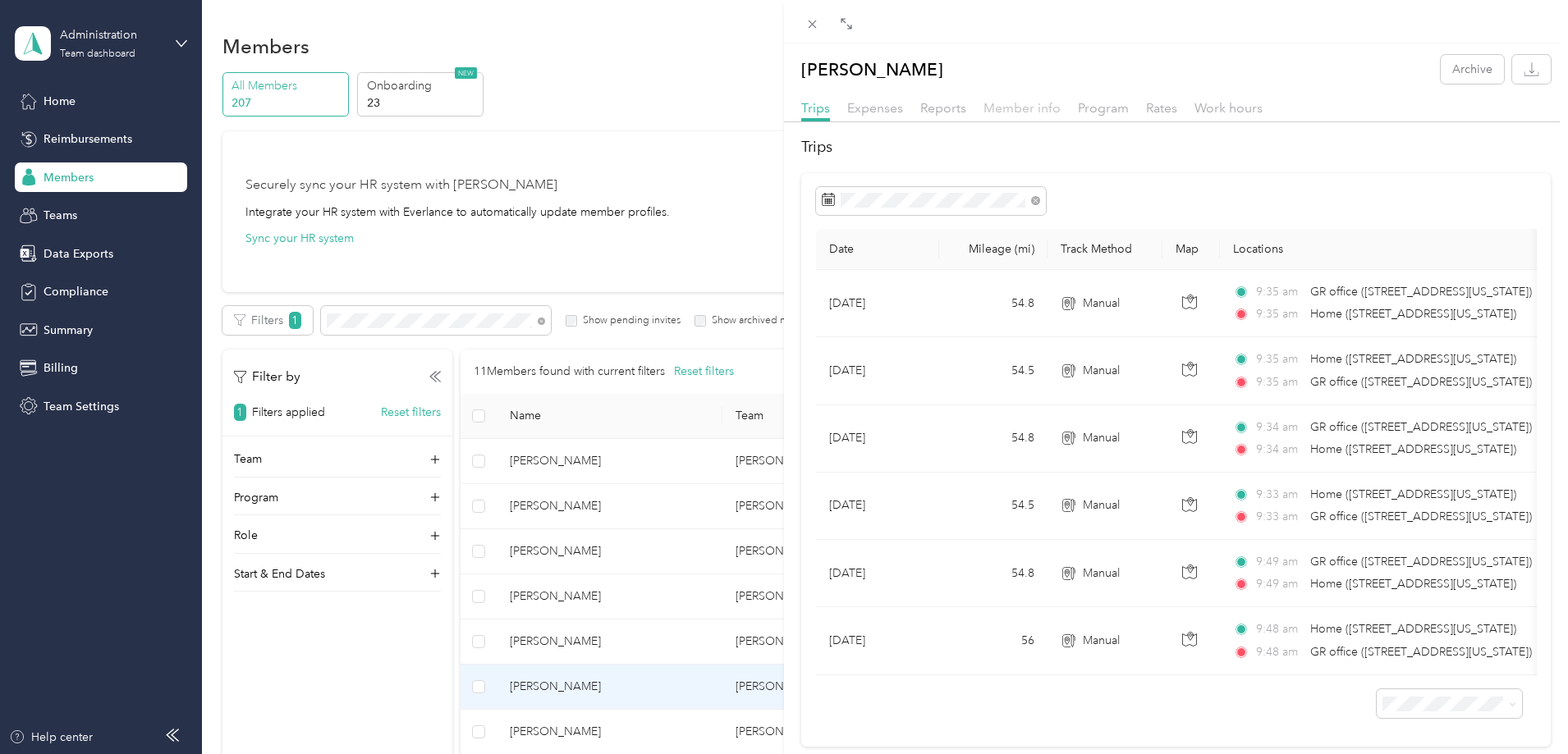 click on "Member info" at bounding box center [1022, 107] 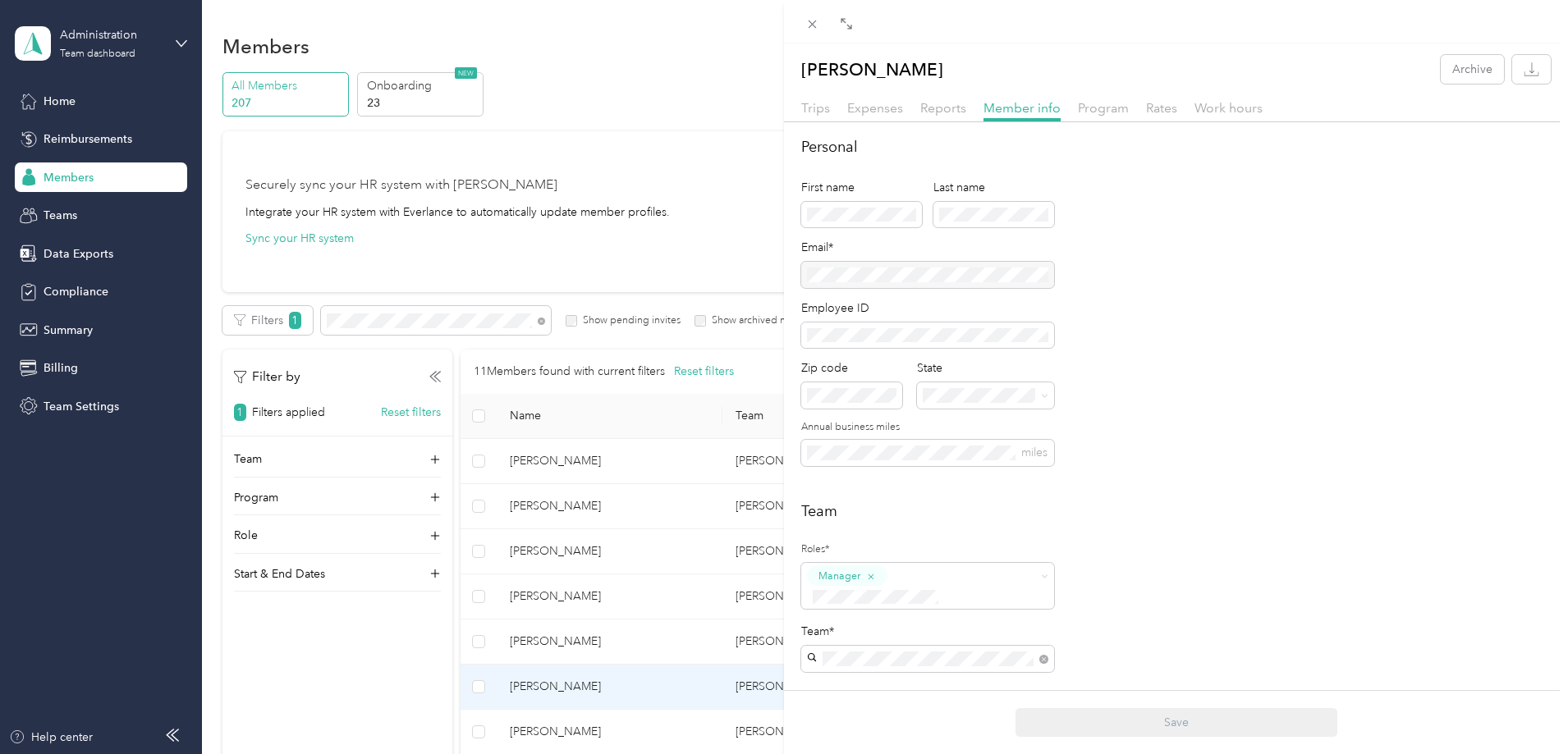 click on "ARCHIVE [PERSON_NAME] +6 more" at bounding box center (928, 678) 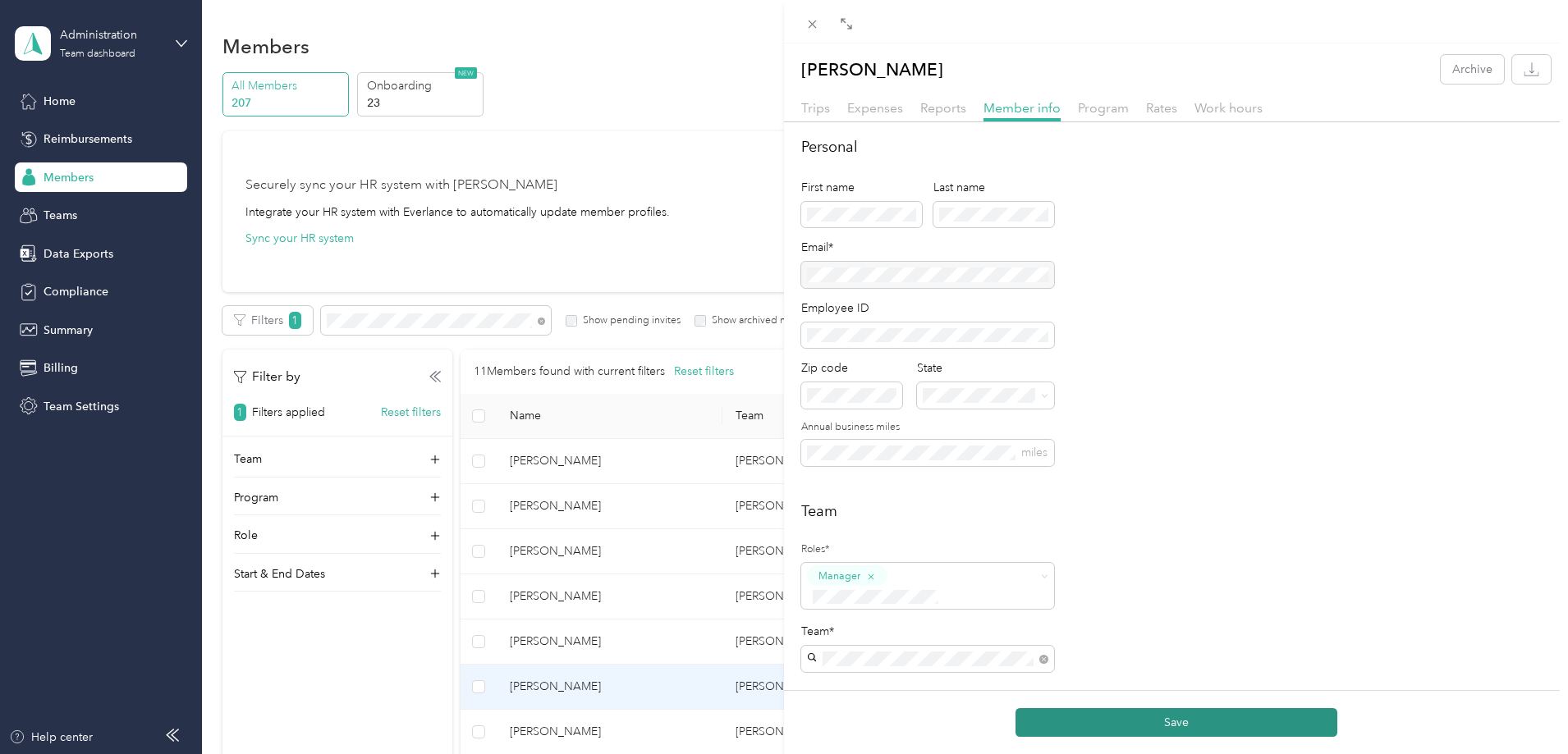 click on "Save" at bounding box center (1176, 722) 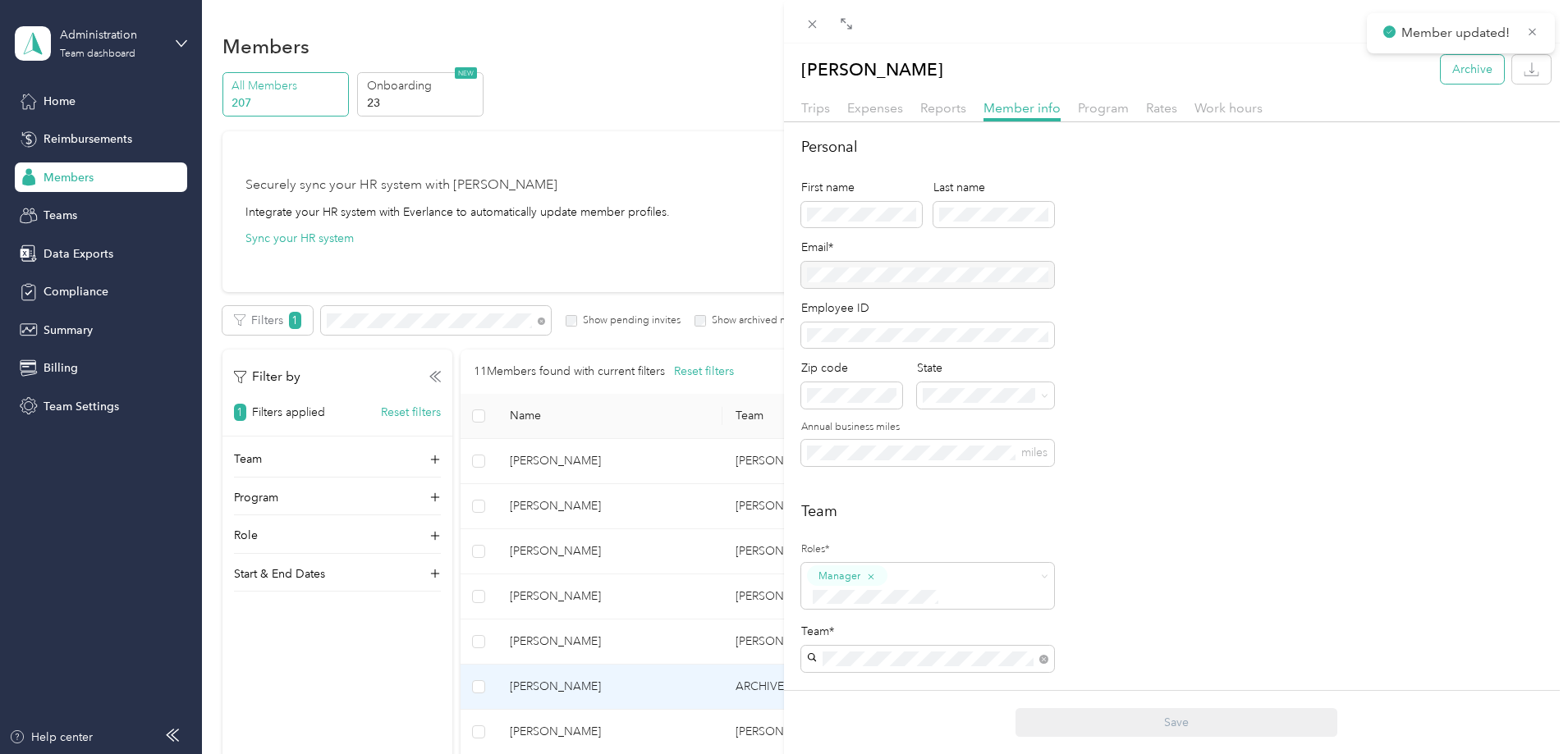 click on "Archive" at bounding box center (1472, 69) 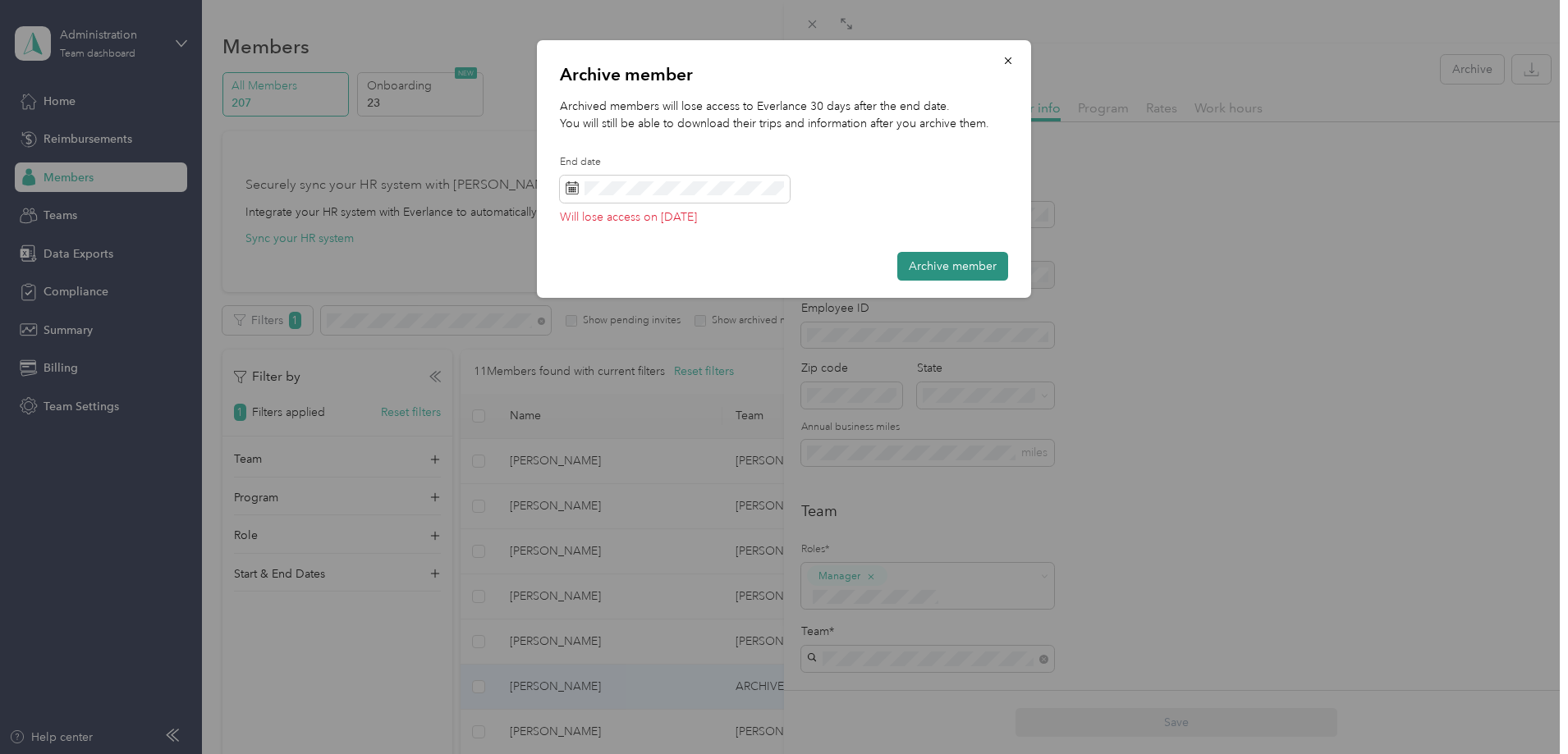 click on "Archive member" at bounding box center (952, 266) 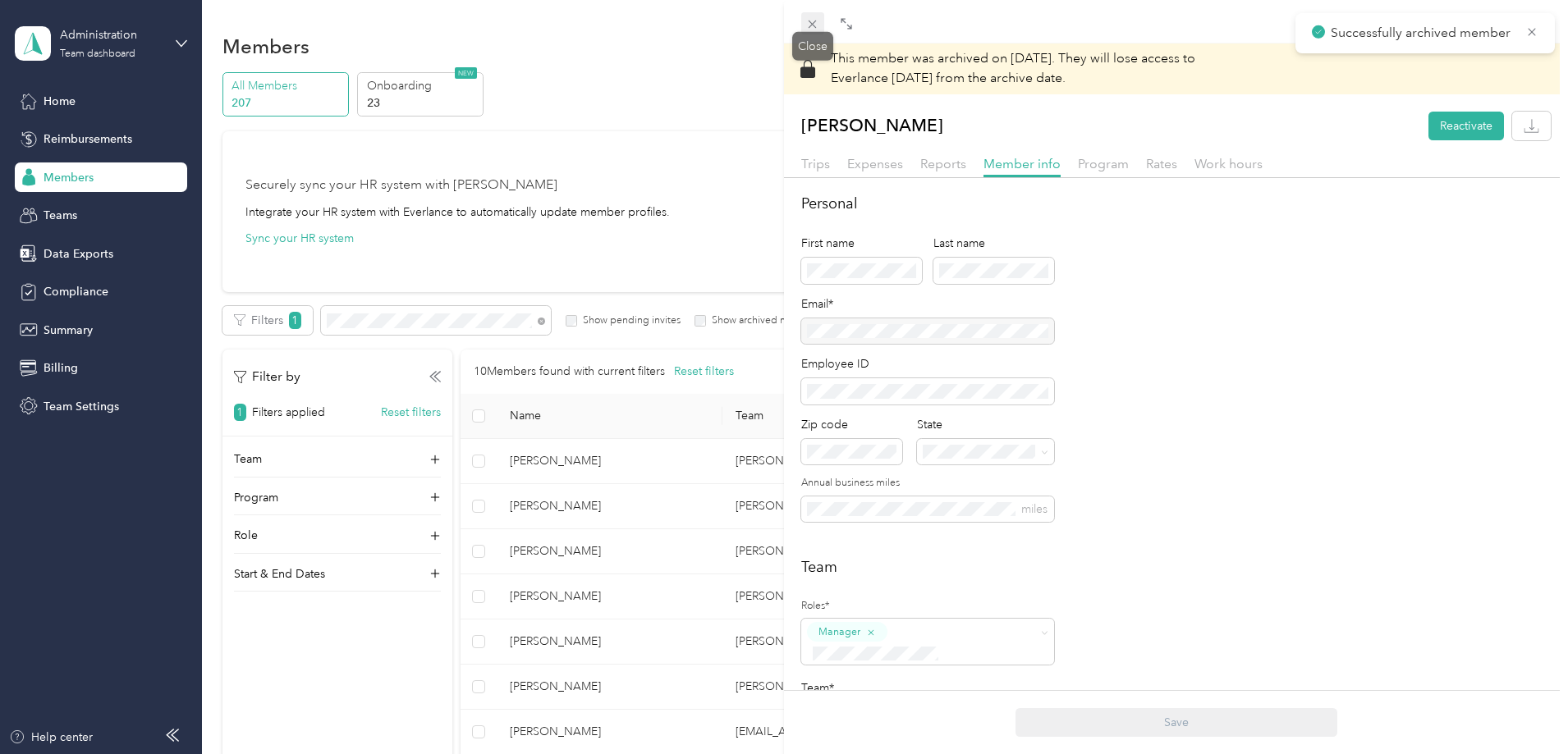 click 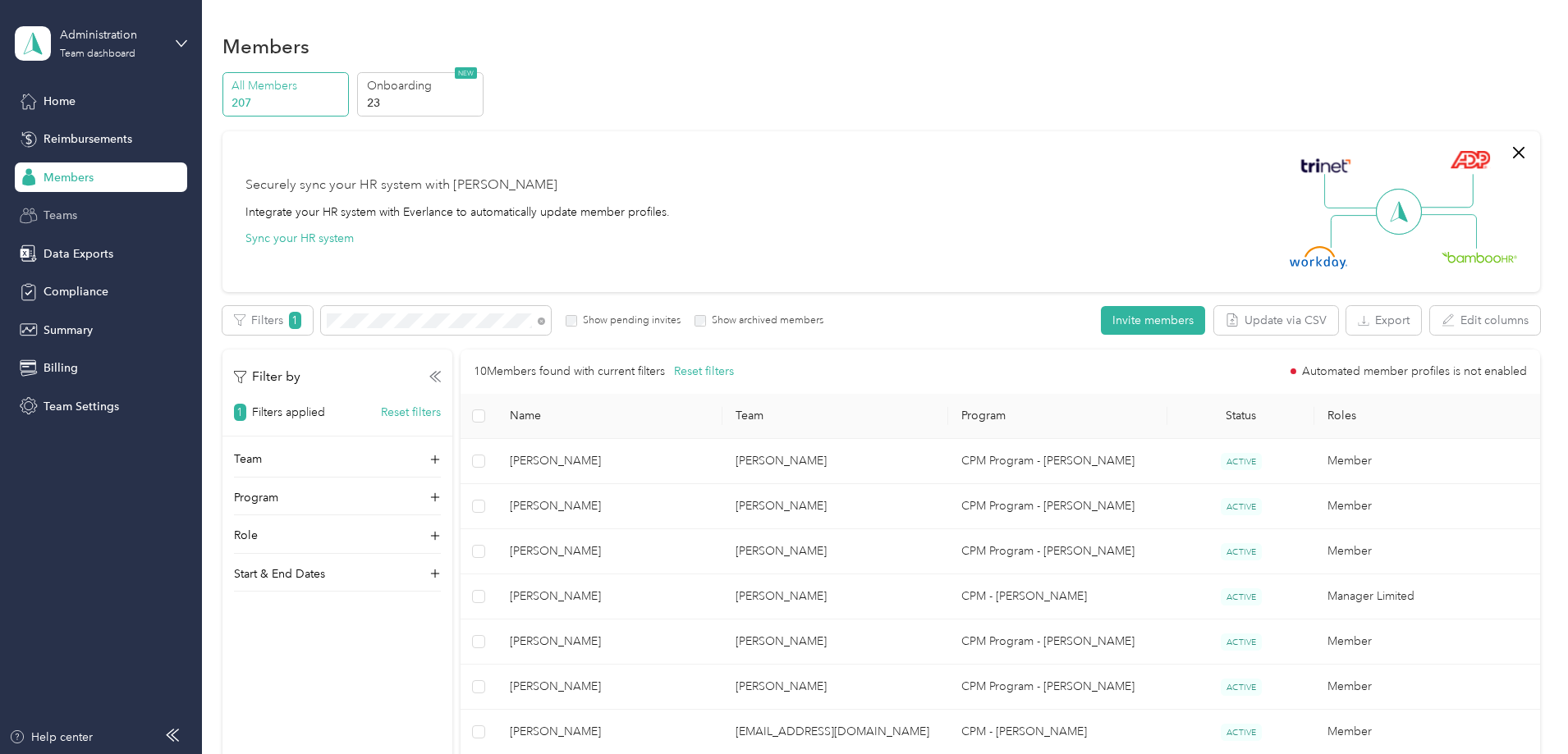 click on "Teams" at bounding box center [101, 216] 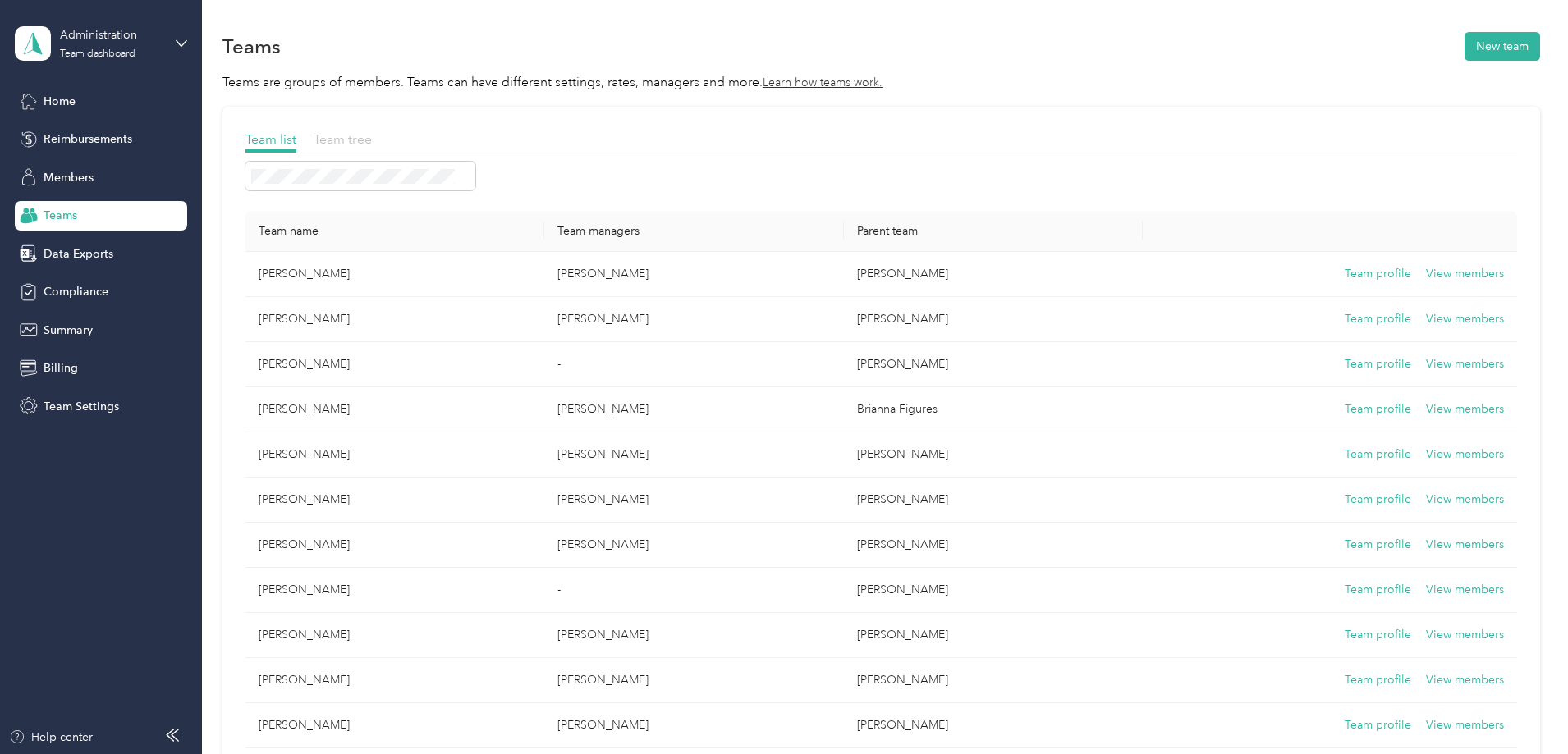 click on "Team tree" at bounding box center (342, 139) 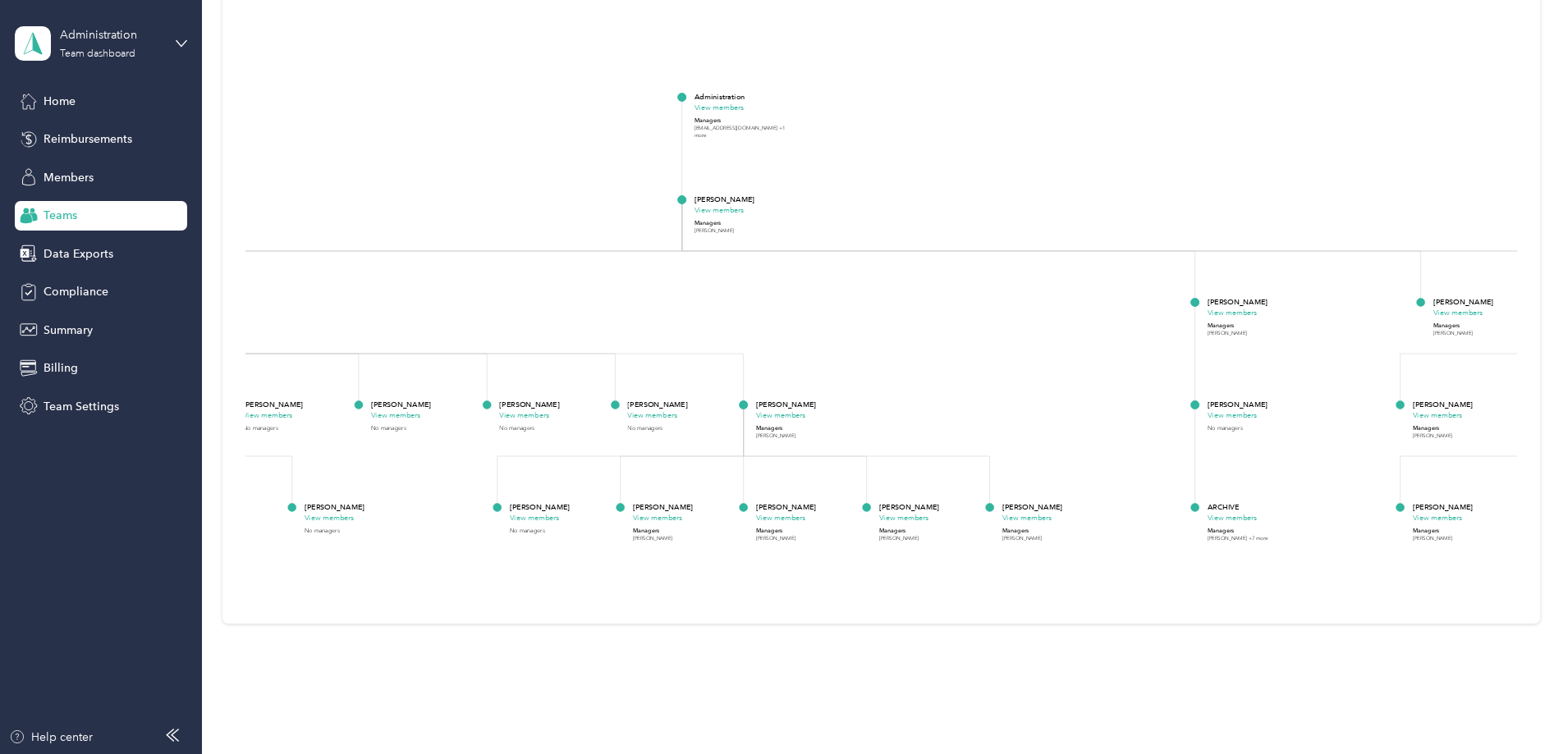 scroll, scrollTop: 282, scrollLeft: 0, axis: vertical 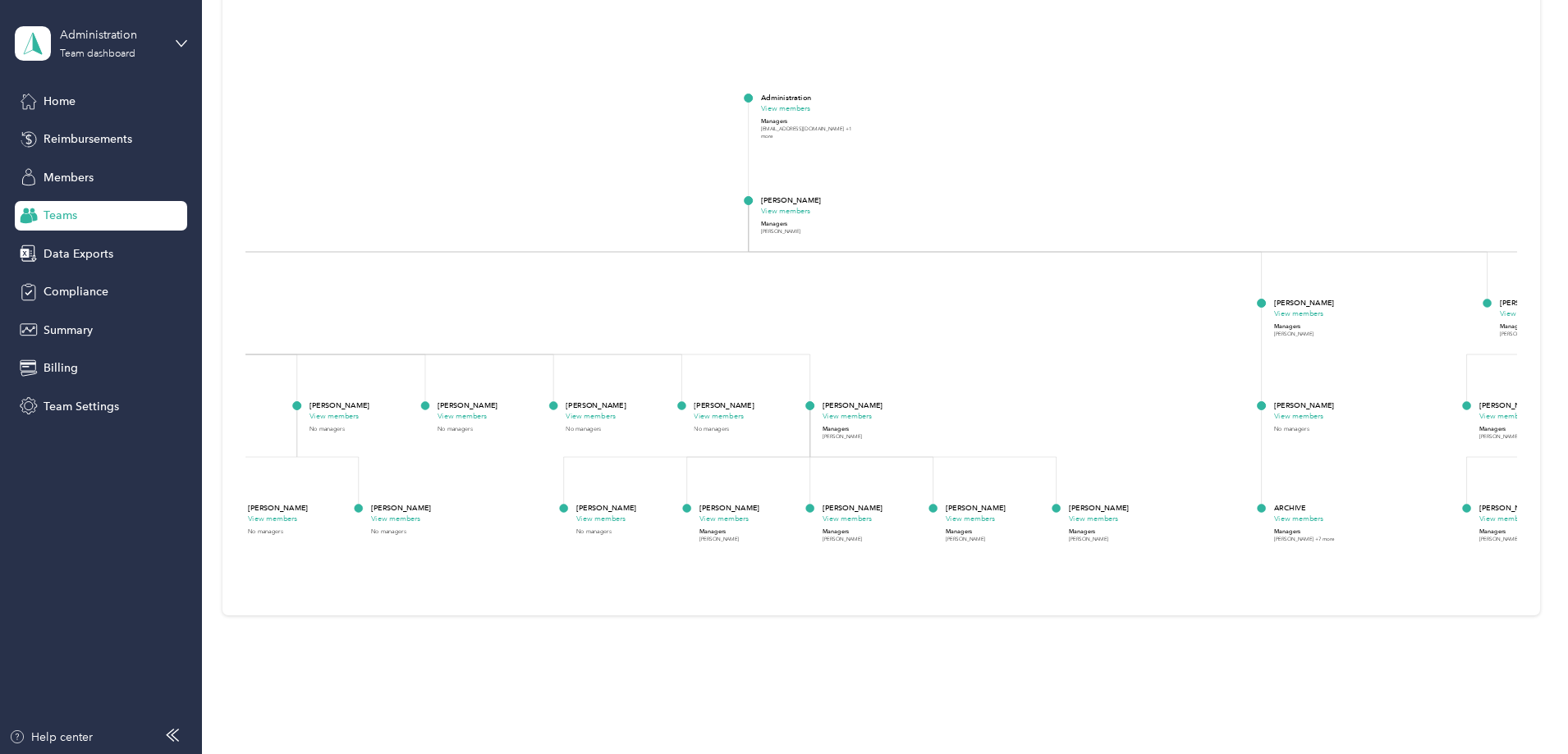 drag, startPoint x: 509, startPoint y: 495, endPoint x: 596, endPoint y: 500, distance: 87.14356 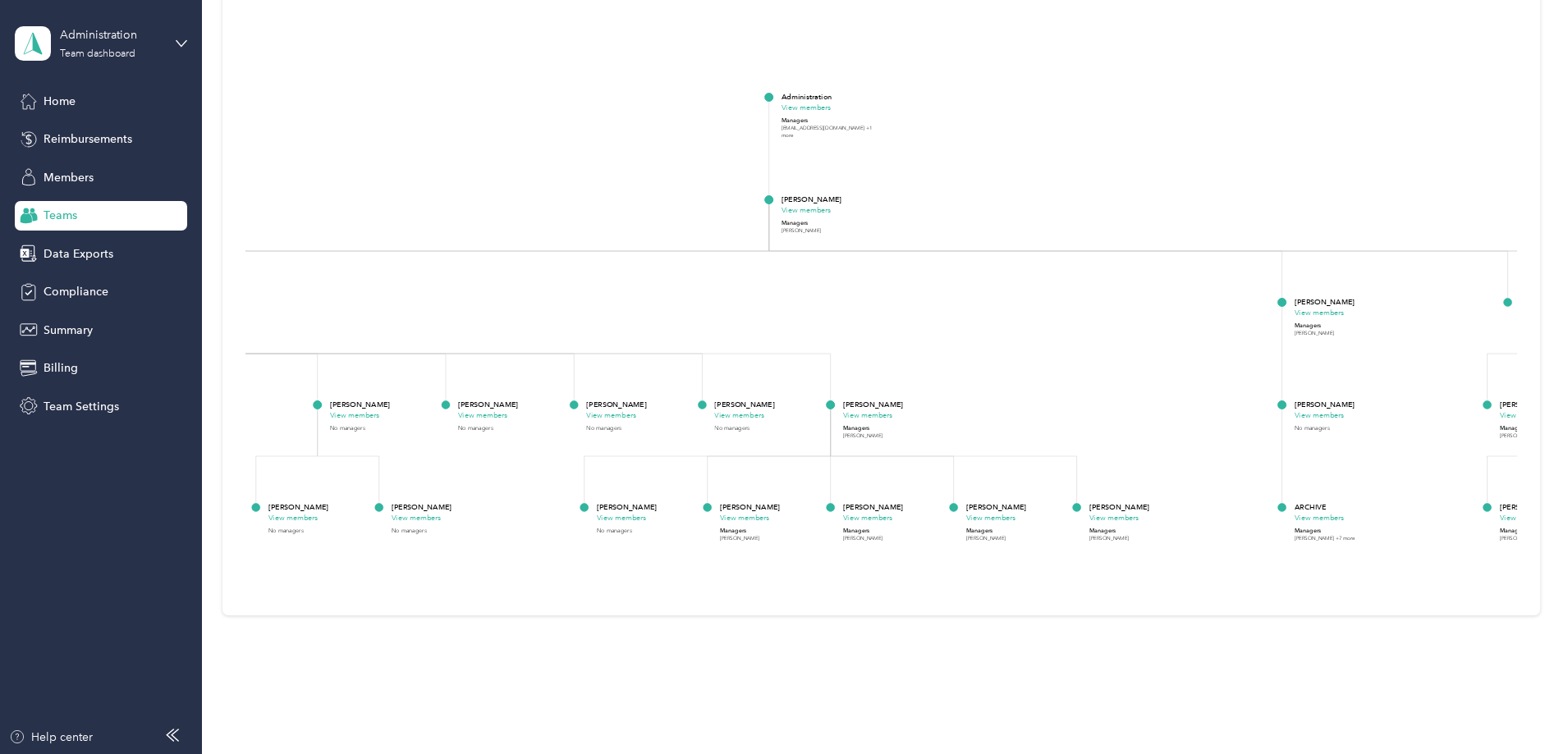 drag, startPoint x: 108, startPoint y: 210, endPoint x: 125, endPoint y: 222, distance: 20.80865 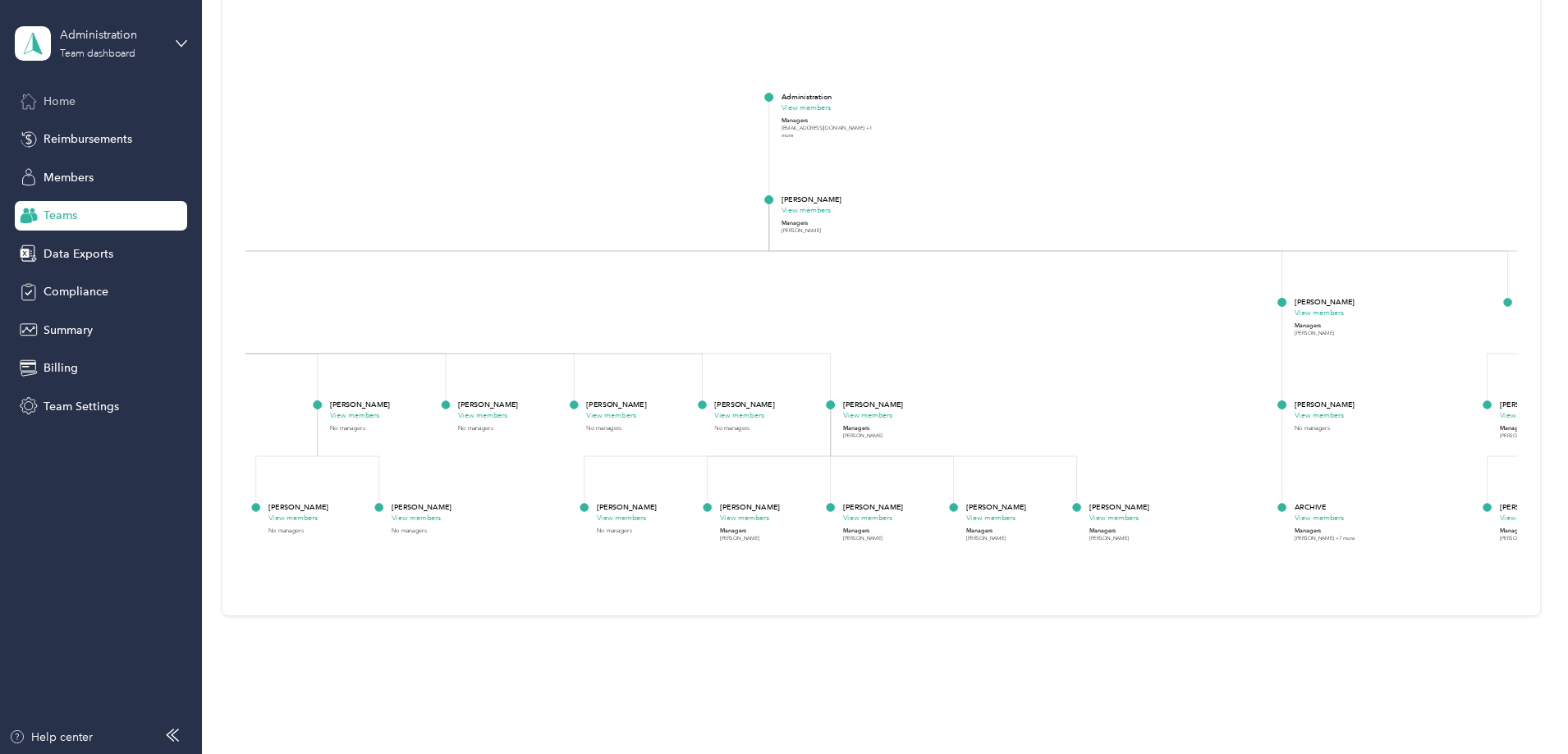 click on "Home" at bounding box center (59, 101) 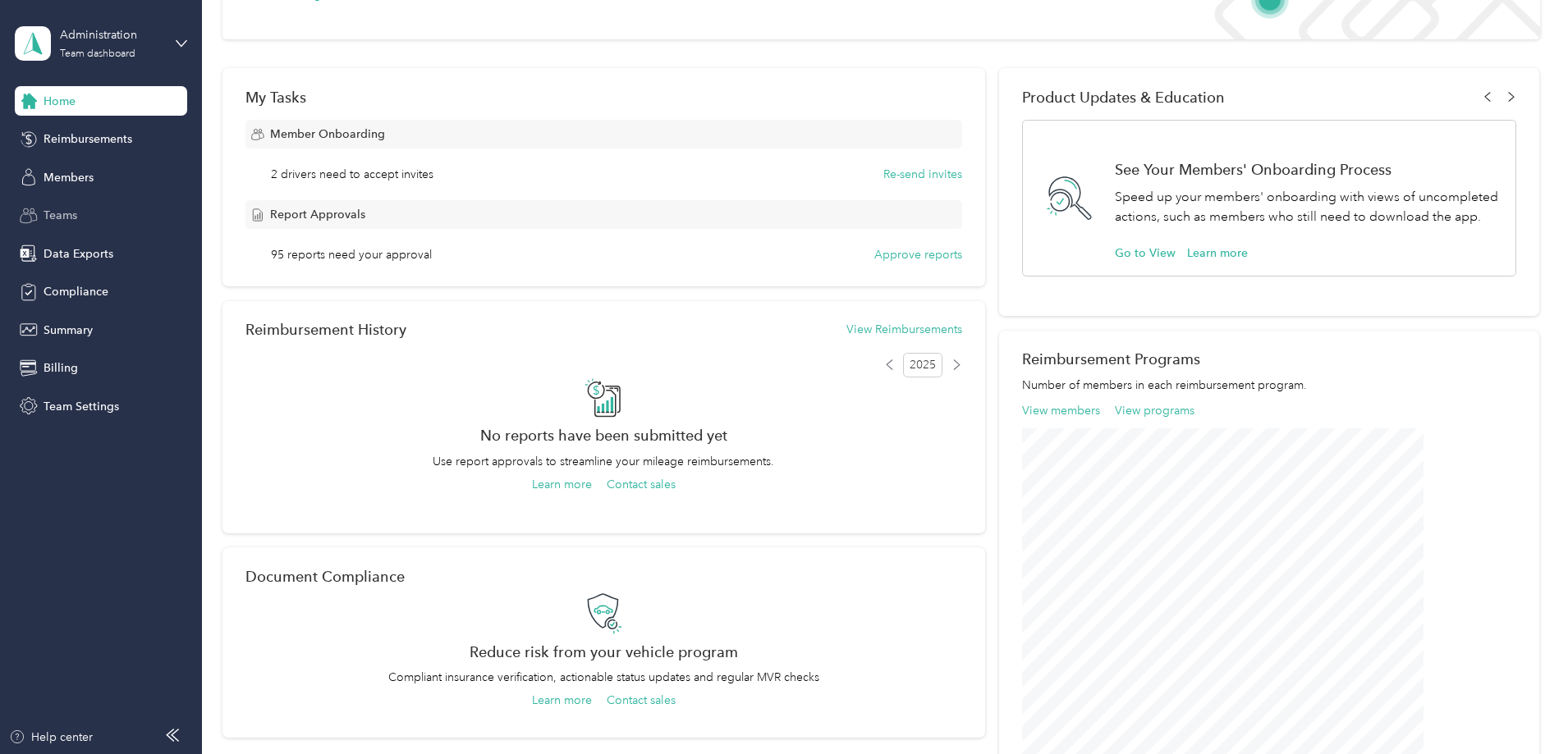 scroll, scrollTop: 36, scrollLeft: 0, axis: vertical 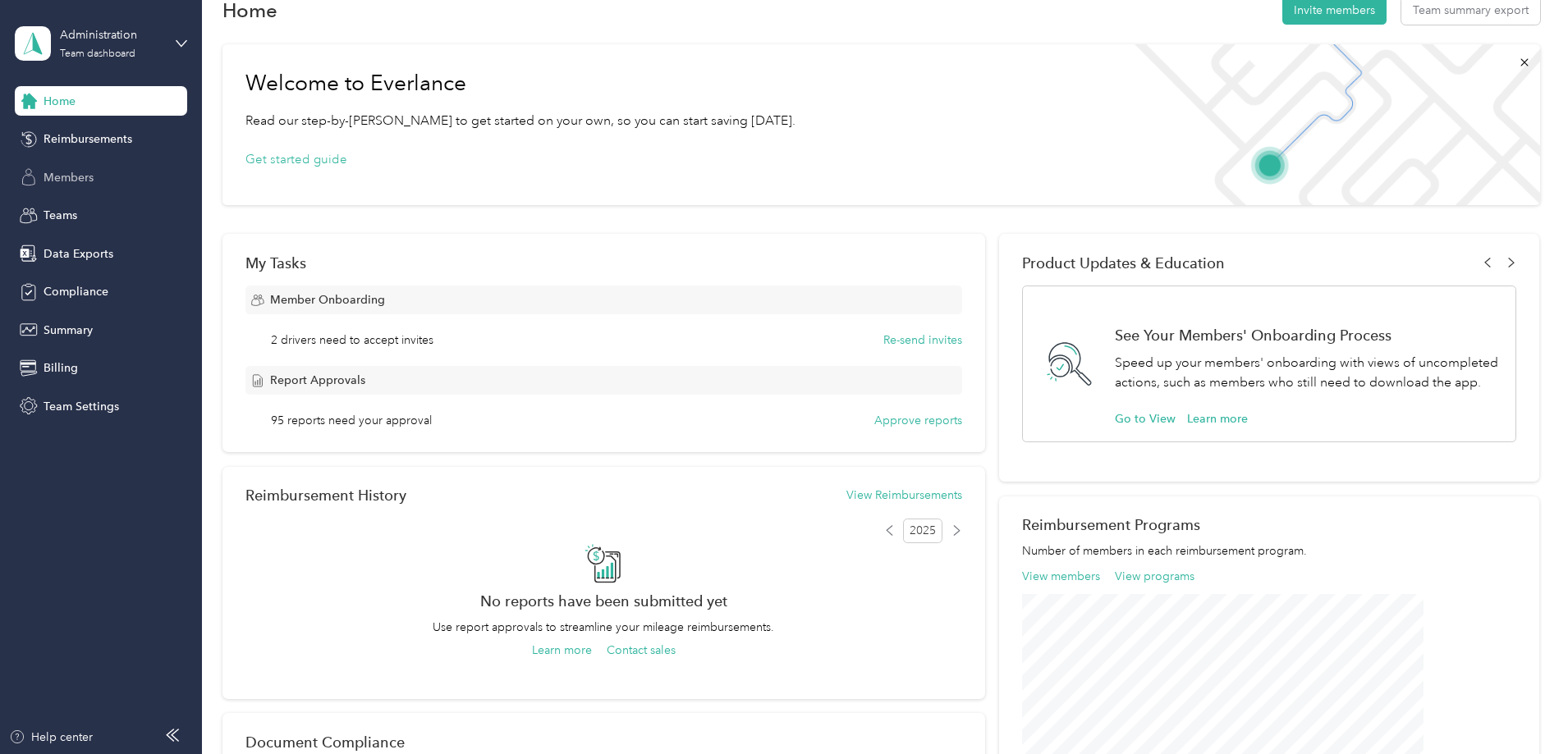 click on "Members" at bounding box center (101, 177) 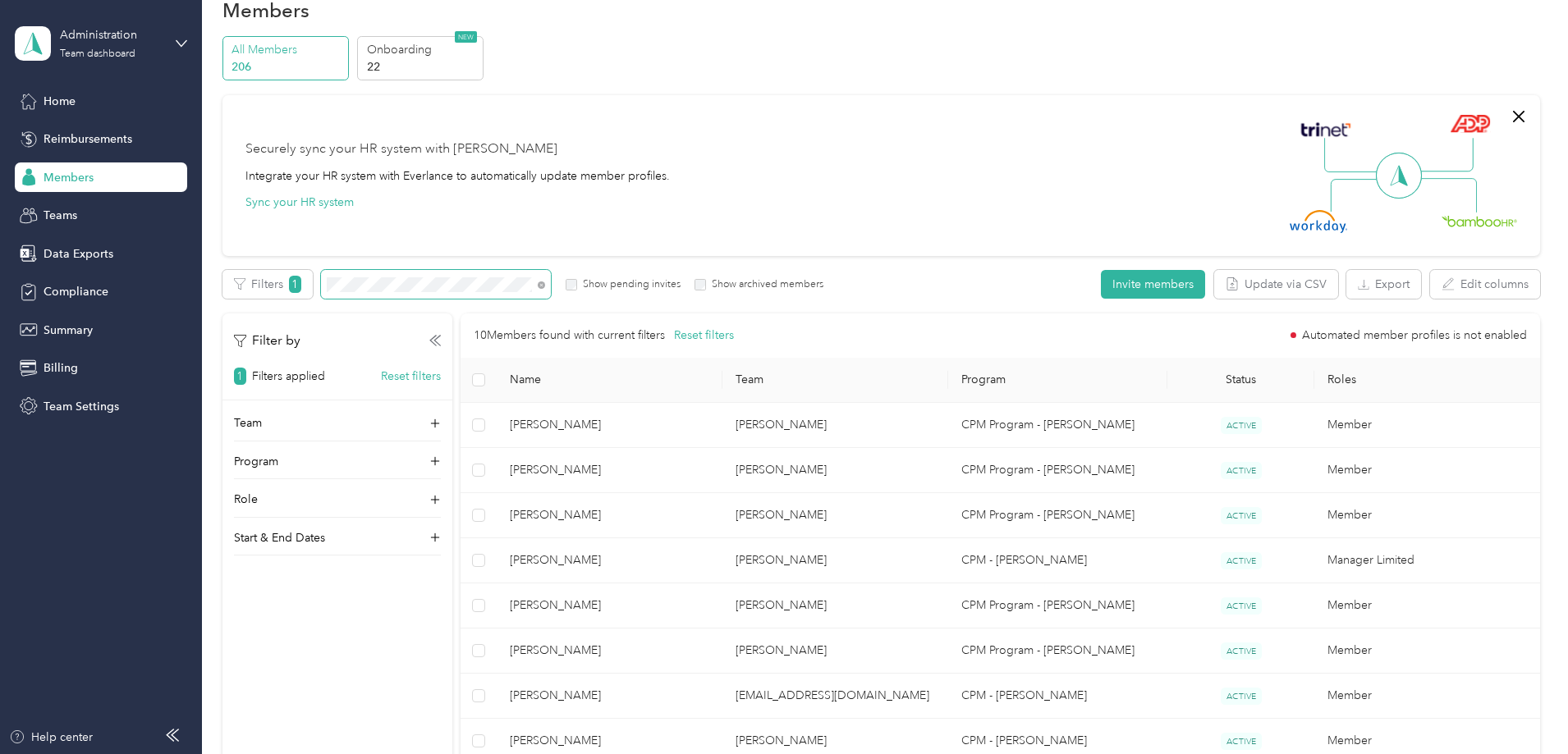 click on "Administration Team dashboard Home Reimbursements Members Teams Data Exports Compliance Summary Billing Team Settings   Help center Members All Members 206 Onboarding 22 NEW Securely sync your HR system with Everlance Integrate your HR system with Everlance to automatically update member profiles. Sync your HR system Edit role Edit team Edit program Export Selected  0  of  10   members Cancel Filters 1 Show pending invites Show archived members Invite members Update via CSV Export Edit columns  Filter by 1   Filters applied Reset filters Team Program Role Start & End Dates 10  Members found with current filters Reset filters   Automated member profiles is not enabled Name Team Program Status Roles             [PERSON_NAME]  [PERSON_NAME] CPM Program - [PERSON_NAME] ACTIVE Member [PERSON_NAME]  [PERSON_NAME] CPM Program - [PERSON_NAME] ACTIVE Member [PERSON_NAME]  [PERSON_NAME] CPM Program - [PERSON_NAME] ACTIVE Member [PERSON_NAME]  [PERSON_NAME] CPM - [PERSON_NAME] ACTIVE Manager Limited 1" at bounding box center (780, 377) 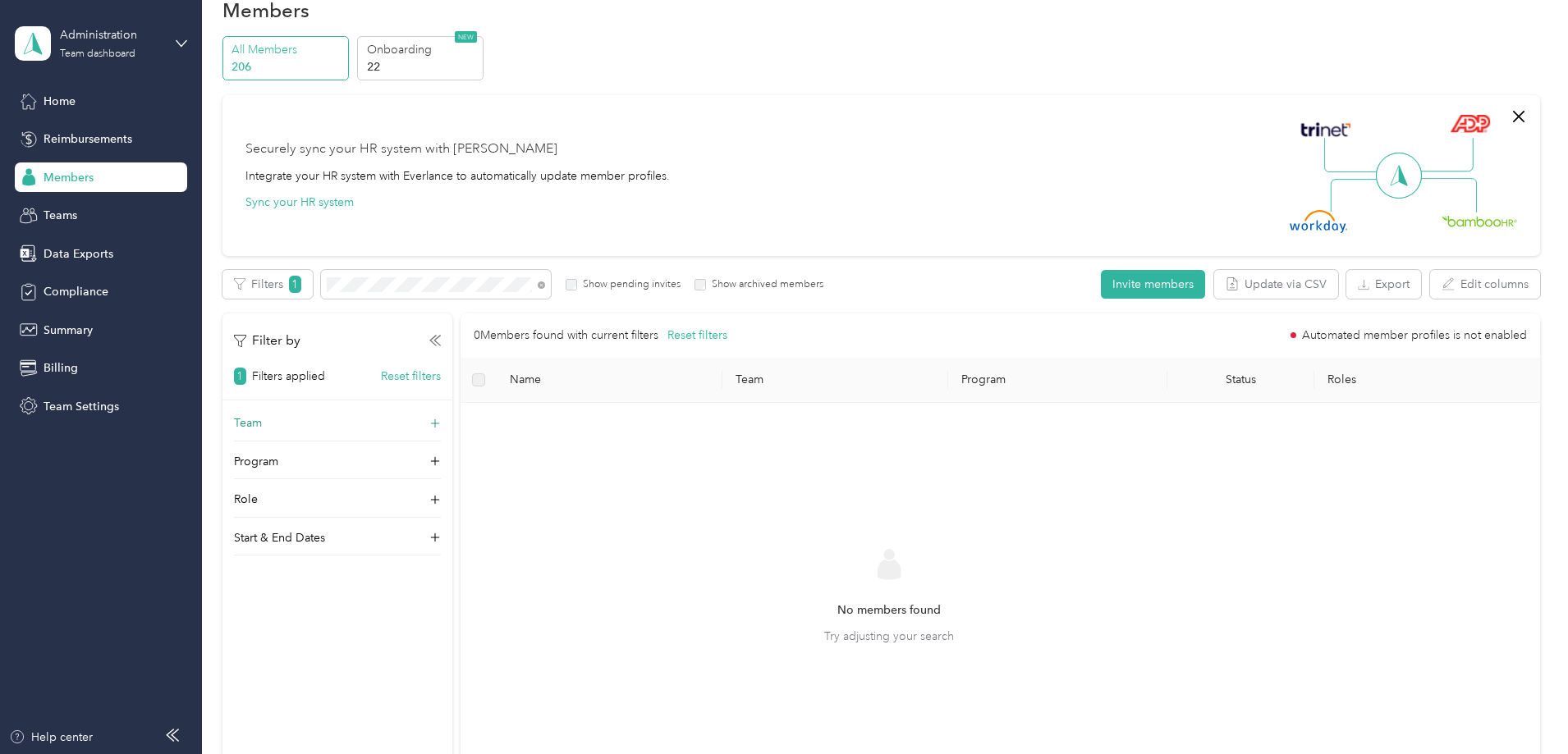 click on "Team" at bounding box center [248, 423] 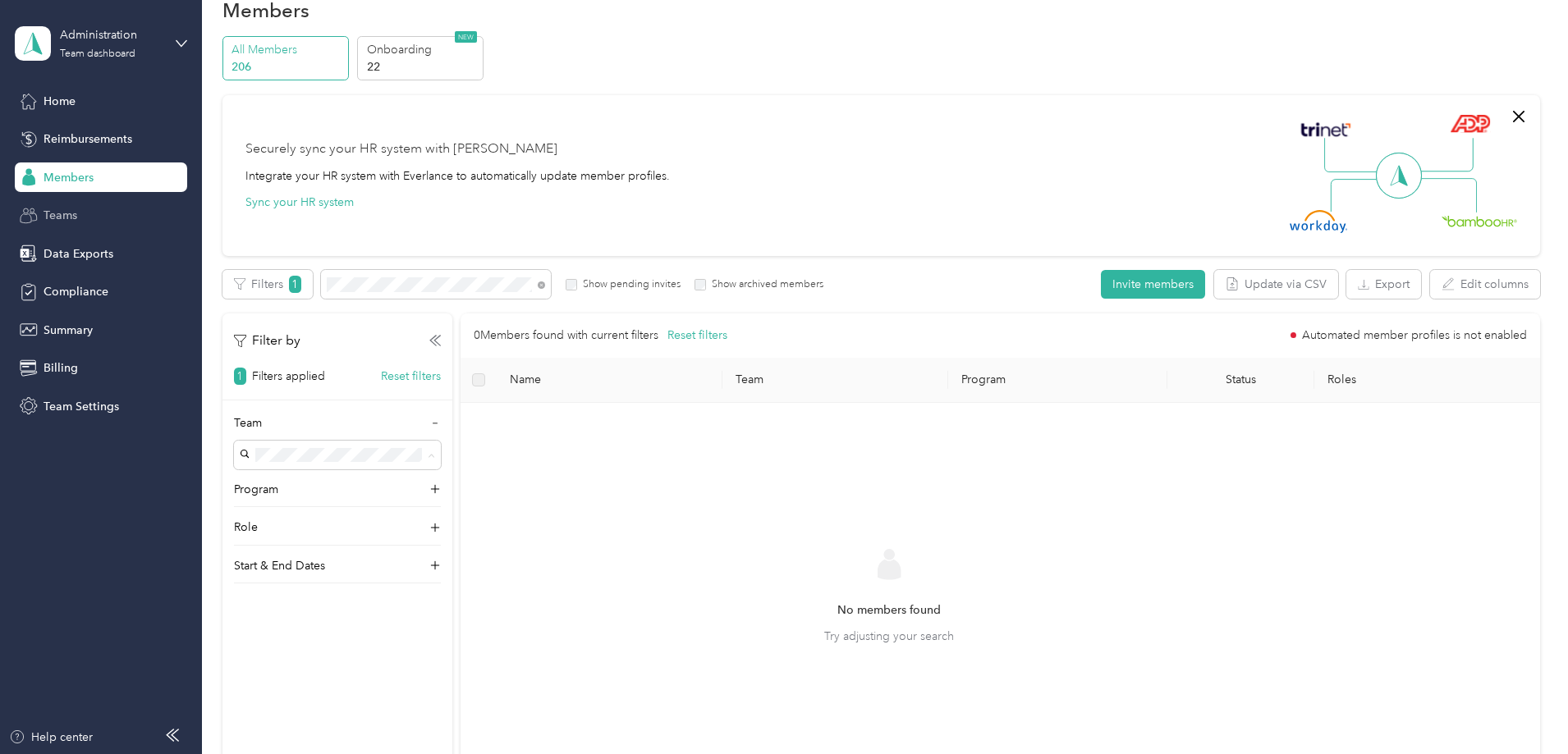 click on "Teams" at bounding box center [101, 216] 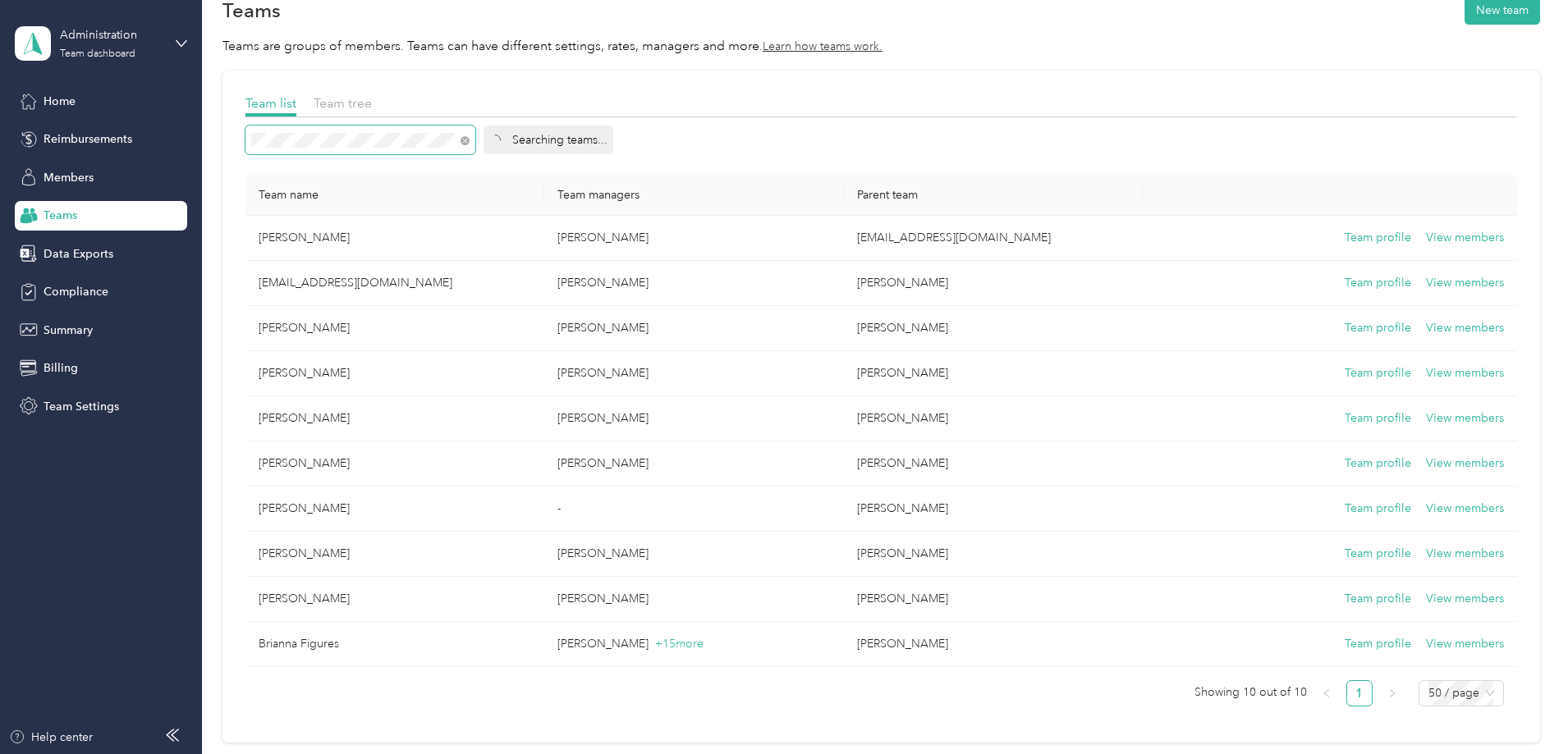 scroll, scrollTop: 0, scrollLeft: 0, axis: both 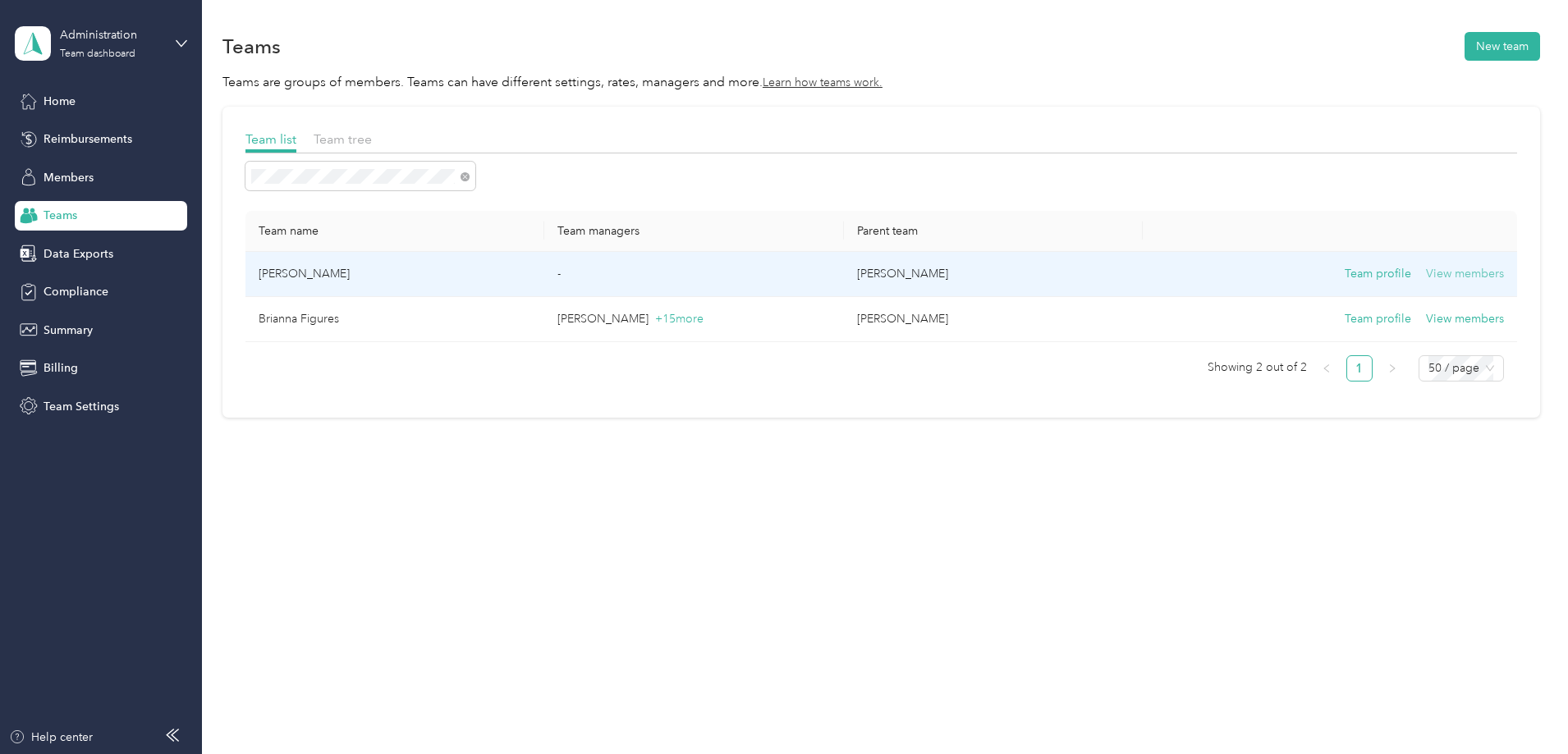 click on "View members" at bounding box center [1465, 274] 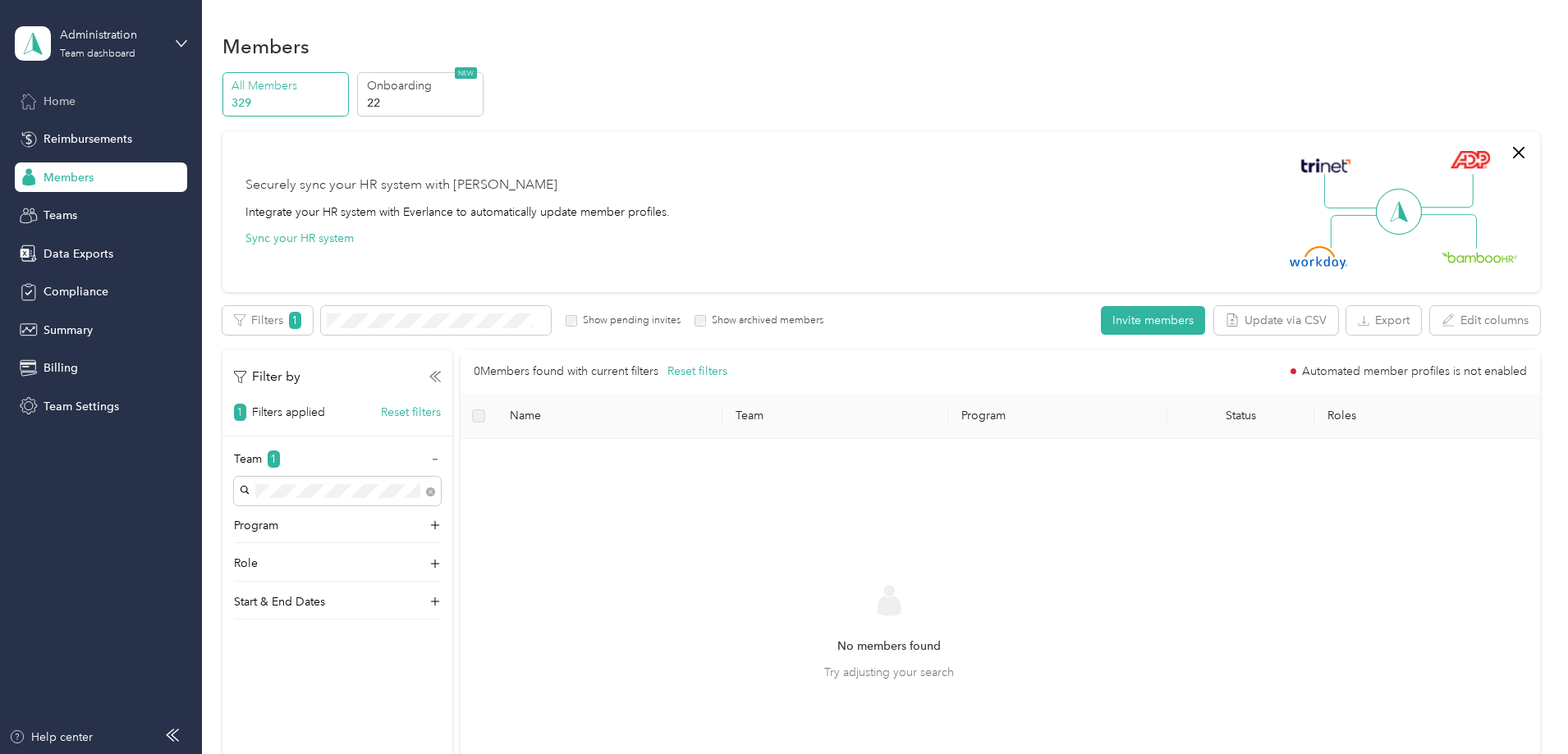 click on "Home" at bounding box center [59, 101] 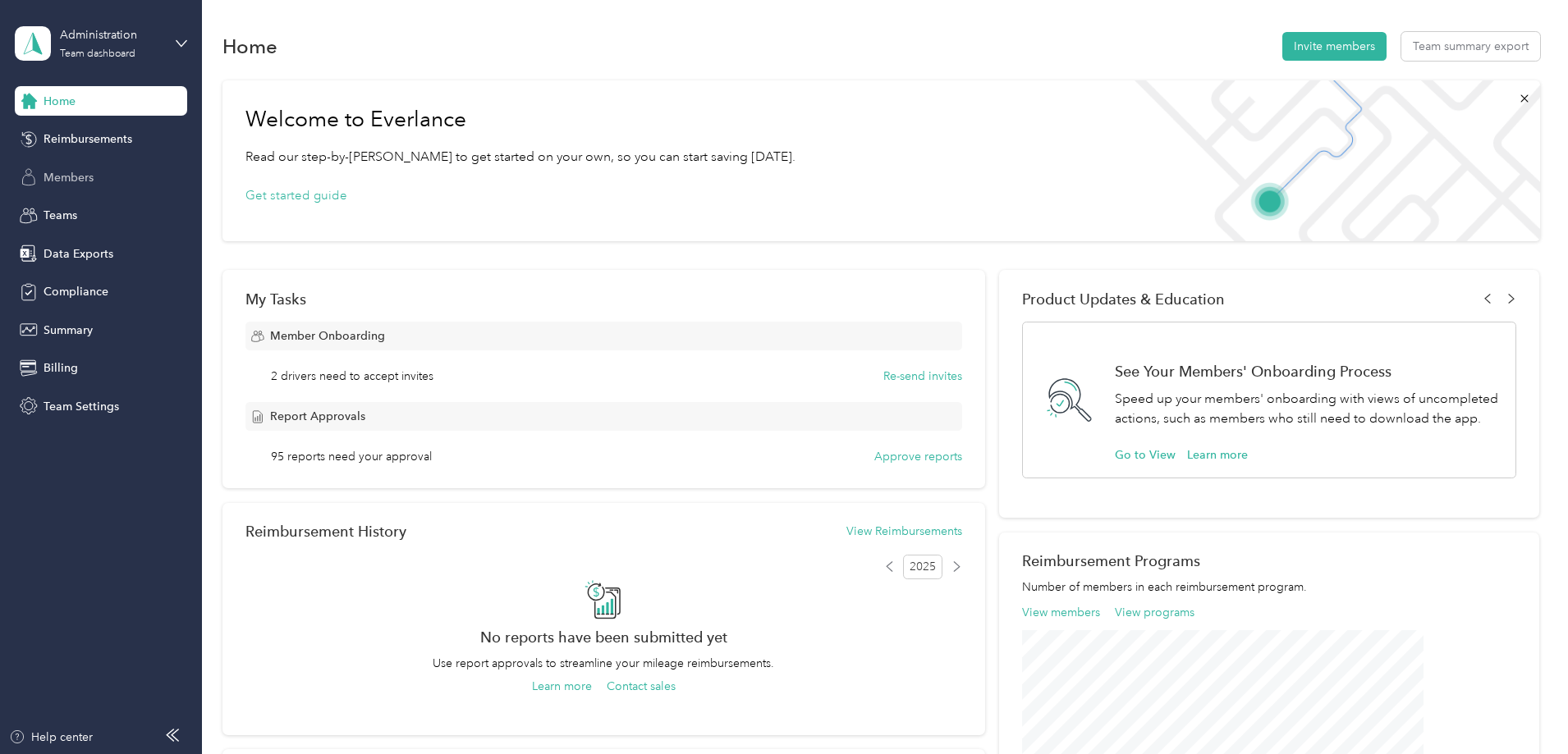 click on "Members" at bounding box center (101, 177) 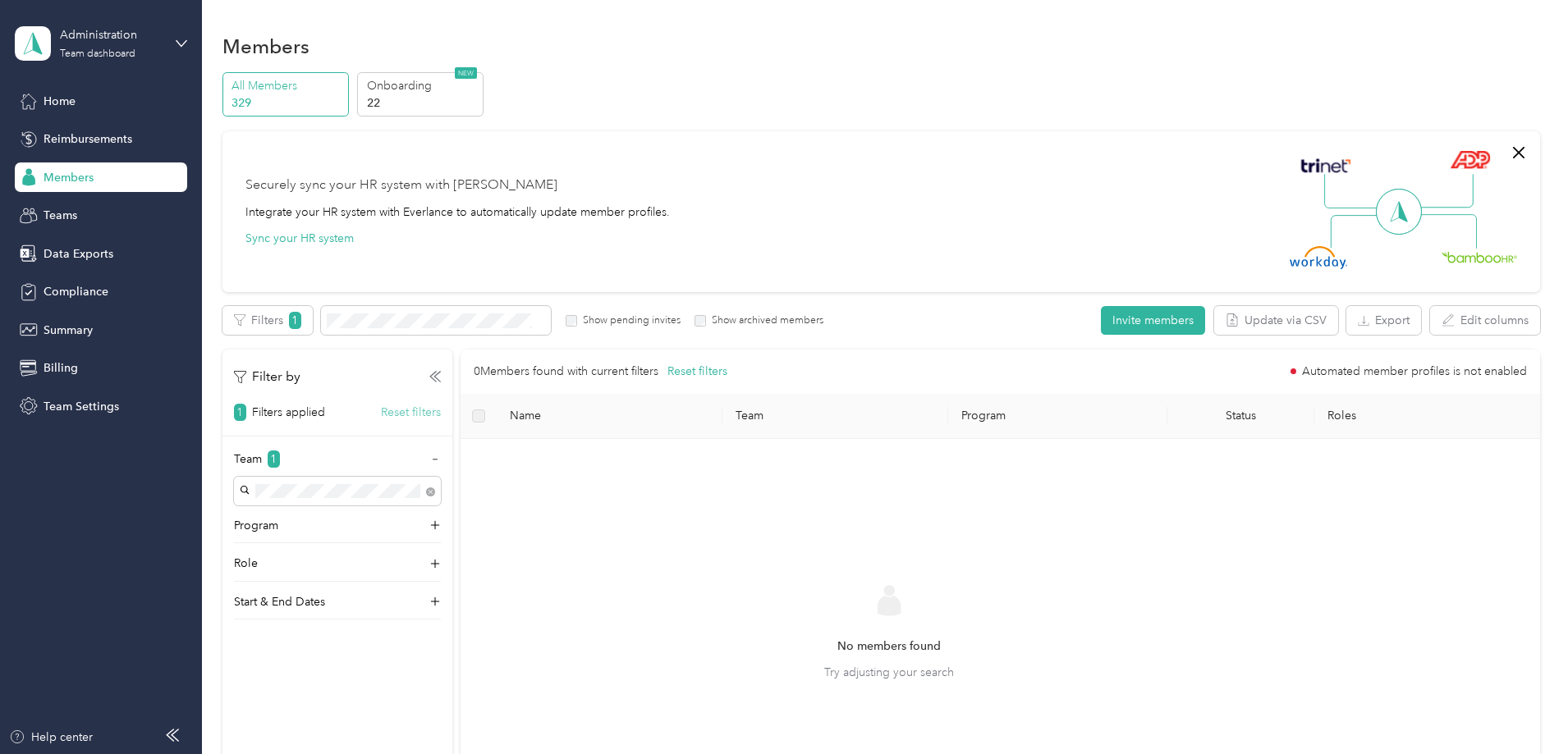 click on "Reset filters" at bounding box center [410, 412] 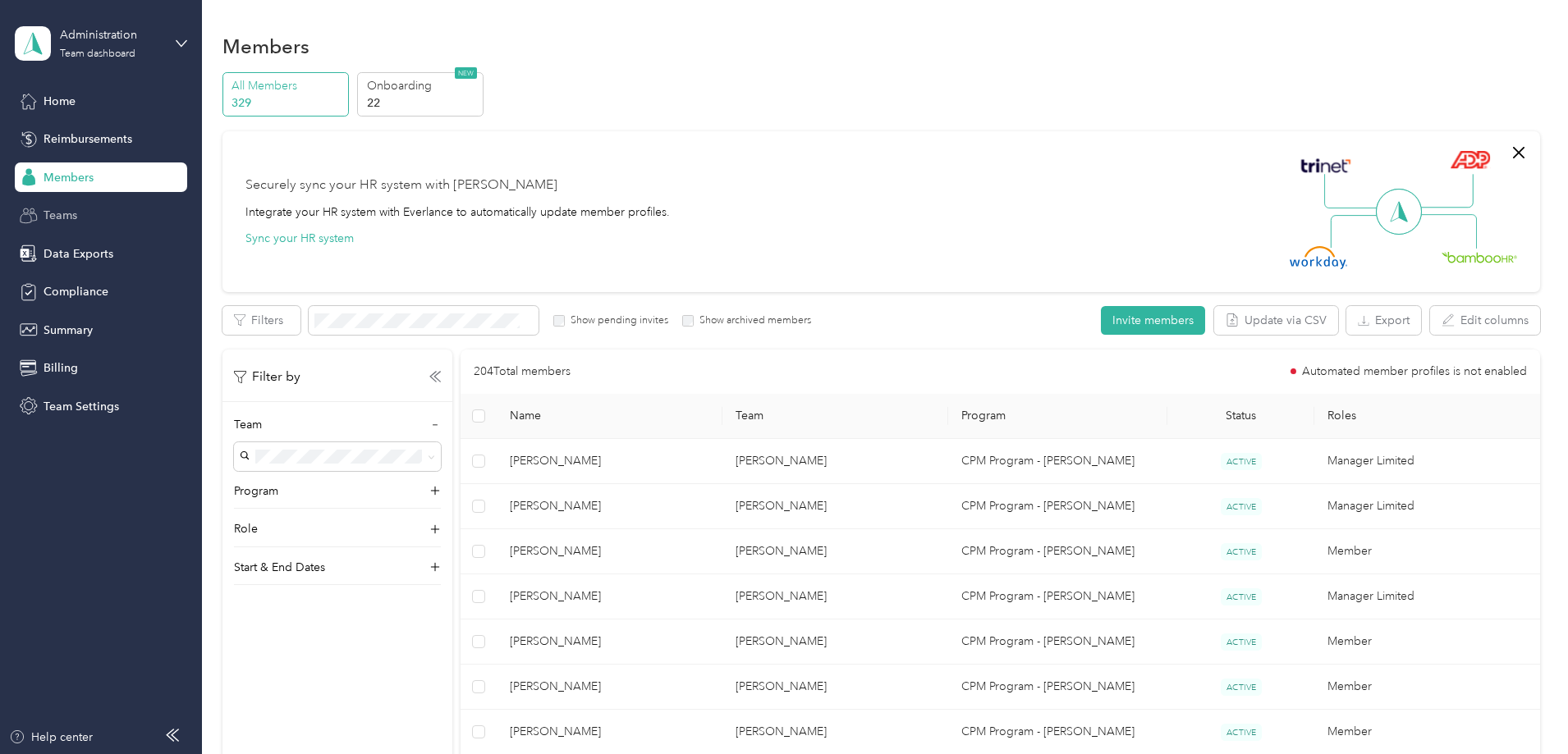 click on "Teams" at bounding box center [101, 216] 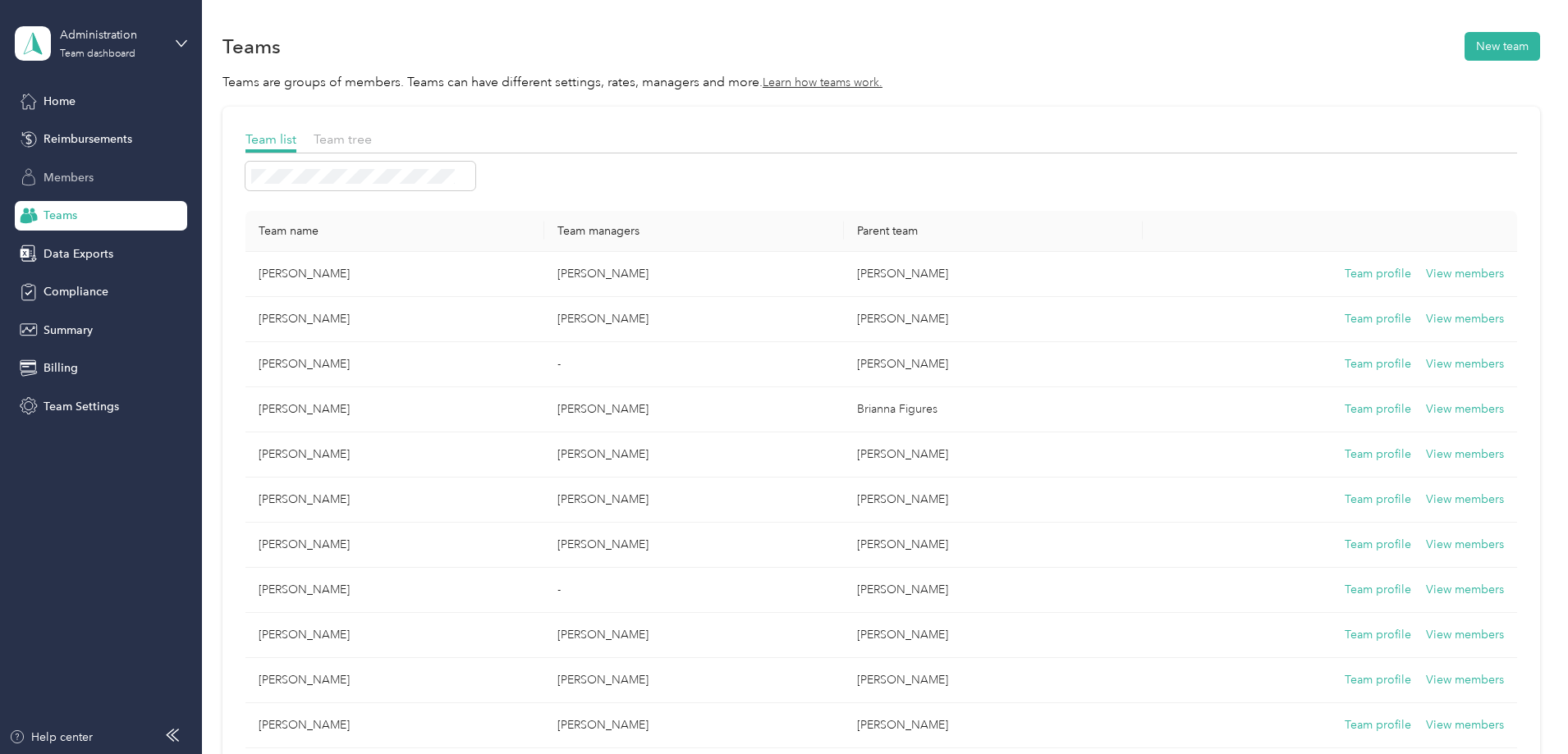 click on "Members" at bounding box center [68, 177] 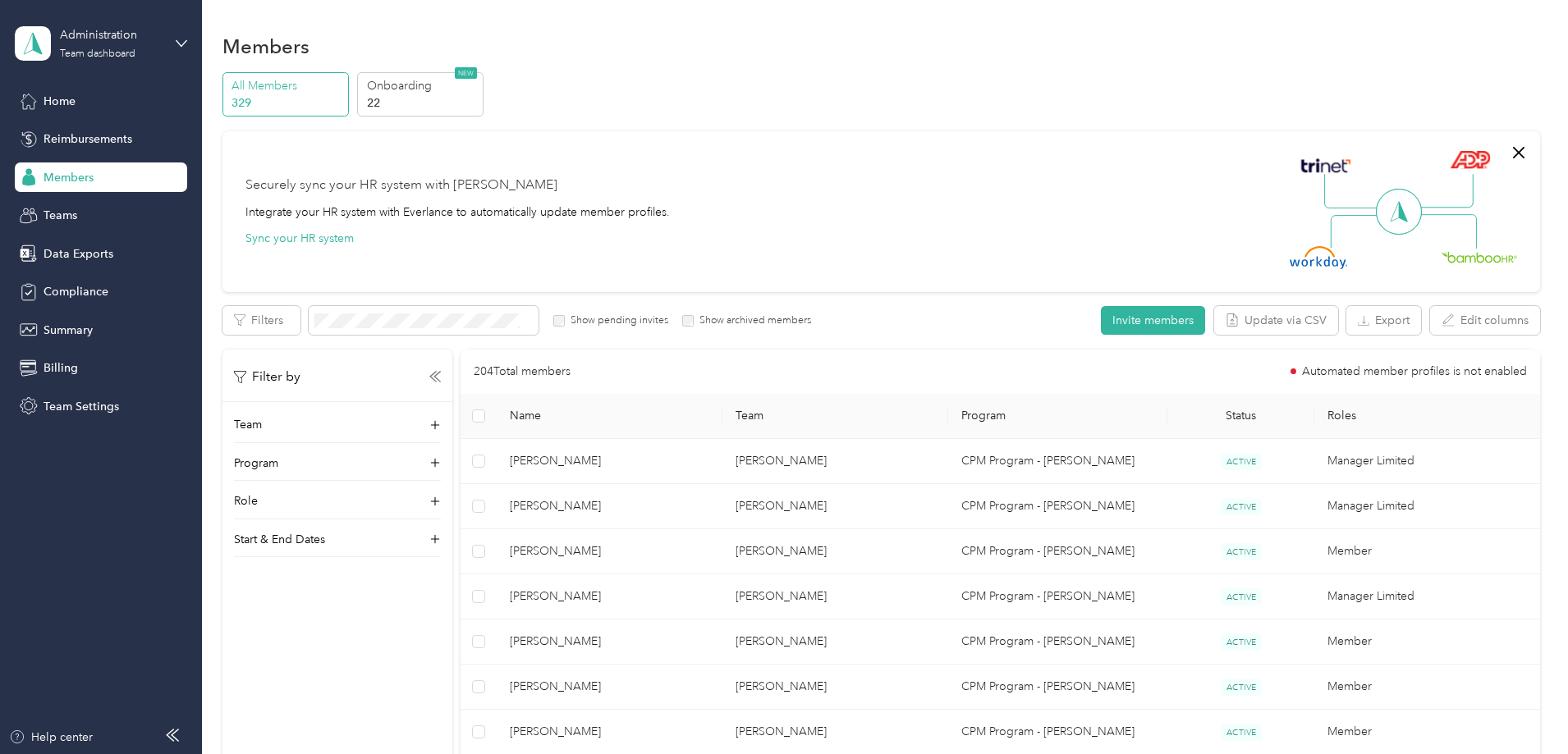 click on "Team Settings" at bounding box center (81, 406) 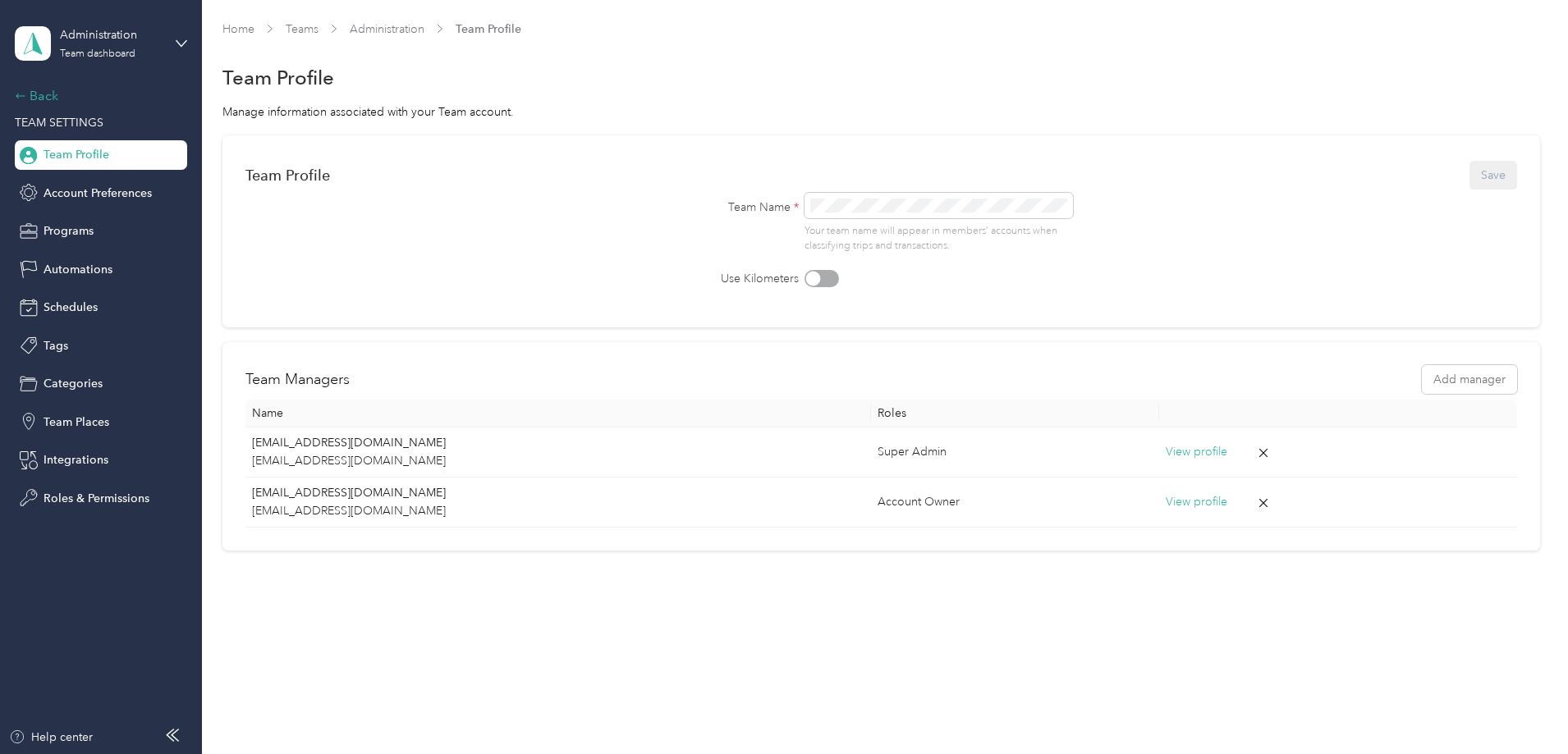 click on "Back" at bounding box center (97, 96) 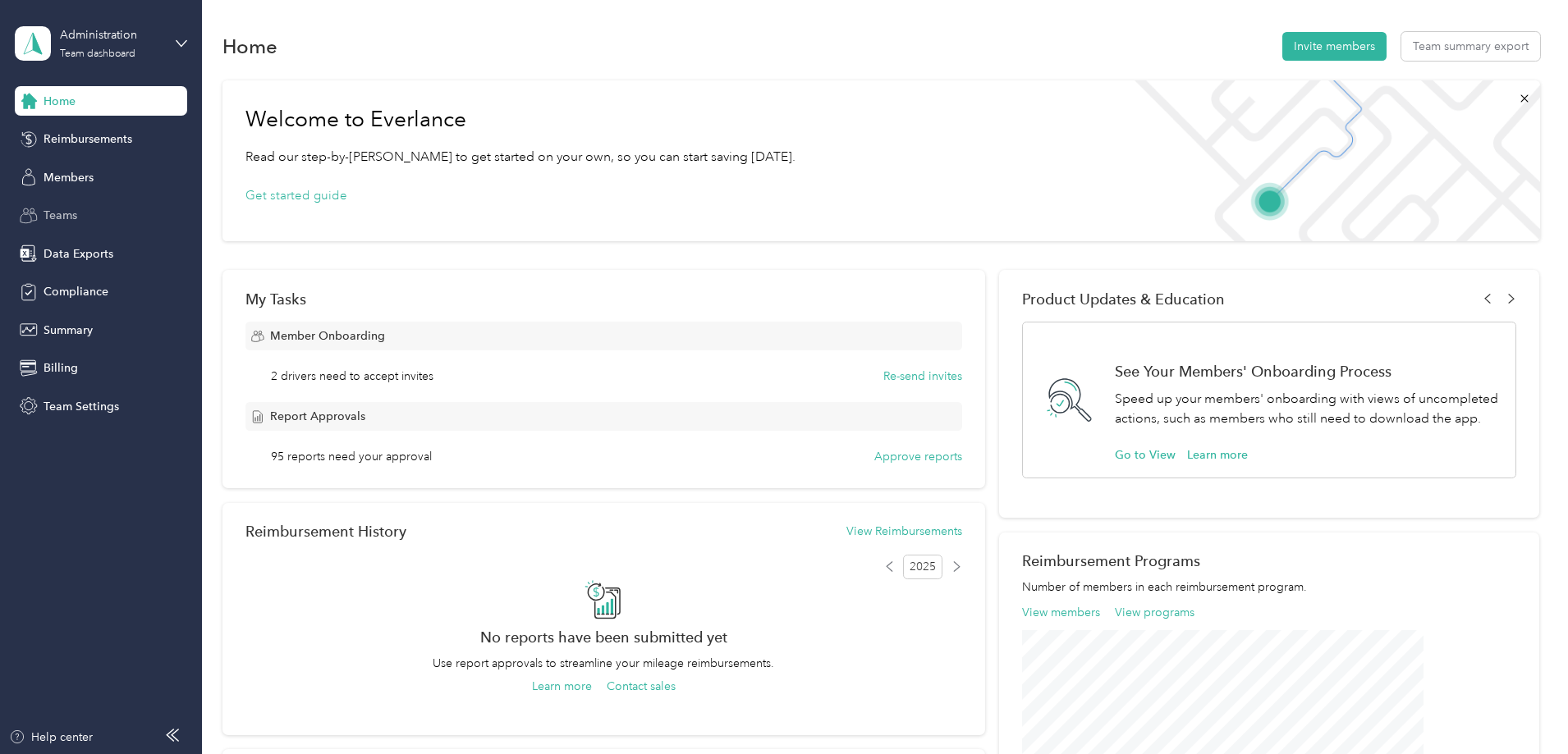 click on "Teams" at bounding box center [60, 215] 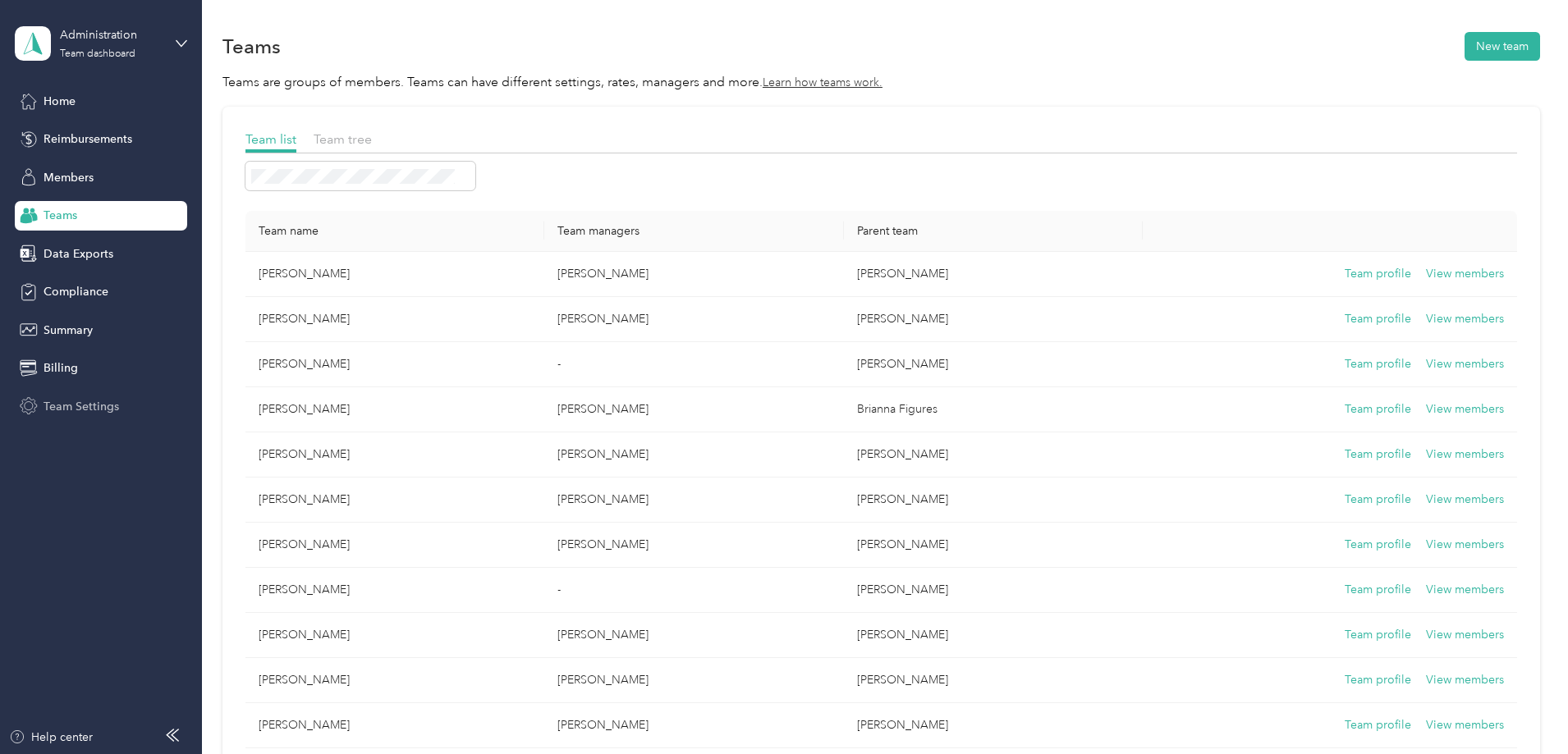 click on "Team Settings" at bounding box center [81, 406] 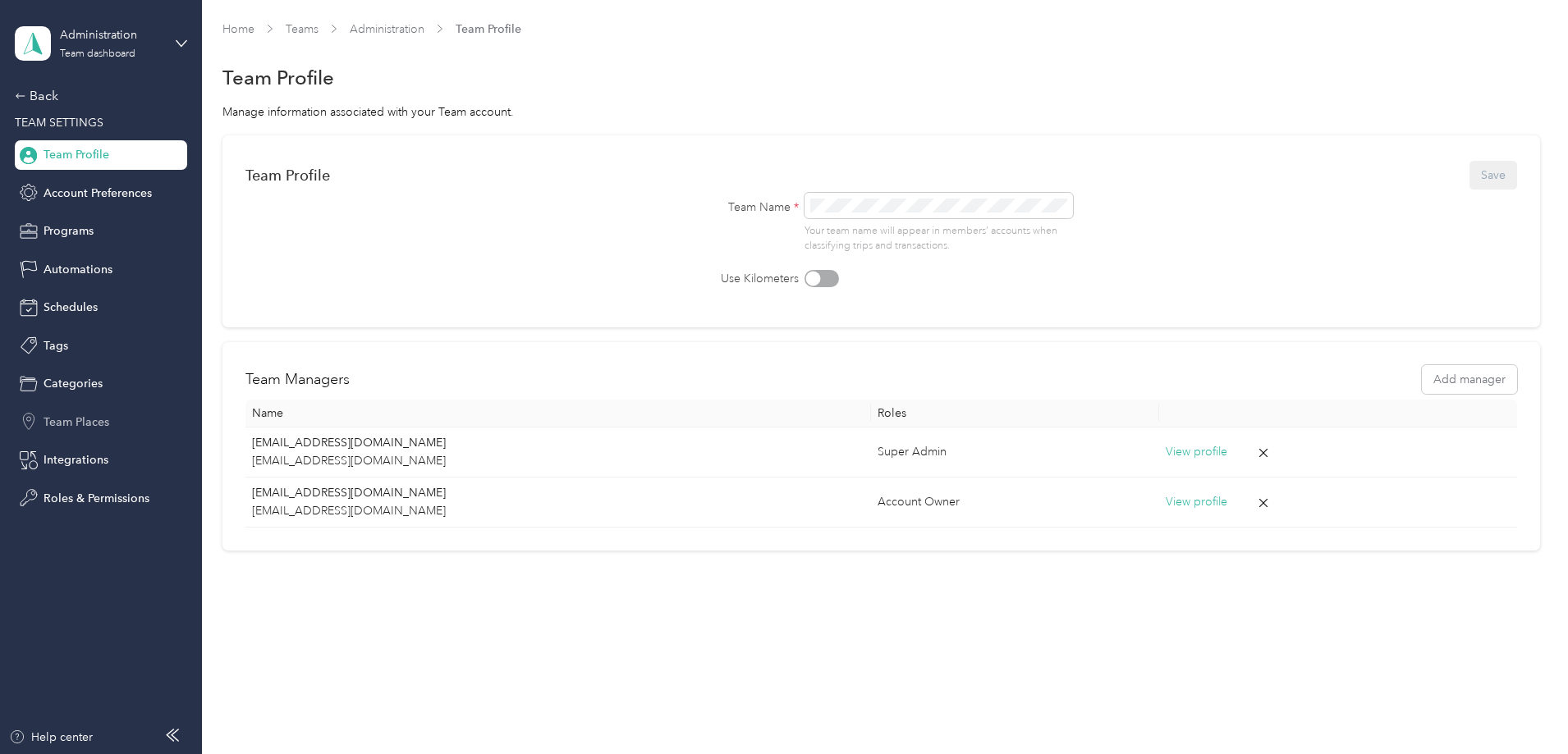 click on "Team Places" at bounding box center [76, 422] 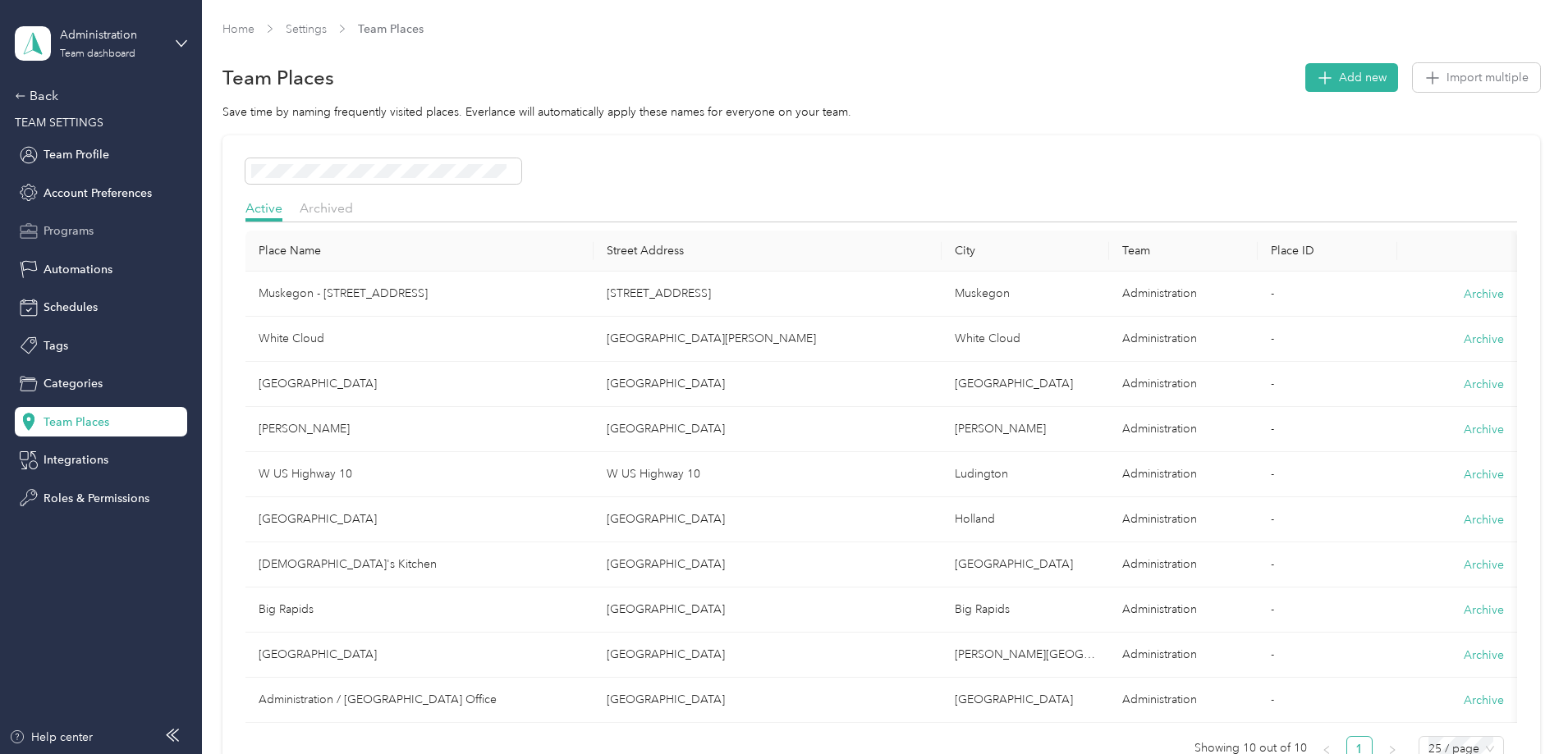 click on "Programs" at bounding box center (68, 231) 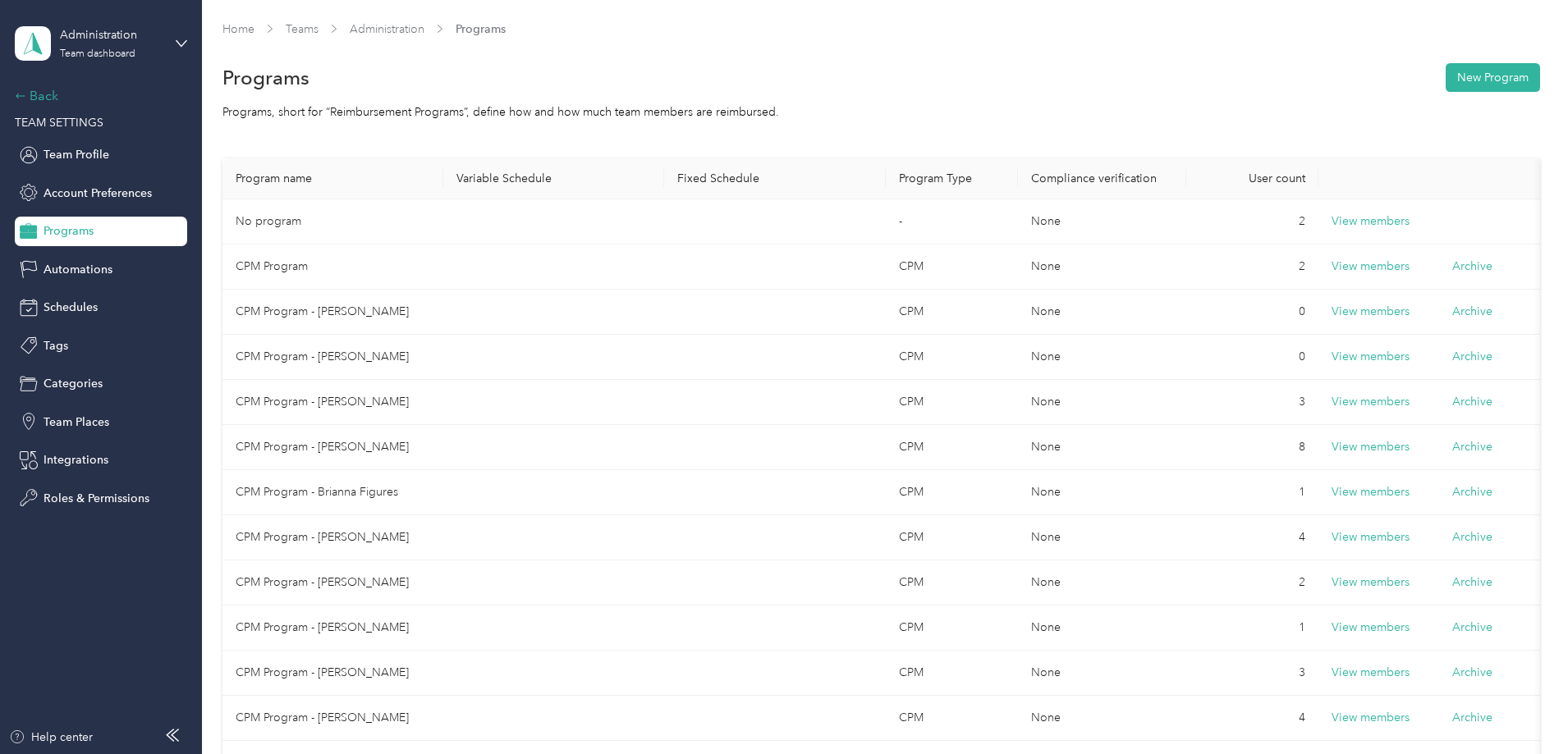 click on "Back" at bounding box center (97, 96) 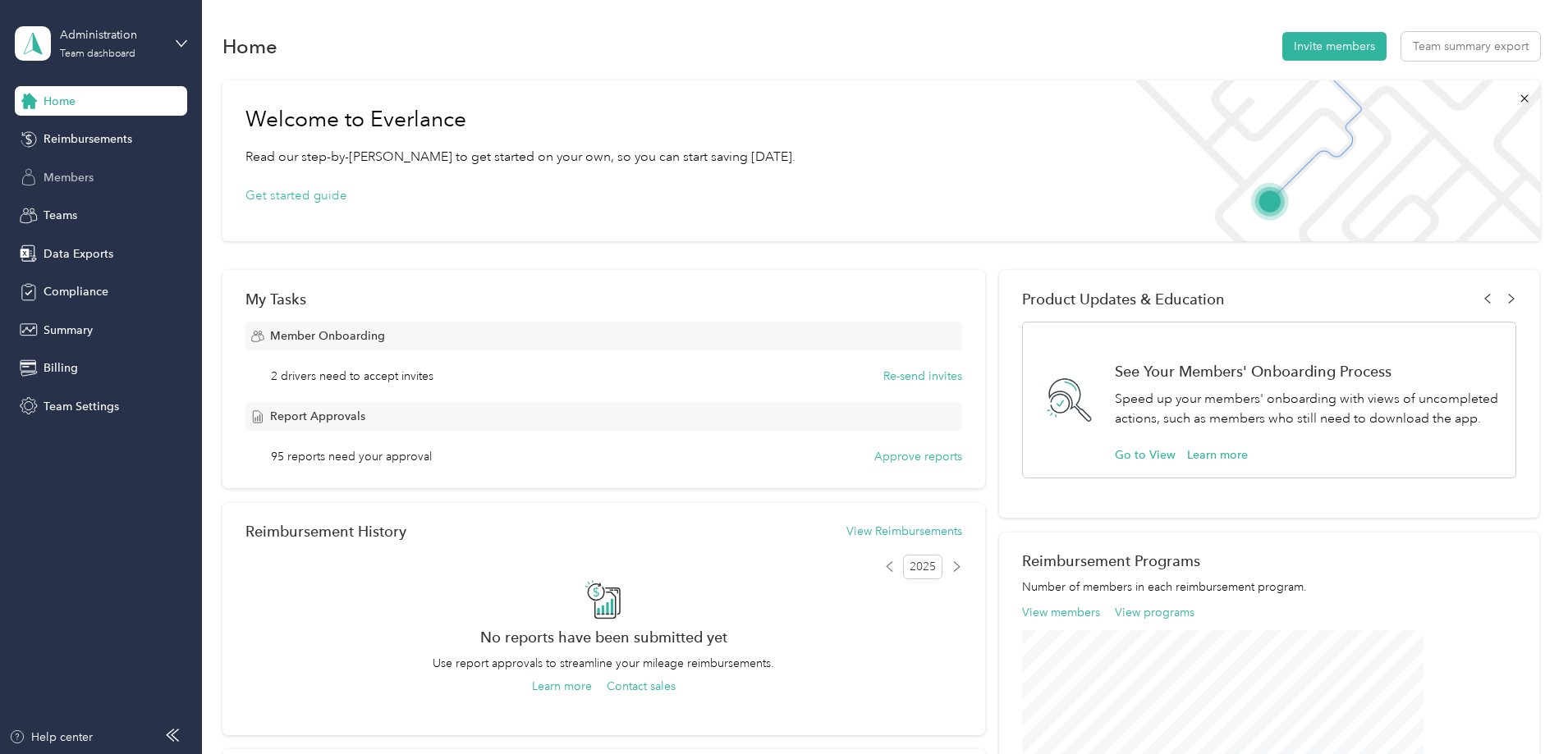 click on "Members" at bounding box center (68, 177) 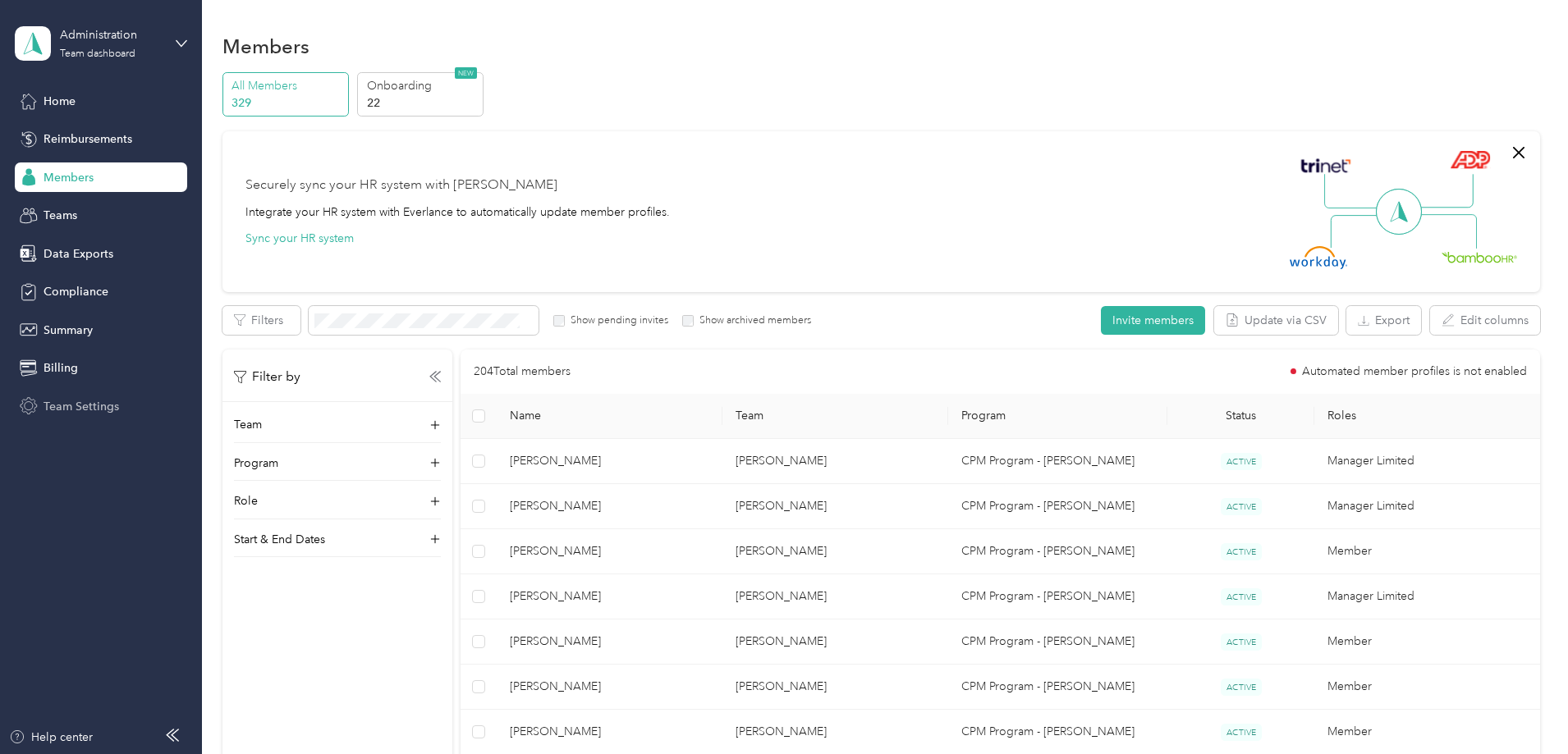 click on "Team Settings" at bounding box center (81, 406) 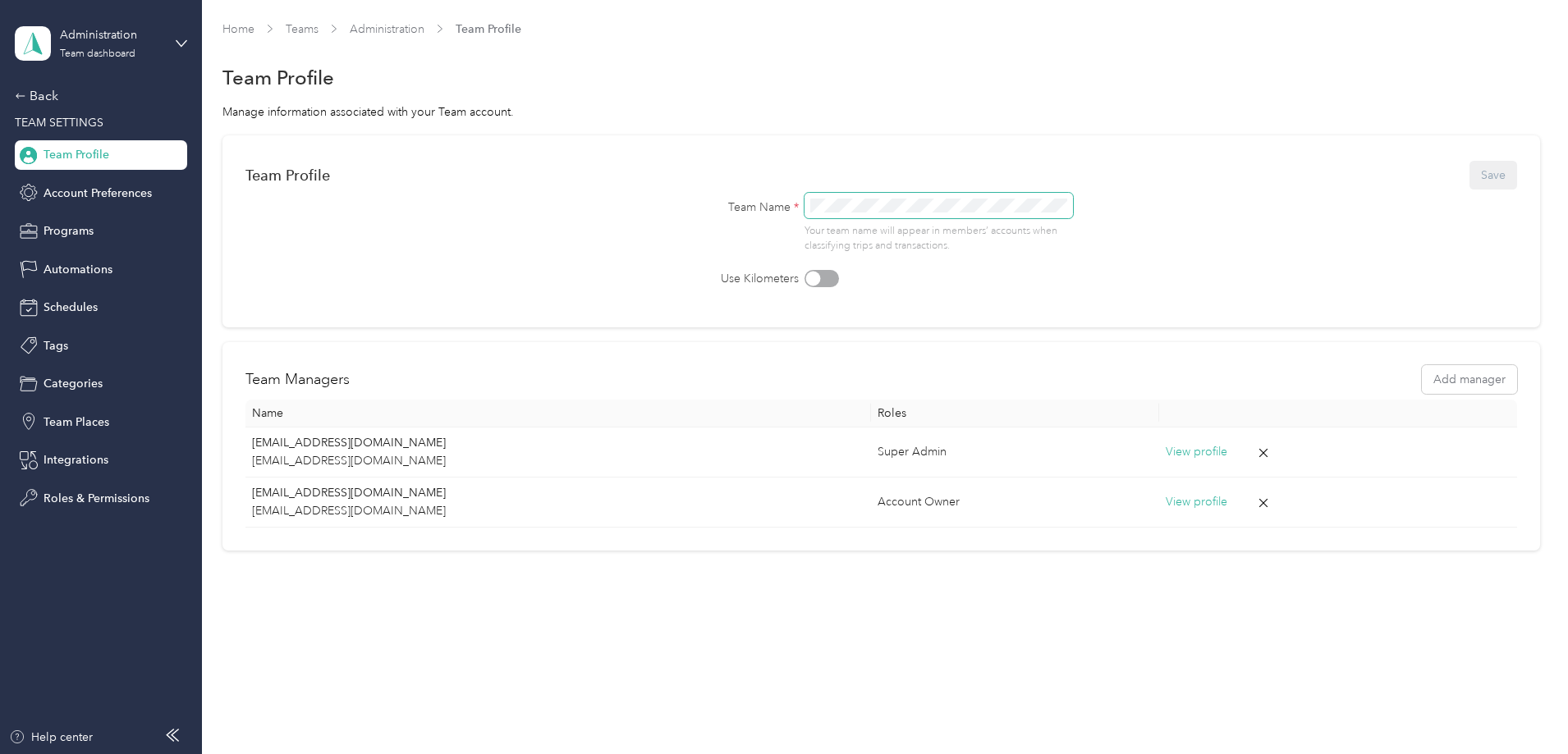 click on "Team Profile Save Team Name   * Your team name will appear in members’ accounts when classifying trips and transactions. Use Kilometers" at bounding box center [881, 223] 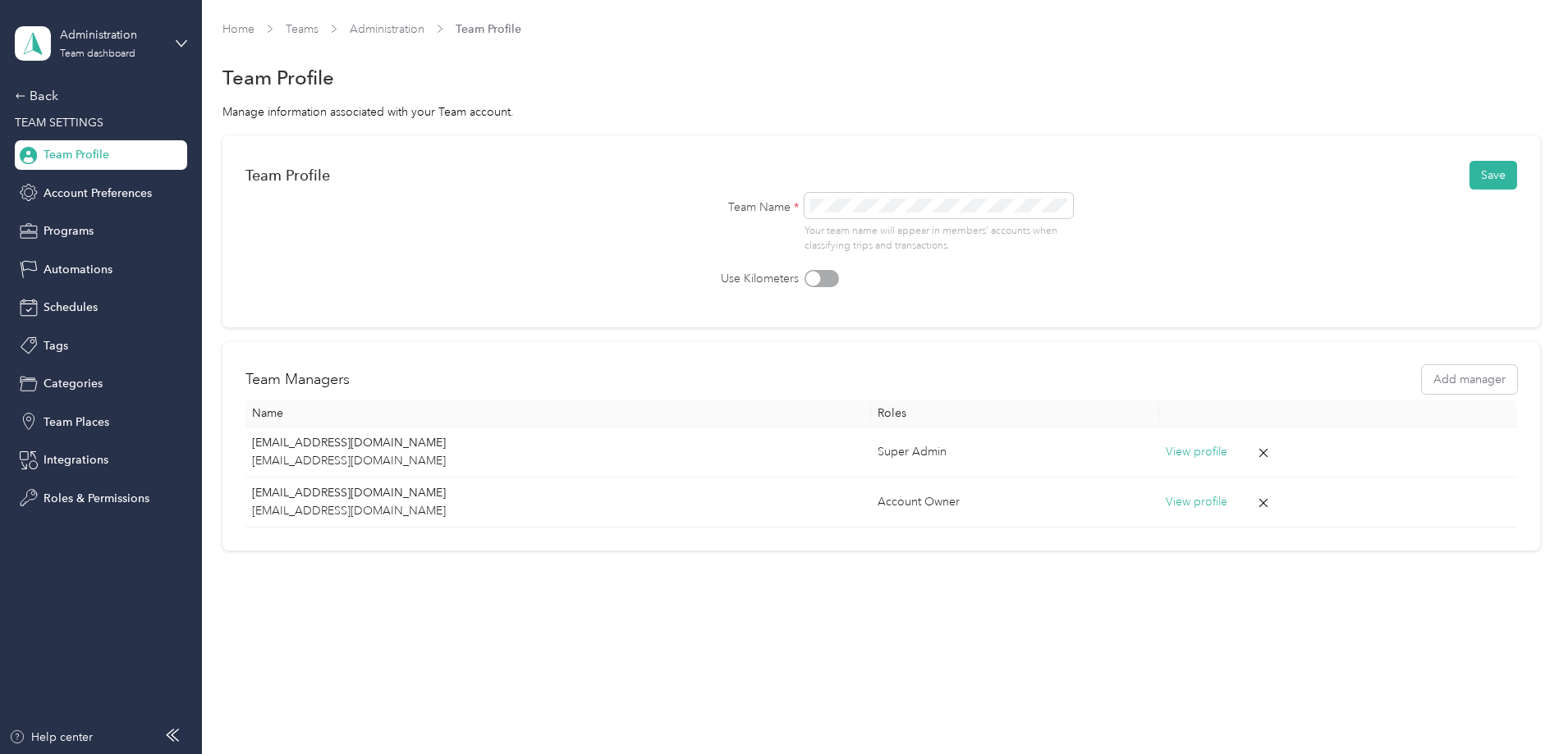 click on "Team Profile Save Team Name   * Your team name will appear in members’ accounts when classifying trips and transactions. Use Kilometers" at bounding box center [881, 231] 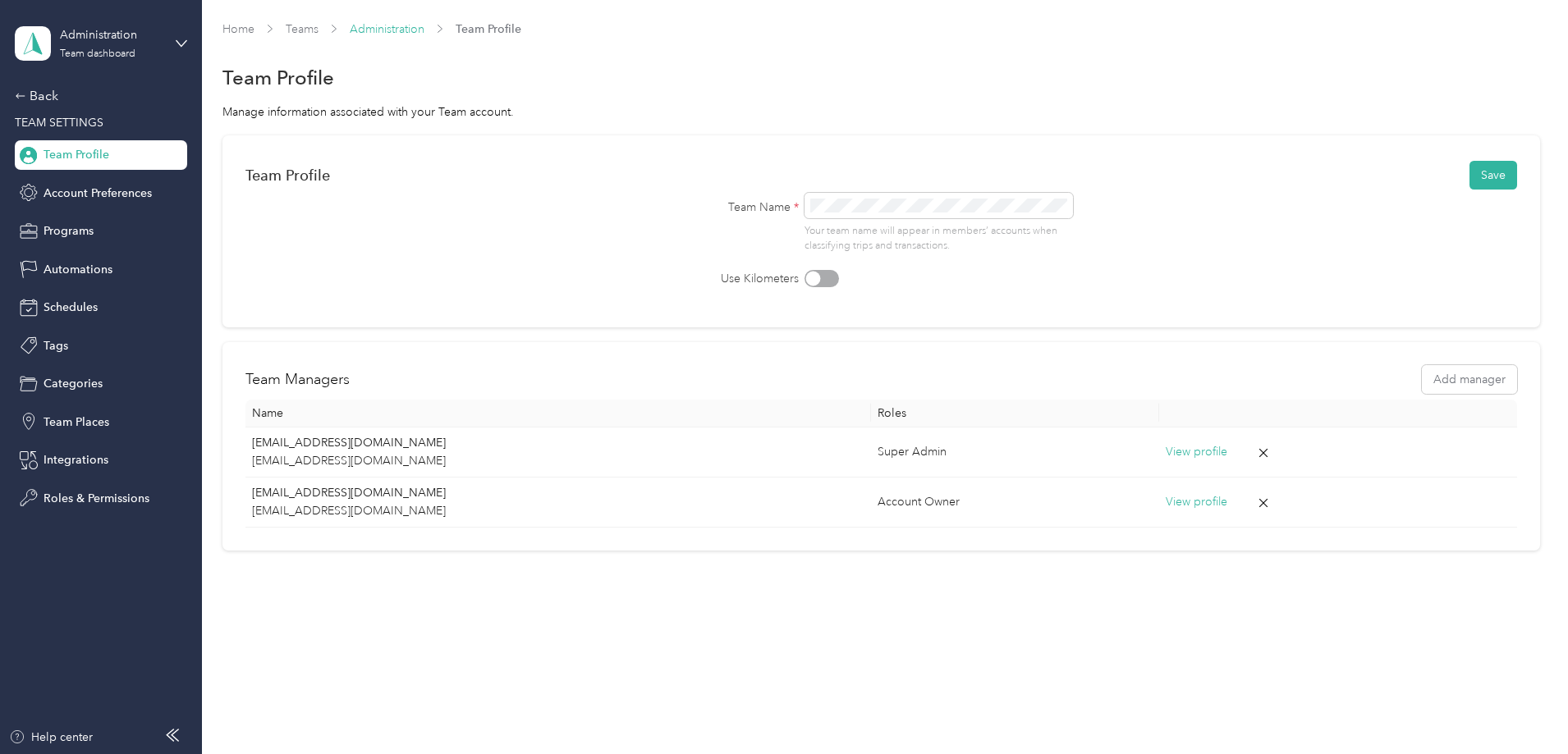 click on "Administration" at bounding box center [387, 29] 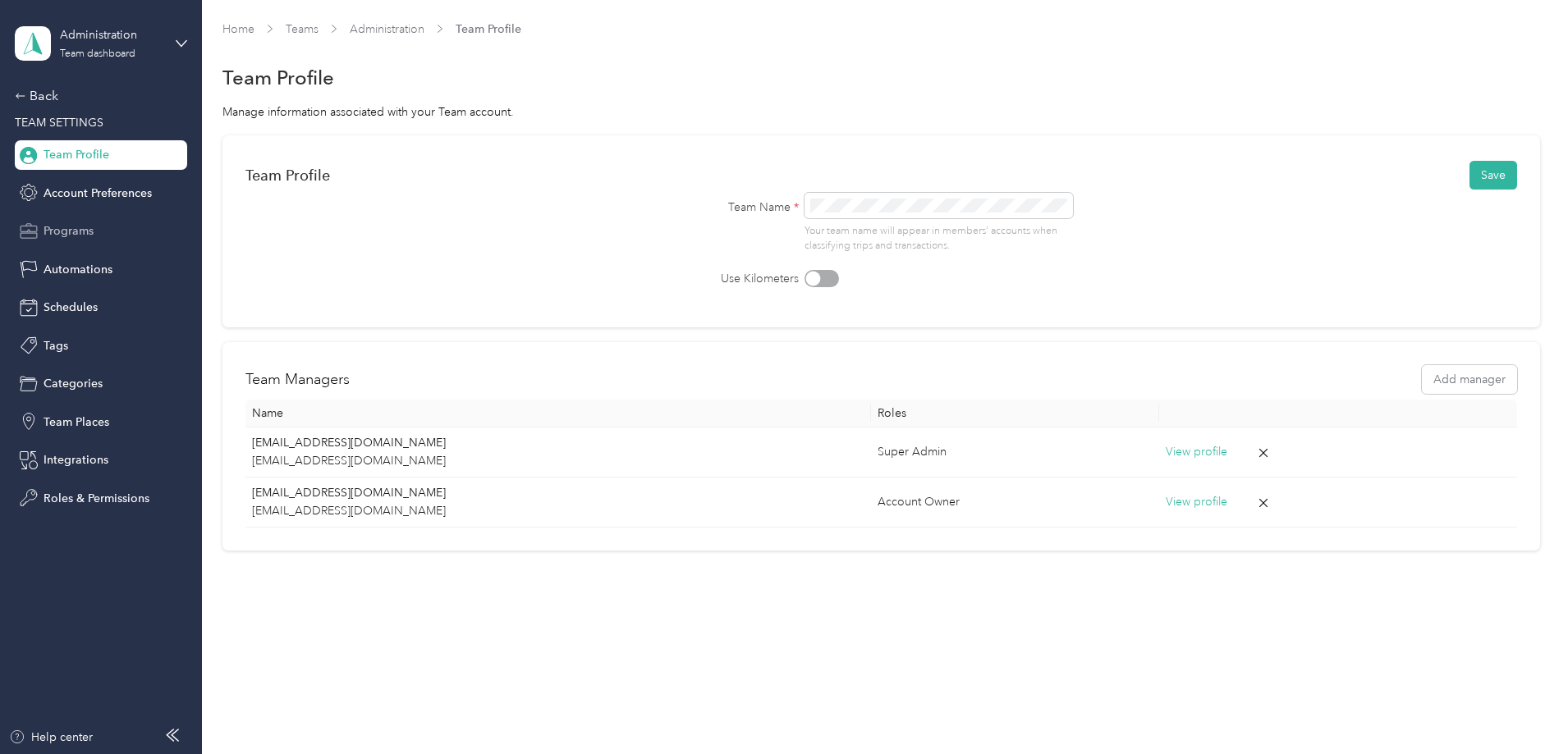 click on "Programs" at bounding box center [68, 231] 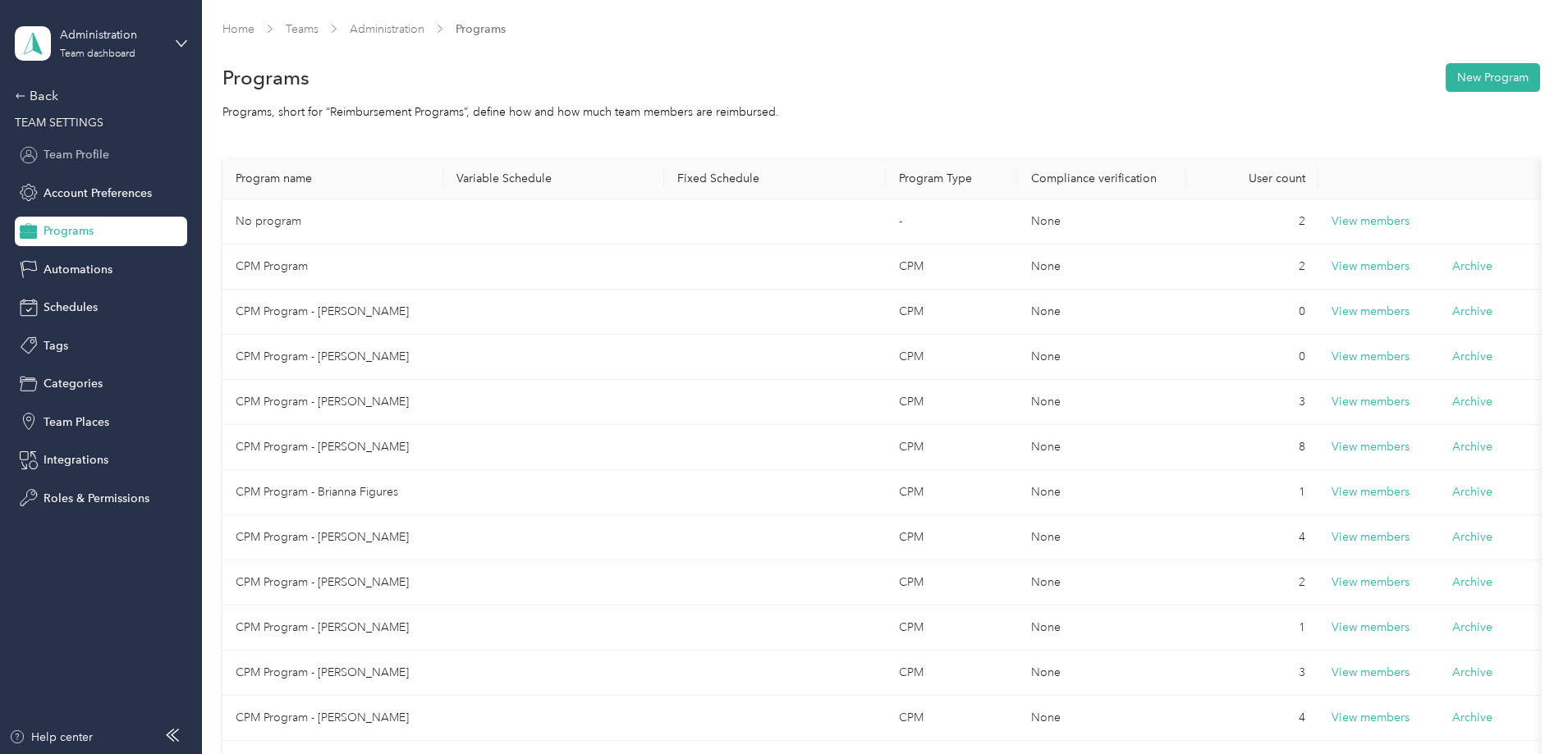 click on "Team Profile" at bounding box center (76, 154) 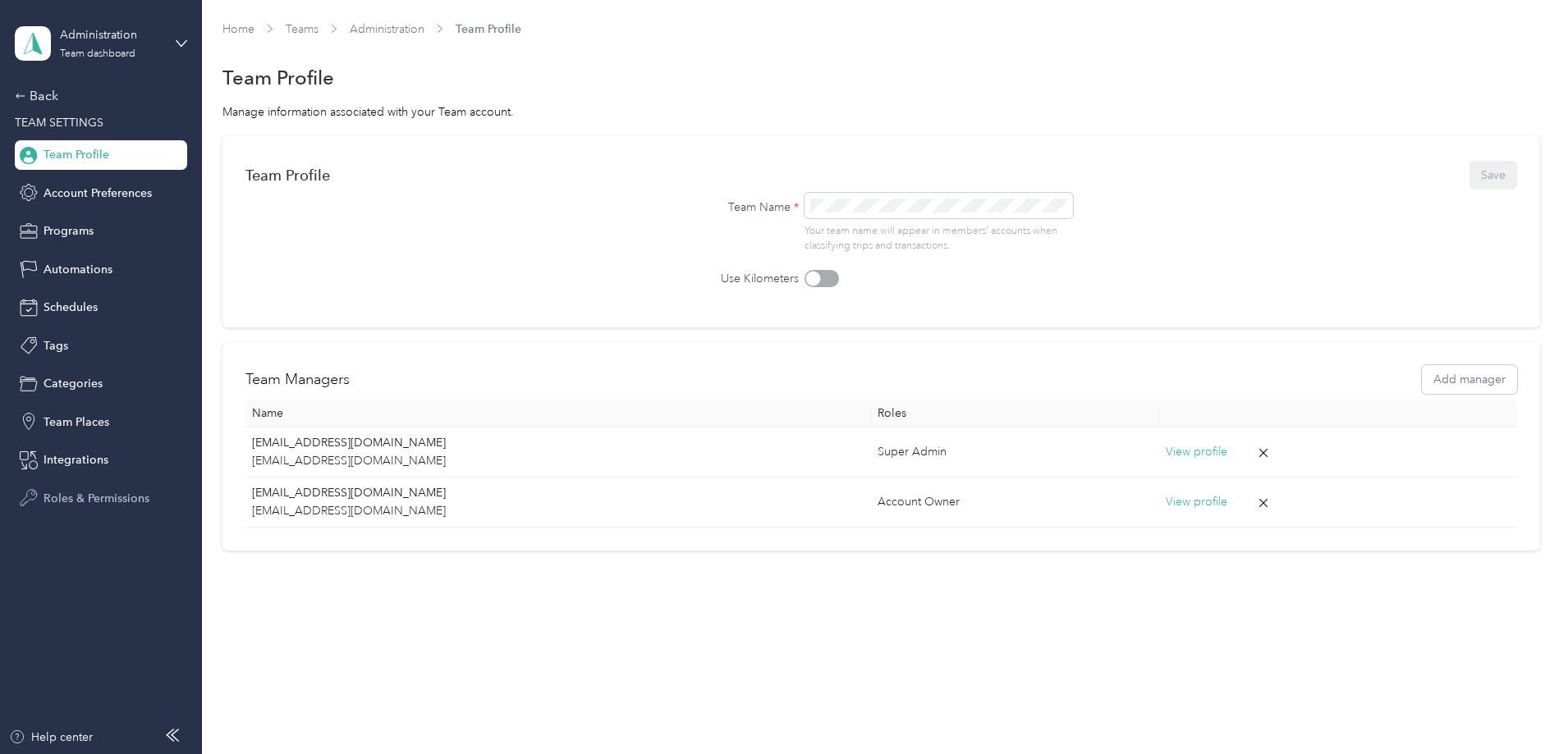 click on "Roles & Permissions" at bounding box center (96, 498) 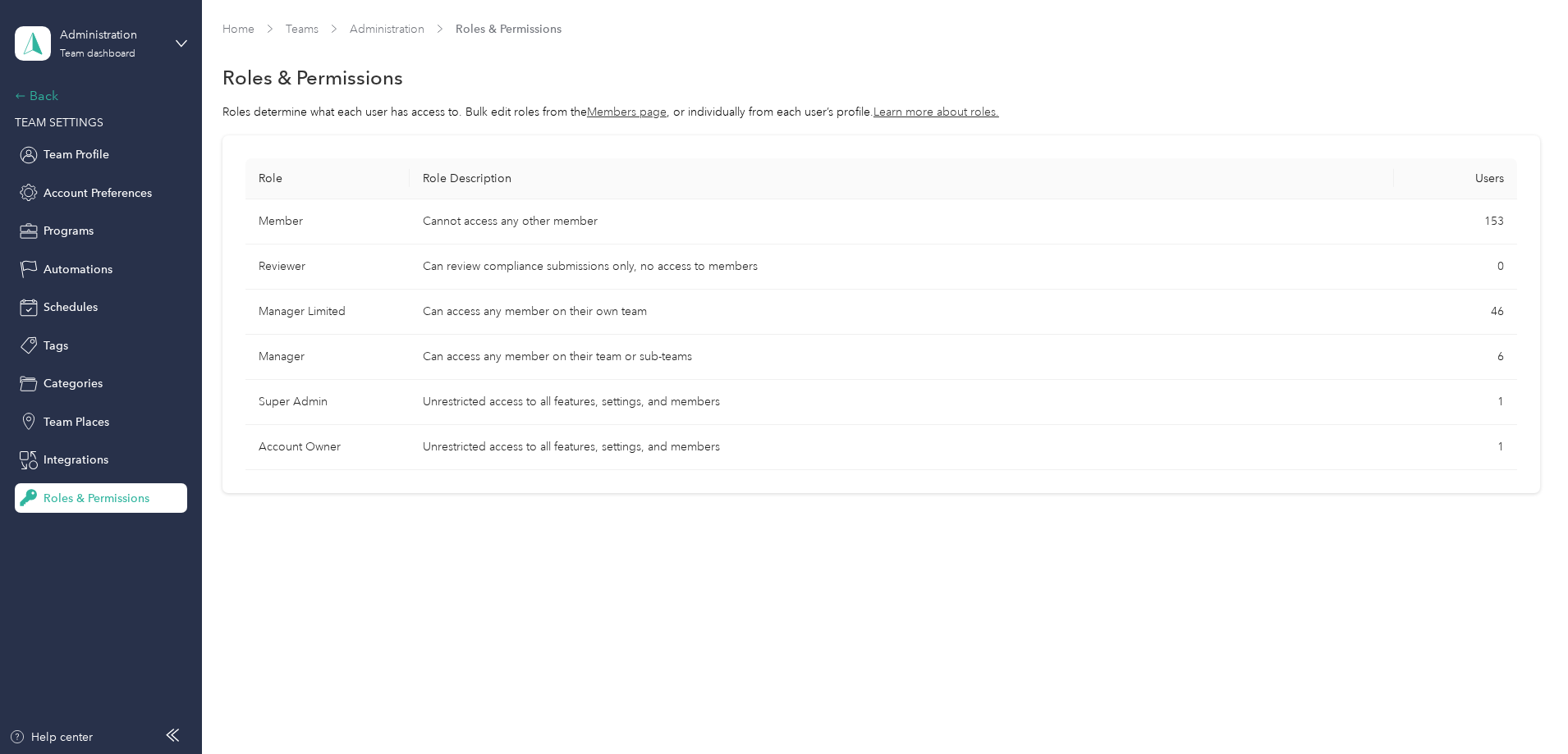 click on "Back" at bounding box center [97, 96] 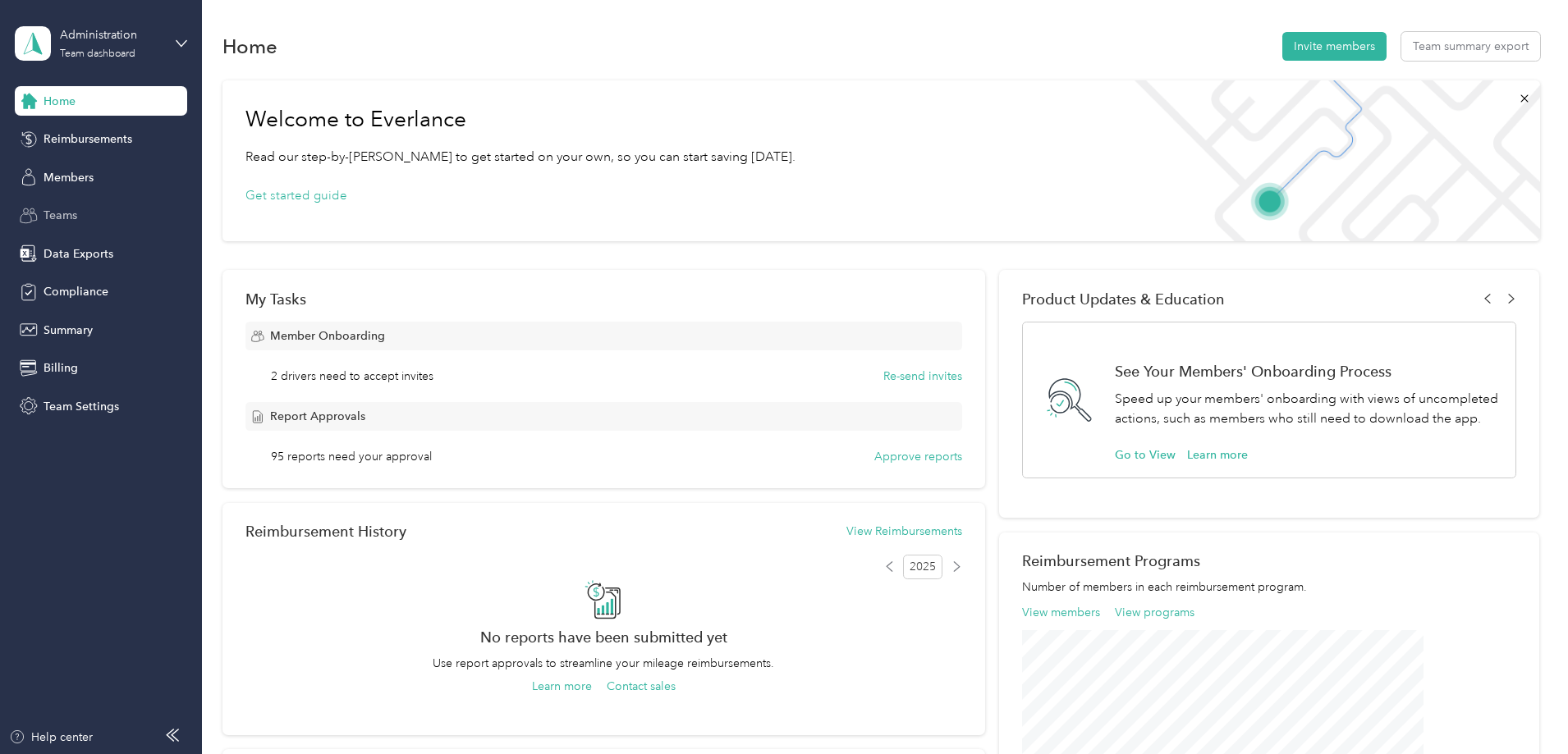 click on "Teams" at bounding box center [60, 215] 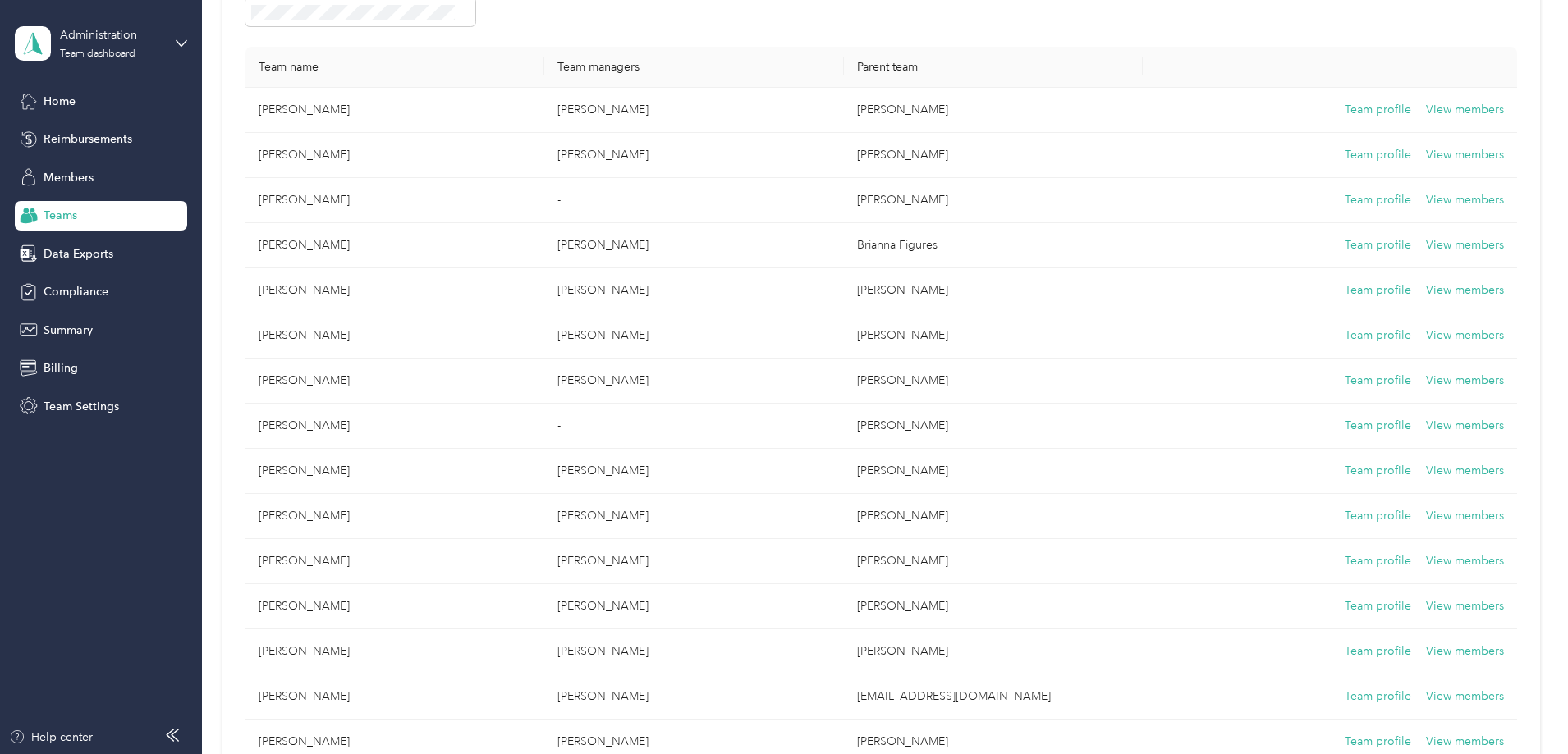 scroll, scrollTop: 0, scrollLeft: 0, axis: both 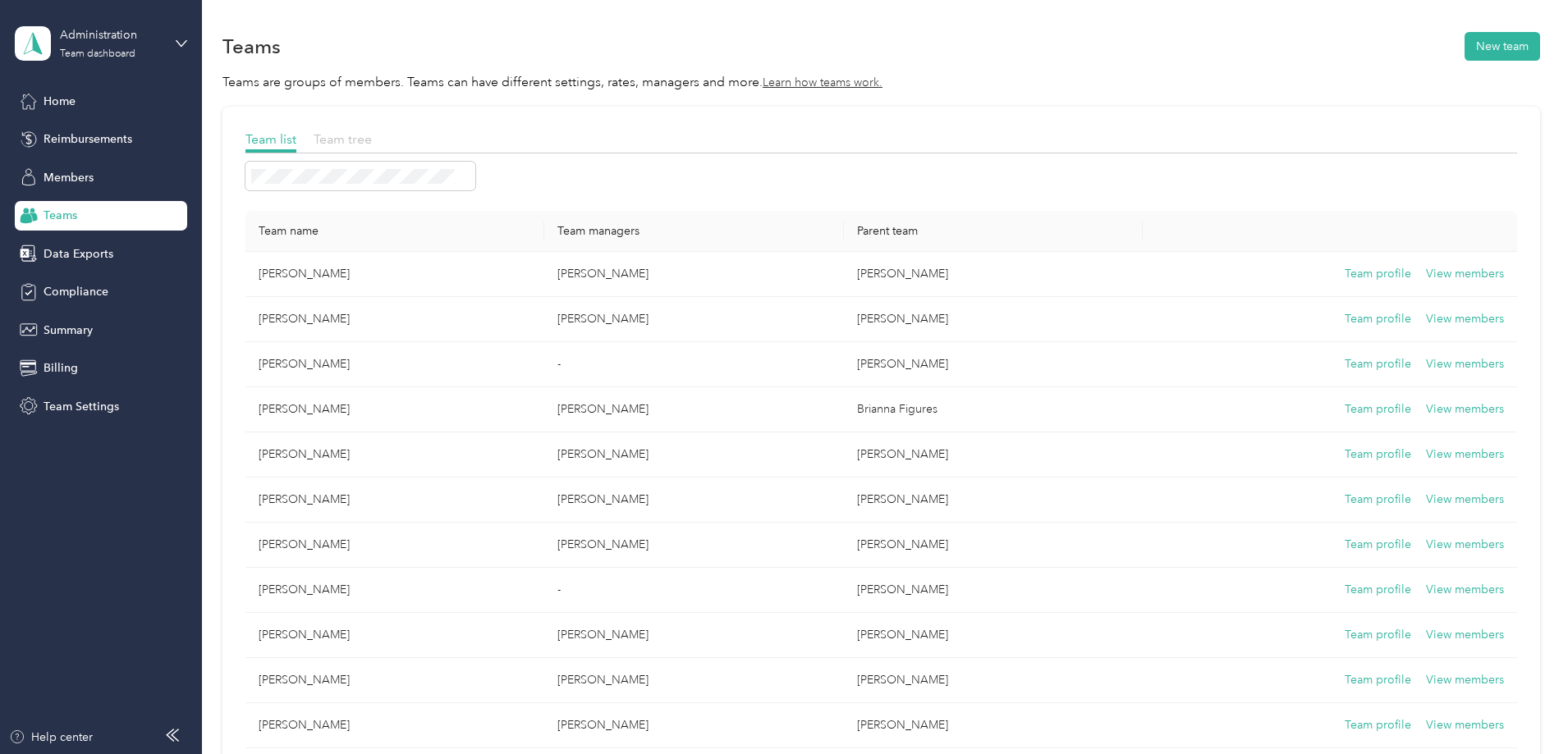 click on "Team tree" at bounding box center [342, 139] 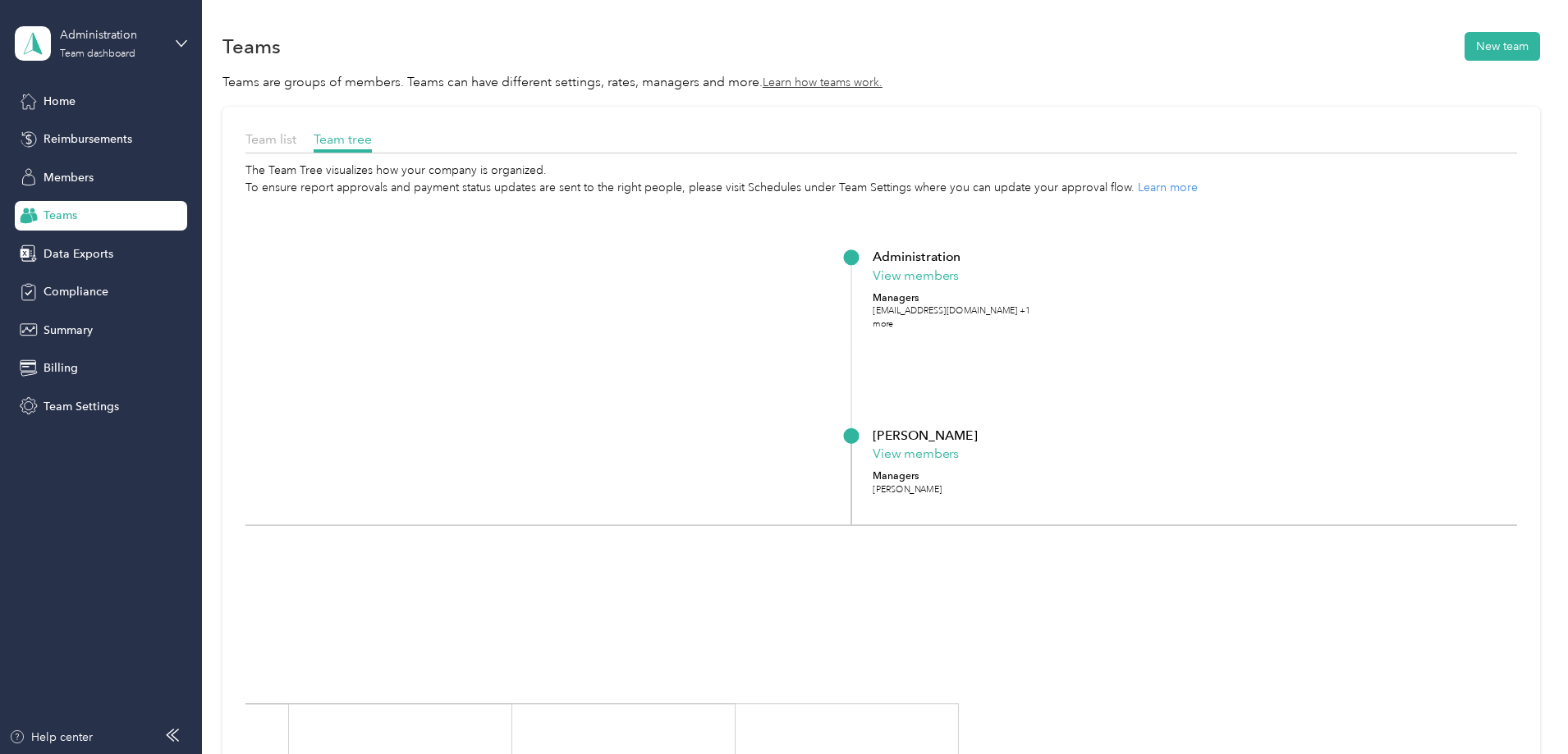 drag, startPoint x: 952, startPoint y: 415, endPoint x: 1199, endPoint y: 345, distance: 256.72748 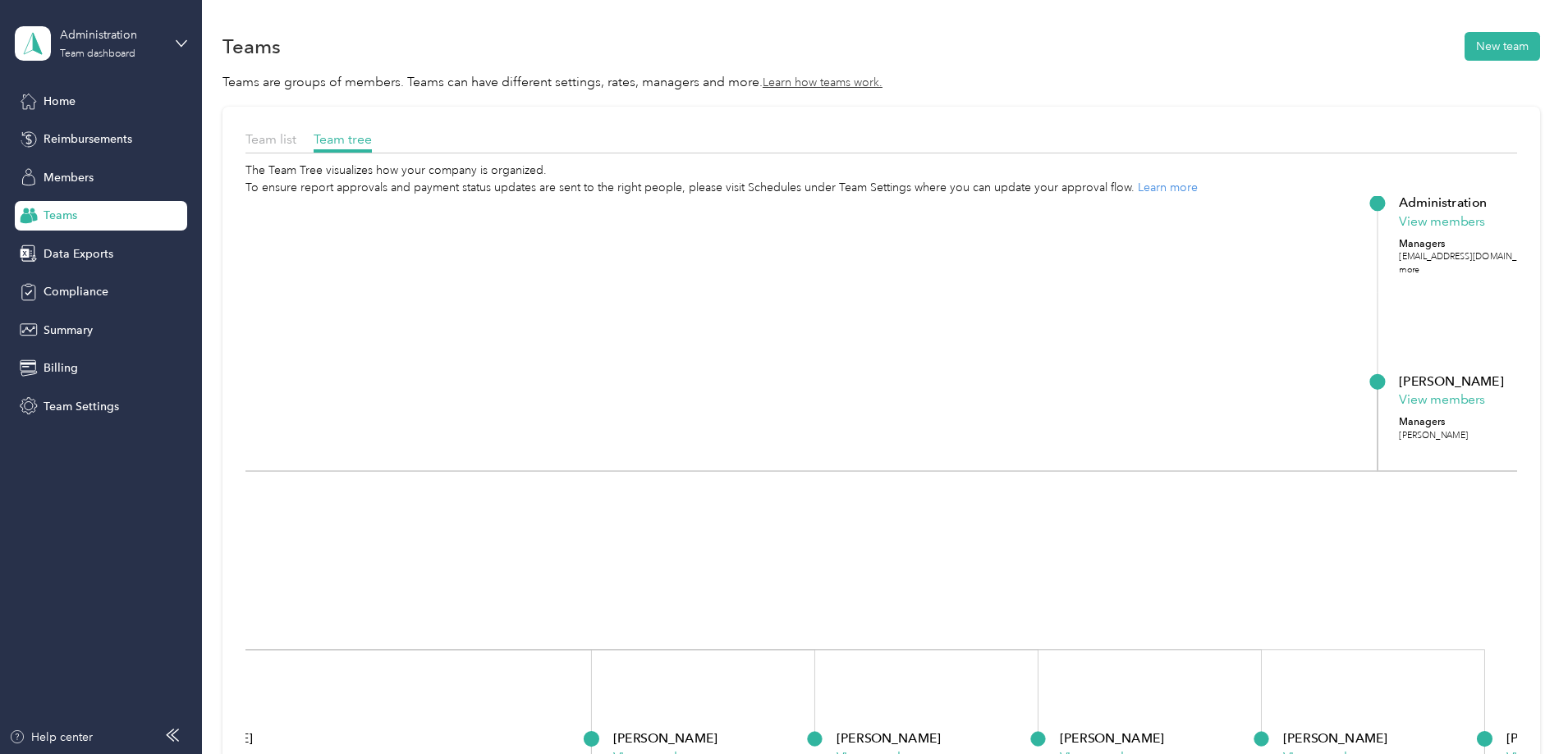 drag, startPoint x: 552, startPoint y: 397, endPoint x: 1015, endPoint y: 298, distance: 473.4659 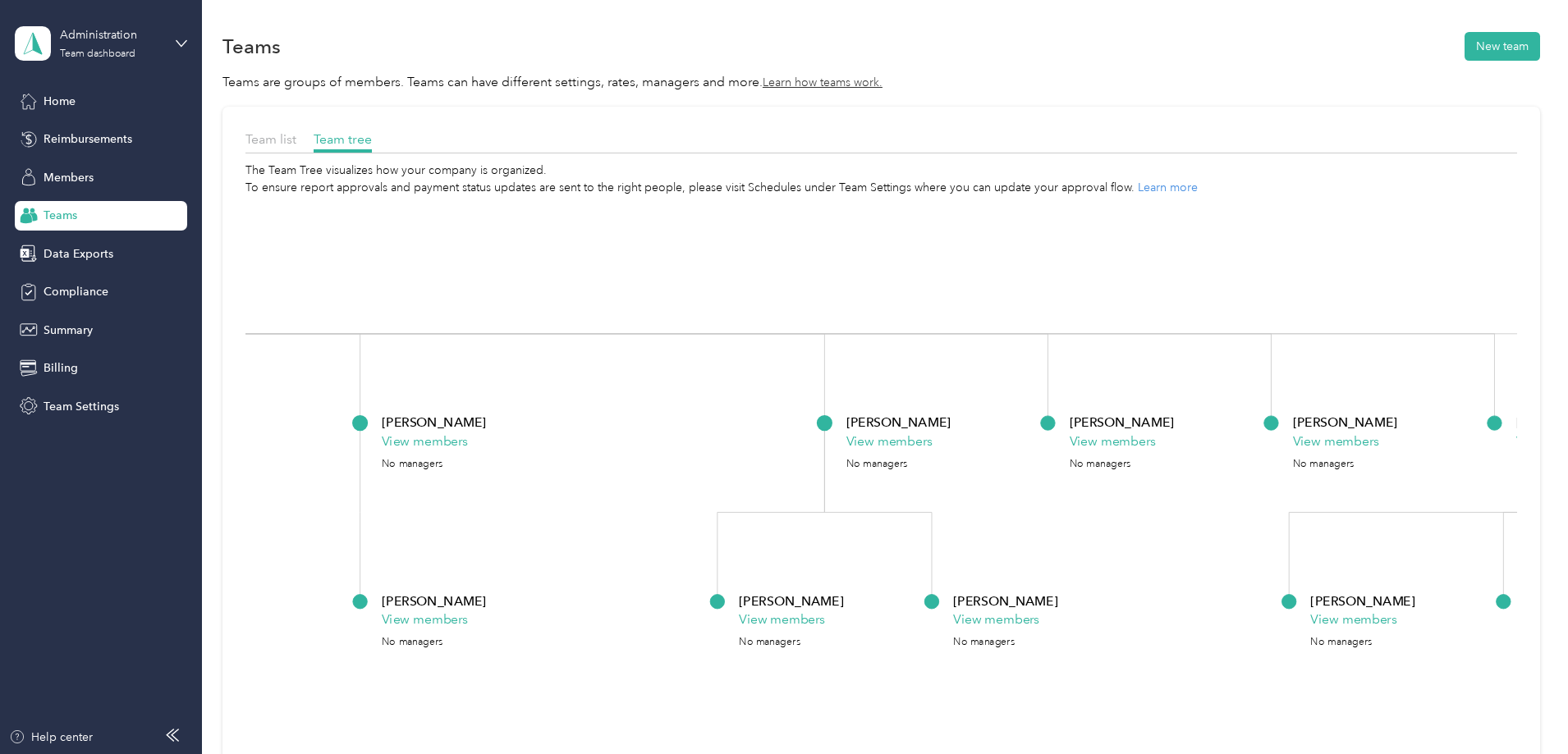 drag, startPoint x: 851, startPoint y: 551, endPoint x: 1088, endPoint y: 272, distance: 366.07376 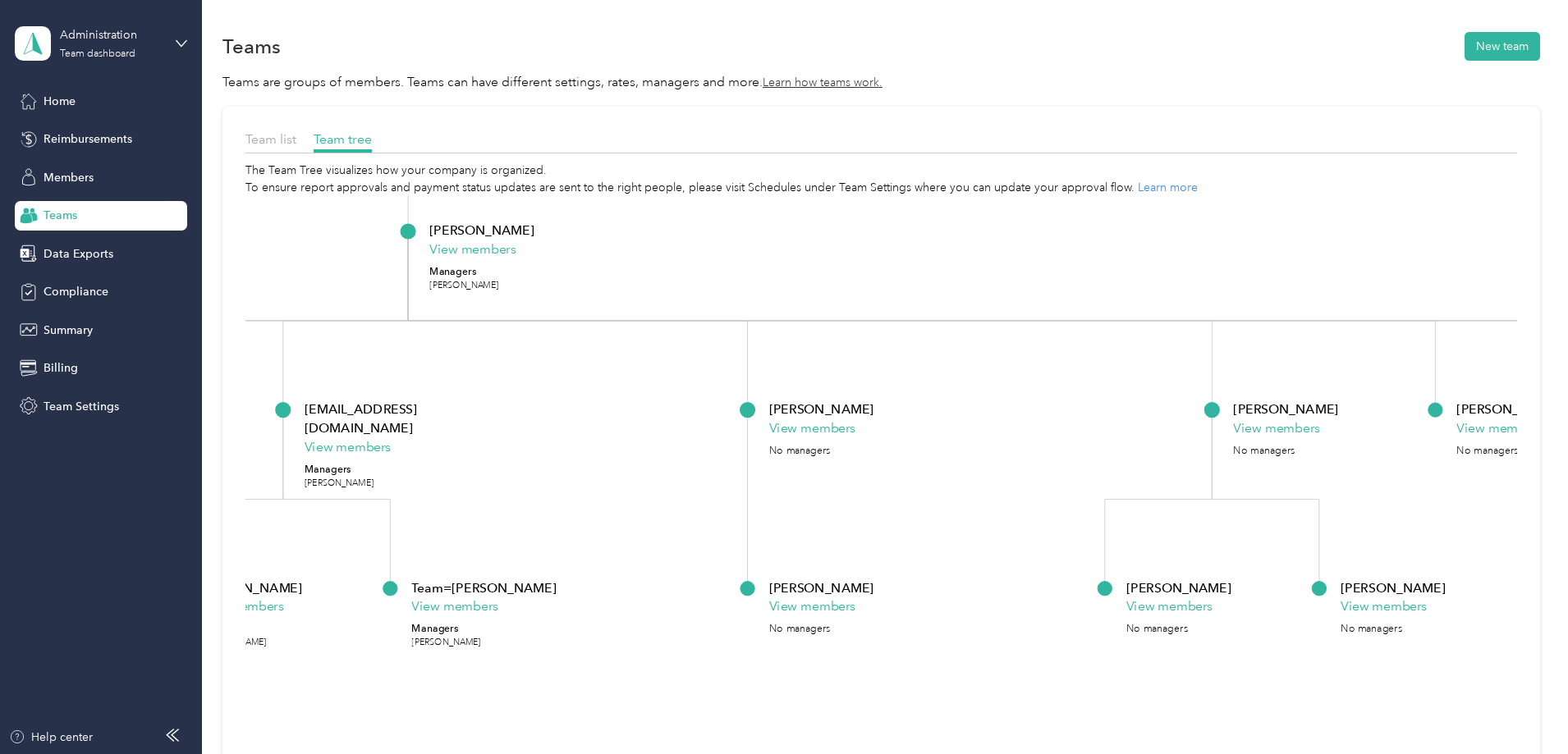drag, startPoint x: 849, startPoint y: 465, endPoint x: 1282, endPoint y: 466, distance: 433.001 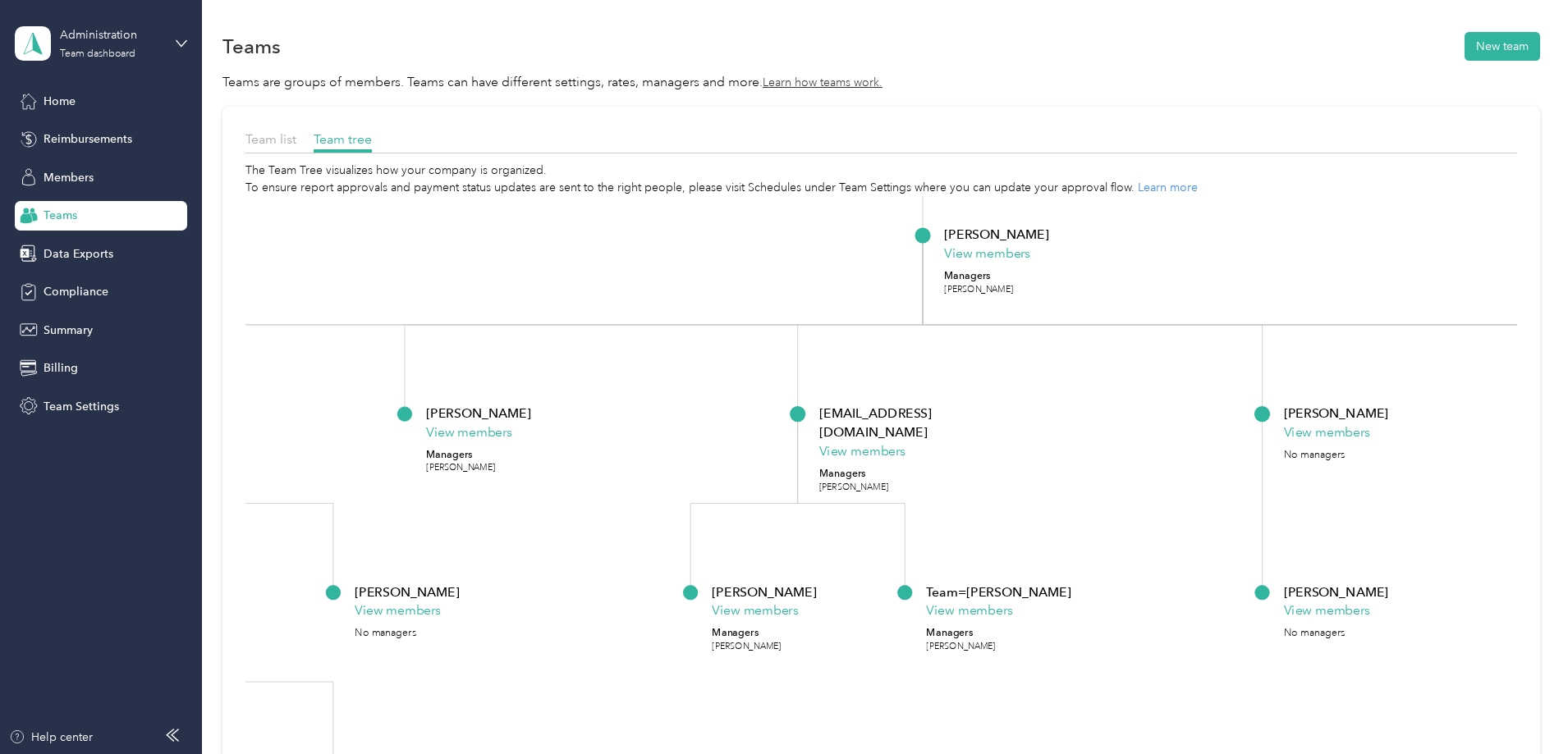 drag, startPoint x: 718, startPoint y: 427, endPoint x: 1265, endPoint y: 434, distance: 547.04479 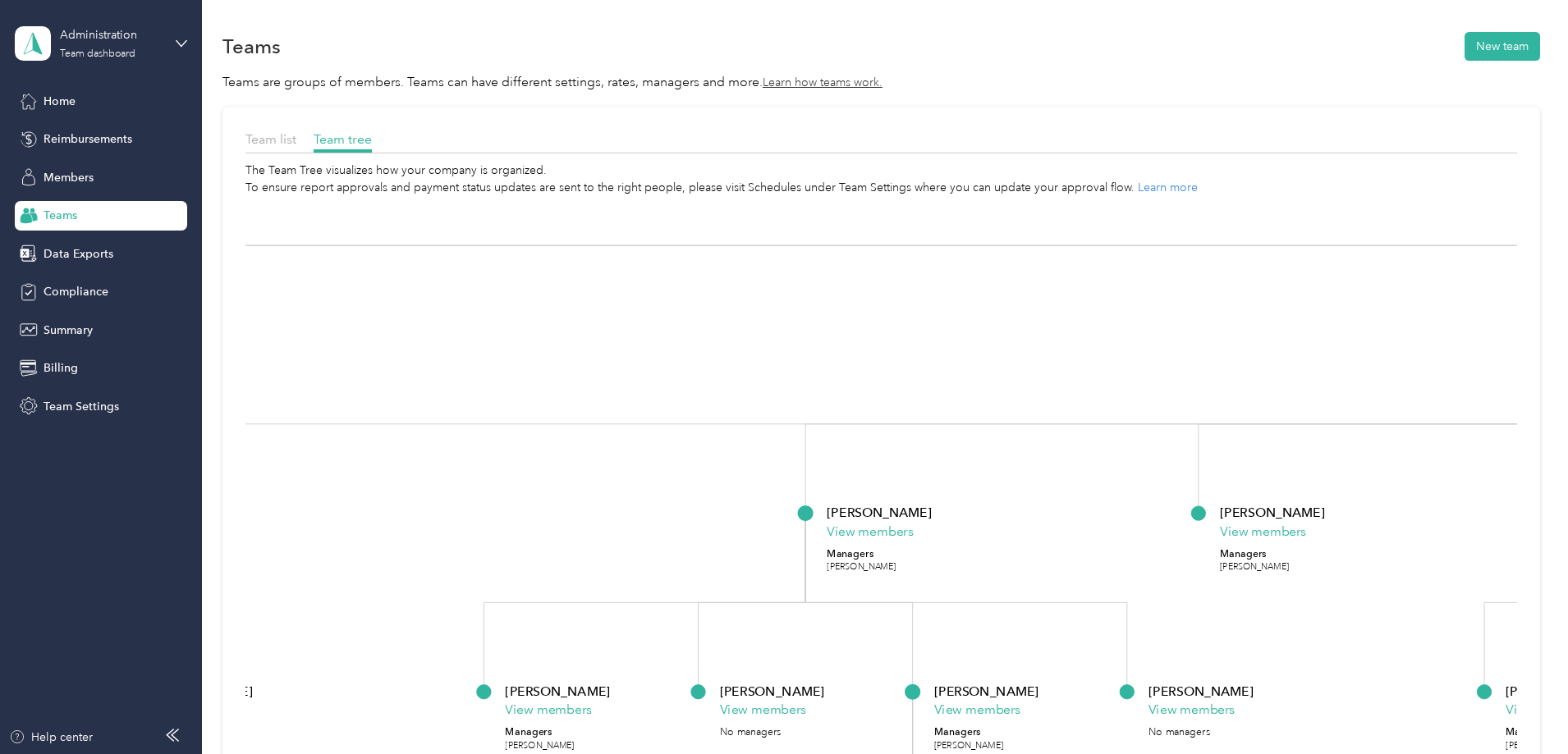 drag, startPoint x: 714, startPoint y: 391, endPoint x: 1307, endPoint y: 473, distance: 598.6426 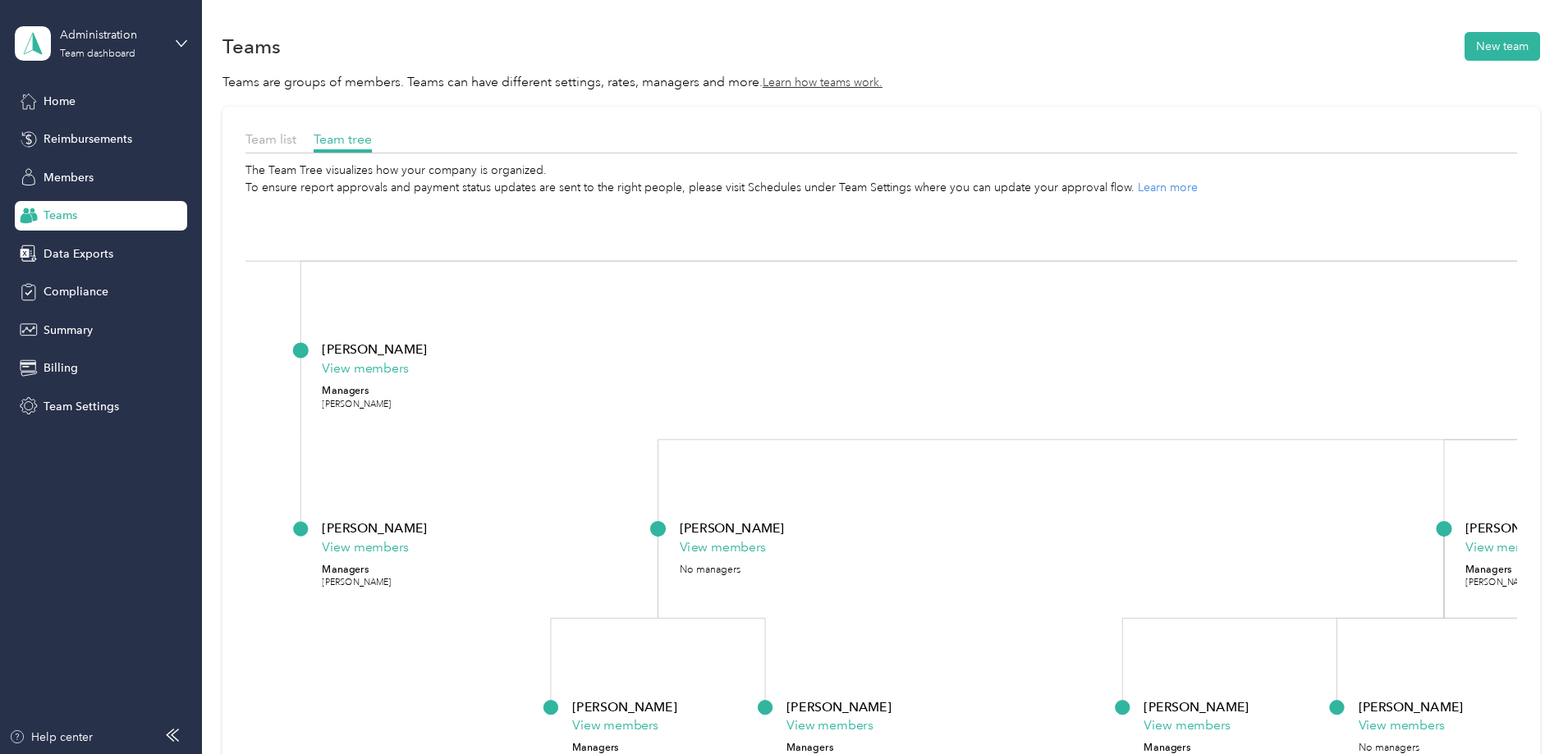 drag, startPoint x: 720, startPoint y: 444, endPoint x: 1326, endPoint y: 460, distance: 606.21118 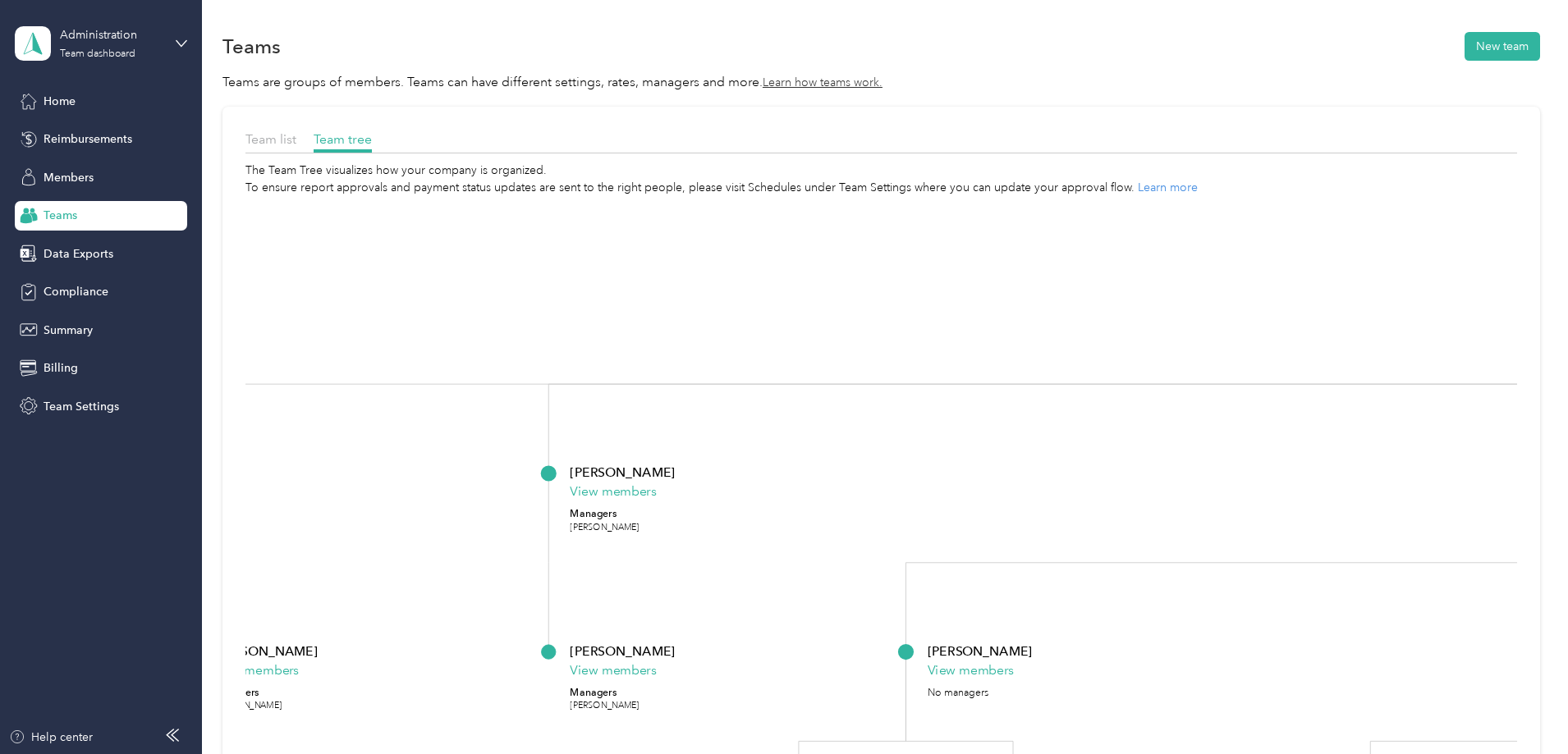 drag, startPoint x: 645, startPoint y: 437, endPoint x: 970, endPoint y: 546, distance: 342.7915 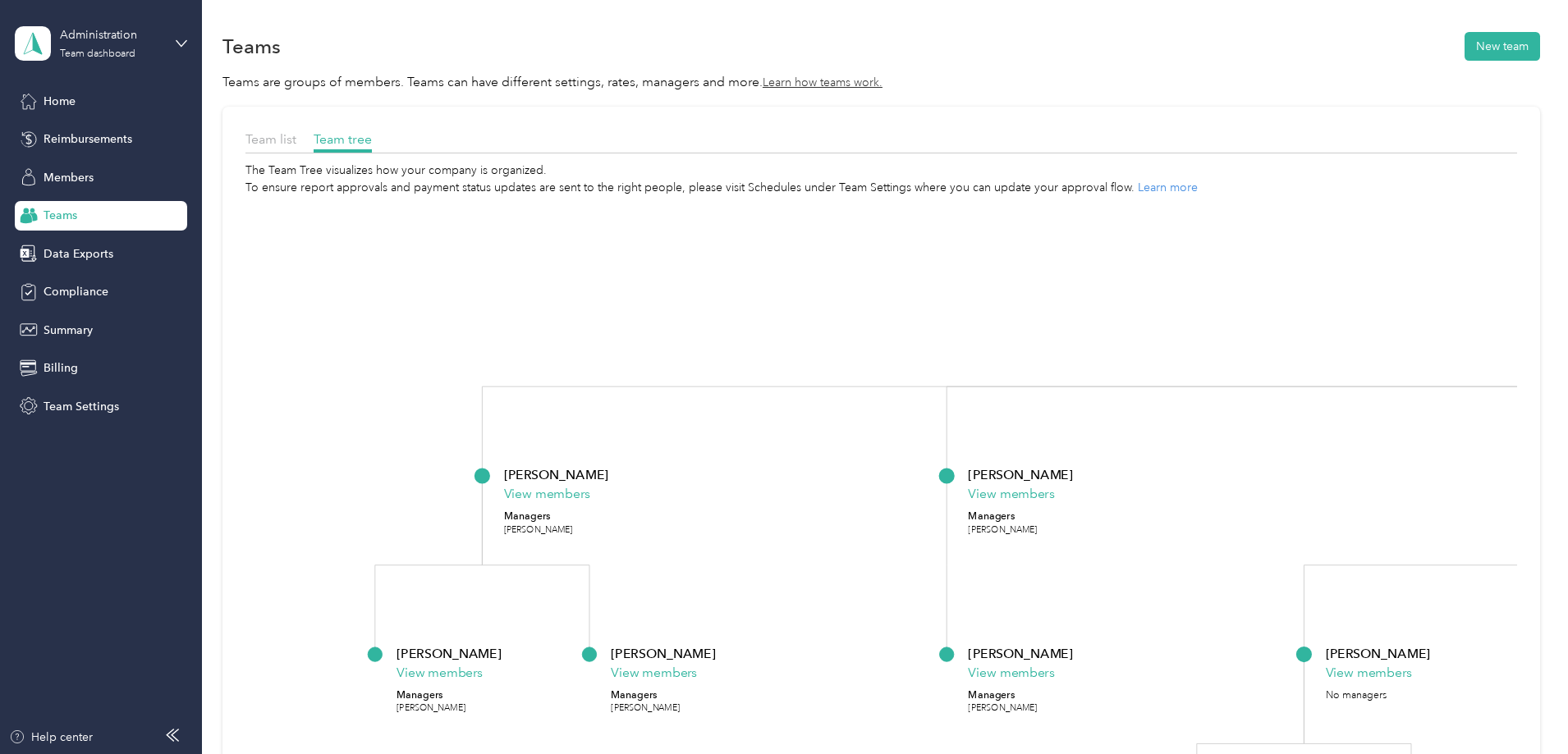 drag, startPoint x: 530, startPoint y: 510, endPoint x: 839, endPoint y: 519, distance: 309.13104 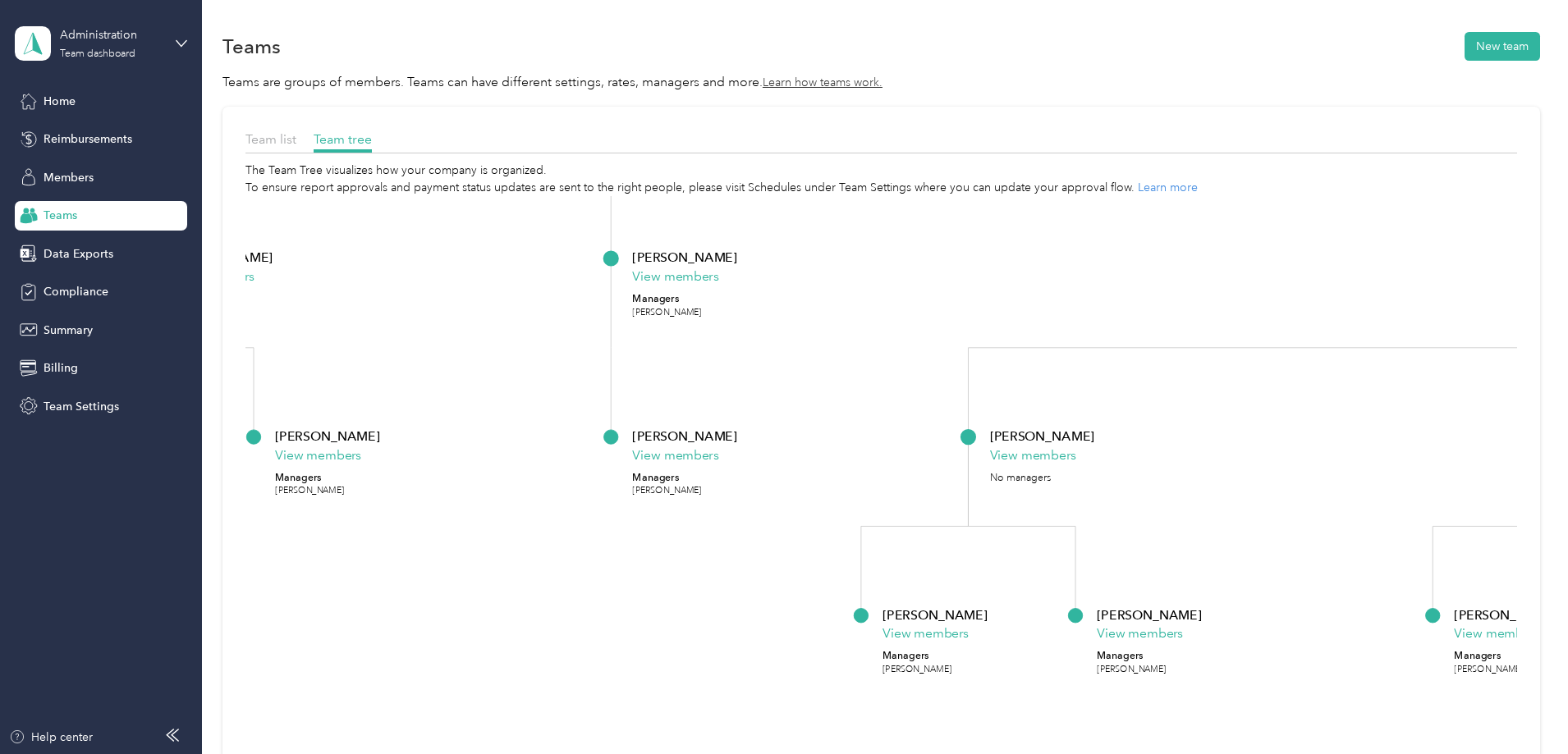 drag, startPoint x: 707, startPoint y: 508, endPoint x: 2, endPoint y: 167, distance: 783.1386 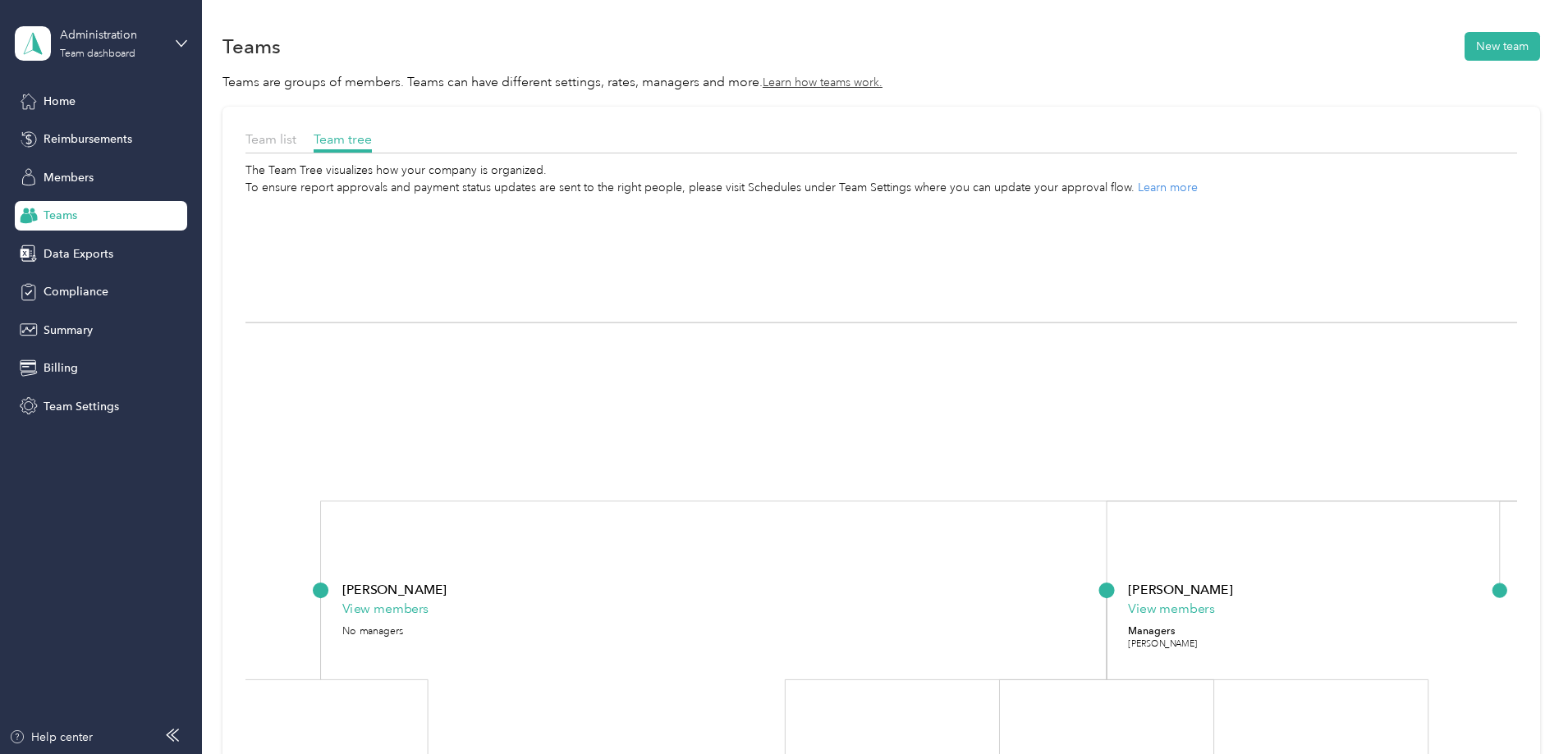 drag, startPoint x: 924, startPoint y: 290, endPoint x: 377, endPoint y: 578, distance: 618.18525 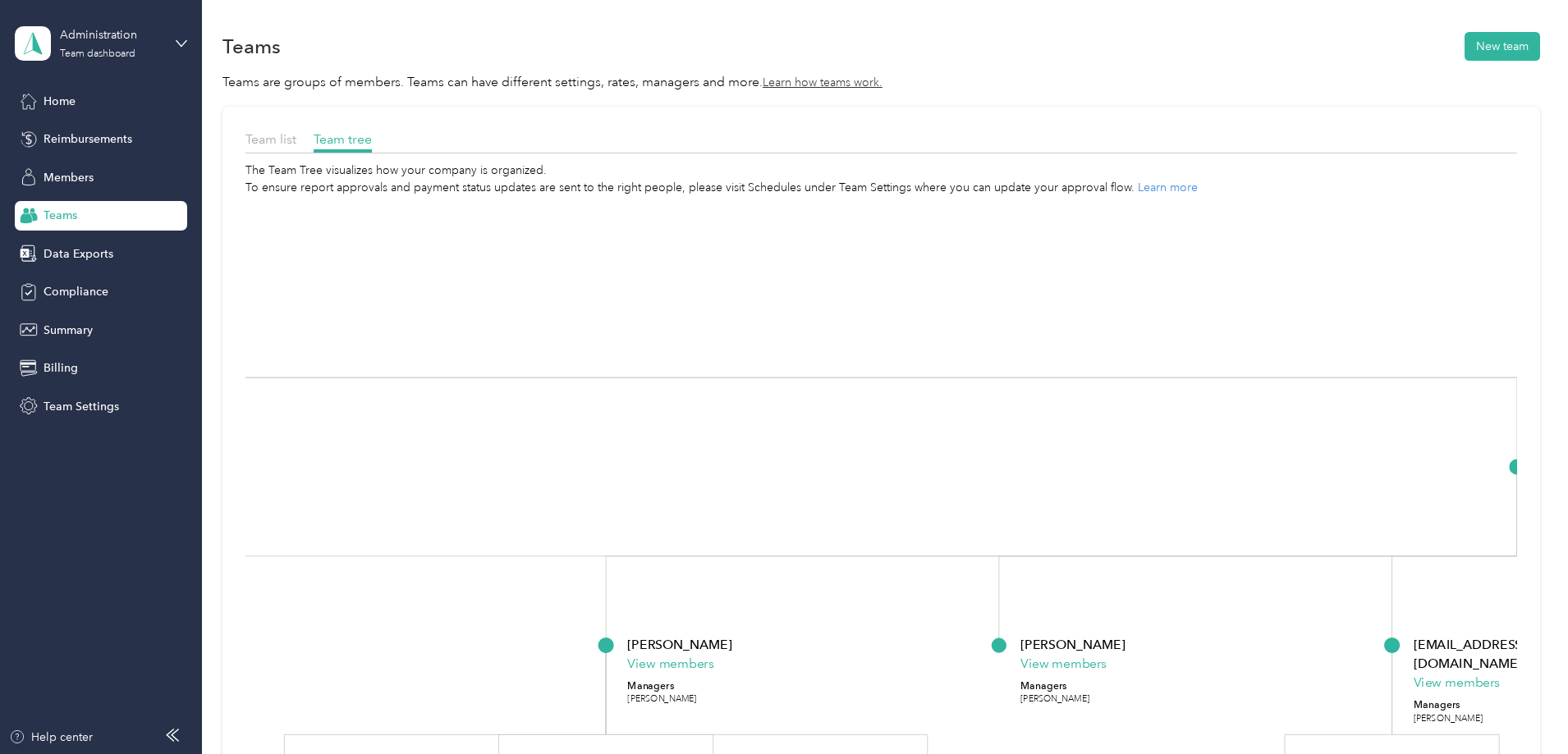 drag, startPoint x: 1012, startPoint y: 468, endPoint x: 452, endPoint y: 340, distance: 574.44234 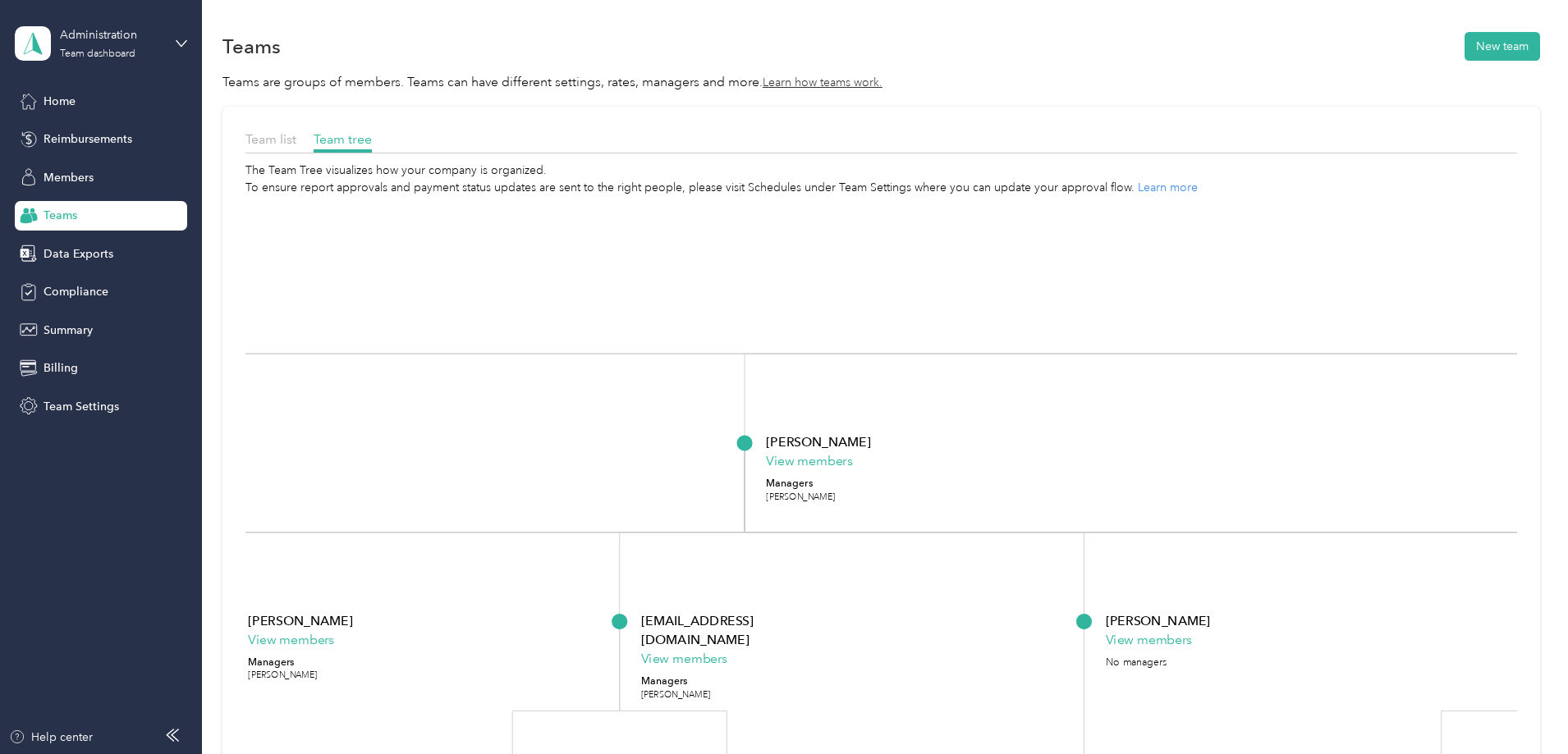 drag, startPoint x: 1274, startPoint y: 391, endPoint x: 698, endPoint y: 443, distance: 578.3425 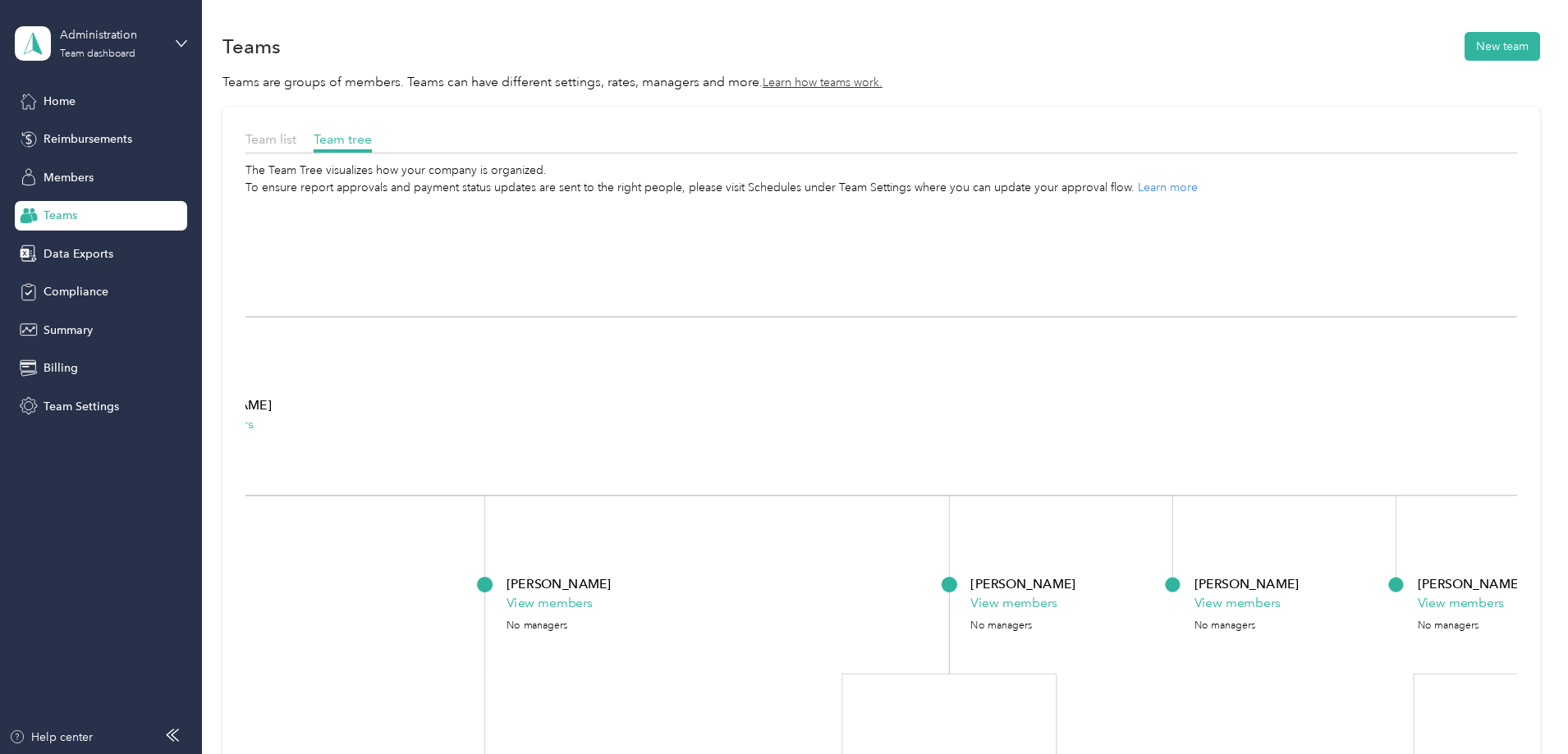 drag, startPoint x: 1258, startPoint y: 430, endPoint x: 387, endPoint y: 363, distance: 873.5731 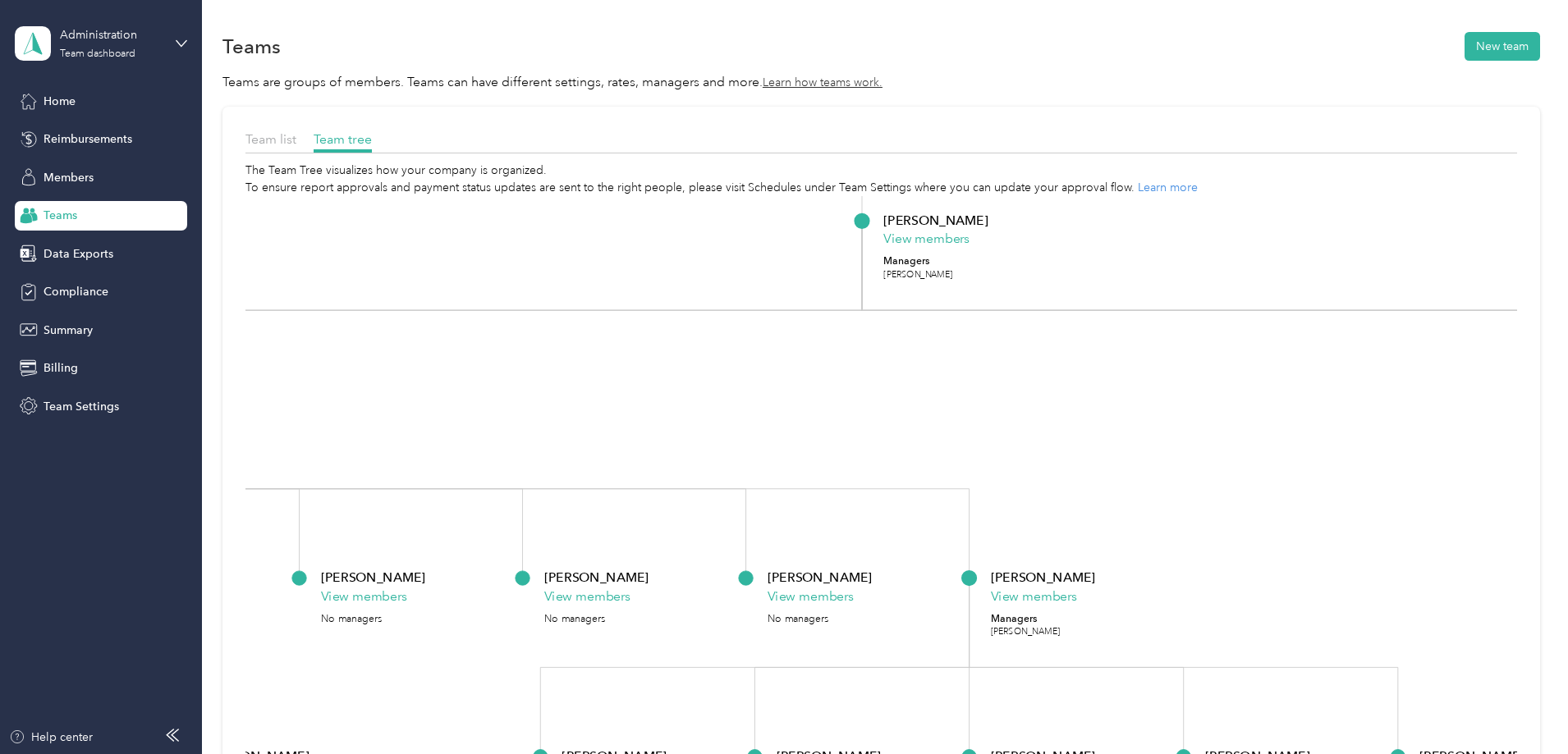 drag, startPoint x: 1114, startPoint y: 393, endPoint x: 611, endPoint y: 413, distance: 503.39746 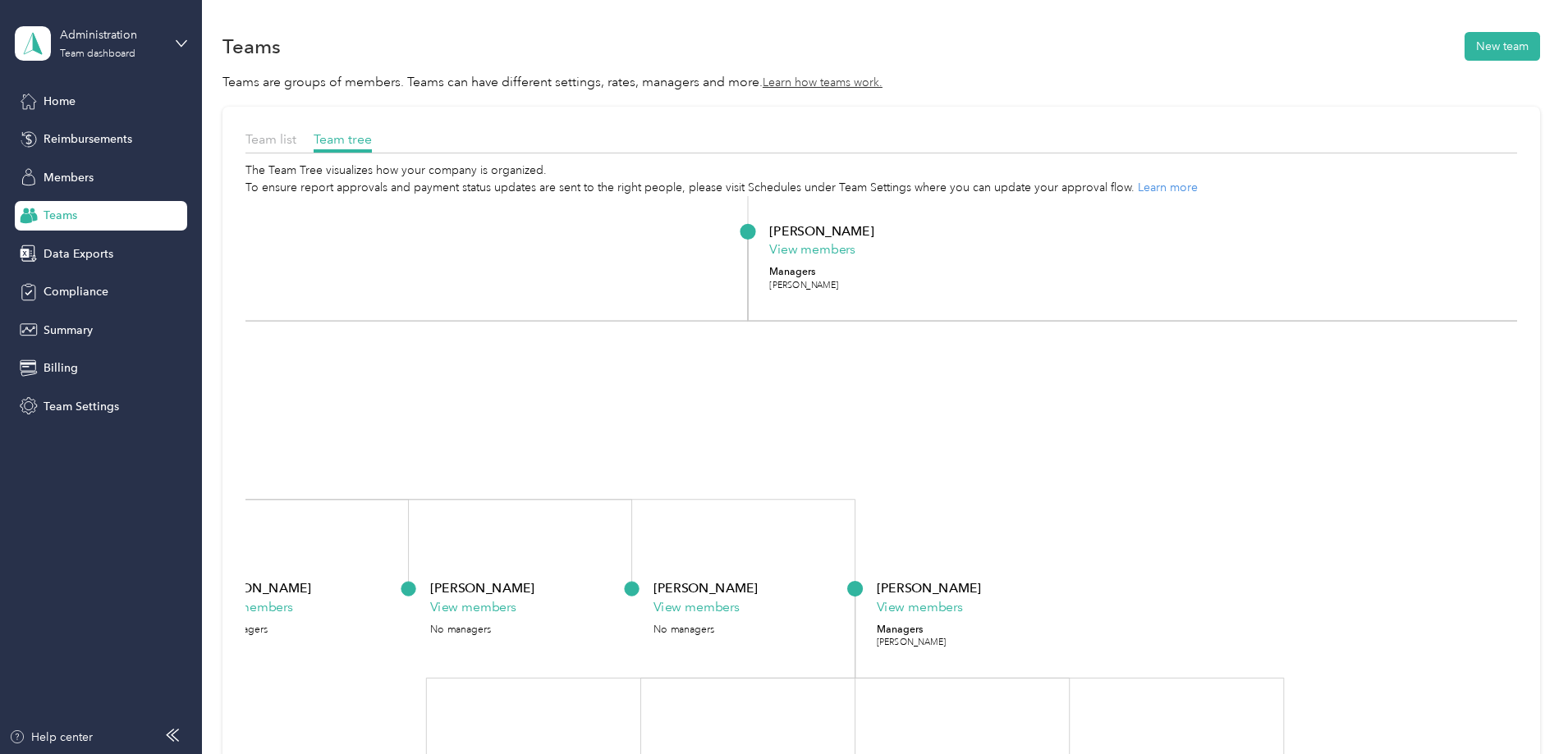 drag, startPoint x: 1157, startPoint y: 444, endPoint x: 561, endPoint y: 315, distance: 609.8008 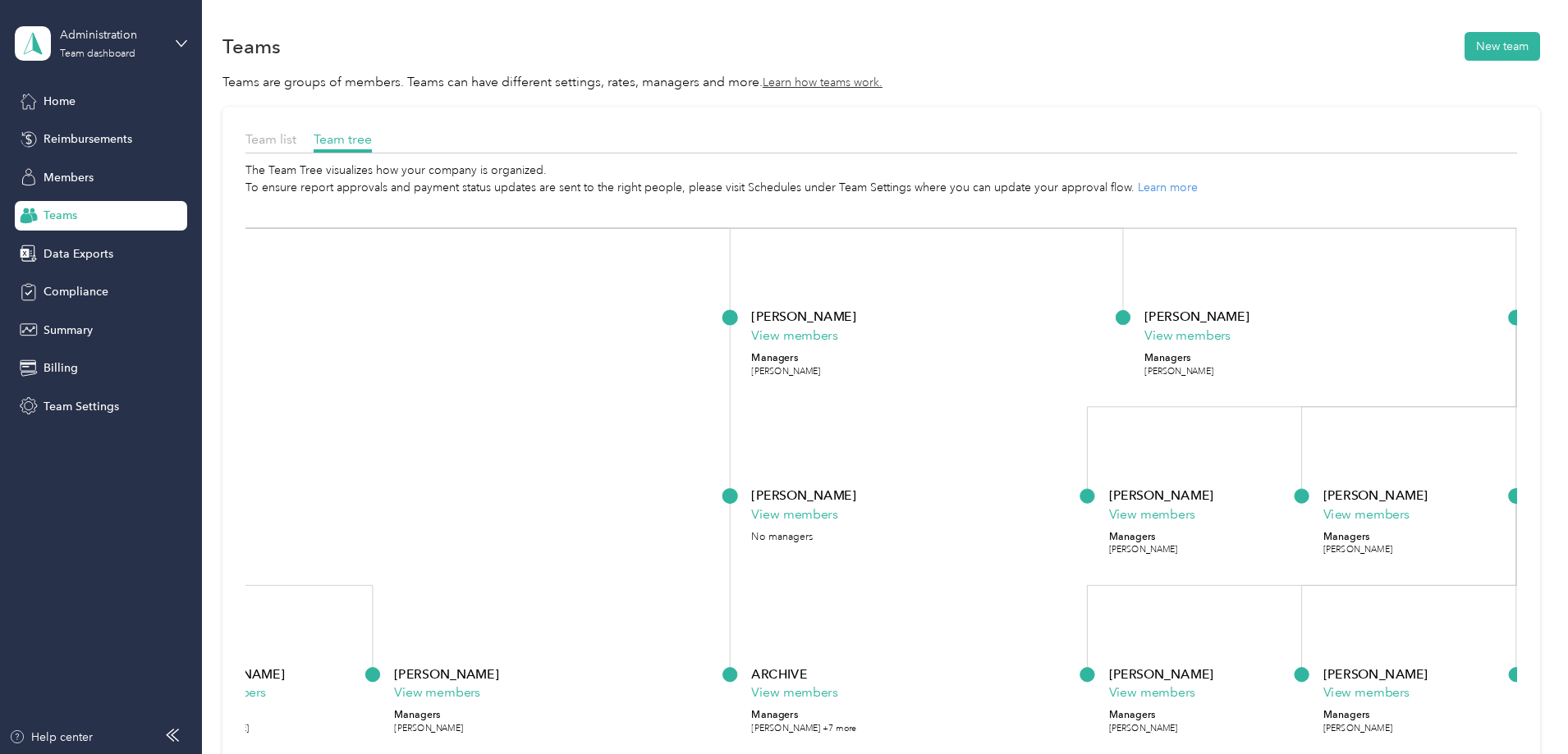 drag, startPoint x: 1054, startPoint y: 328, endPoint x: 600, endPoint y: 385, distance: 457.5642 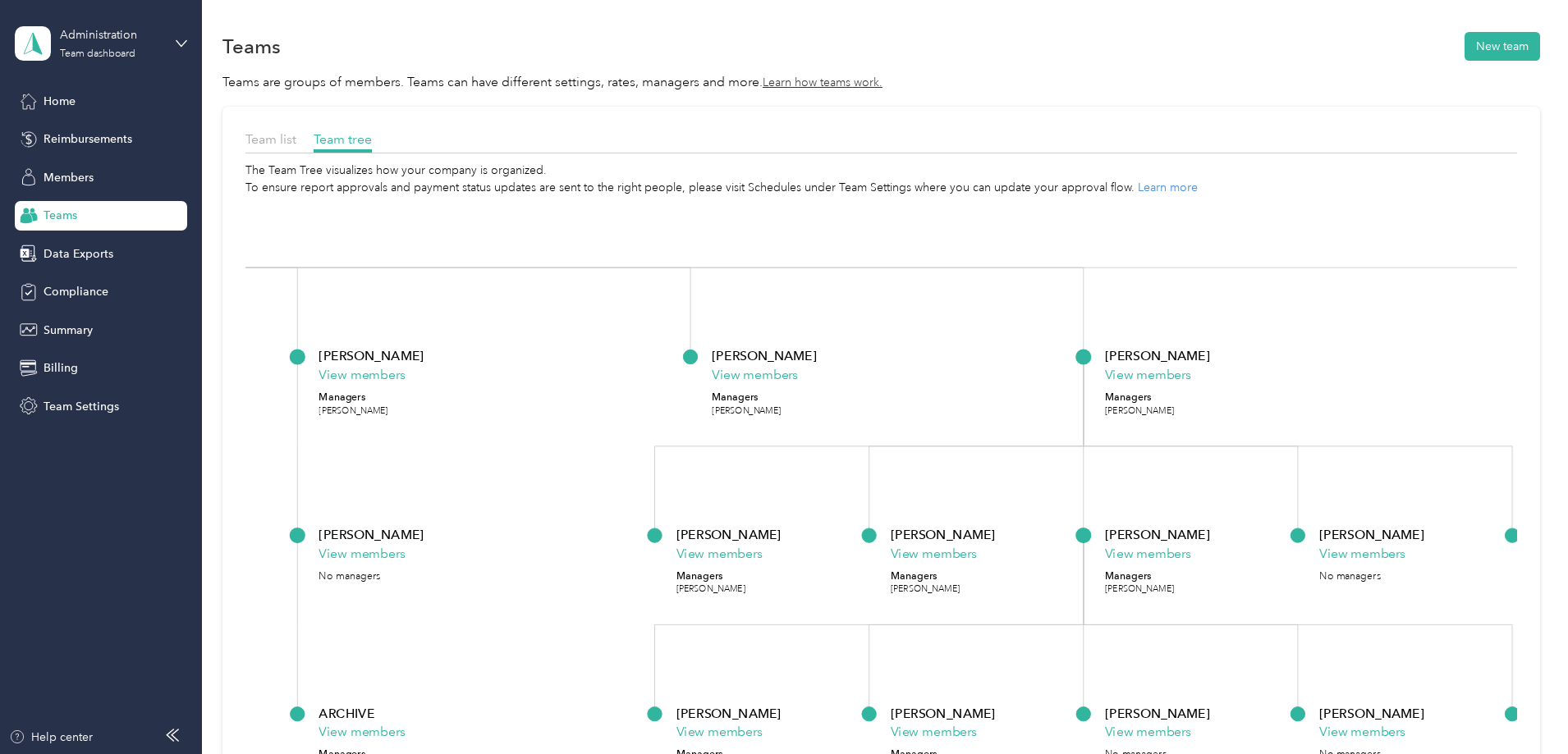 drag, startPoint x: 1325, startPoint y: 374, endPoint x: 925, endPoint y: 400, distance: 400.84411 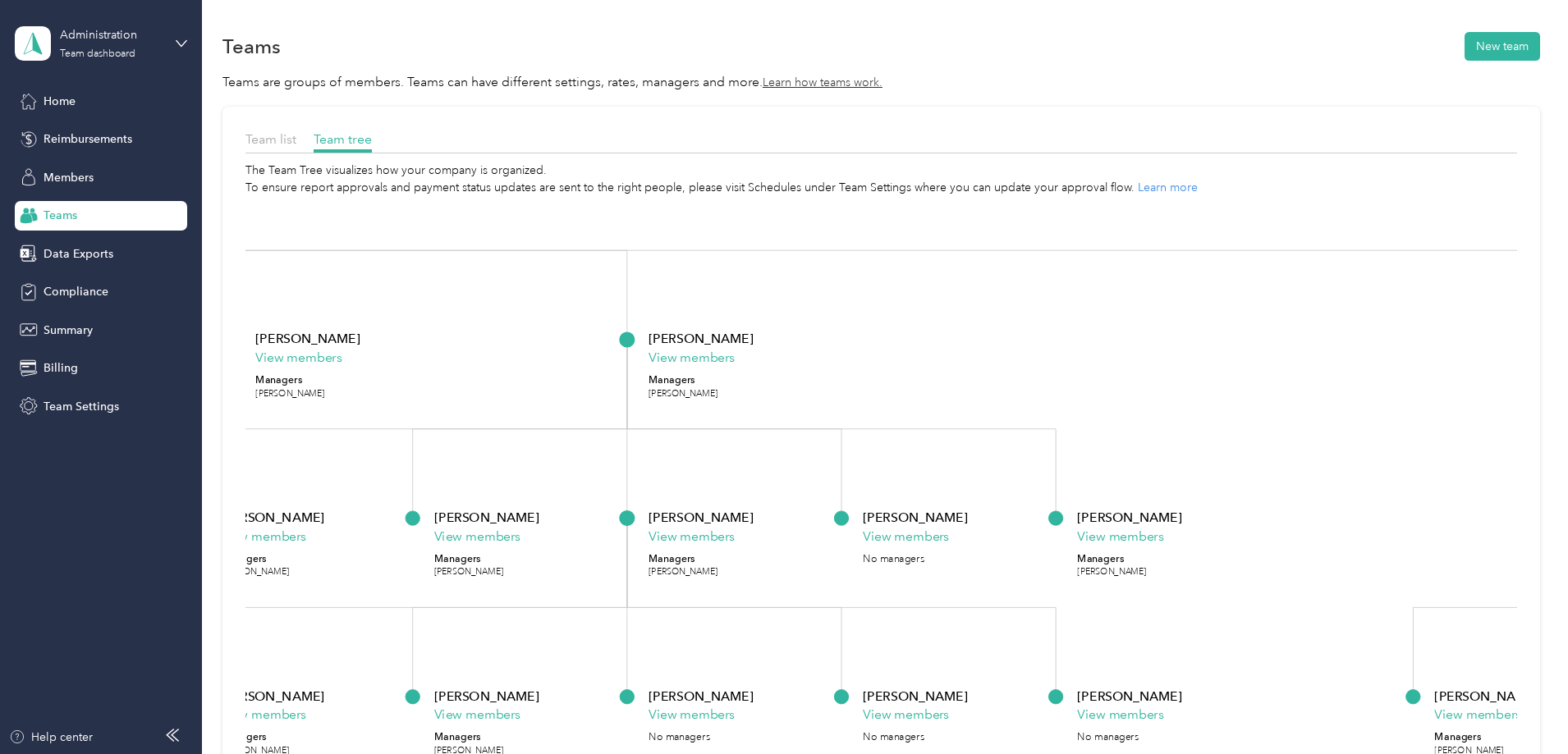 drag, startPoint x: 1215, startPoint y: 339, endPoint x: 738, endPoint y: 320, distance: 477.3783 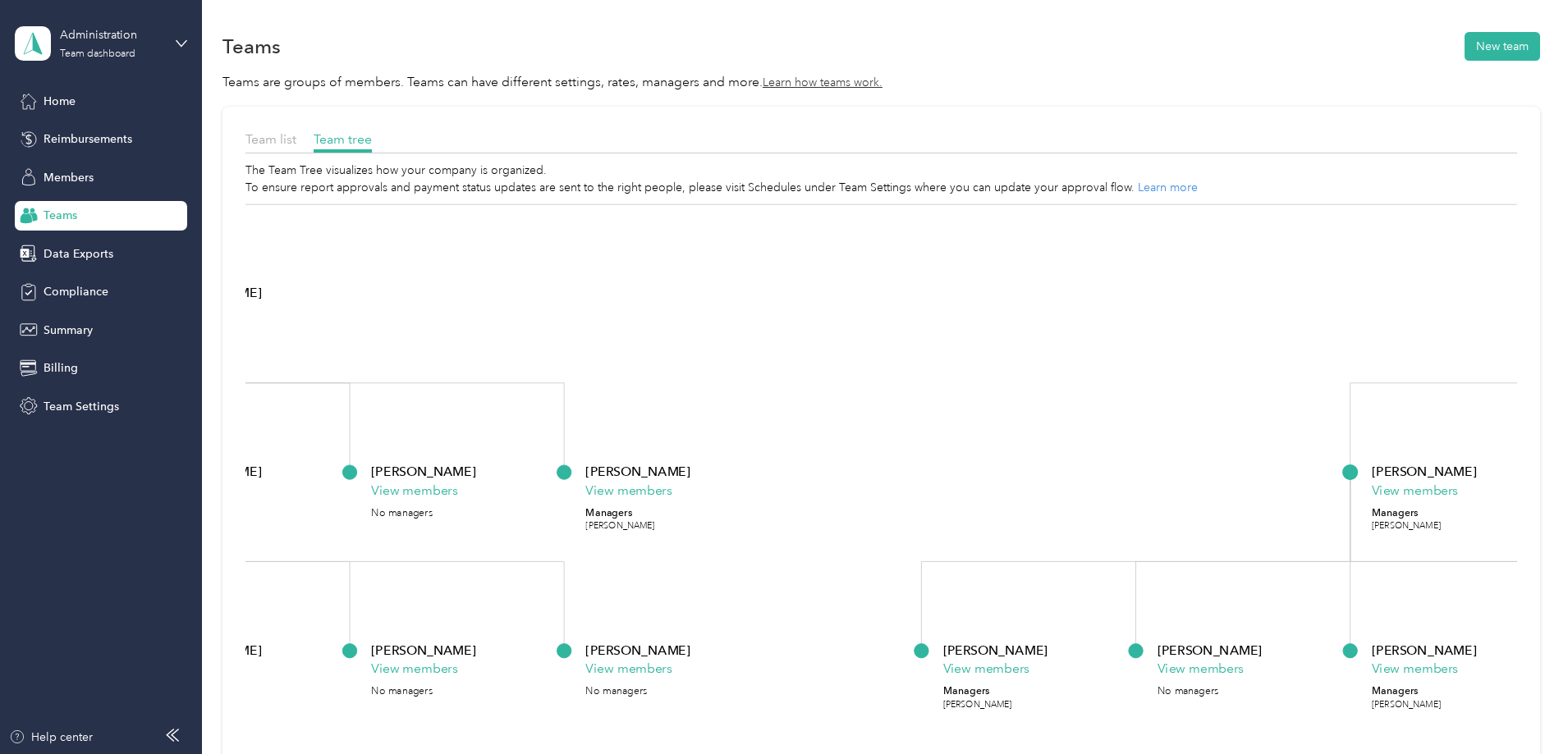 drag, startPoint x: 1259, startPoint y: 386, endPoint x: 709, endPoint y: 325, distance: 553.37239 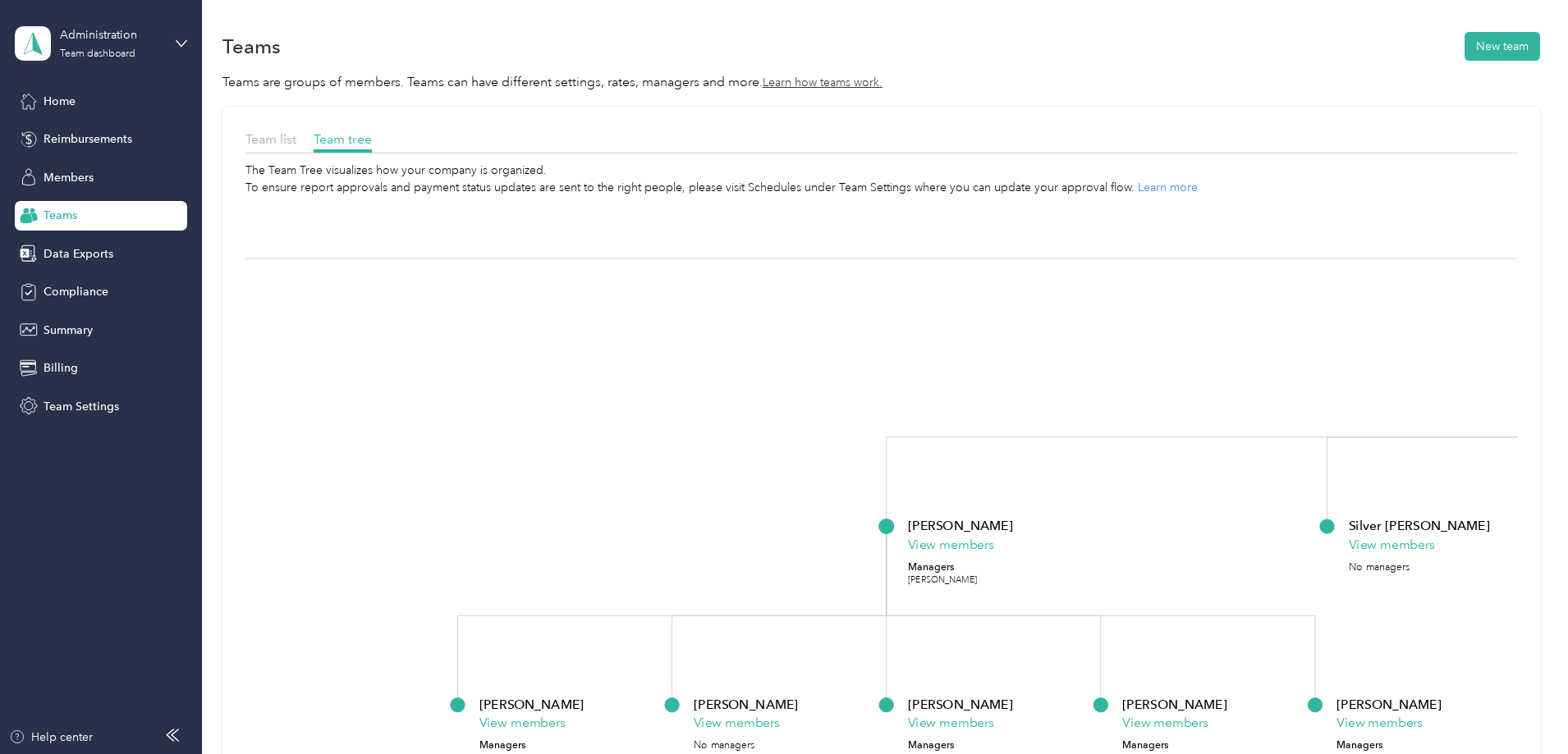 drag, startPoint x: 1334, startPoint y: 343, endPoint x: 927, endPoint y: 410, distance: 412.47788 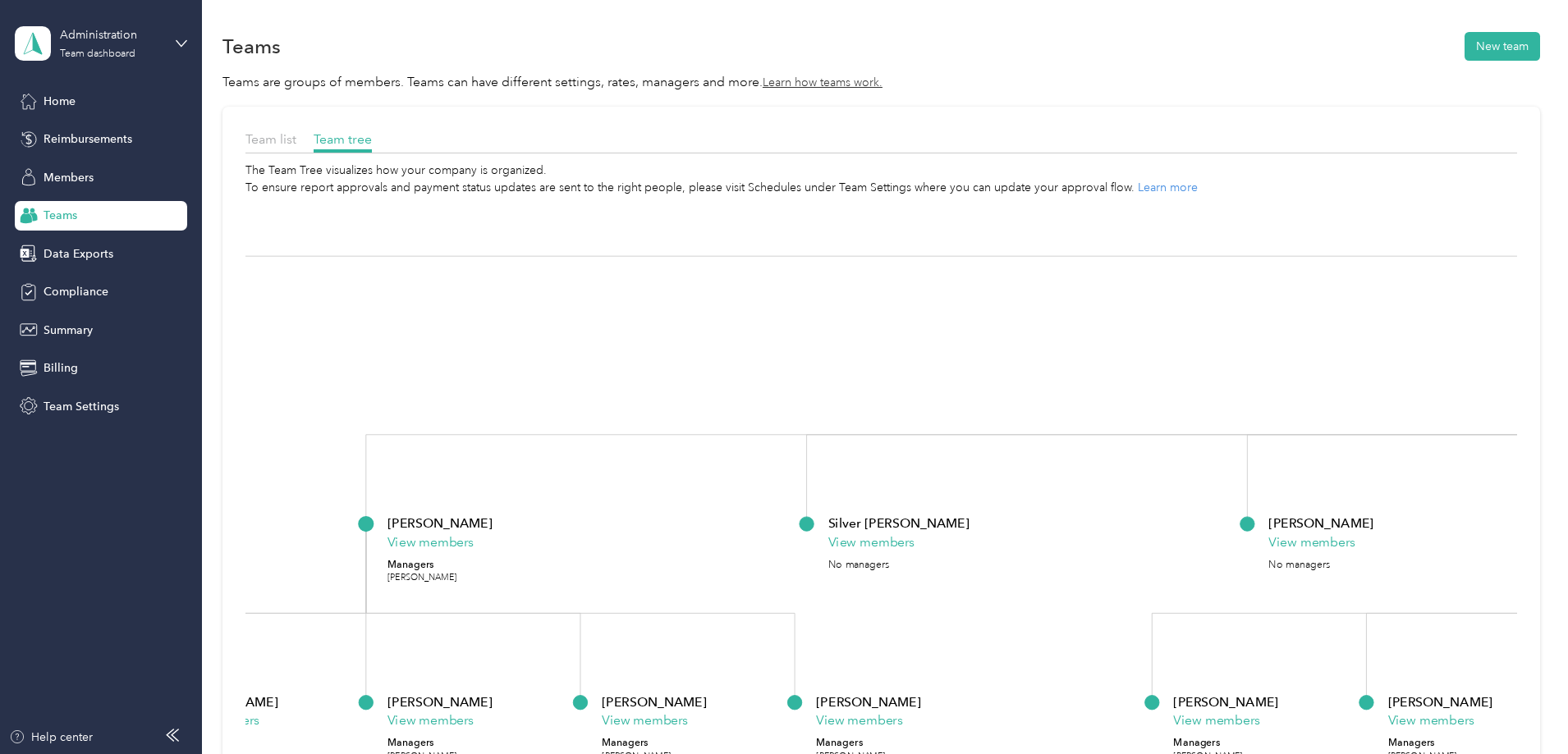 drag, startPoint x: 1376, startPoint y: 401, endPoint x: 846, endPoint y: 395, distance: 530.034 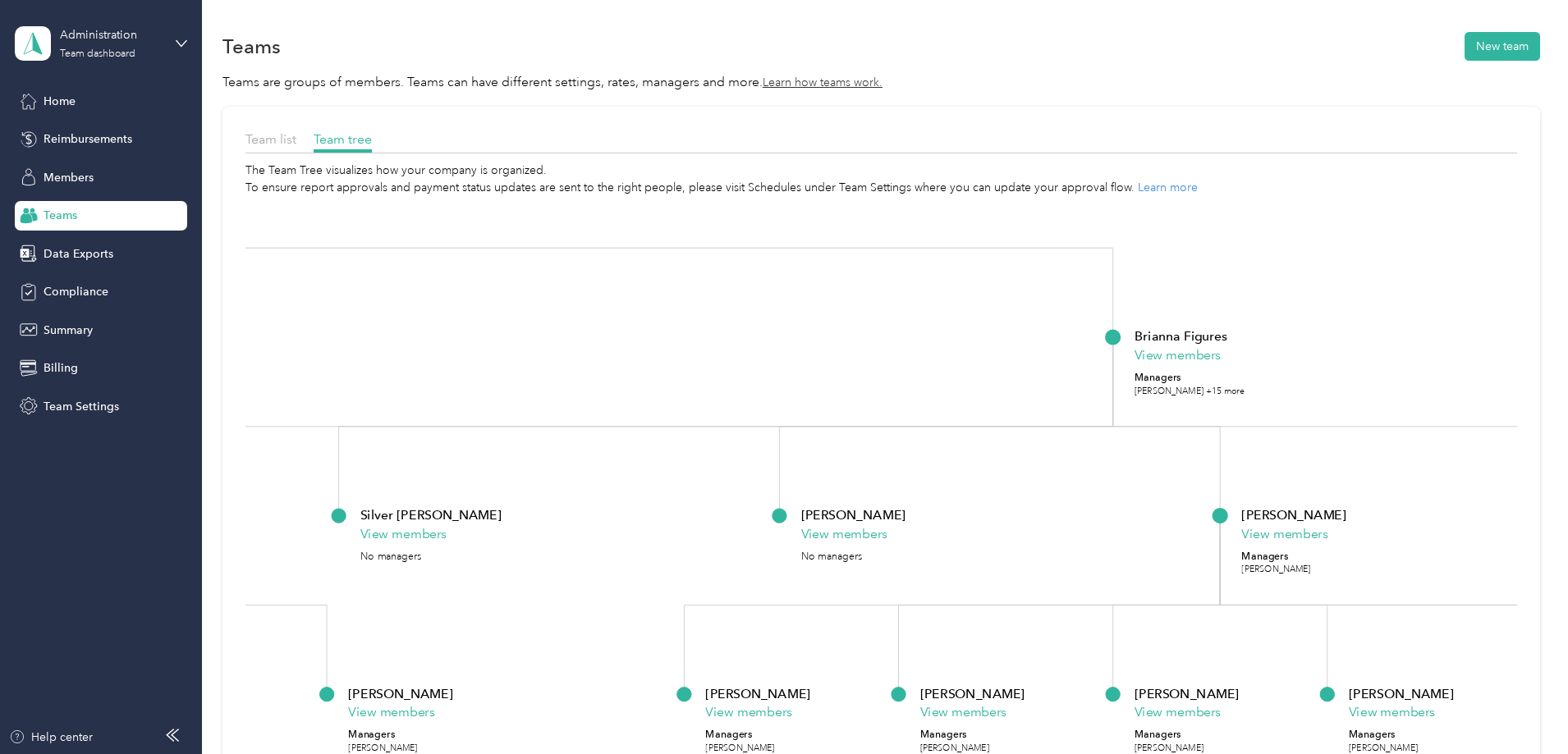 drag, startPoint x: 1323, startPoint y: 360, endPoint x: 864, endPoint y: 354, distance: 459.03921 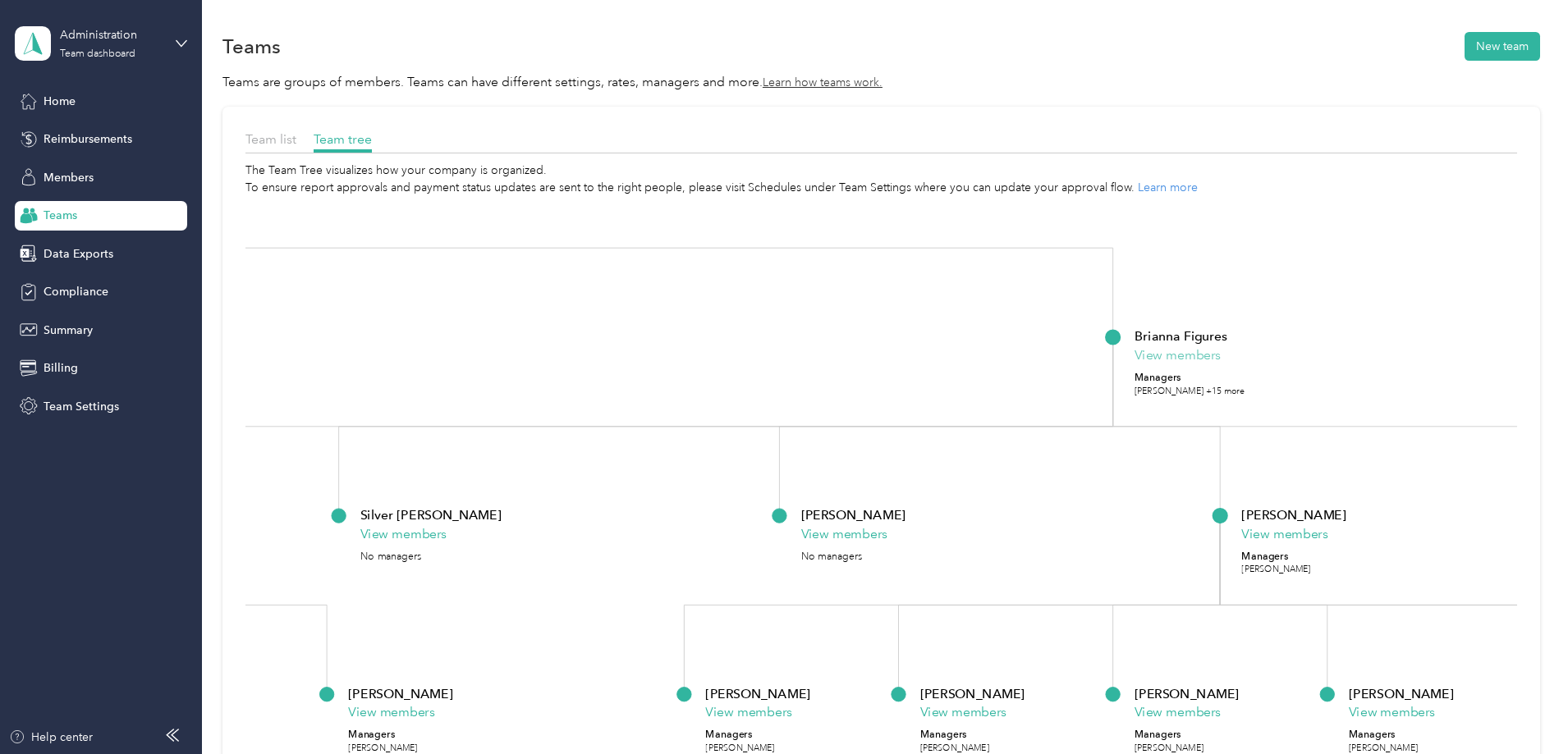 click on "View members" 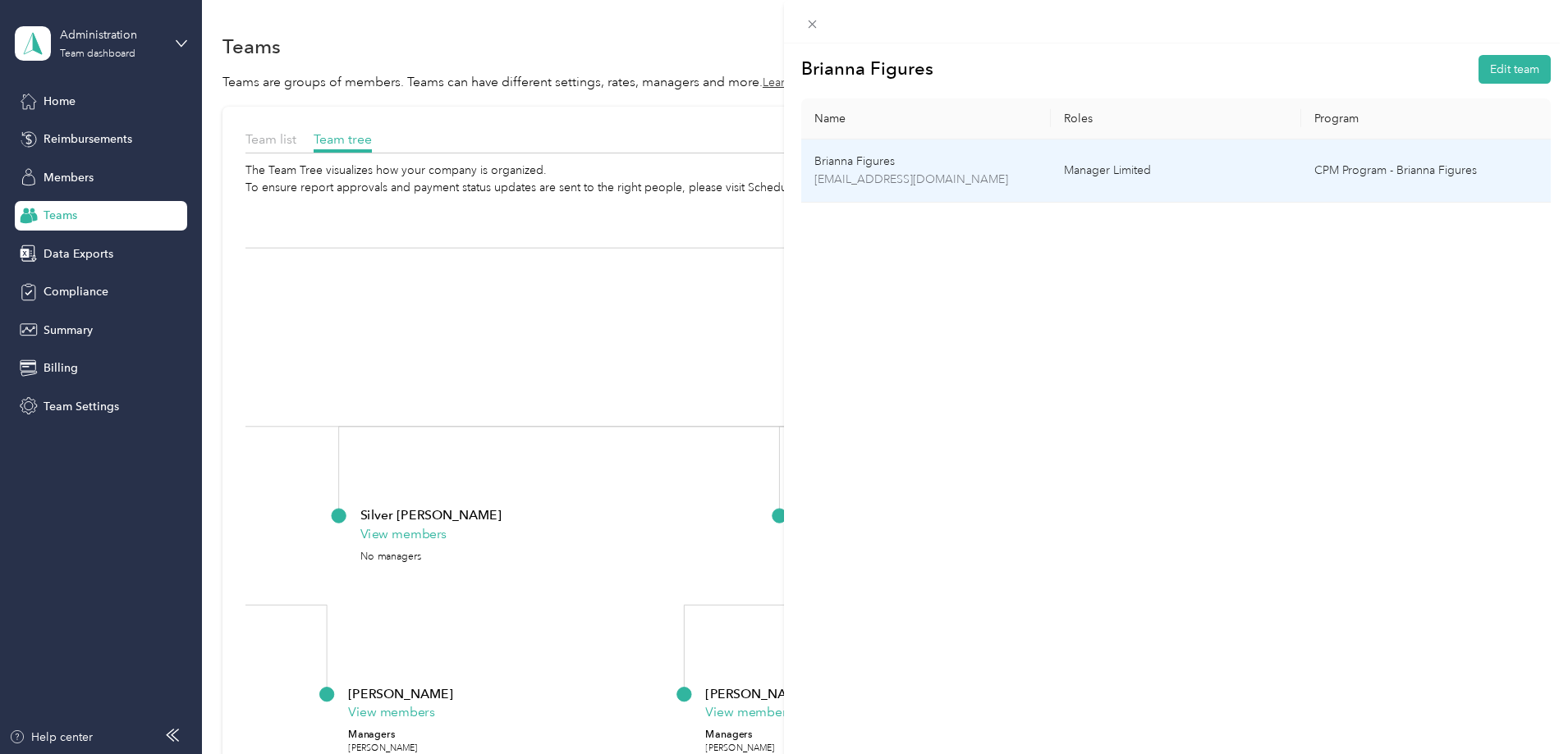 click on "[EMAIL_ADDRESS][DOMAIN_NAME]" at bounding box center [926, 180] 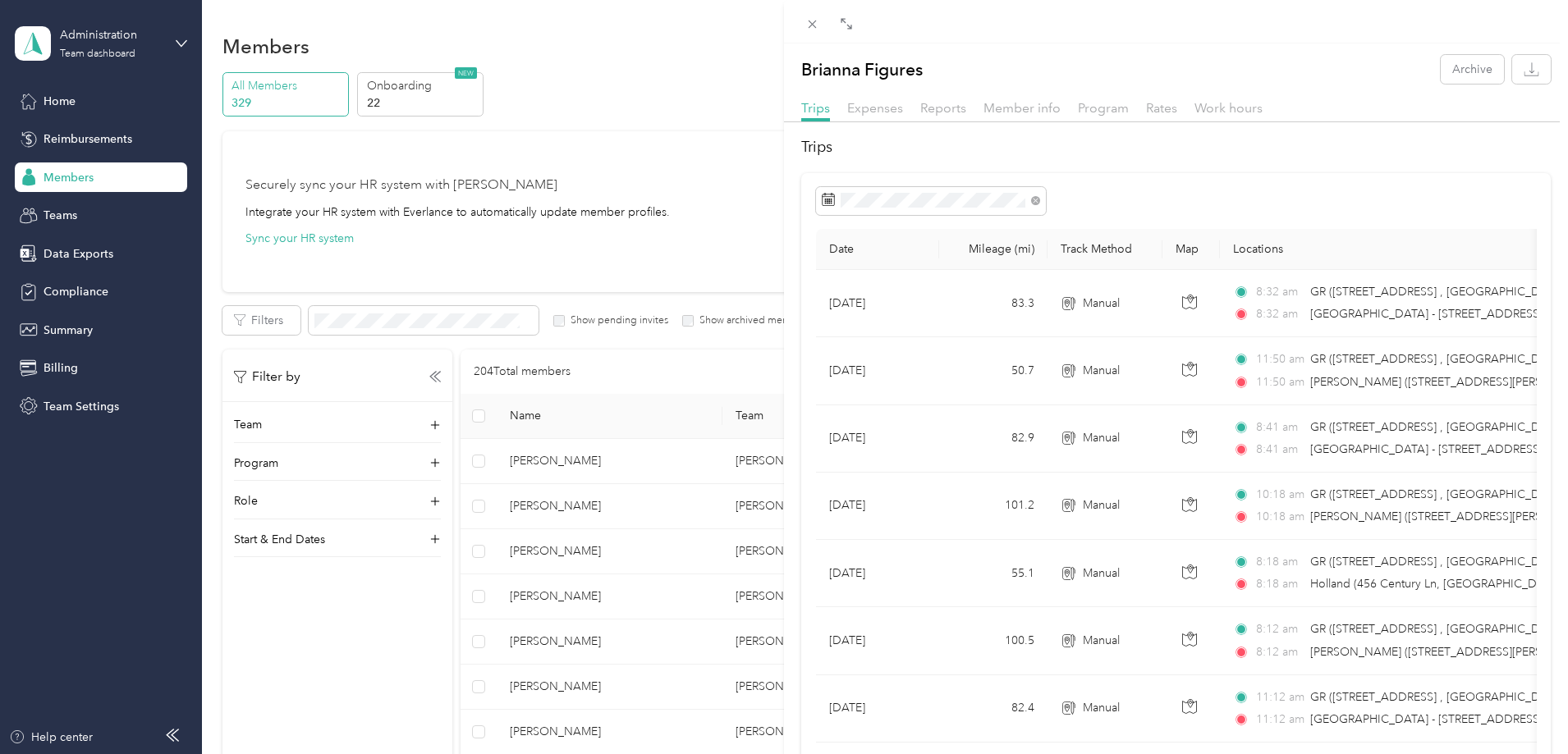 click on "Brianna Figures Archive Trips Expenses Reports Member info Program Rates Work hours Trips Date Mileage (mi) Track Method Map Locations Mileage value Purpose               [DATE] 83.3 Manual 8:32 am GR ([STREET_ADDRESS]) 8:32 am Muskegon - [STREET_ADDRESS][US_STATE]) $40.40 440-99 FP Admin [DATE] 50.7 Manual 11:50 am GR ([STREET_ADDRESS] , [GEOGRAPHIC_DATA], [GEOGRAPHIC_DATA]) 11:50 am [PERSON_NAME] ([STREET_ADDRESS][PERSON_NAME] , [GEOGRAPHIC_DATA], [GEOGRAPHIC_DATA]) $24.59 440-99 FP Admin [DATE] 82.9 Manual 8:41 am GR ([STREET_ADDRESS] , [GEOGRAPHIC_DATA]) 8:41 am Muskegon - [STREET_ADDRESS] ([STREET_ADDRESS][US_STATE]) $40.21 440-99 FP Admin [DATE] 101.2 Manual 10:18 am GR ([STREET_ADDRESS] , [GEOGRAPHIC_DATA], [GEOGRAPHIC_DATA]) 10:18 am [PERSON_NAME] ([STREET_ADDRESS][PERSON_NAME]) $49.08 440-99 FP Admin [DATE] 55.1 56" at bounding box center (1176, 399) 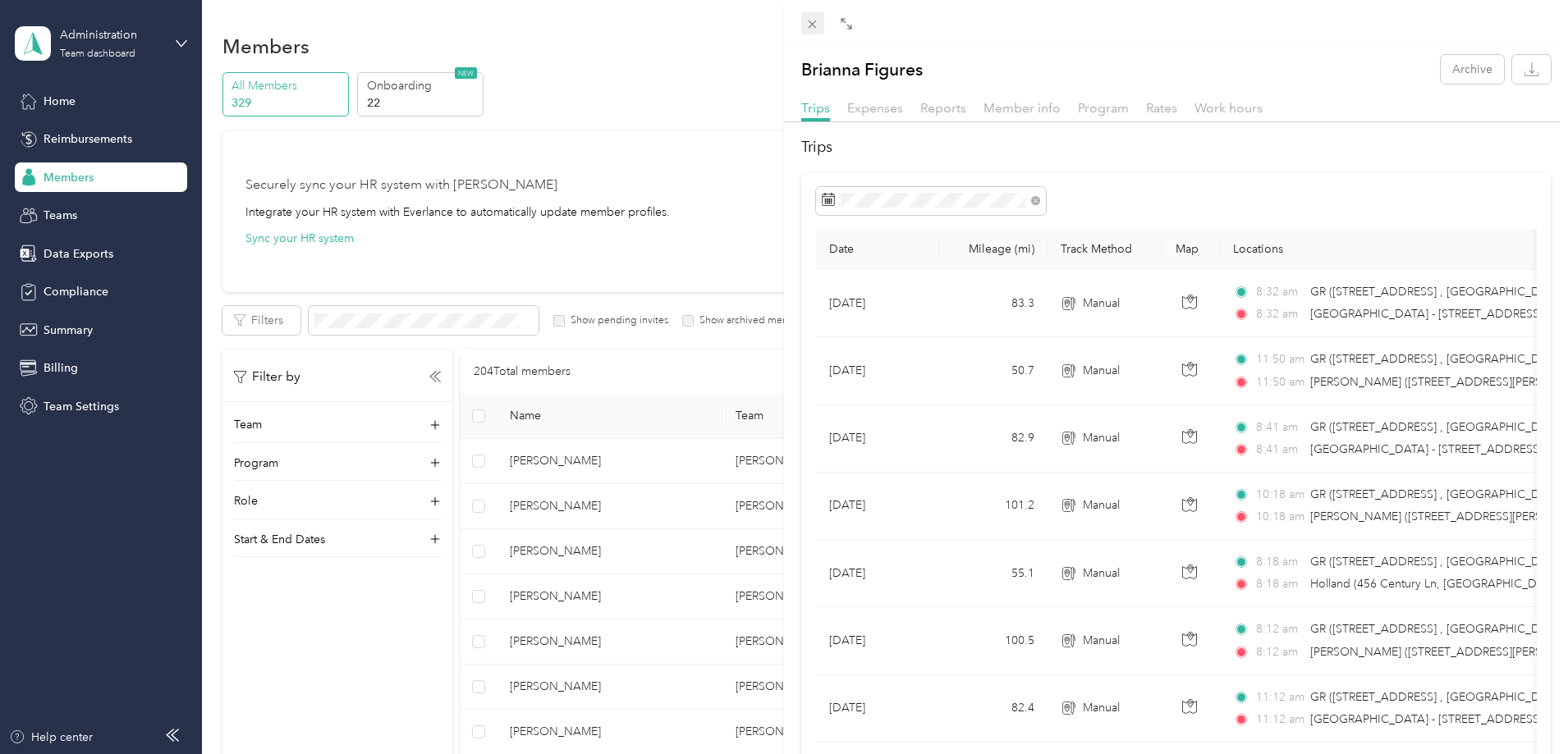 click 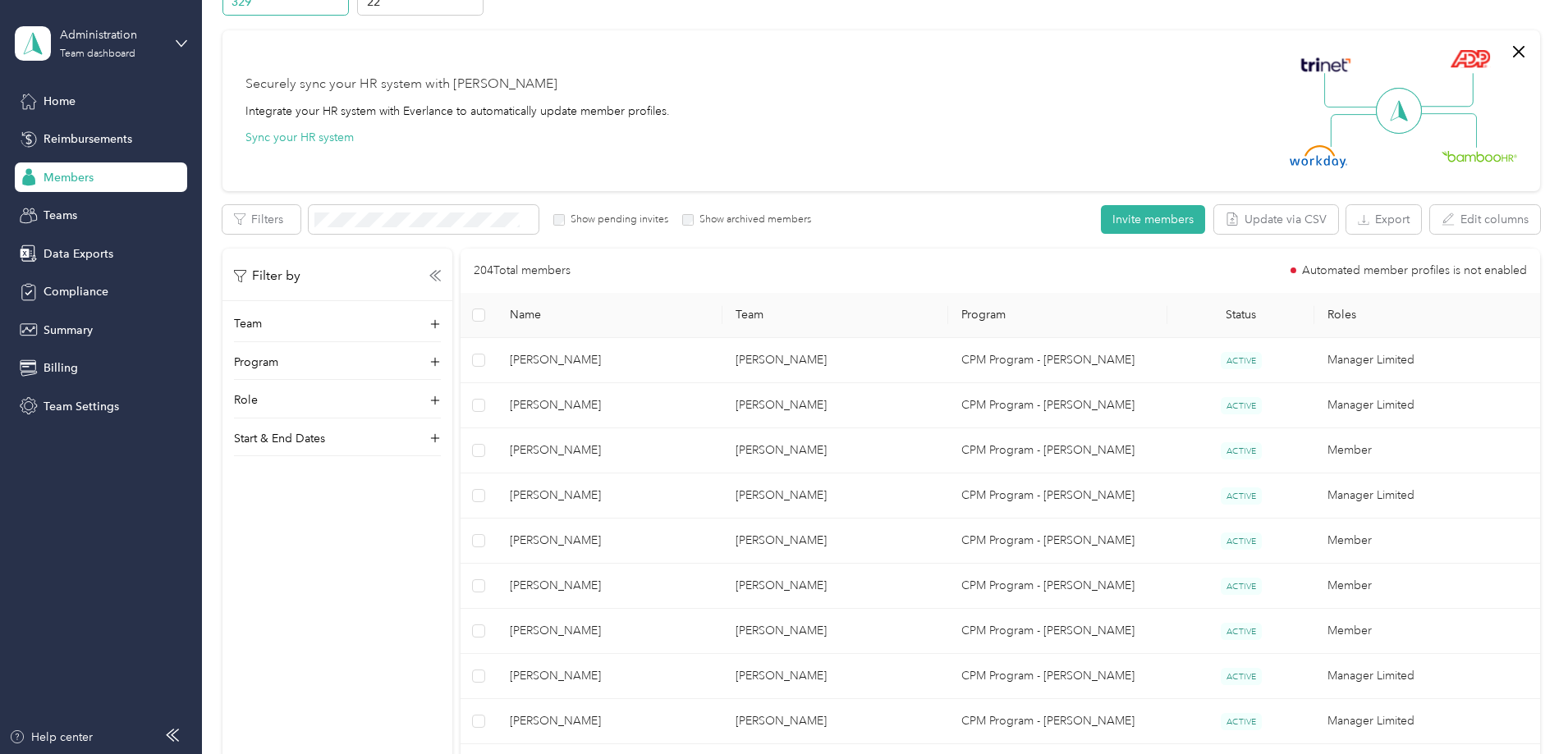scroll, scrollTop: 0, scrollLeft: 0, axis: both 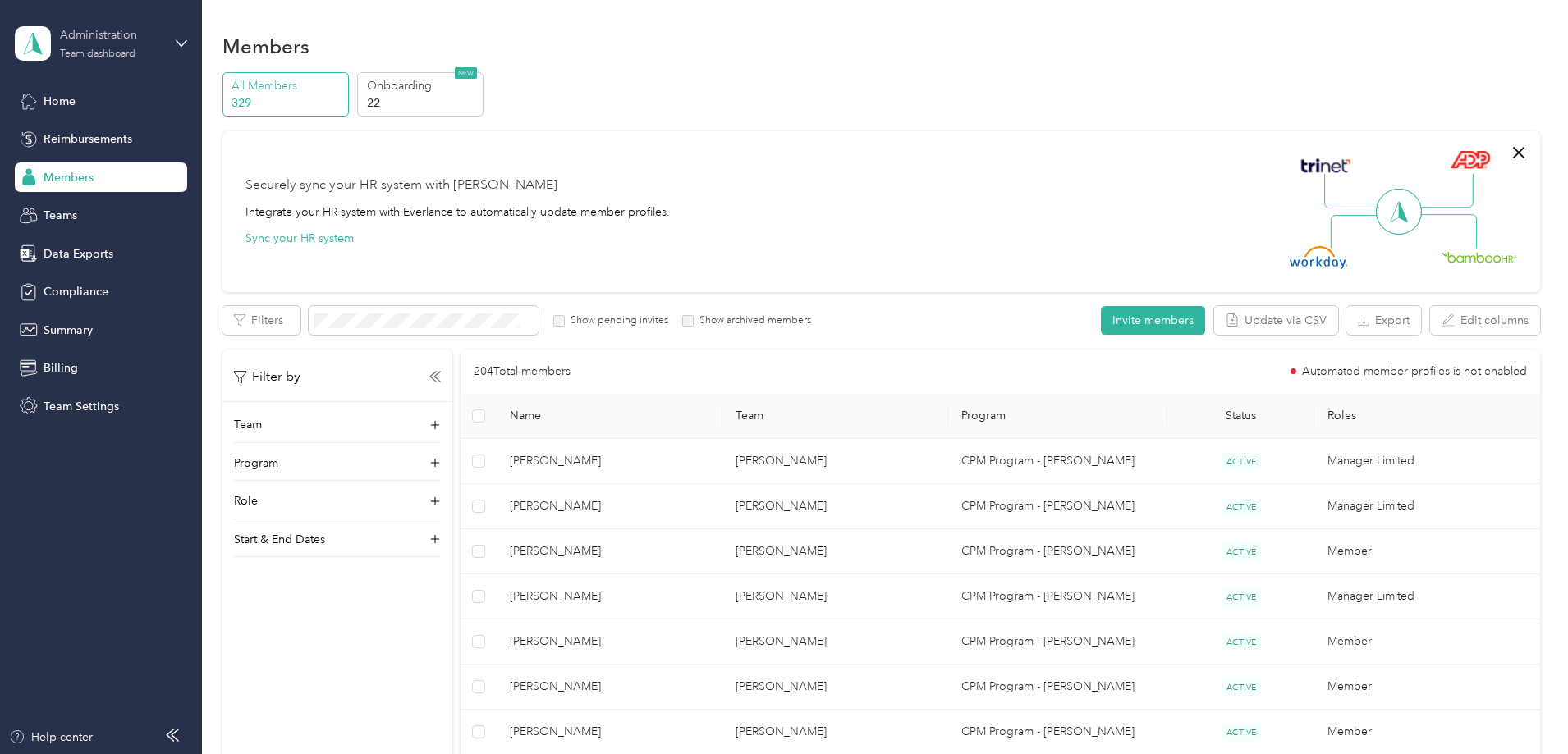 click on "Team dashboard" at bounding box center [98, 54] 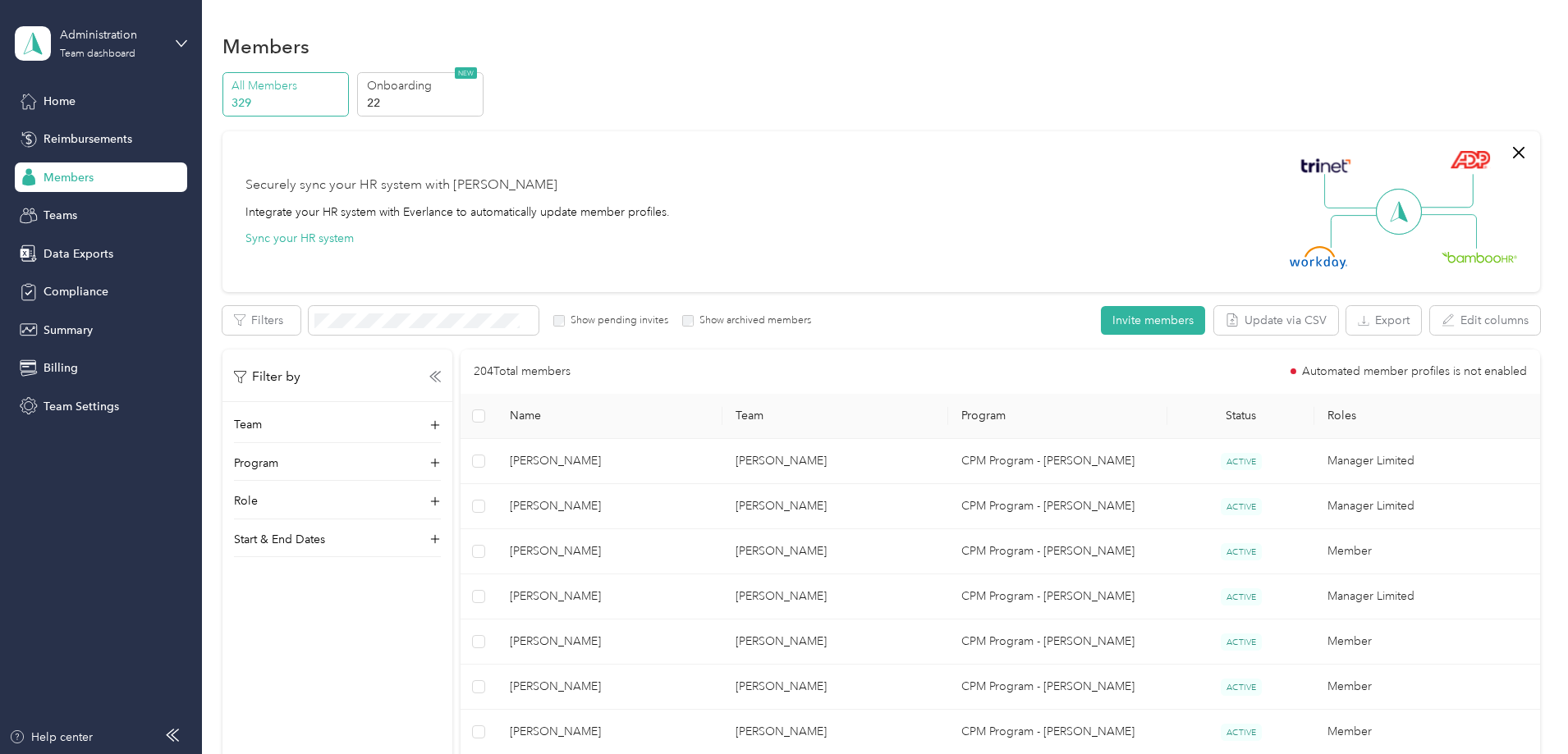 click on "Log out" at bounding box center [187, 209] 